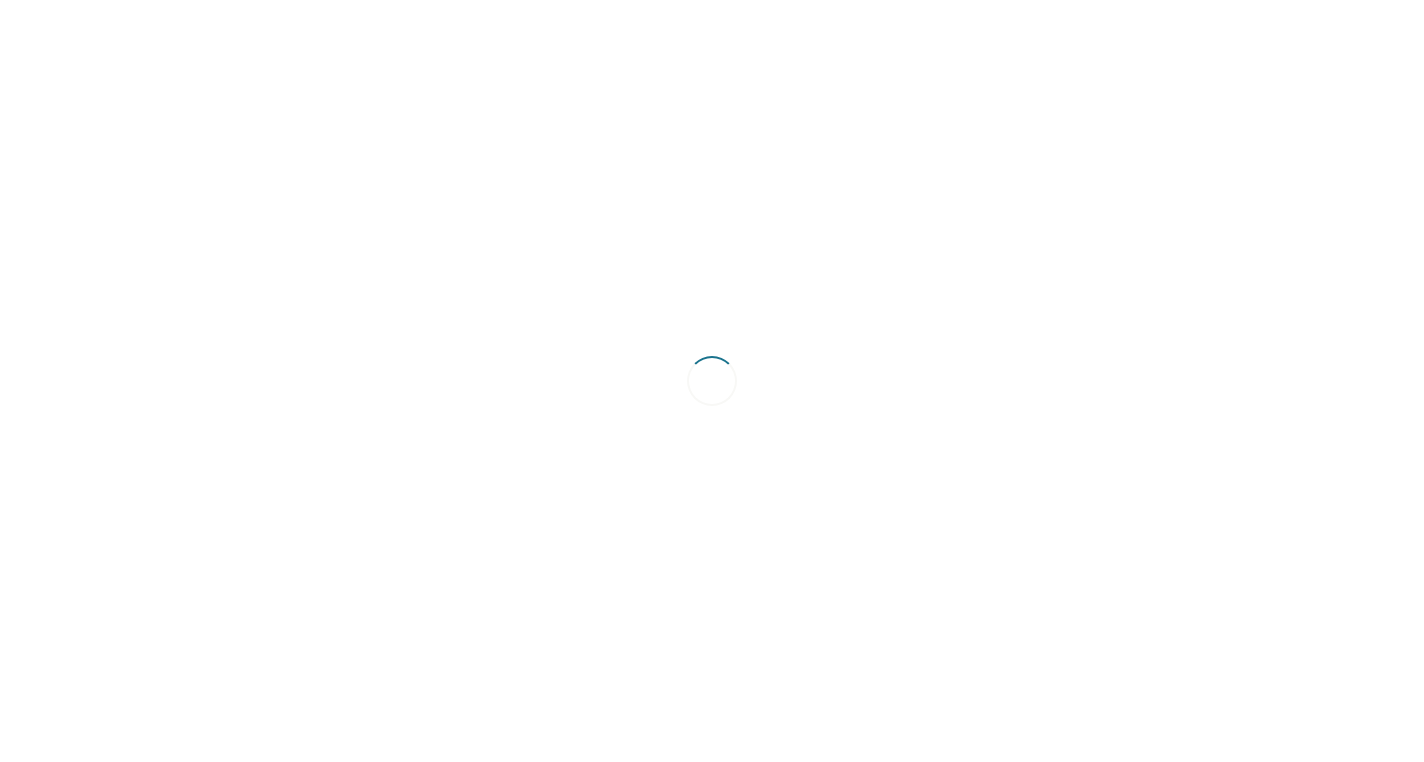 scroll, scrollTop: 0, scrollLeft: 0, axis: both 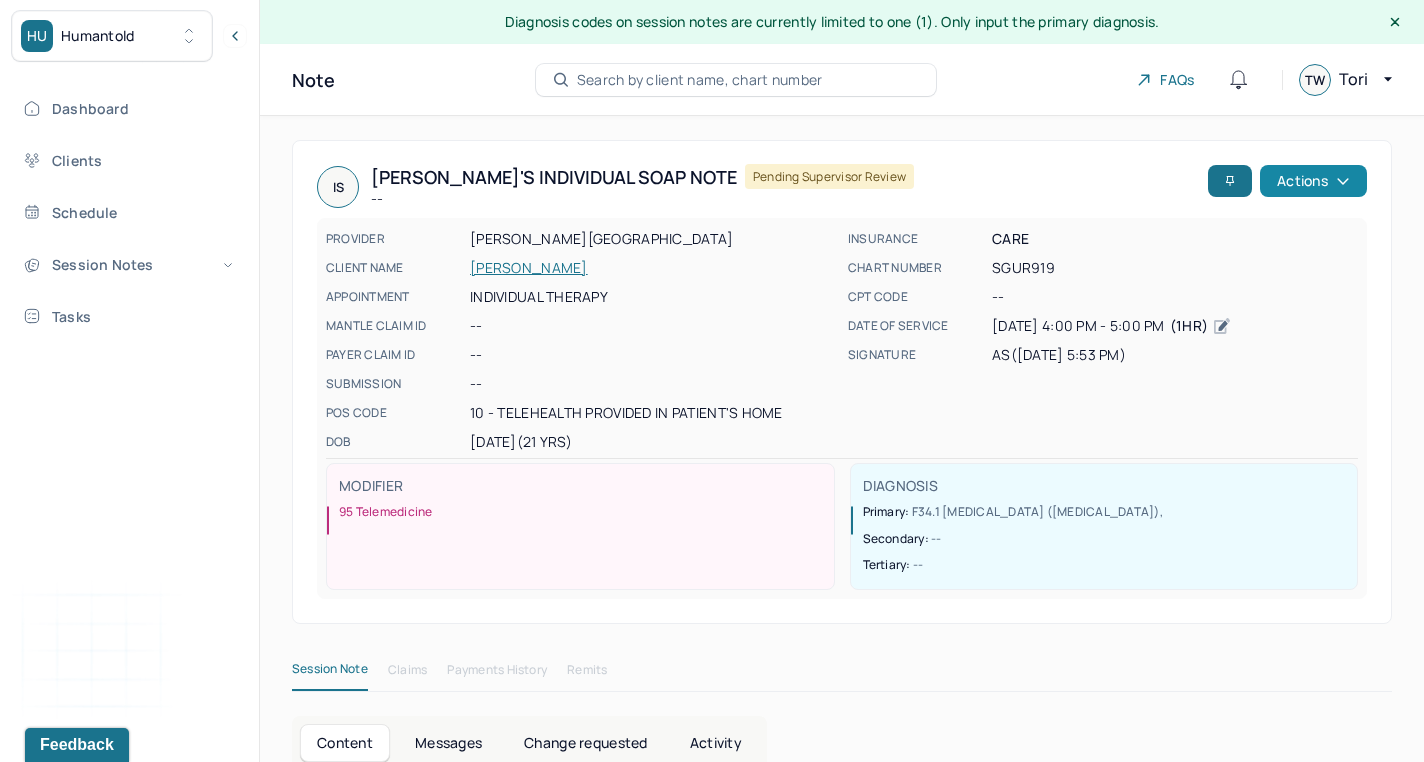 click on "Actions" at bounding box center (1313, 181) 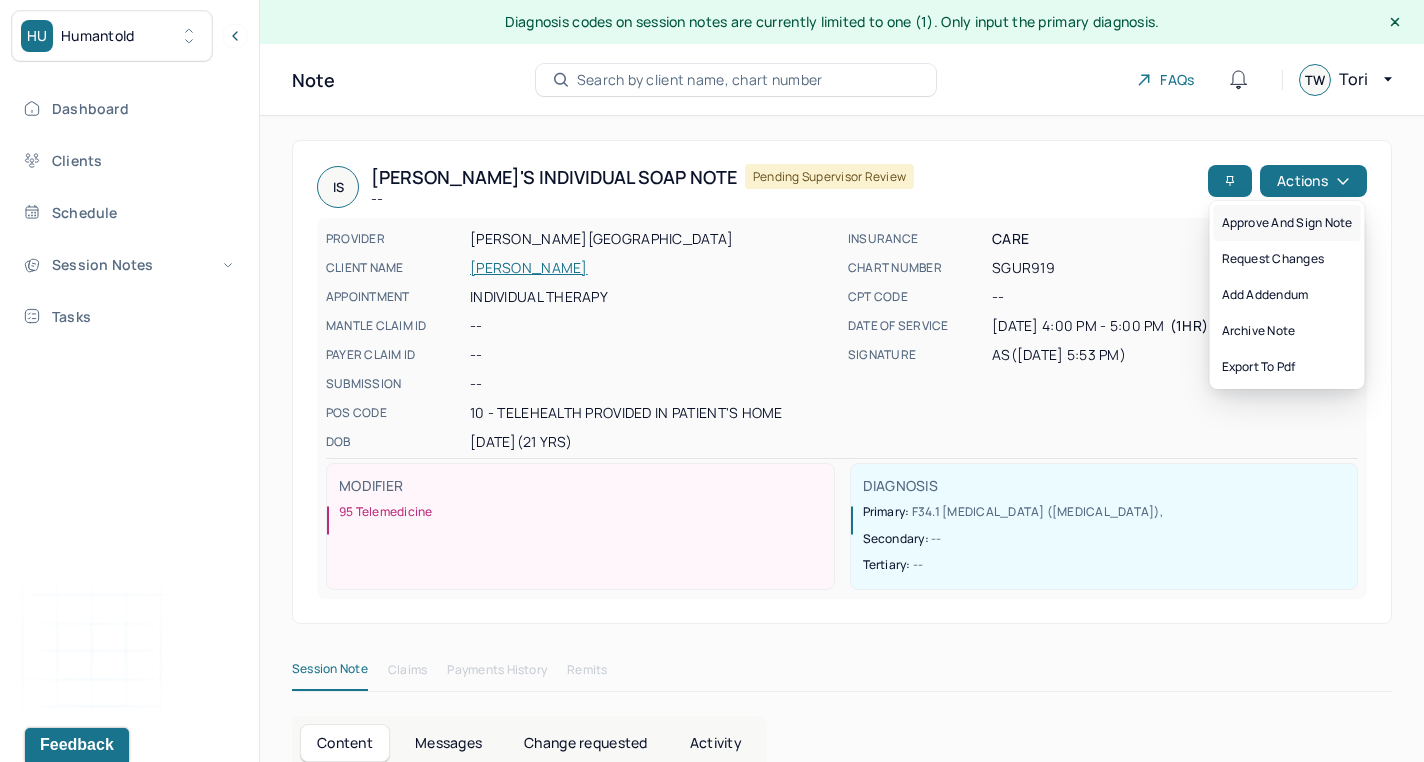click on "Approve and sign note" at bounding box center (1287, 223) 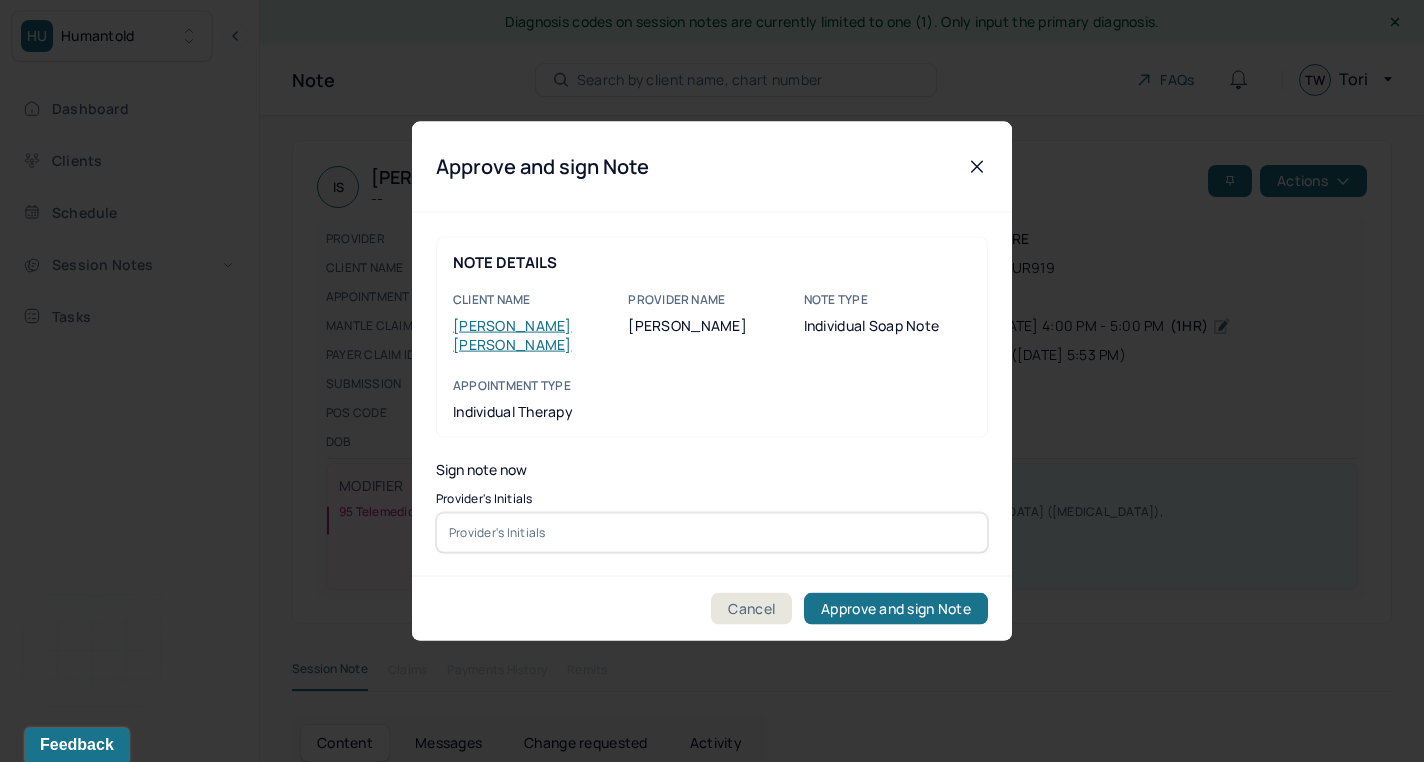 click at bounding box center [712, 532] 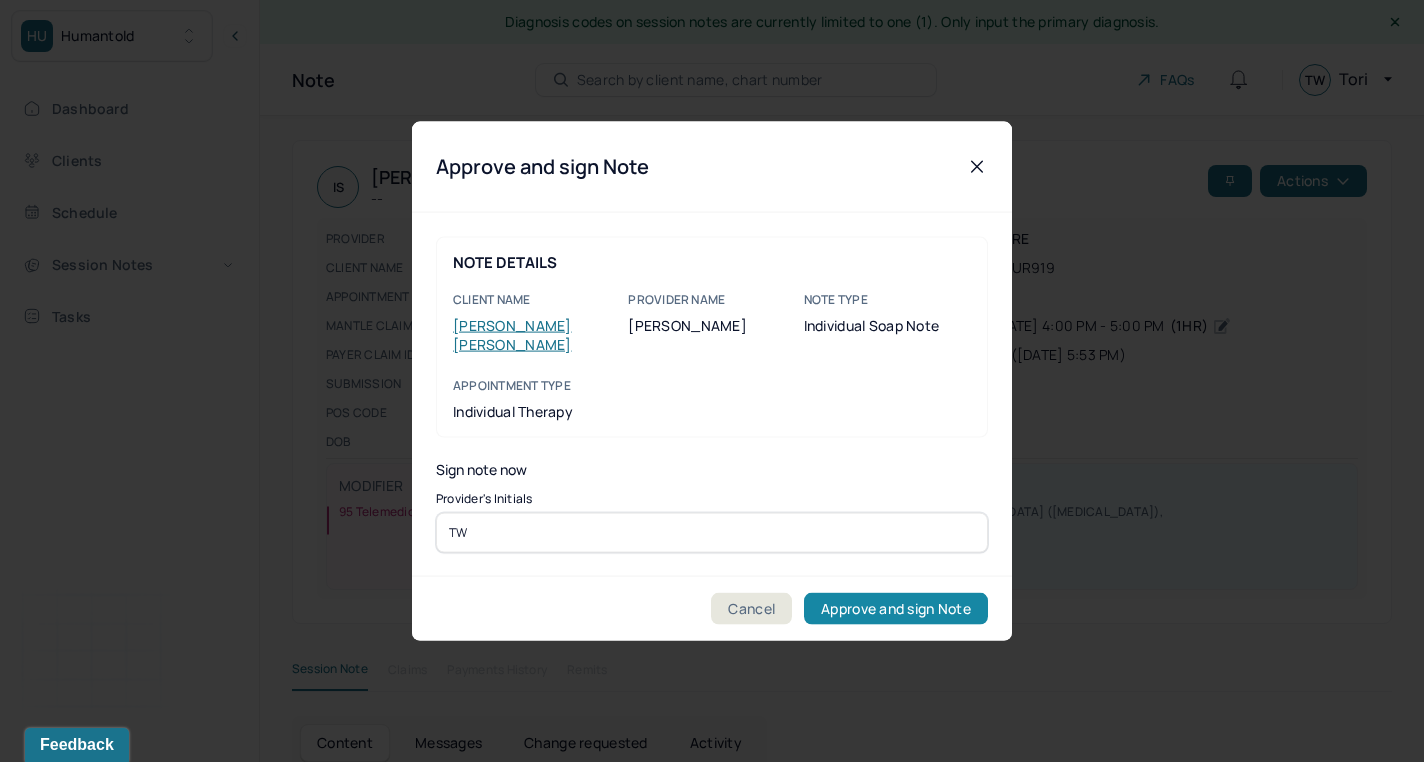 type on "TW" 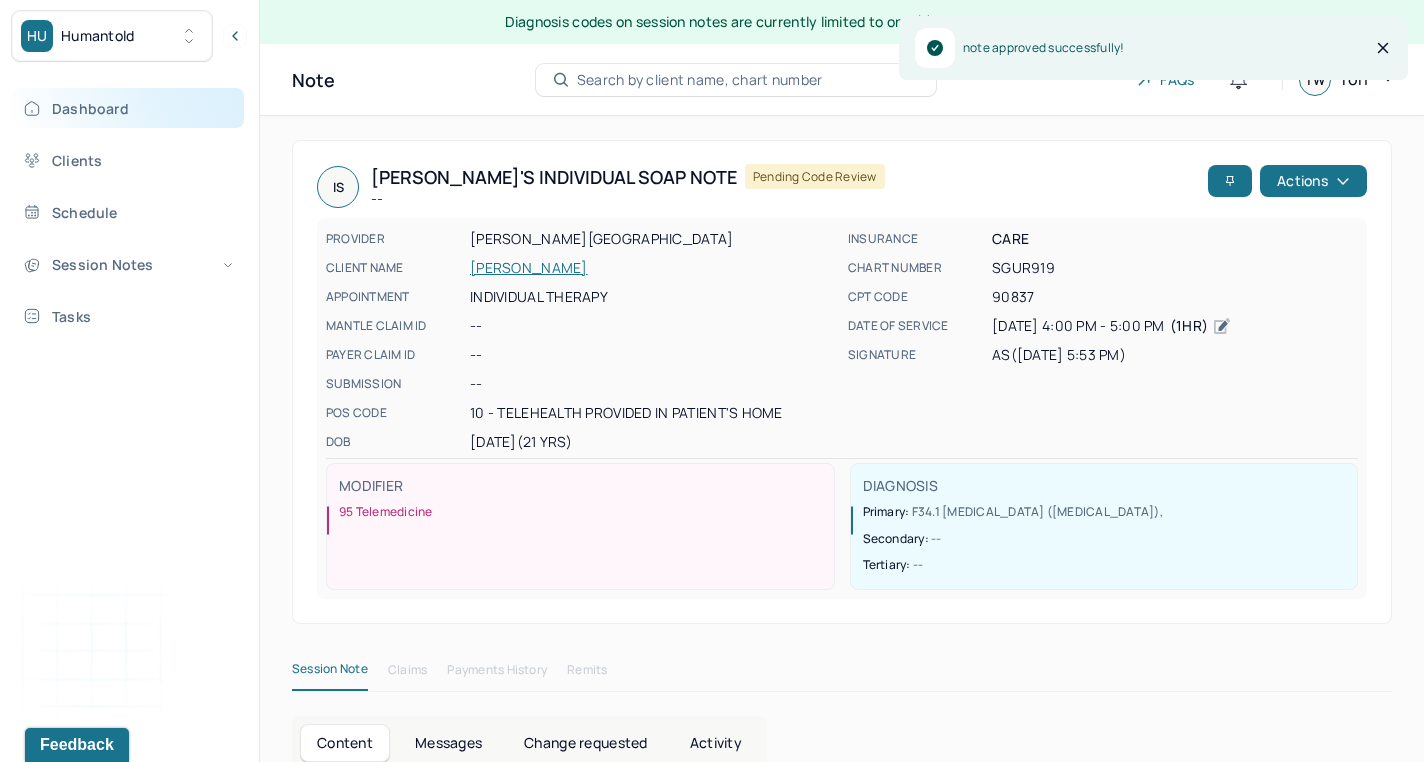 click on "Dashboard" at bounding box center [128, 108] 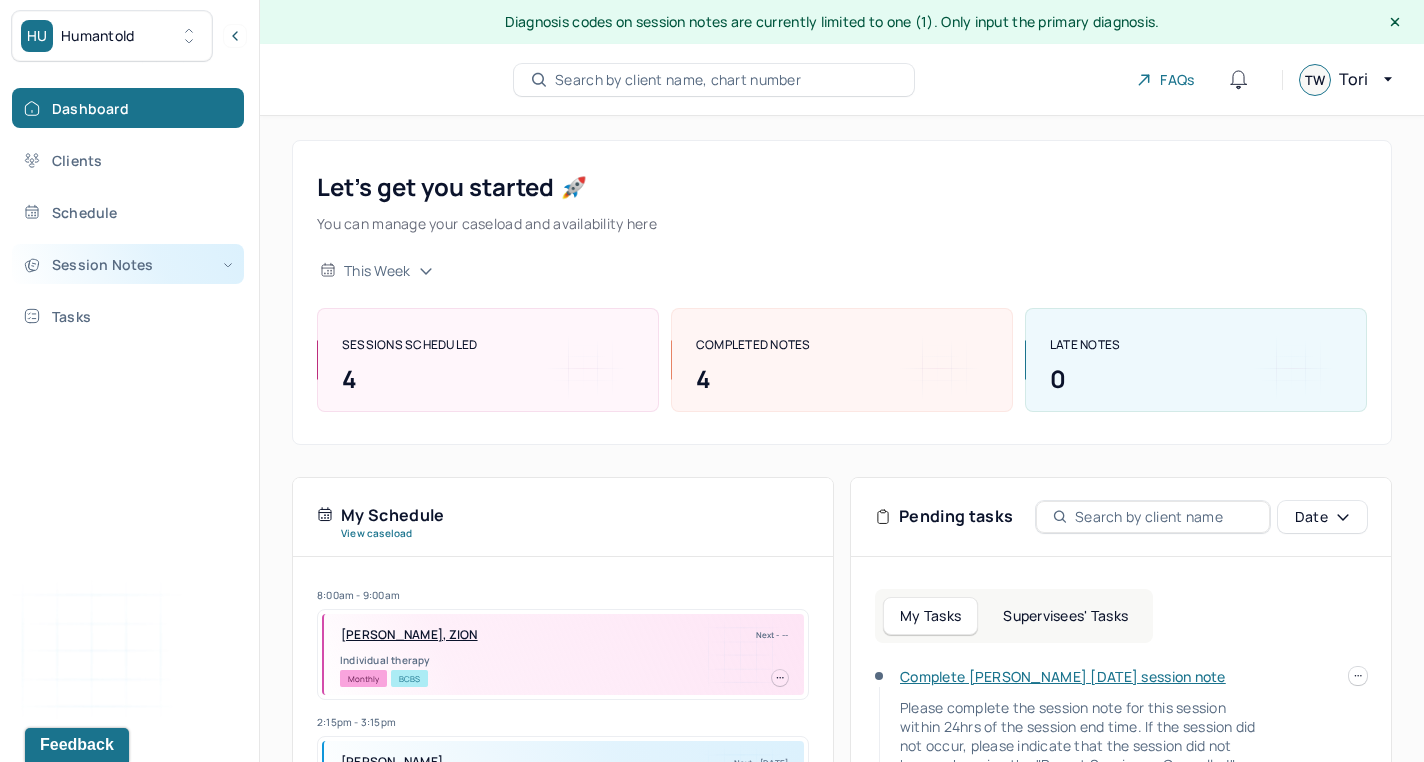 click on "Session Notes" at bounding box center (128, 264) 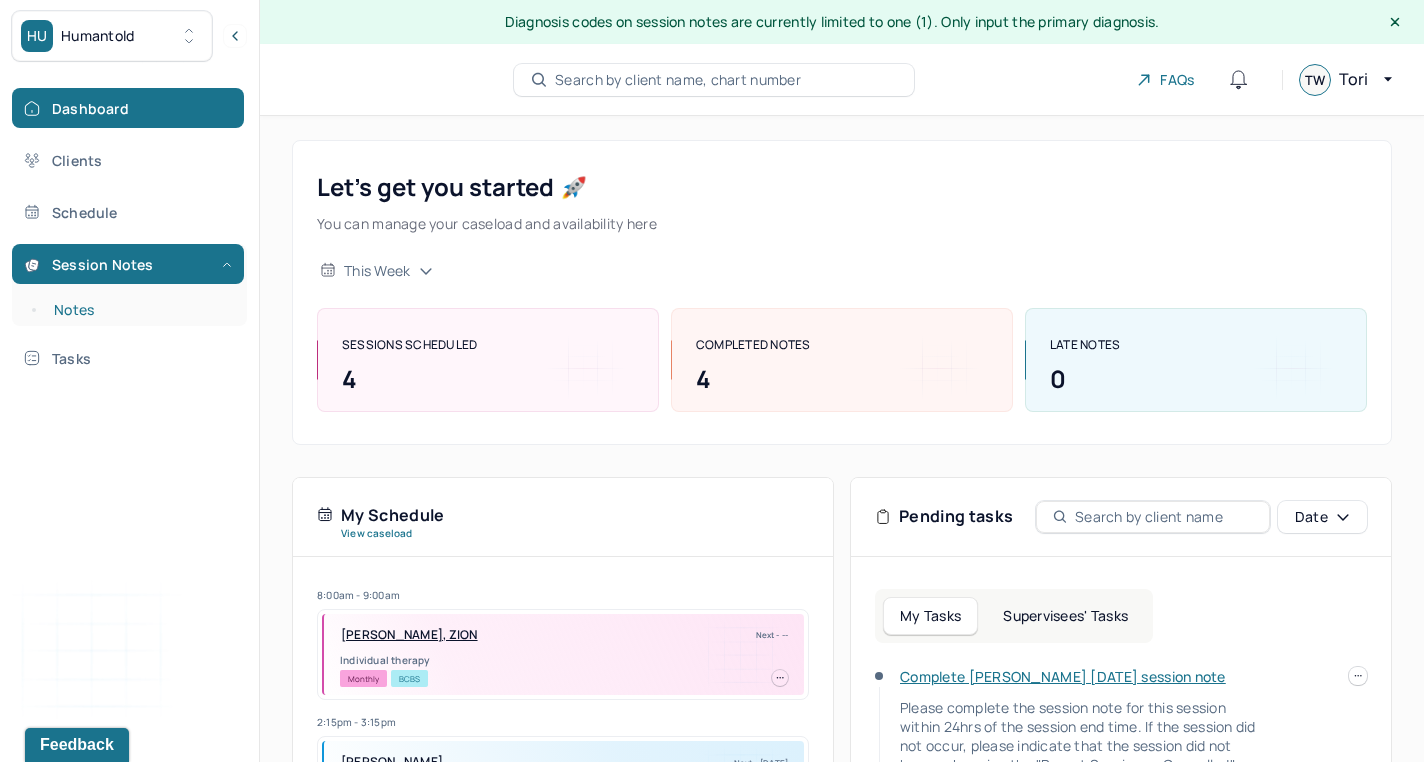 click on "Notes" at bounding box center (139, 310) 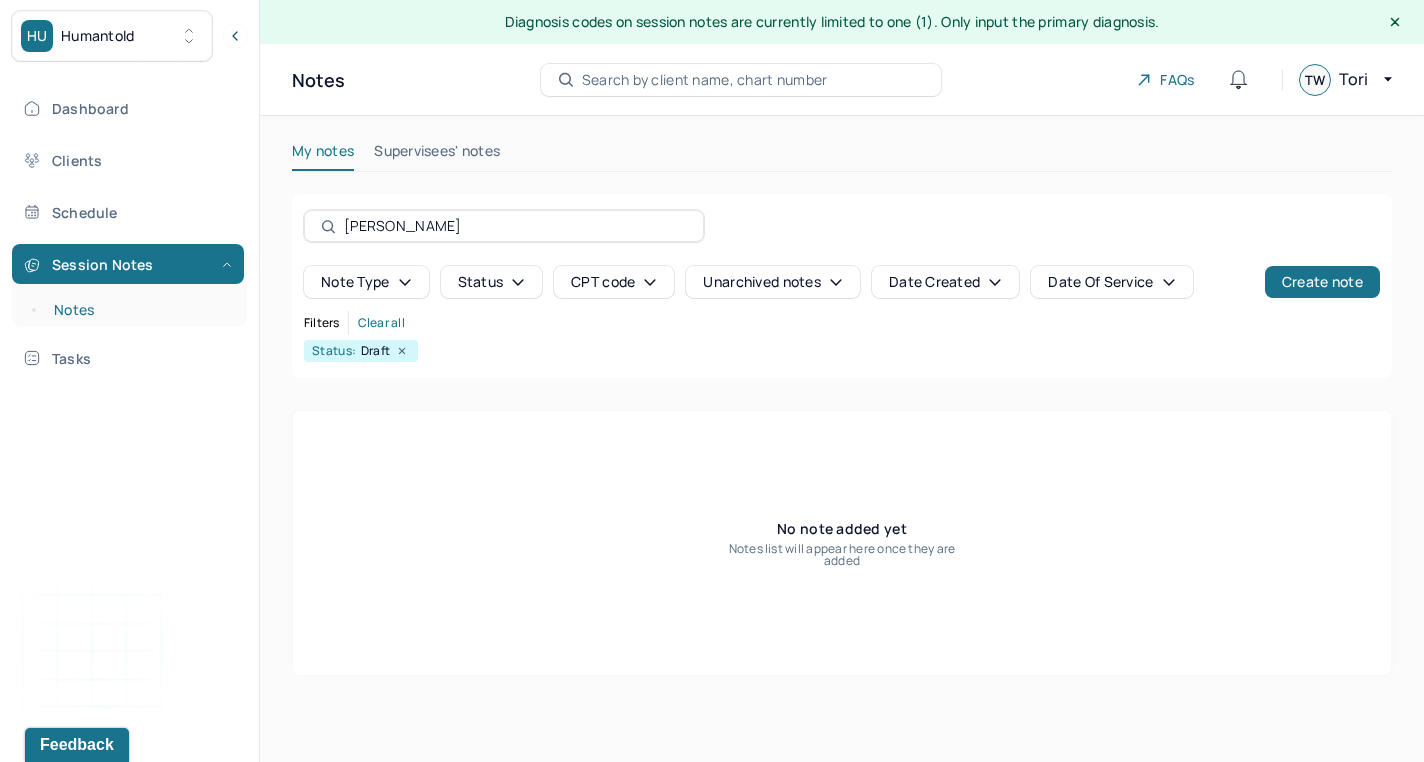 click on "Notes" at bounding box center (139, 310) 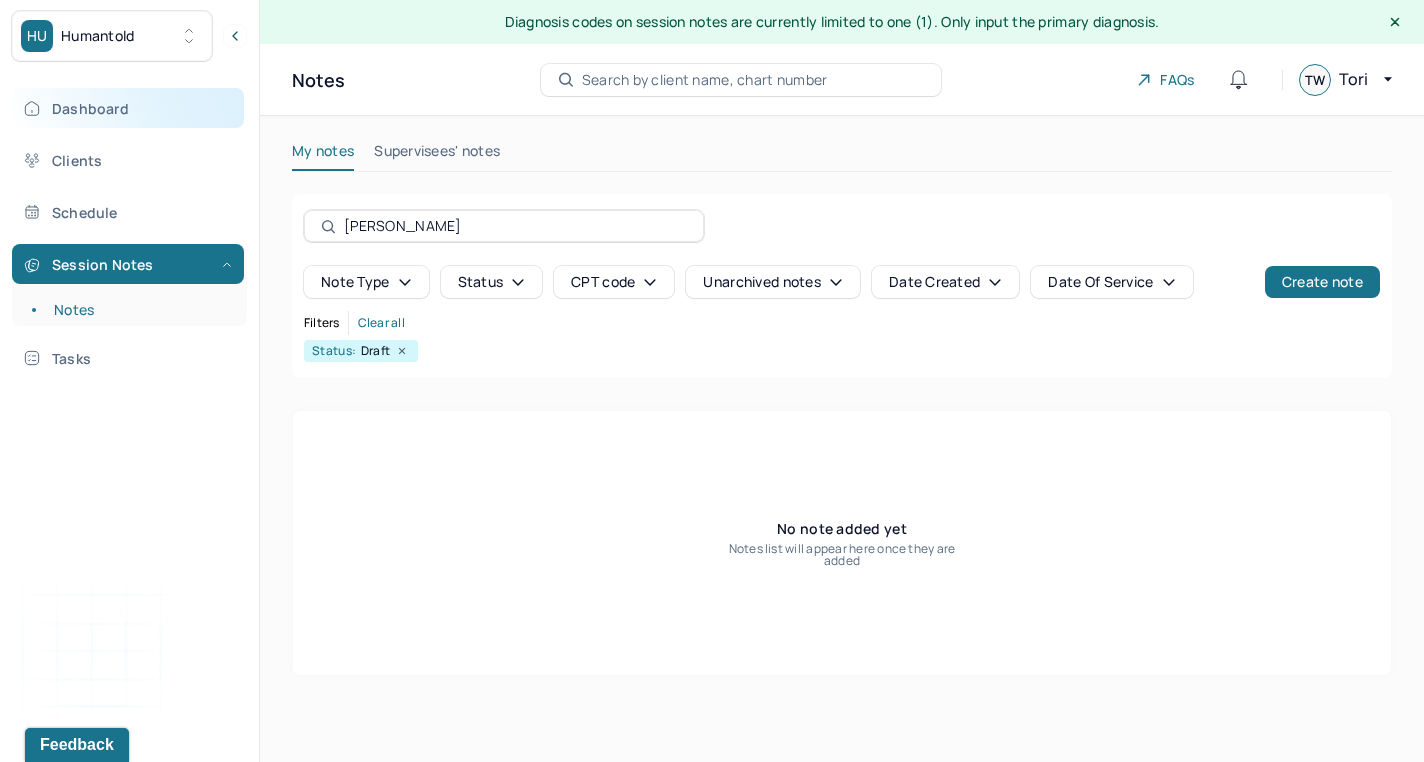 click on "Dashboard" at bounding box center [128, 108] 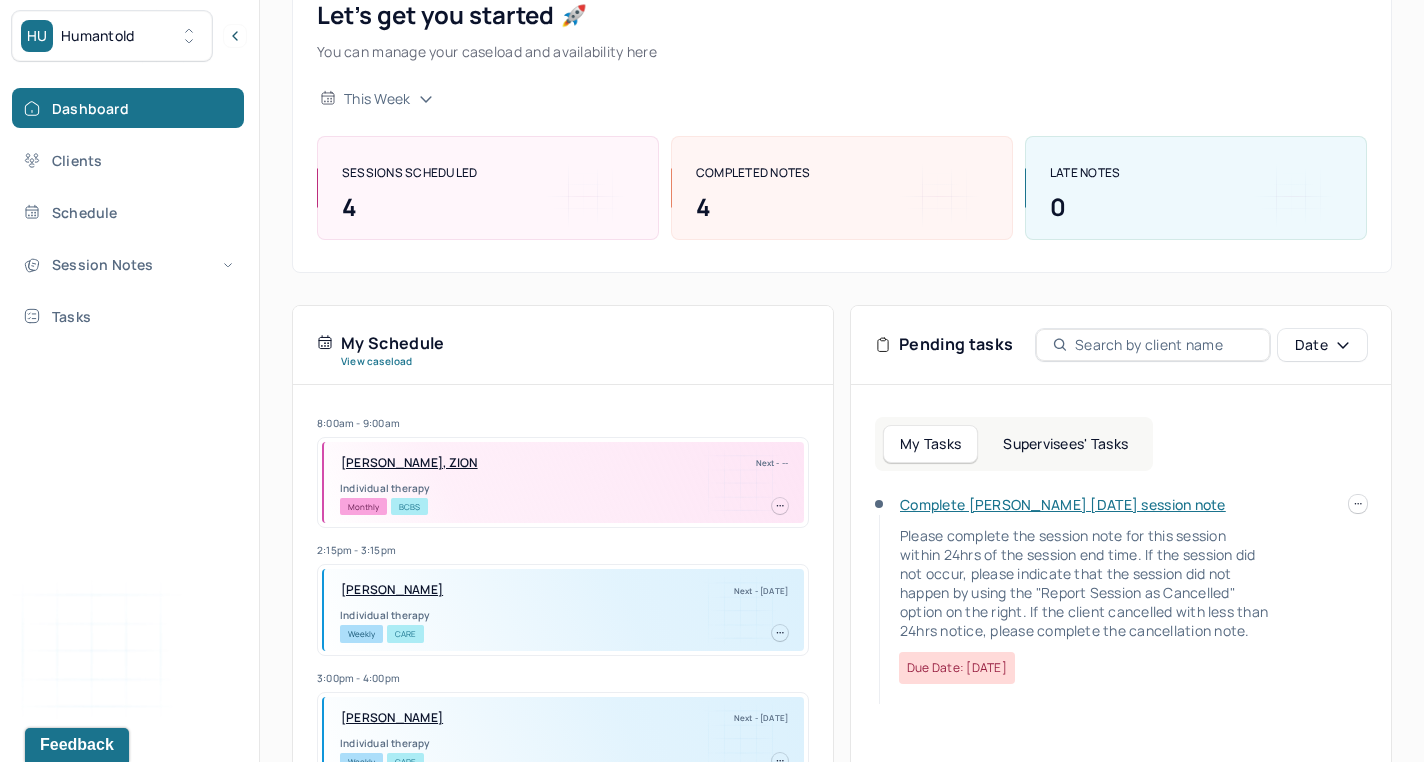 scroll, scrollTop: 211, scrollLeft: 0, axis: vertical 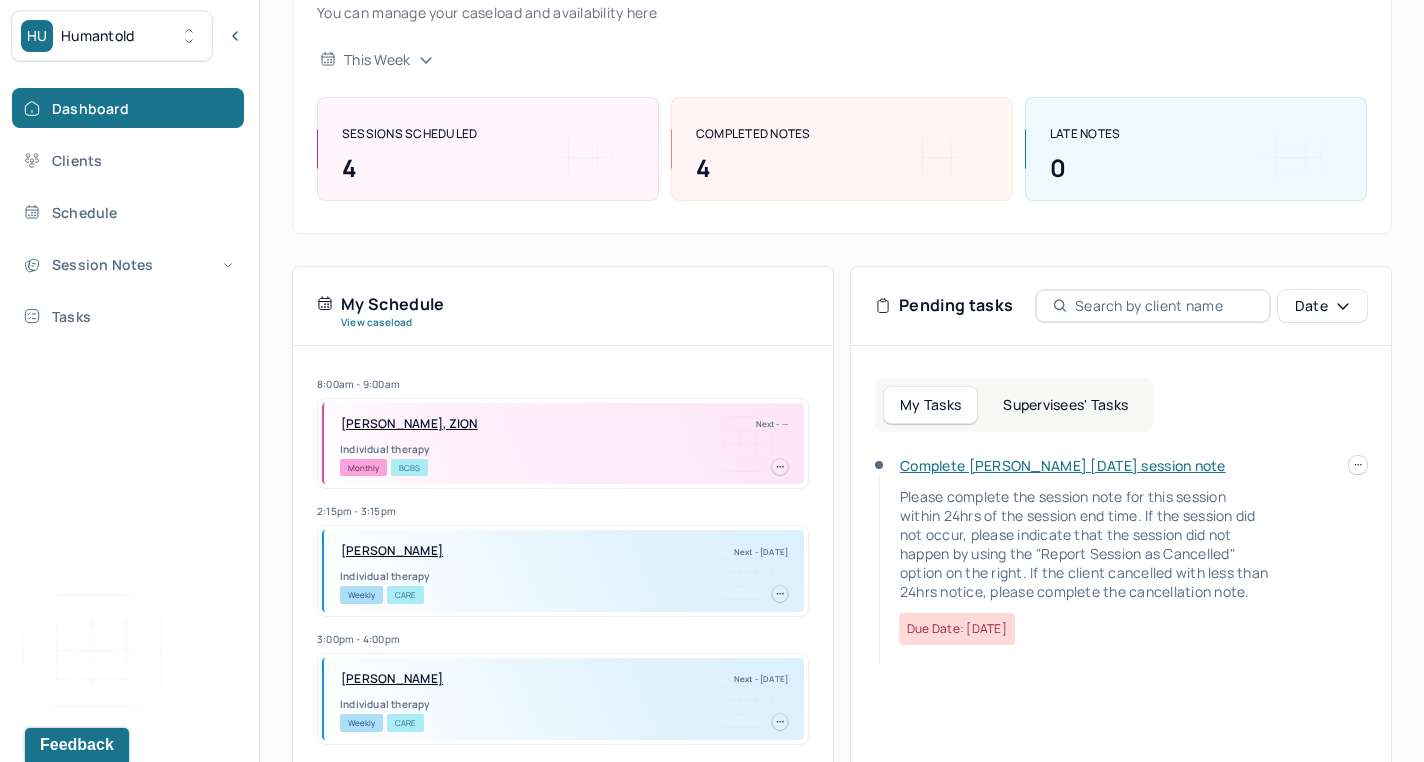 click on "Complete [PERSON_NAME] [DATE] session note" at bounding box center (1063, 465) 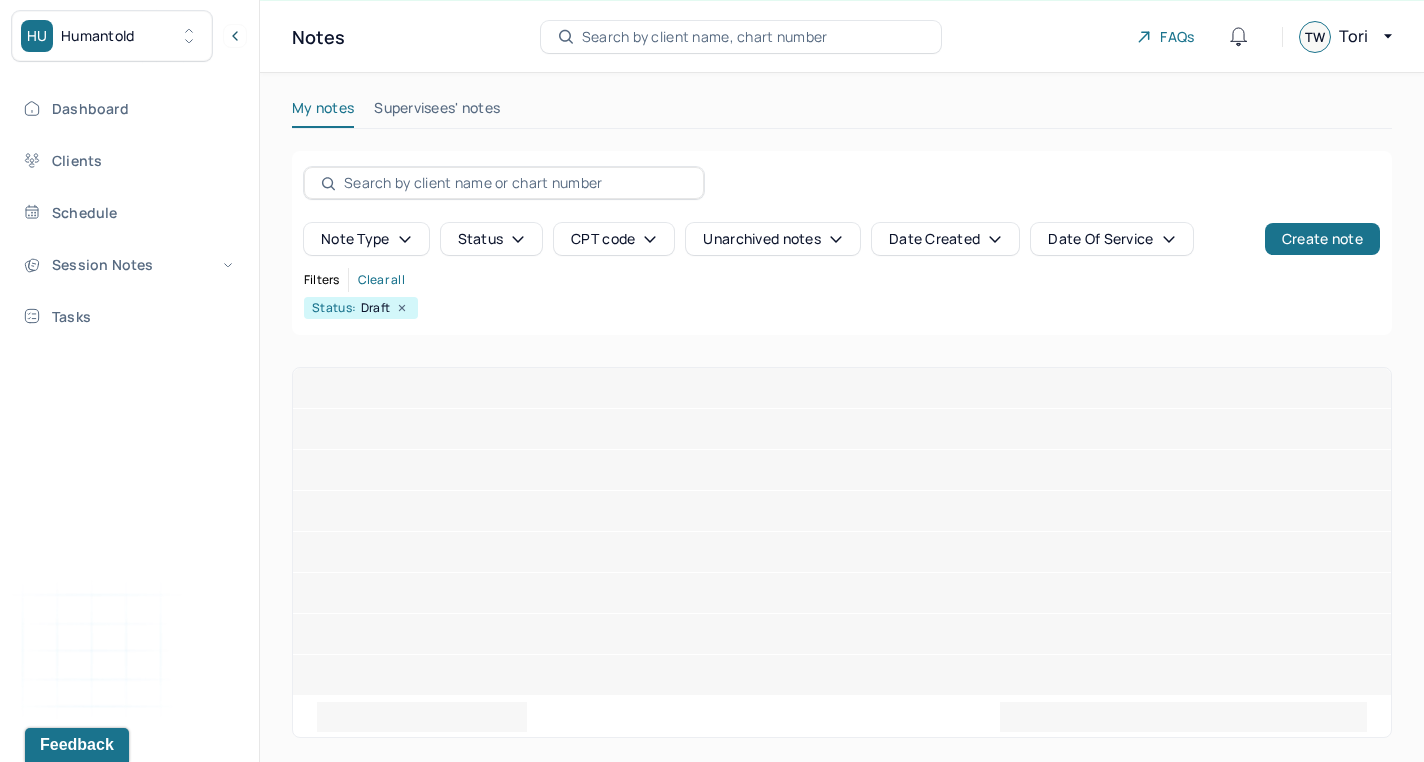 scroll, scrollTop: 0, scrollLeft: 0, axis: both 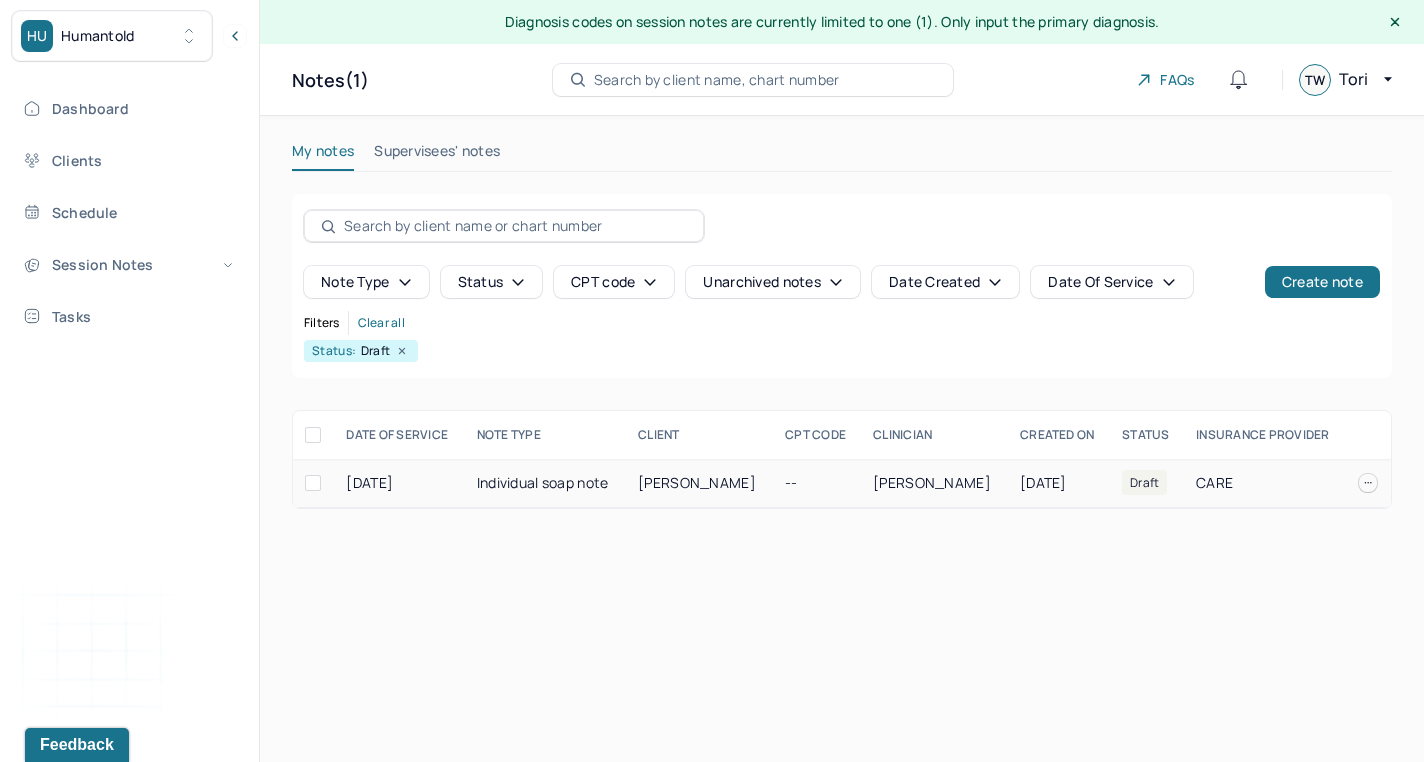 click on "[PERSON_NAME]" at bounding box center [697, 482] 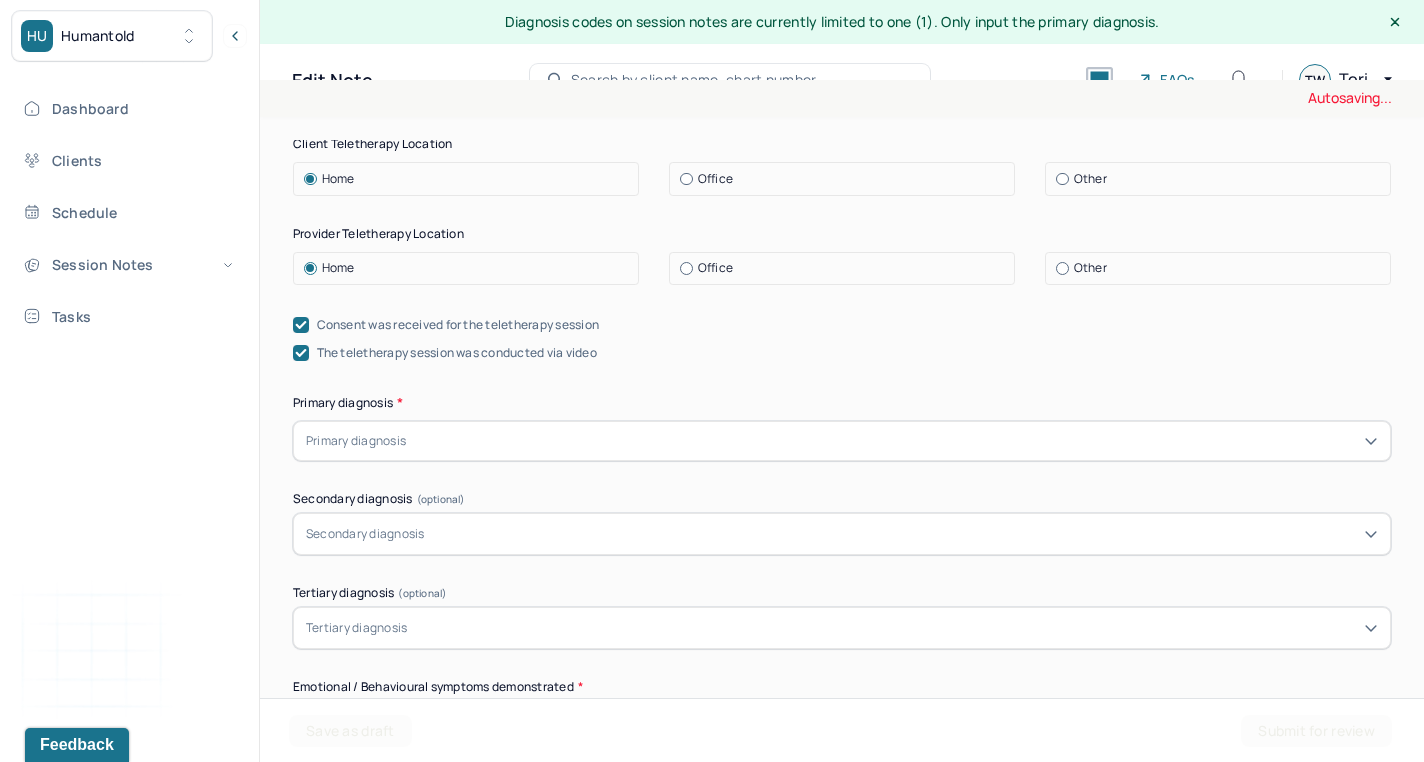 scroll, scrollTop: 588, scrollLeft: 0, axis: vertical 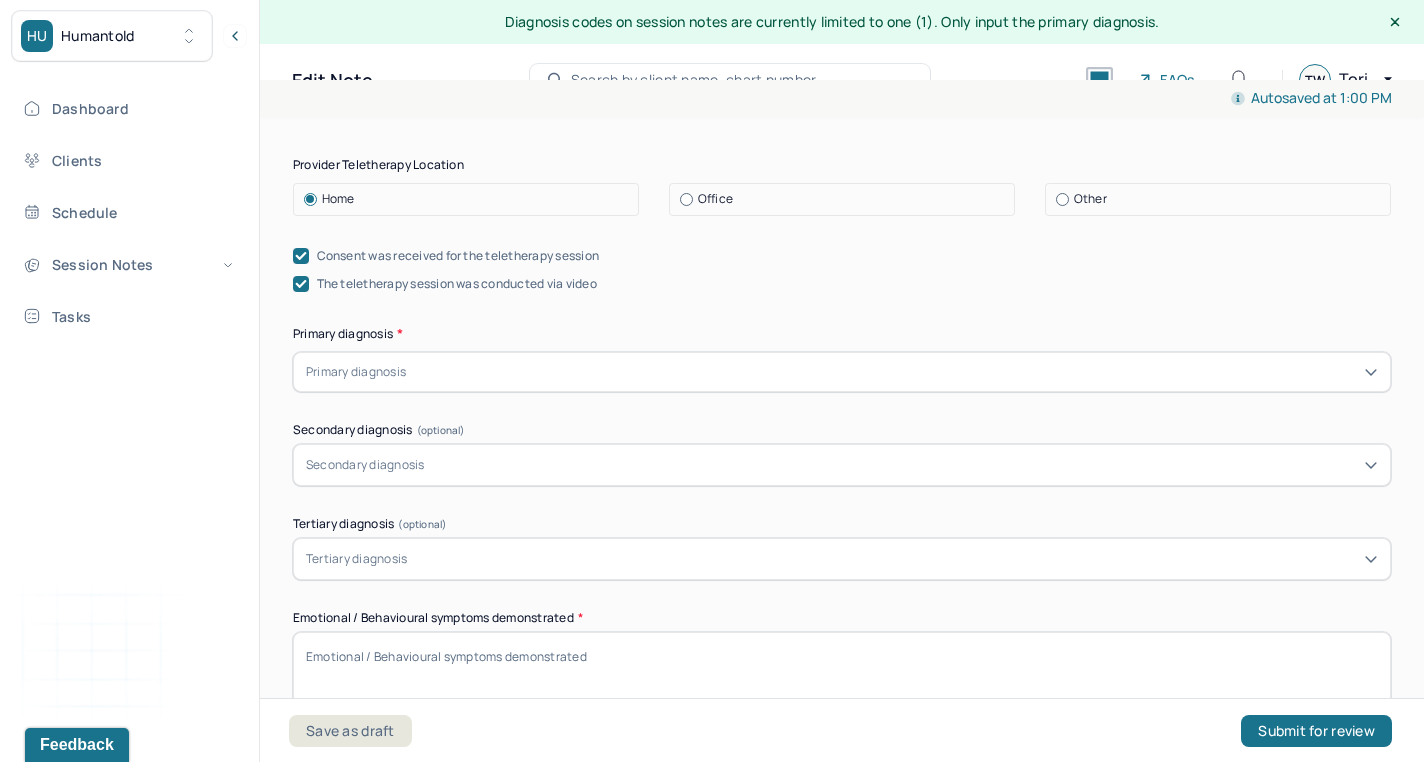 click at bounding box center (894, 372) 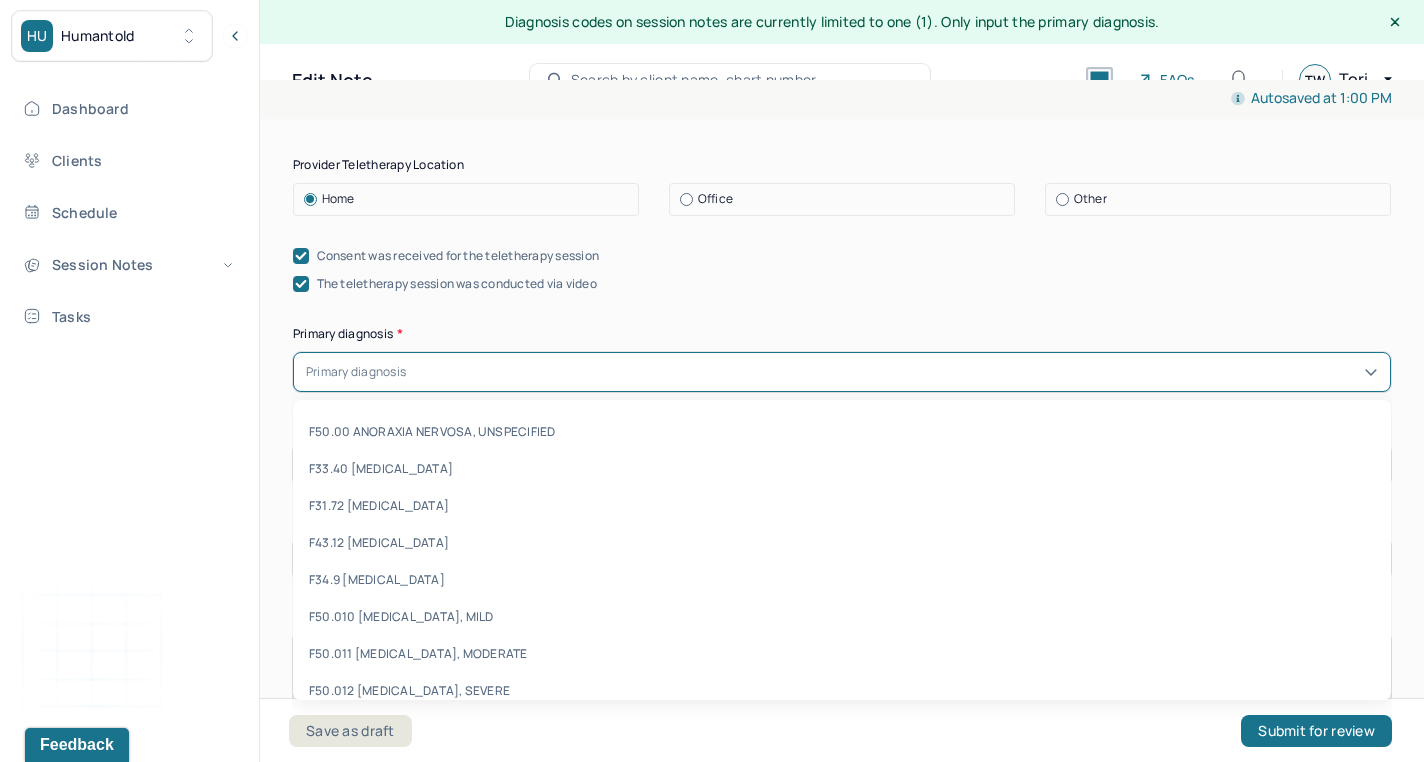 click on "Appointment location * Teletherapy Client Teletherapy Location Home Office Other Provider Teletherapy Location Home Office Other Consent was received for the teletherapy session The teletherapy session was conducted via video Primary diagnosis * F50.00 ANORAXIA NERVOSA, UNSPECIFIED, 1 of 472. 472 results available. Use Up and Down to choose options, press Enter to select the currently focused option, press Escape to exit the menu, press Tab to select the option and exit the menu. Primary diagnosis F50.00 ANORAXIA NERVOSA, UNSPECIFIED F33.40 [MEDICAL_DATA] F31.72 [MEDICAL_DATA] F43.12 [MEDICAL_DATA] F34.9 [MEDICAL_DATA] F50.010 [MEDICAL_DATA], MILD F50.011 [MEDICAL_DATA], MODERATE F50.012 [MEDICAL_DATA], SEVERE F50.013 [MEDICAL_DATA], EXTREME F43.81 PROLONGED GRIEF DISORDER" at bounding box center (842, 453) 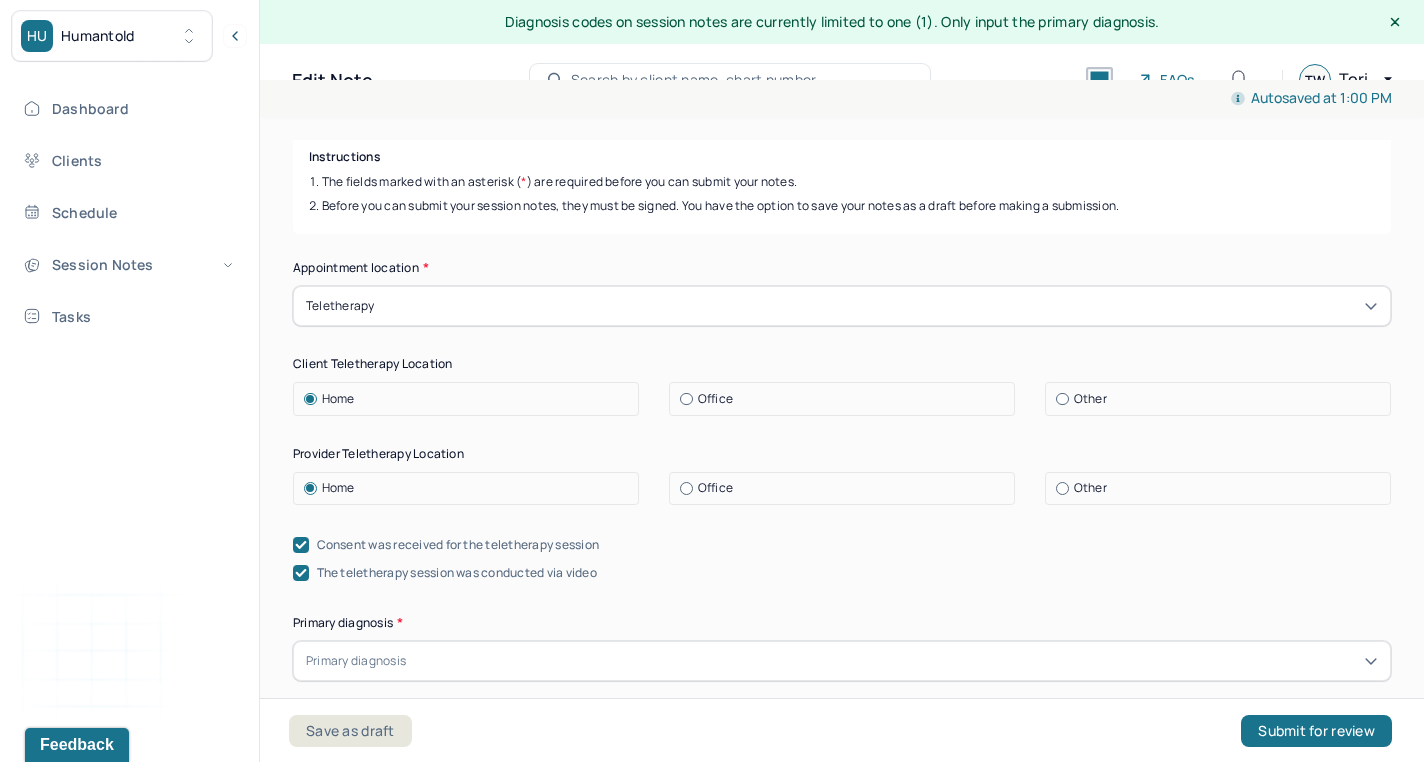 scroll, scrollTop: 196, scrollLeft: 0, axis: vertical 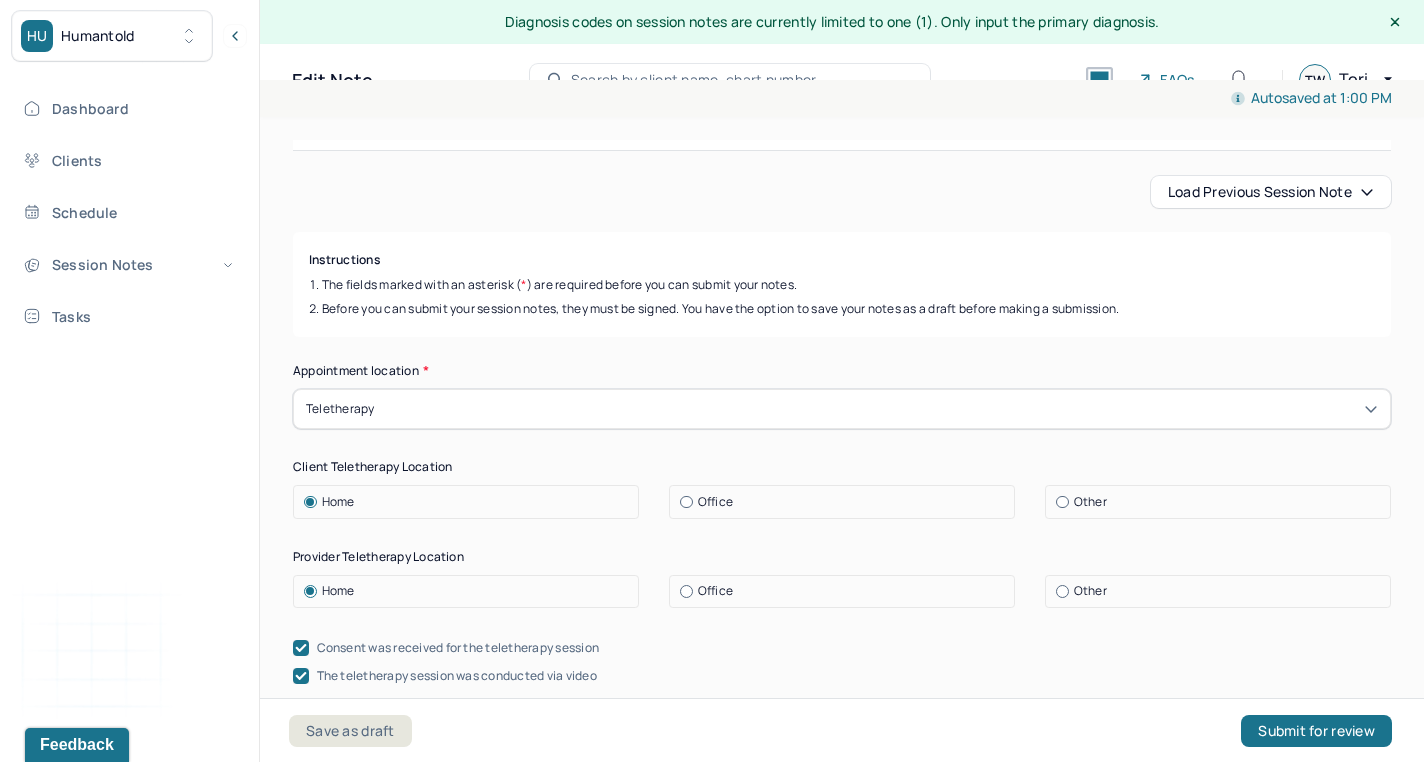 click on "Load previous session note   Instructions The fields marked with an asterisk ( * ) are required before you can submit your notes. Before you can submit your session notes, they must be signed. You have the option to save your notes as a draft before making a submission. Appointment location * Teletherapy Client Teletherapy Location Home Office Other Provider Teletherapy Location Home Office Other Consent was received for the teletherapy session The teletherapy session was conducted via video Primary diagnosis * Primary diagnosis Secondary diagnosis (optional) Secondary diagnosis Tertiary diagnosis (optional) Tertiary diagnosis Emotional / Behavioural symptoms demonstrated * Causing * Causing Intention for Session * Intention for Session Session Note Subjective This section is for Subjective reporting of your clients, it can include their mood, their reported symptoms, their efforts since your last meeting to implement your homework or recommendations or any questions they have Objective Assessment EDMR Plan" at bounding box center [842, 2327] 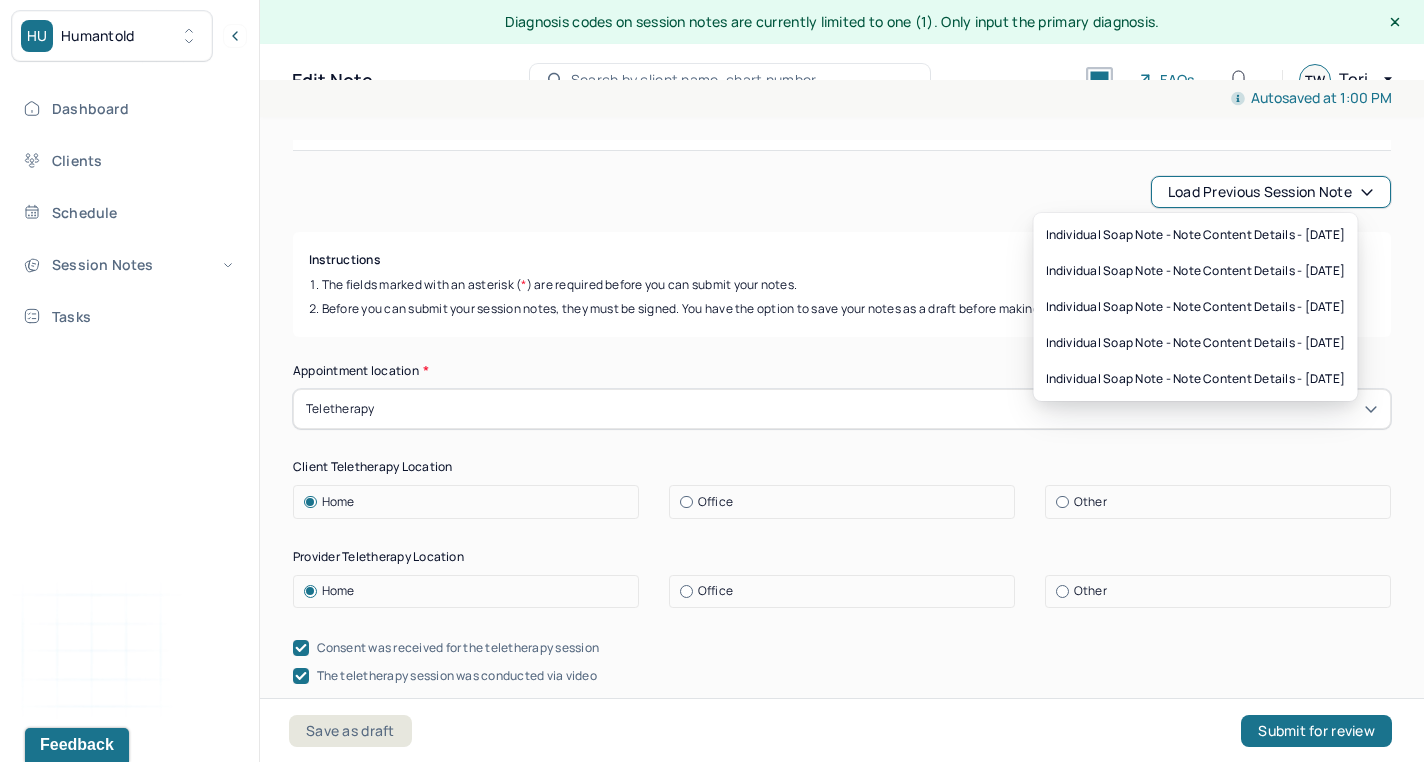 click on "Load previous session note" at bounding box center [1271, 192] 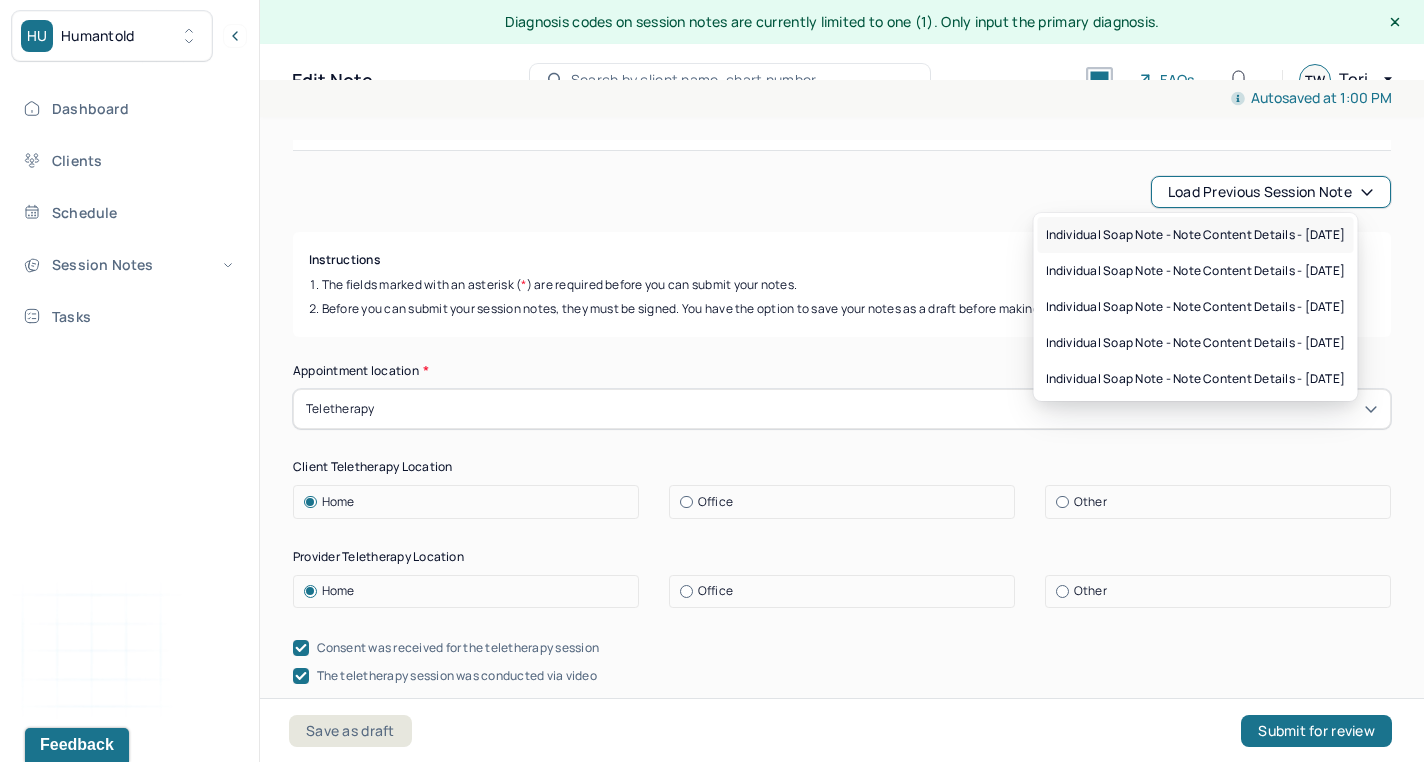 click on "Individual soap note   - Note content Details -   [DATE]" at bounding box center (1196, 235) 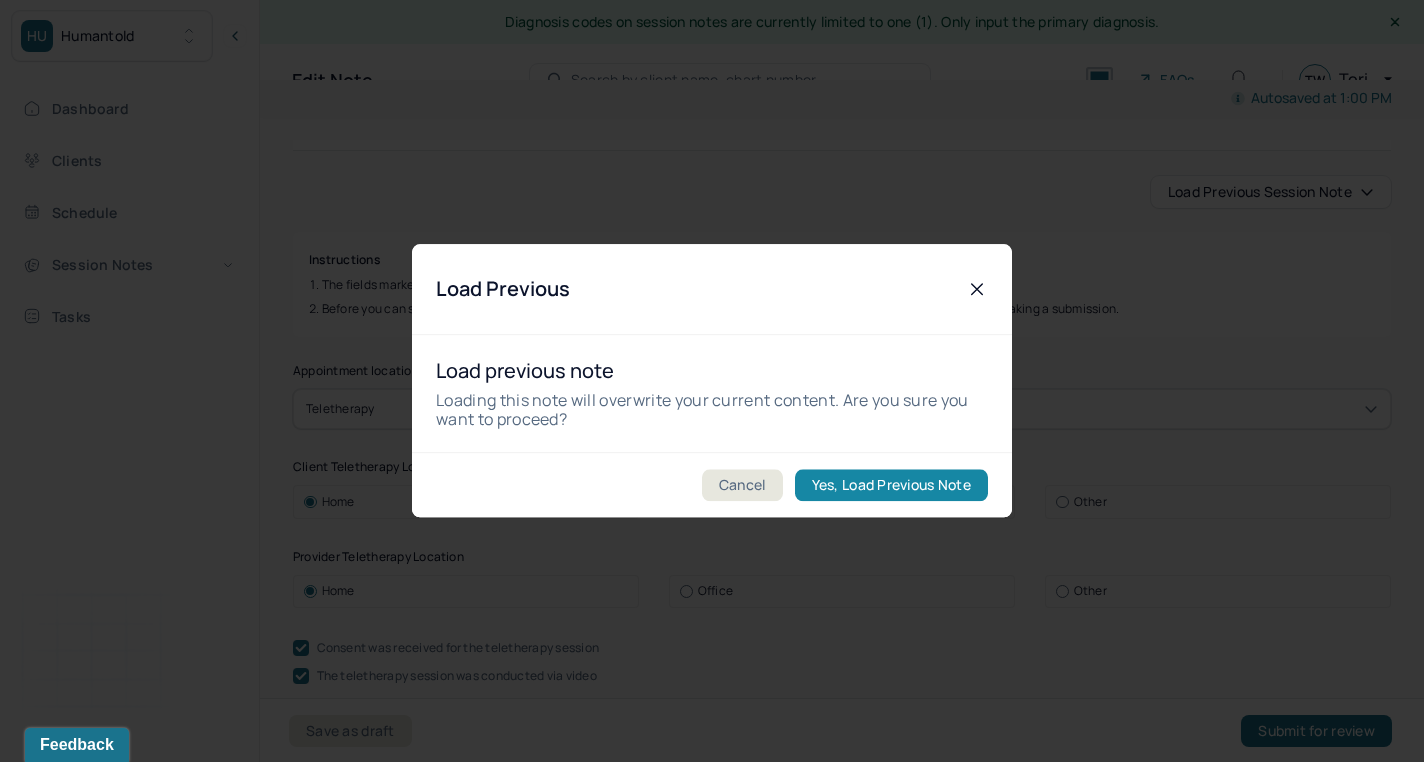 click on "Yes, Load Previous Note" at bounding box center (891, 486) 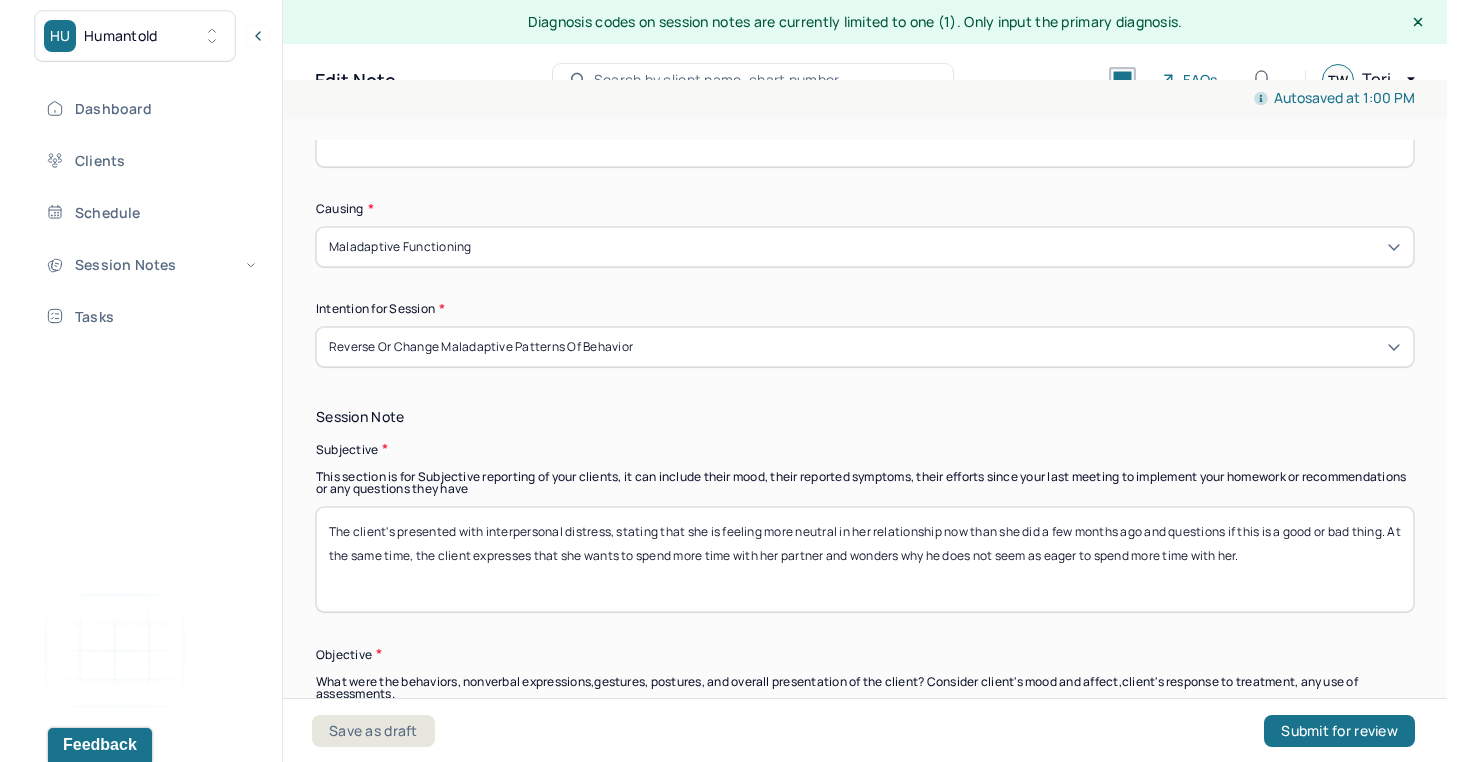 scroll, scrollTop: 1172, scrollLeft: 0, axis: vertical 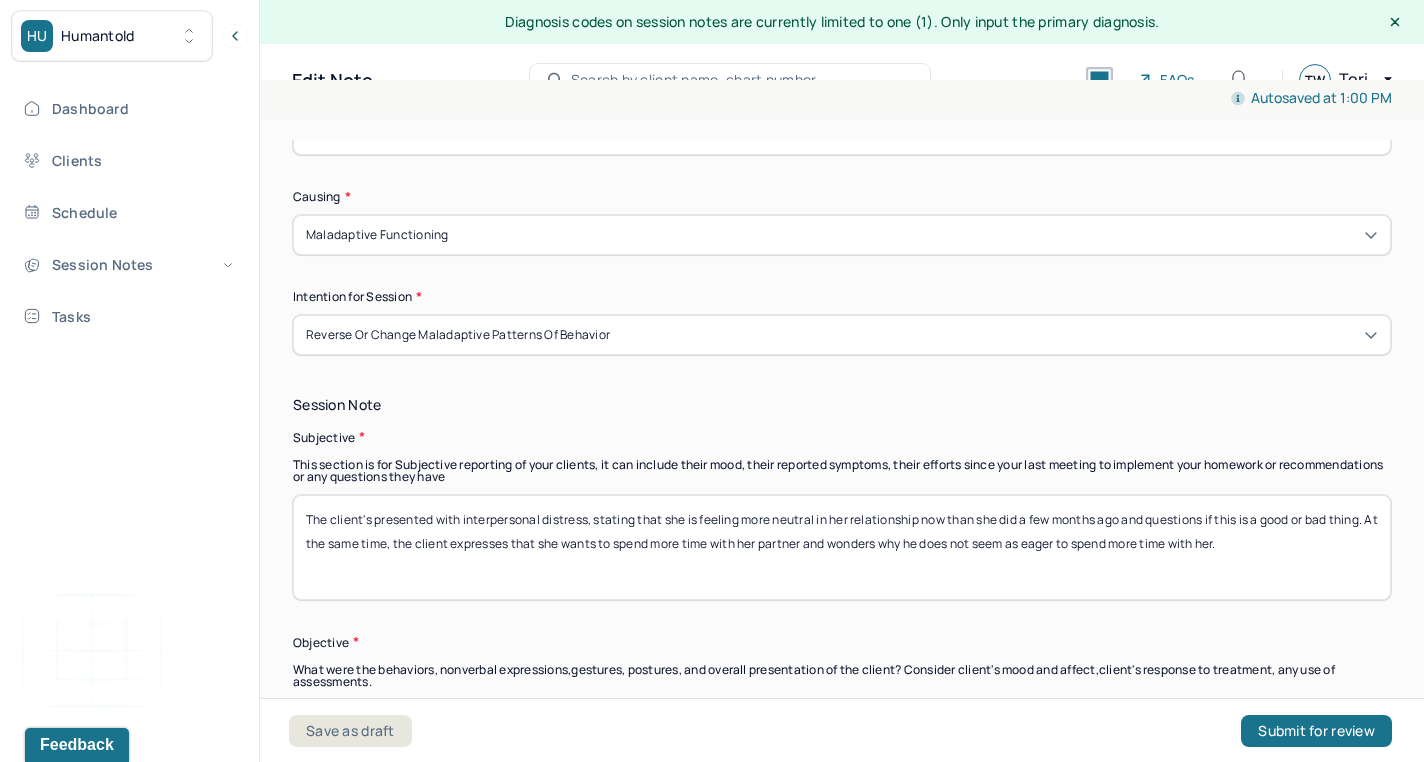 drag, startPoint x: 1281, startPoint y: 550, endPoint x: 494, endPoint y: 458, distance: 792.35913 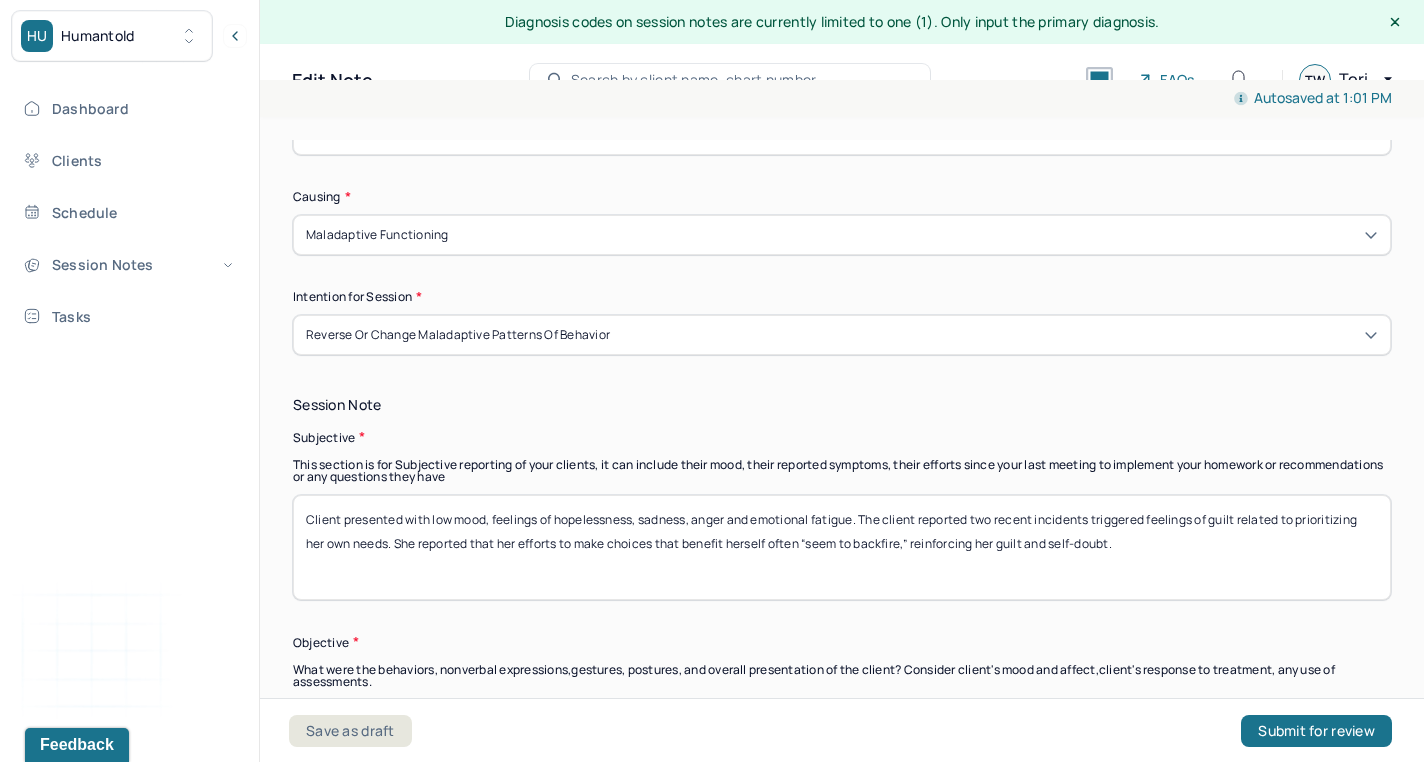 type on "Client presented with low mood, feelings of hopelessness, sadness, anger and emotional fatigue. The client reported two recent incidents triggered feelings of guilt related to prioritizing her own needs. She reported that her efforts to make choices that benefit herself often “seem to backfire,” reinforcing her guilt and self-doubt." 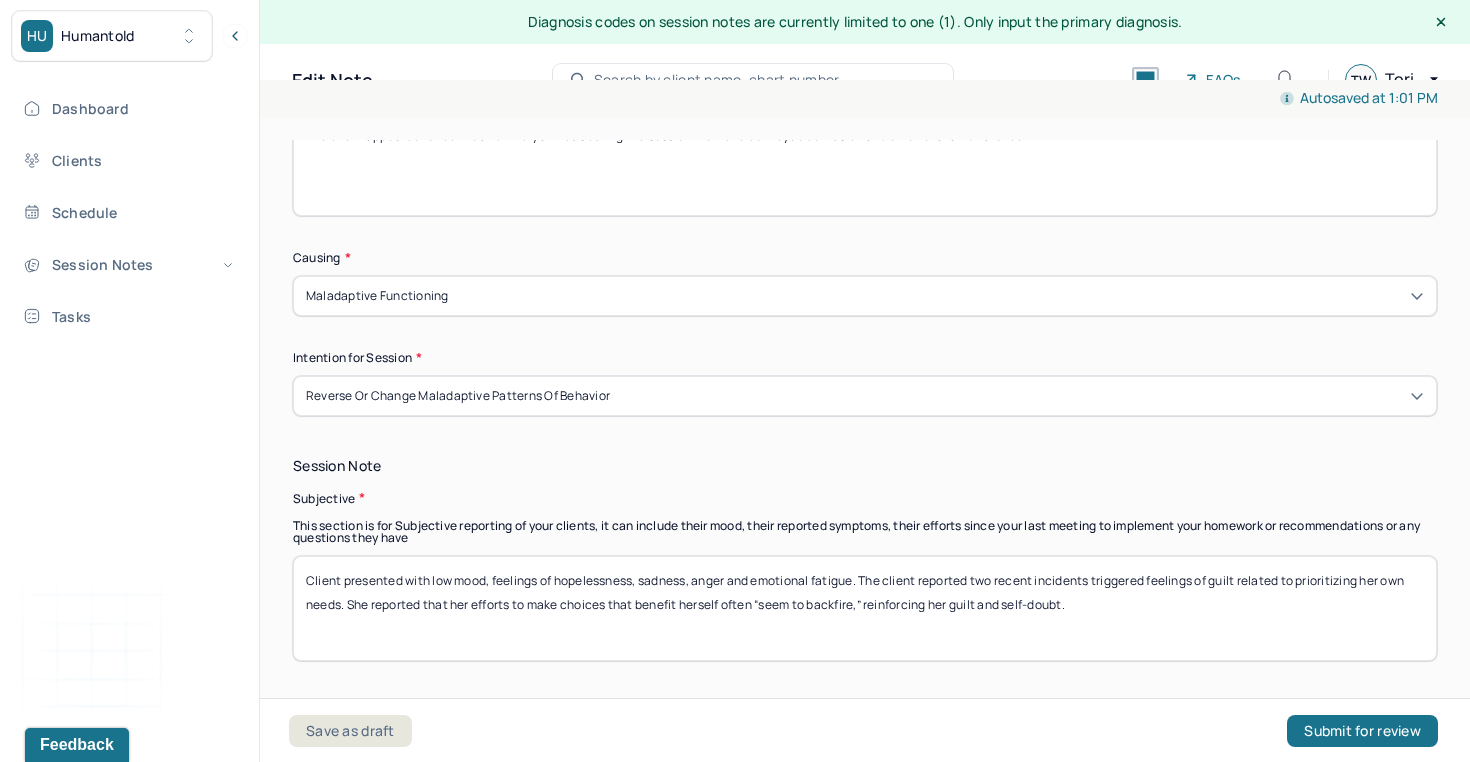 scroll, scrollTop: 1178, scrollLeft: 0, axis: vertical 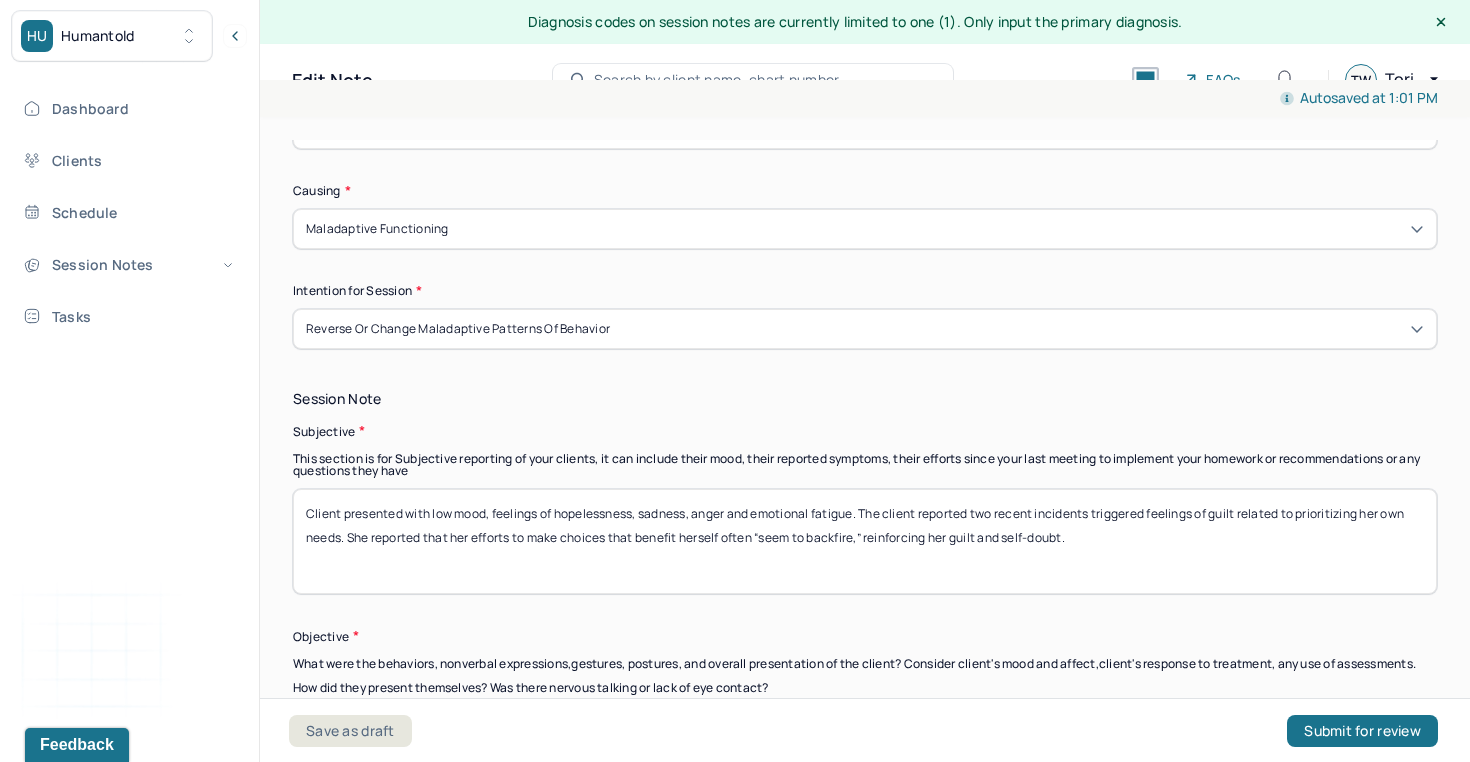 click on "Reverse or change maladaptive patterns of behavior" at bounding box center (458, 329) 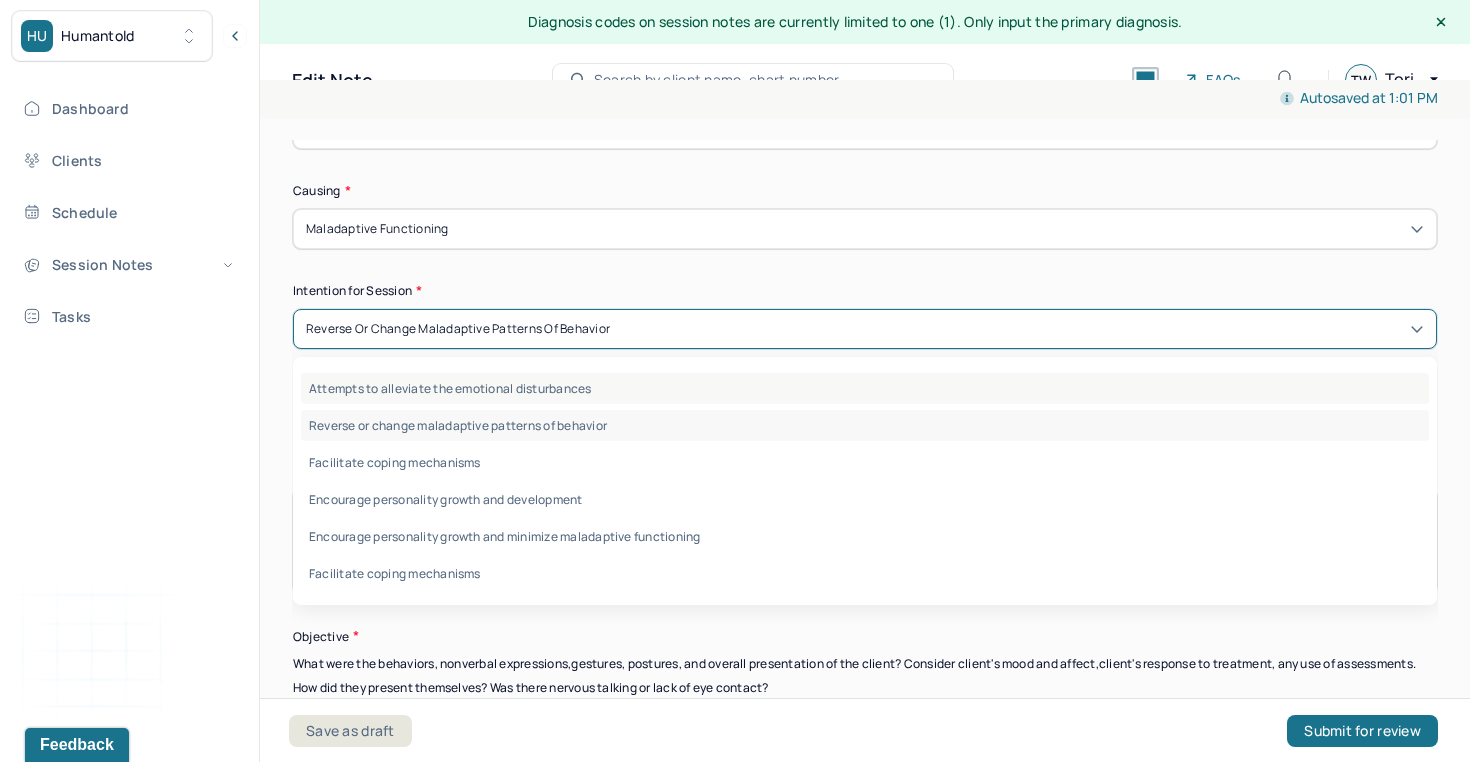 click on "Attempts to alleviate the emotional disturbances" at bounding box center (865, 388) 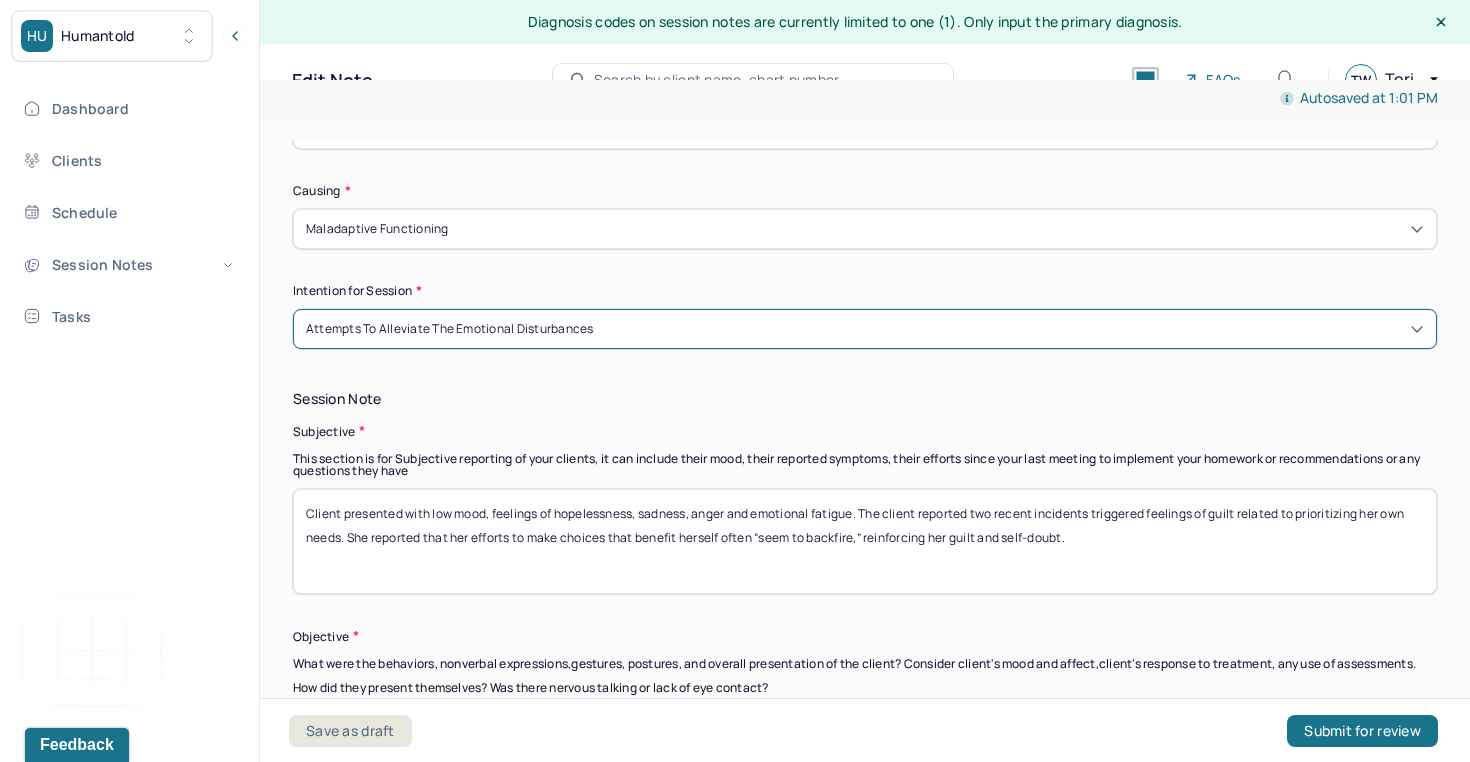 click on "Session Note" at bounding box center (865, 399) 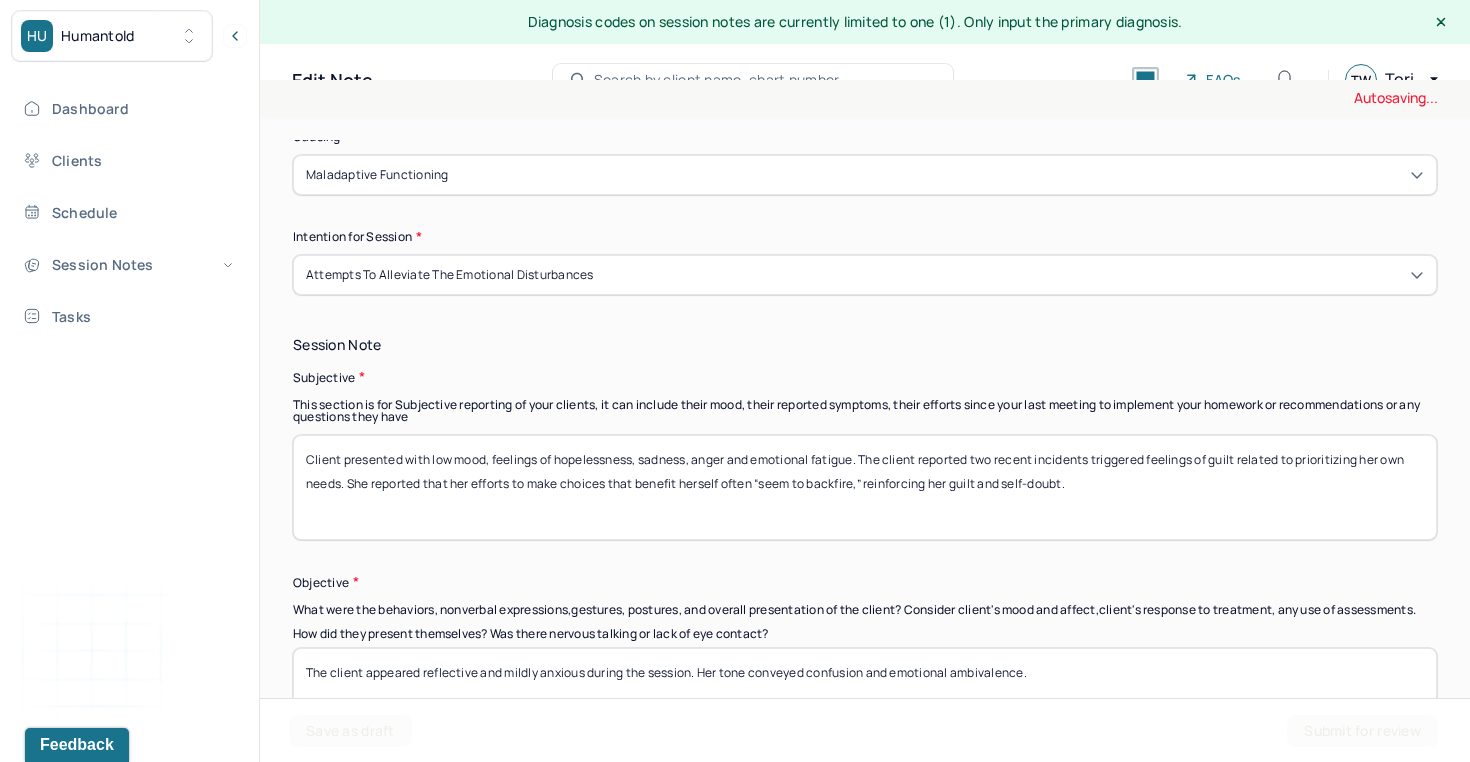 scroll, scrollTop: 1247, scrollLeft: 0, axis: vertical 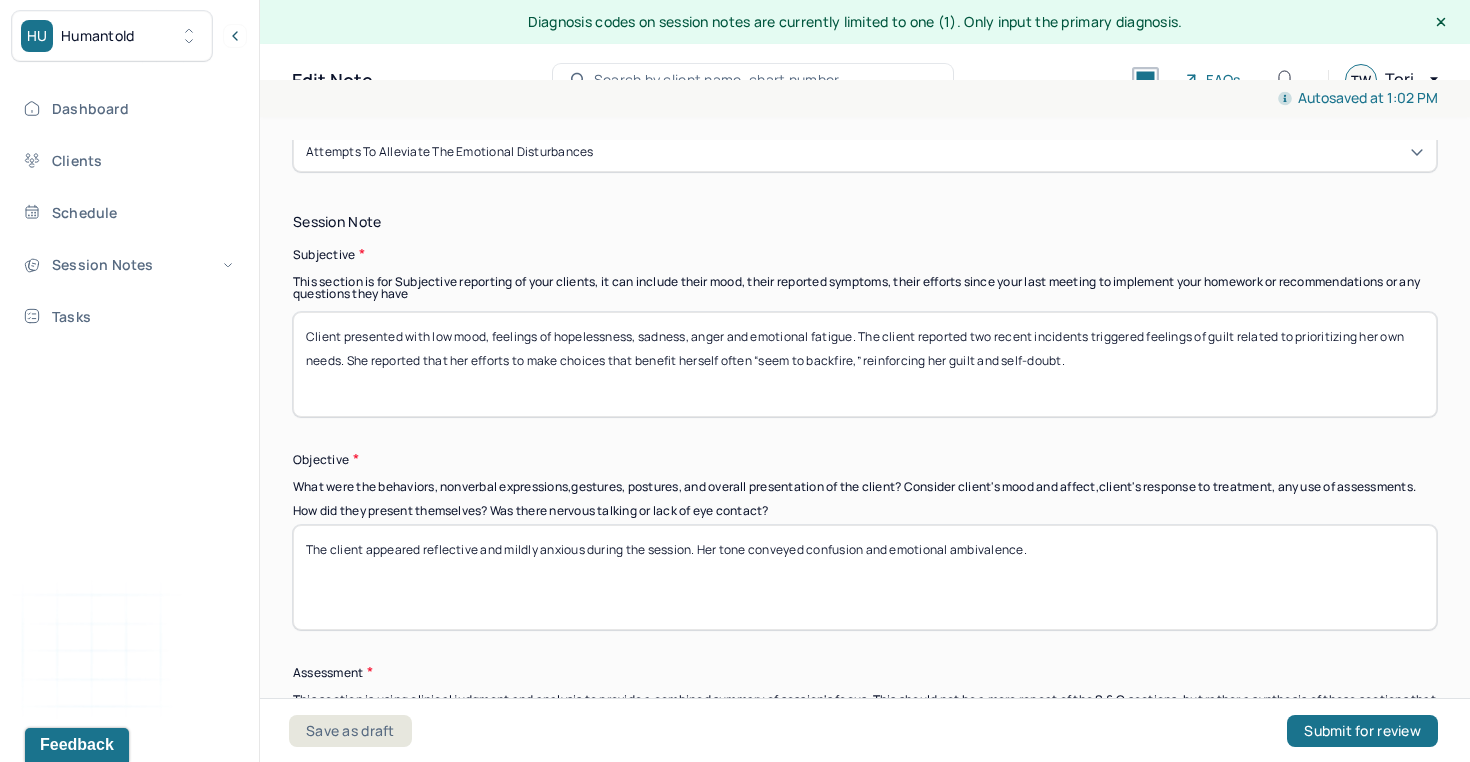 drag, startPoint x: 1055, startPoint y: 552, endPoint x: 489, endPoint y: 479, distance: 570.6882 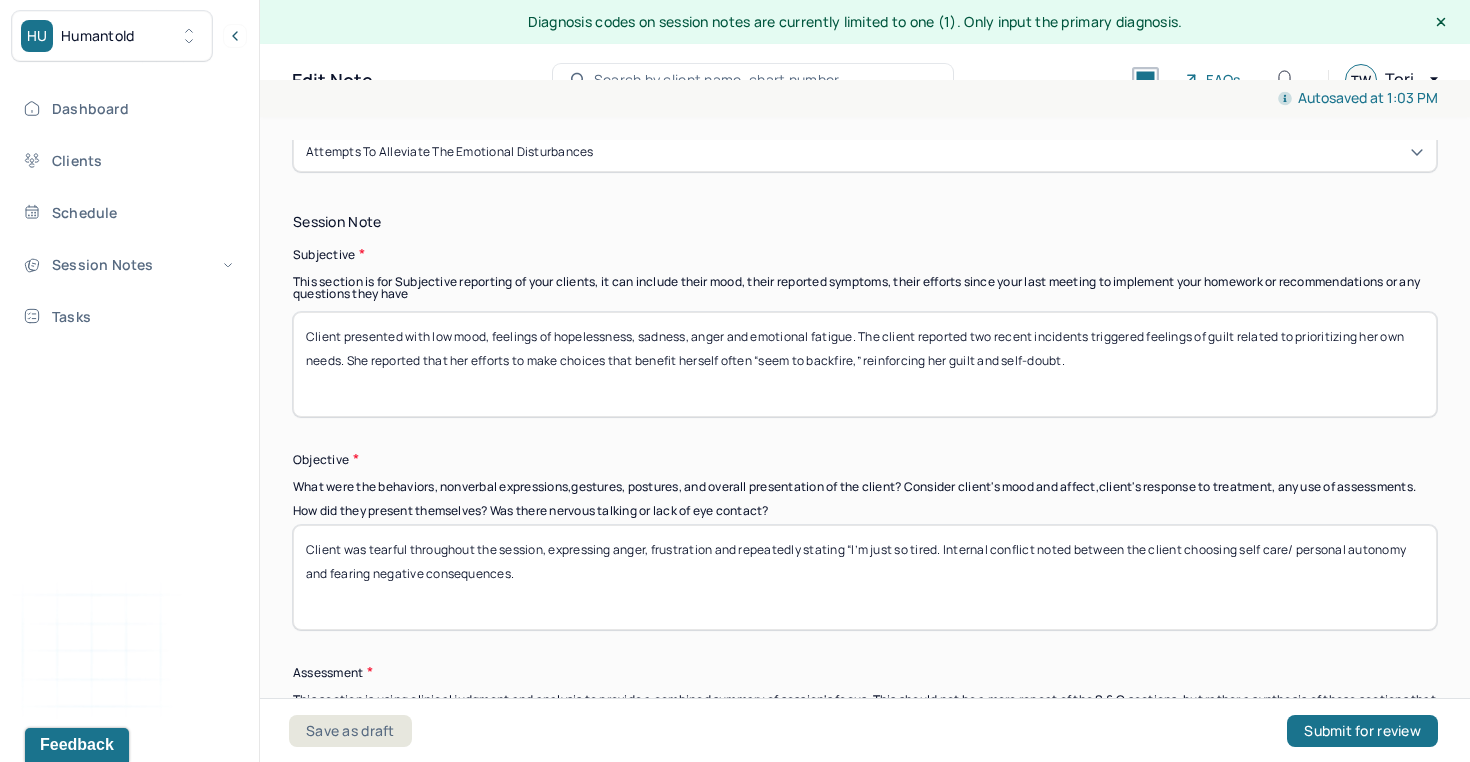 click on "Client was tearful throughout the session, expressing anger, frustration and repeatedly stating “I’m just so tired. Internal conflict noted between the client choosing self care/ personal autonomy and fearing negative consequences." at bounding box center [865, 577] 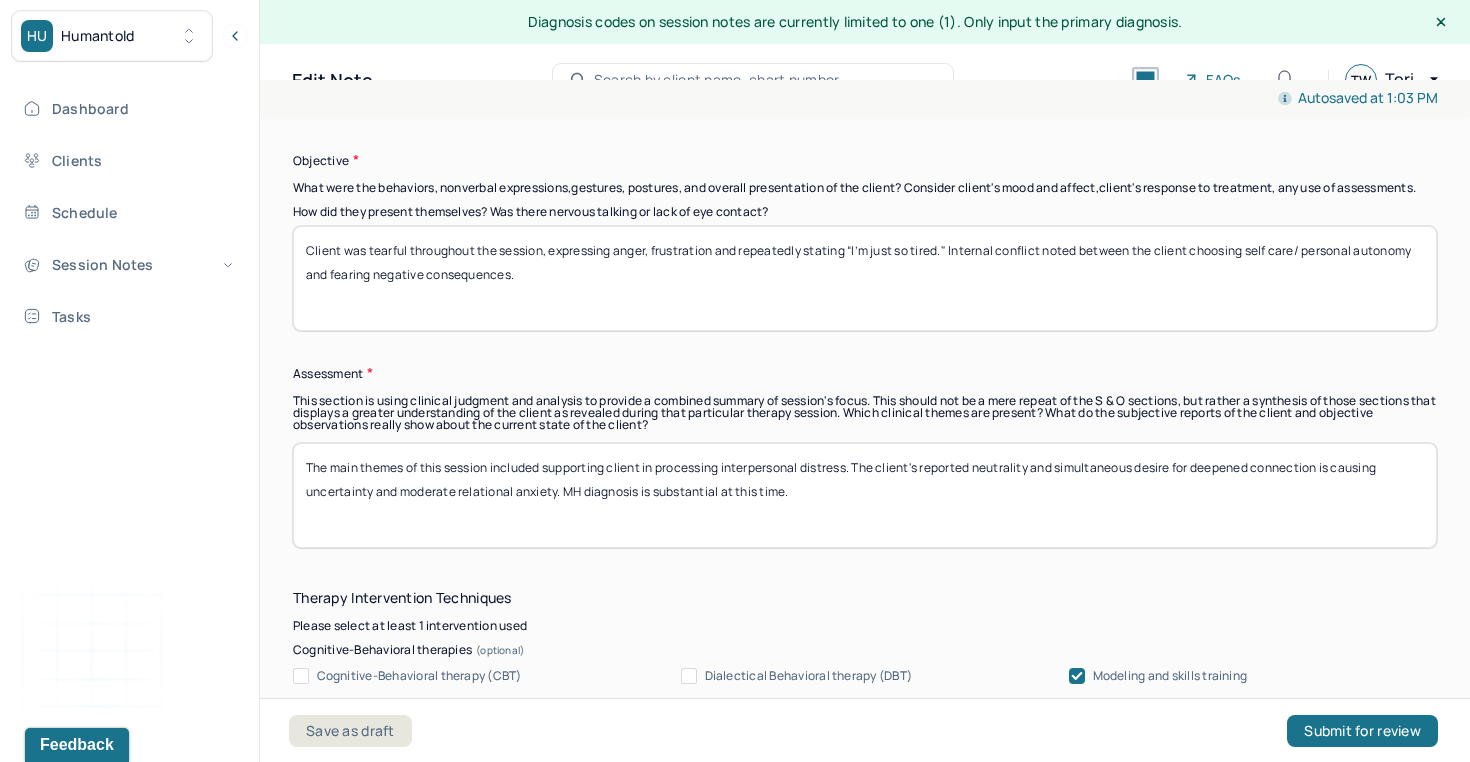 scroll, scrollTop: 1676, scrollLeft: 0, axis: vertical 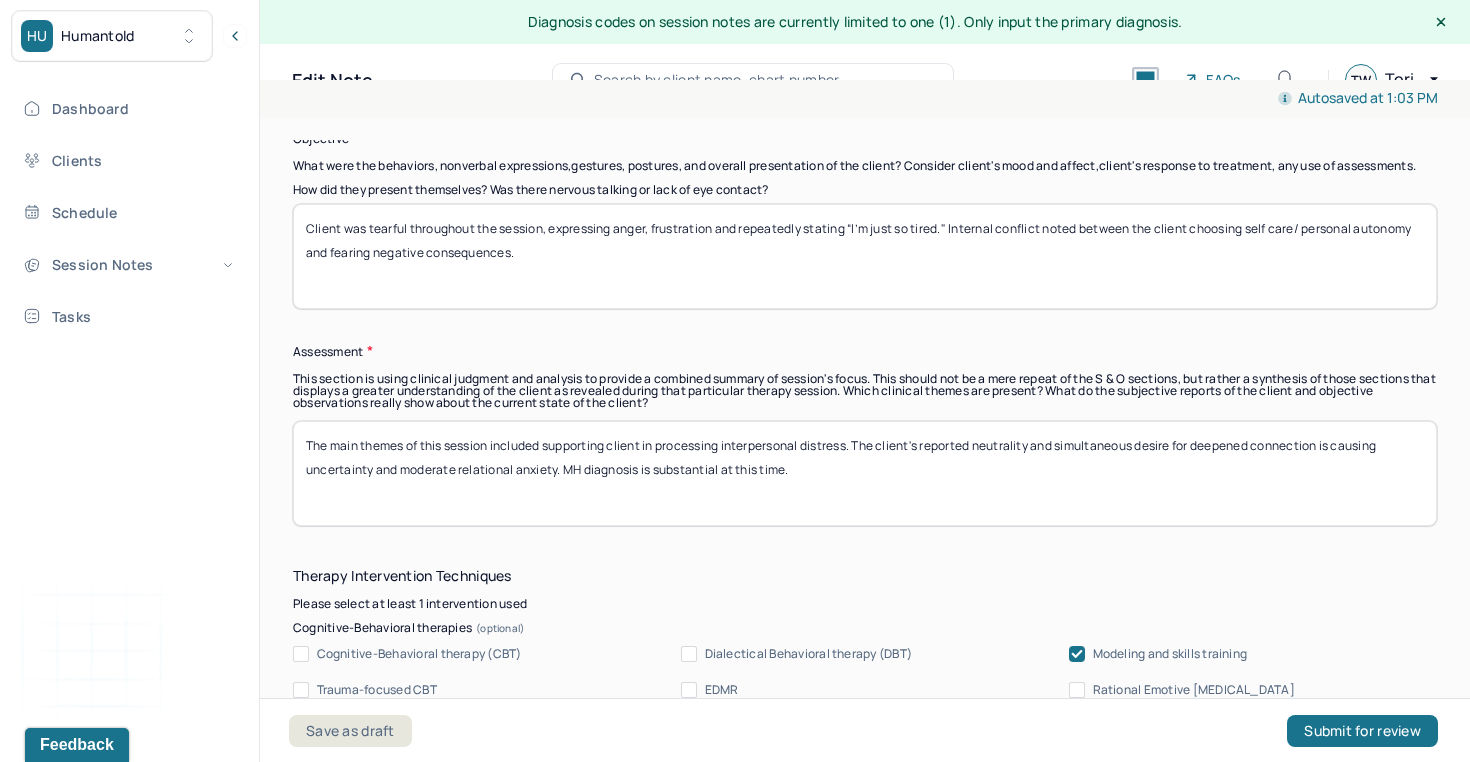type on "Client was tearful throughout the session, expressing anger, frustration and repeatedly stating “I’m just so tired." Internal conflict noted between the client choosing self care/ personal autonomy and fearing negative consequences." 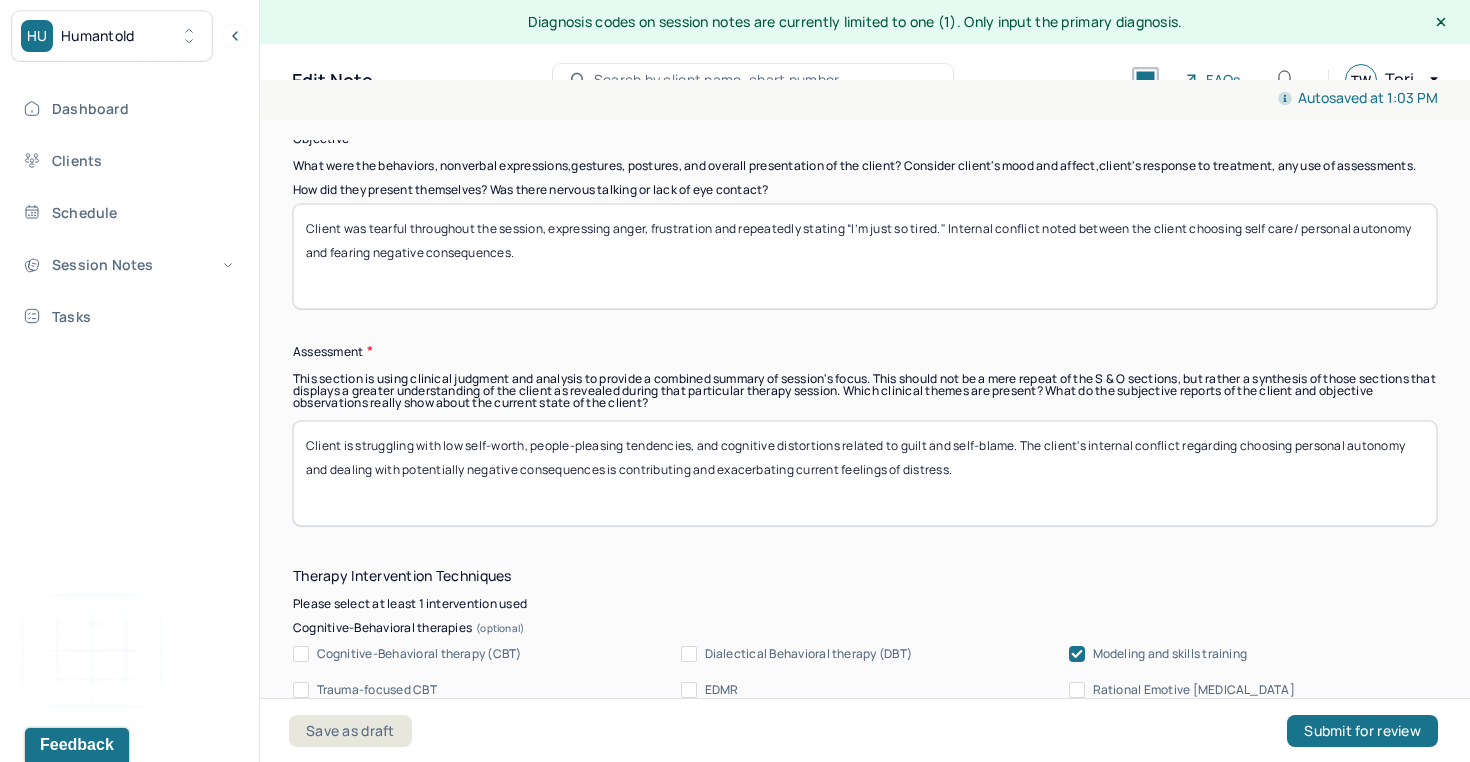 click on "Client is struggling with low self-worth, people-pleasing tendencies, and cognitive distortions related to guilt and self-blame. The client's internal conflict regarding choosing personal autonomy and dealing with potentially negative consequences is contributing and exacerbating current feelings of distress." at bounding box center (865, 473) 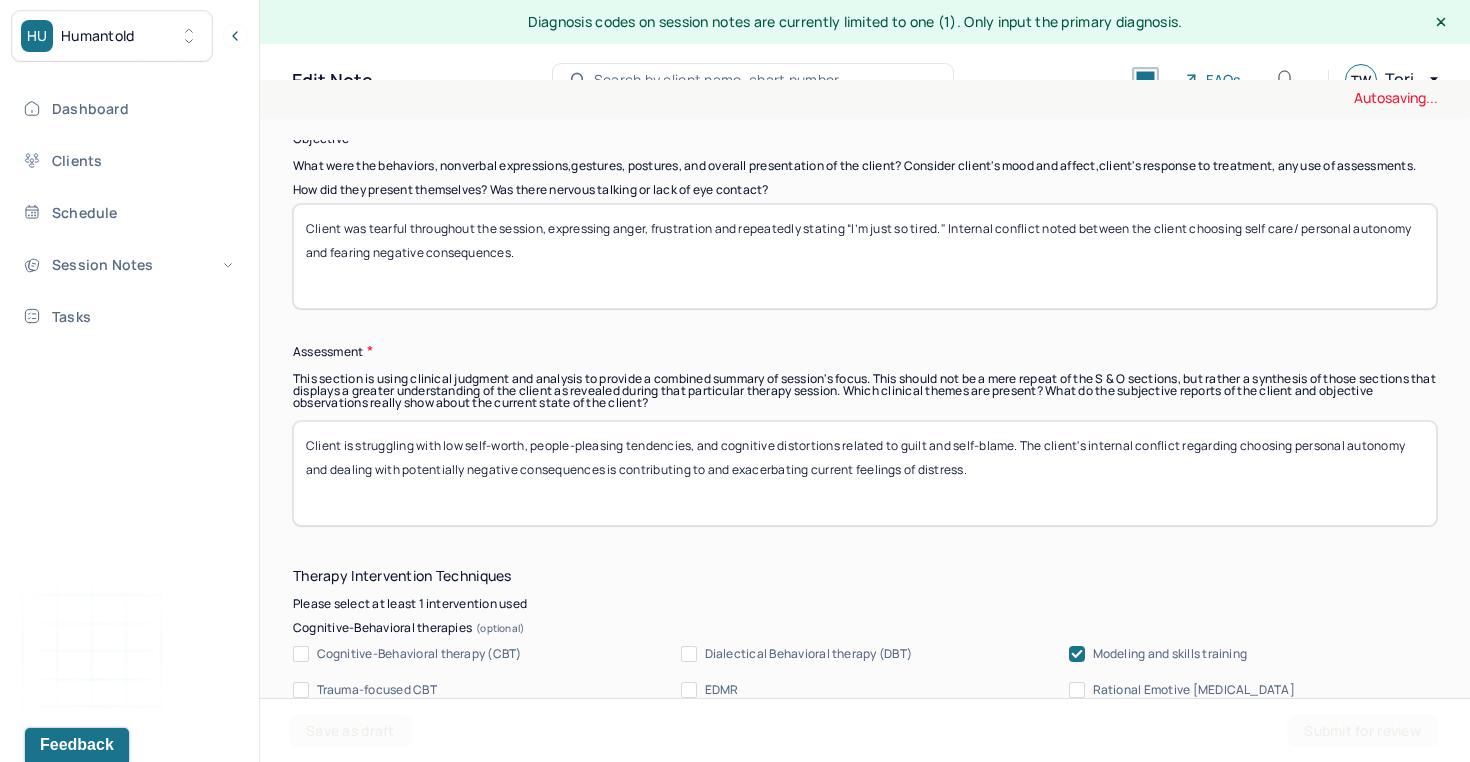 click on "Client is struggling with low self-worth, people-pleasing tendencies, and cognitive distortions related to guilt and self-blame. The client's internal conflict regarding choosing personal autonomy and dealing with potentially negative consequences is contributing and exacerbating current feelings of distress." at bounding box center (865, 473) 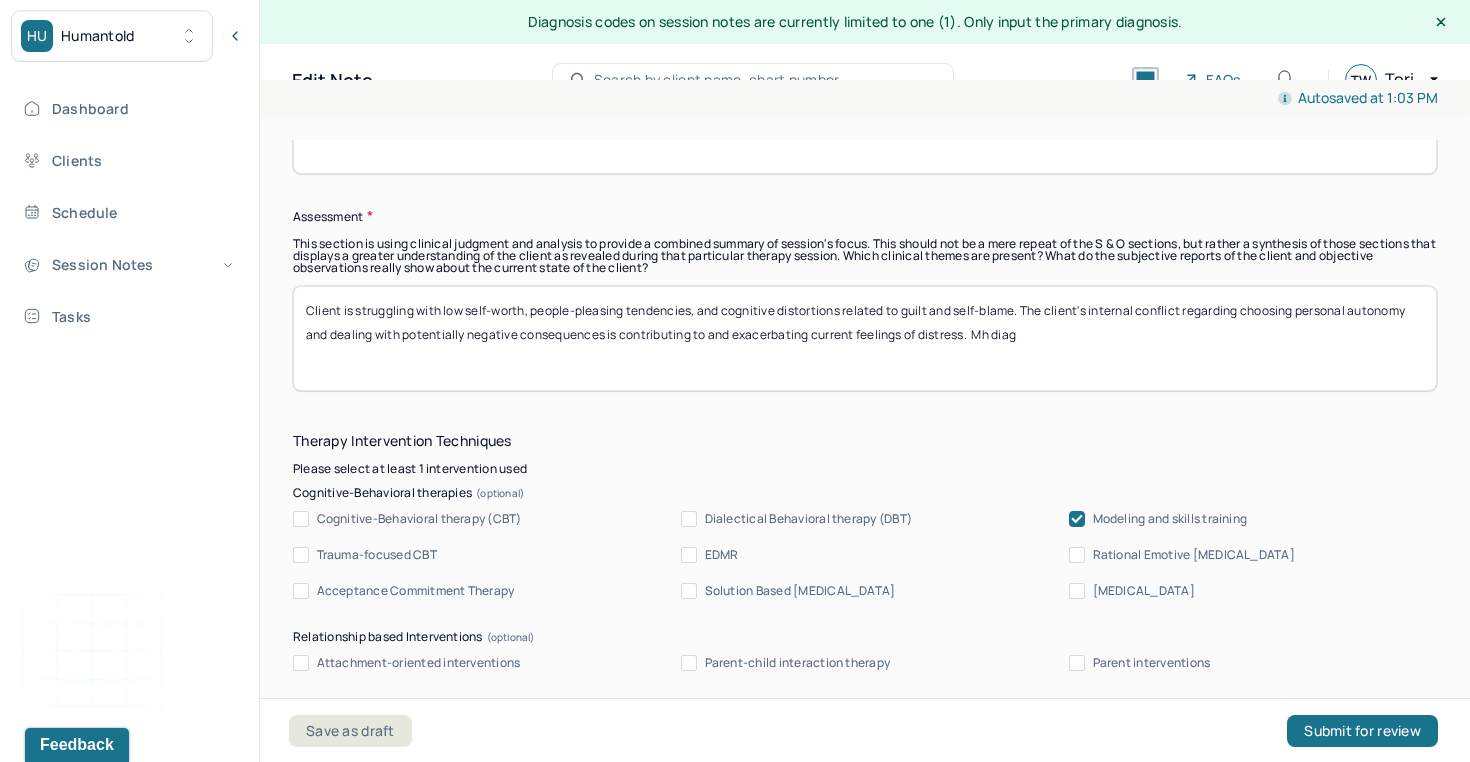 scroll, scrollTop: 1815, scrollLeft: 0, axis: vertical 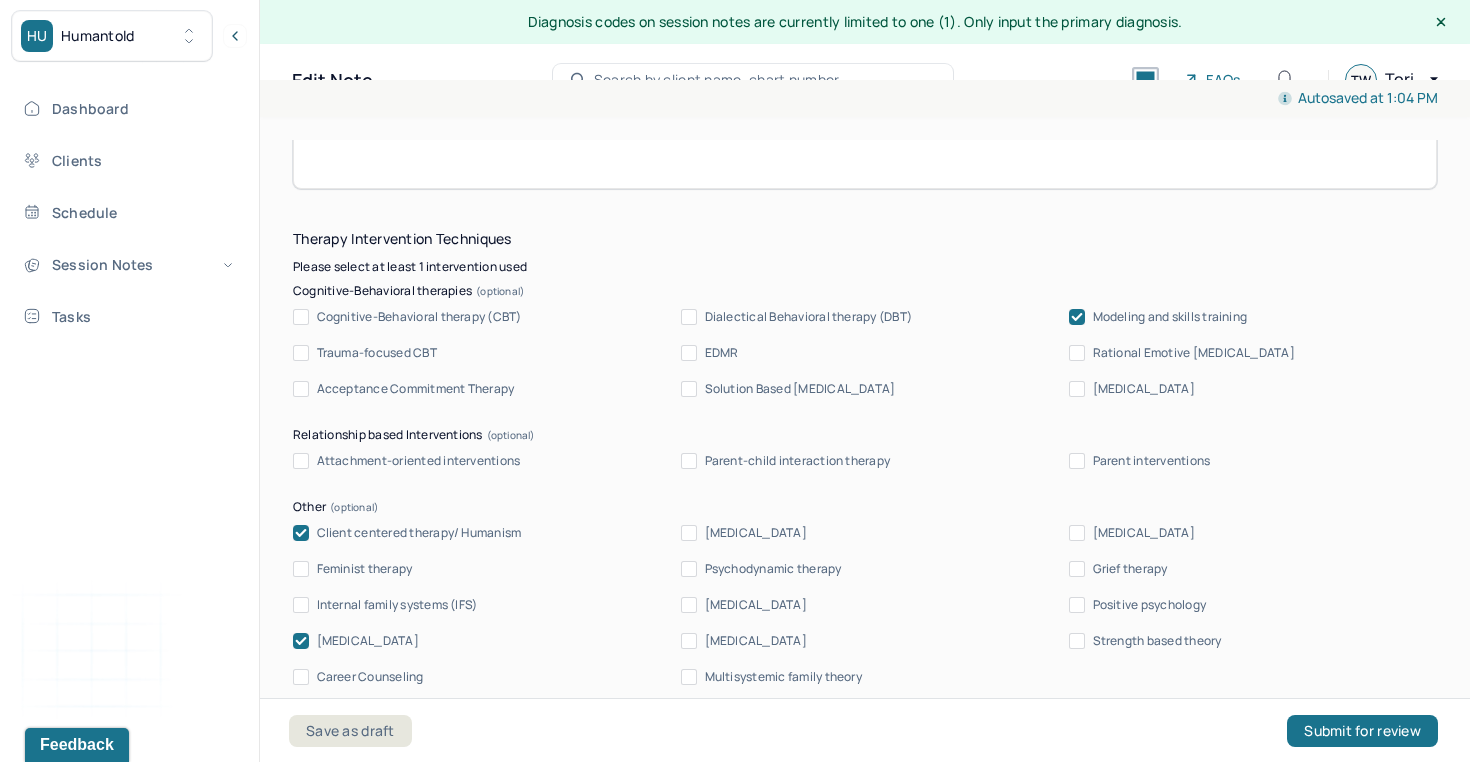 type on "Client is struggling with low self-worth, people-pleasing tendencies, and cognitive distortions related to guilt and self-blame. The client's internal conflict regarding choosing personal autonomy and dealing with potentially negative consequences is contributing to and exacerbating current feelings of distress. MH diagnosis is susbtantial." 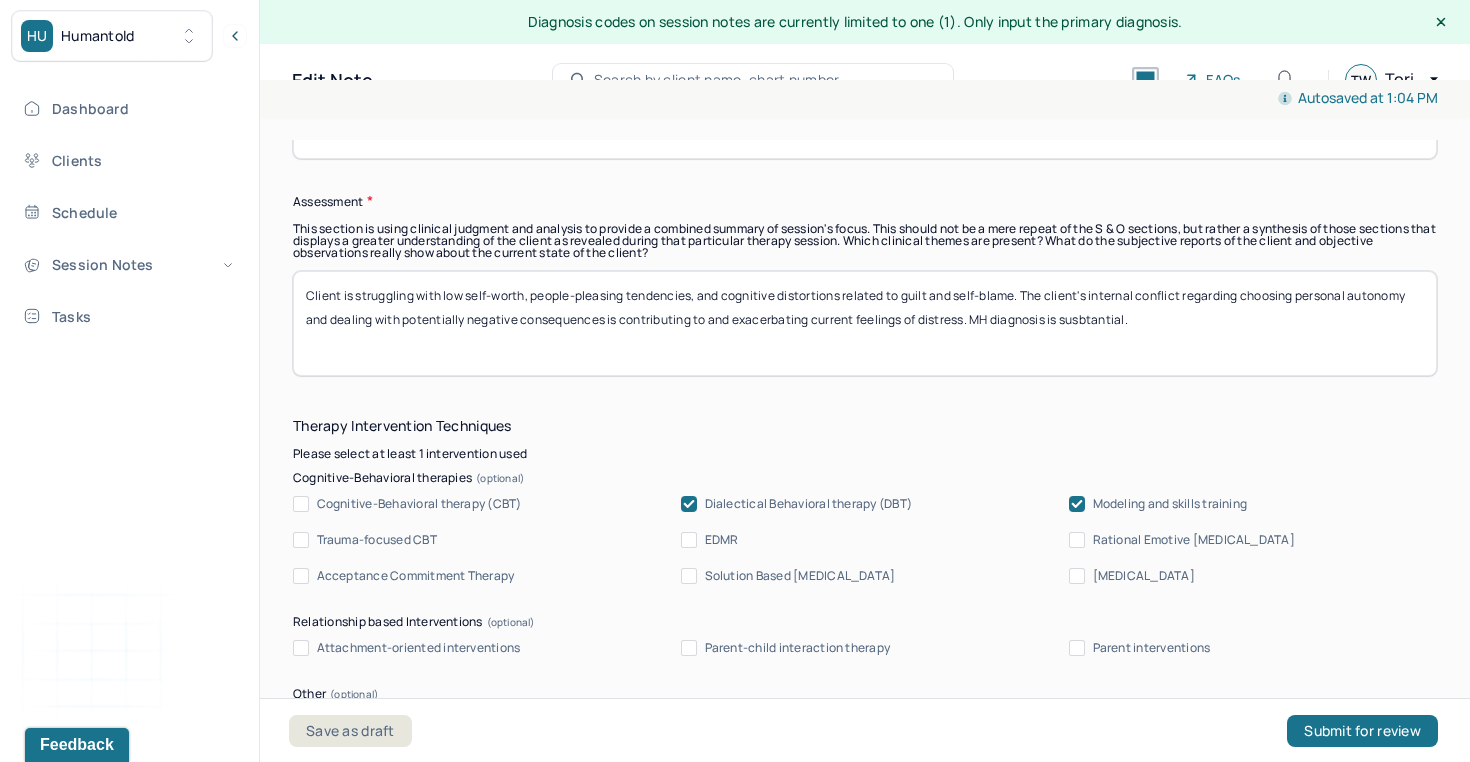 scroll, scrollTop: 1831, scrollLeft: 0, axis: vertical 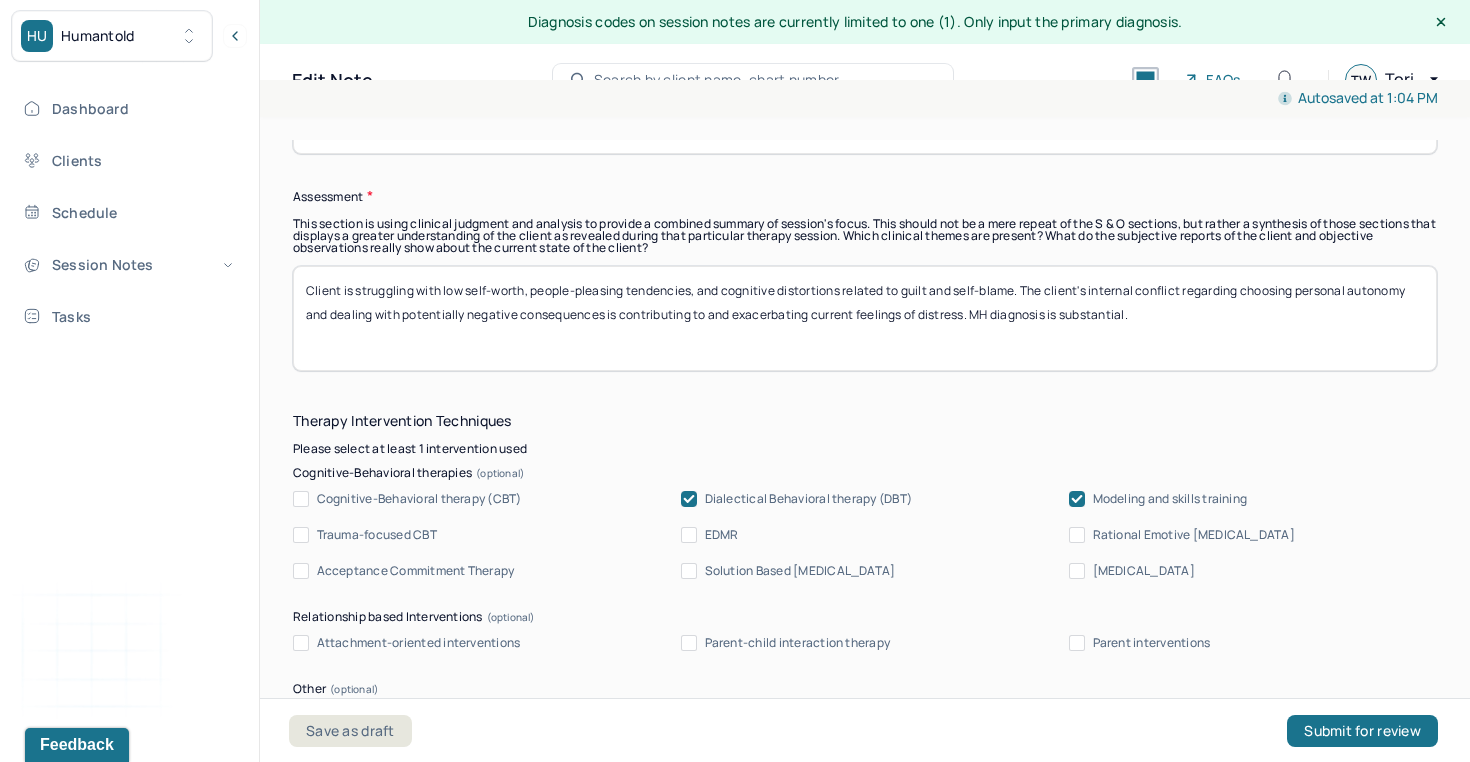 click on "Client is struggling with low self-worth, people-pleasing tendencies, and cognitive distortions related to guilt and self-blame. The client's internal conflict regarding choosing personal autonomy and dealing with potentially negative consequences is contributing to and exacerbating current feelings of distress. MH diagnosis is susbtantial." at bounding box center (865, 318) 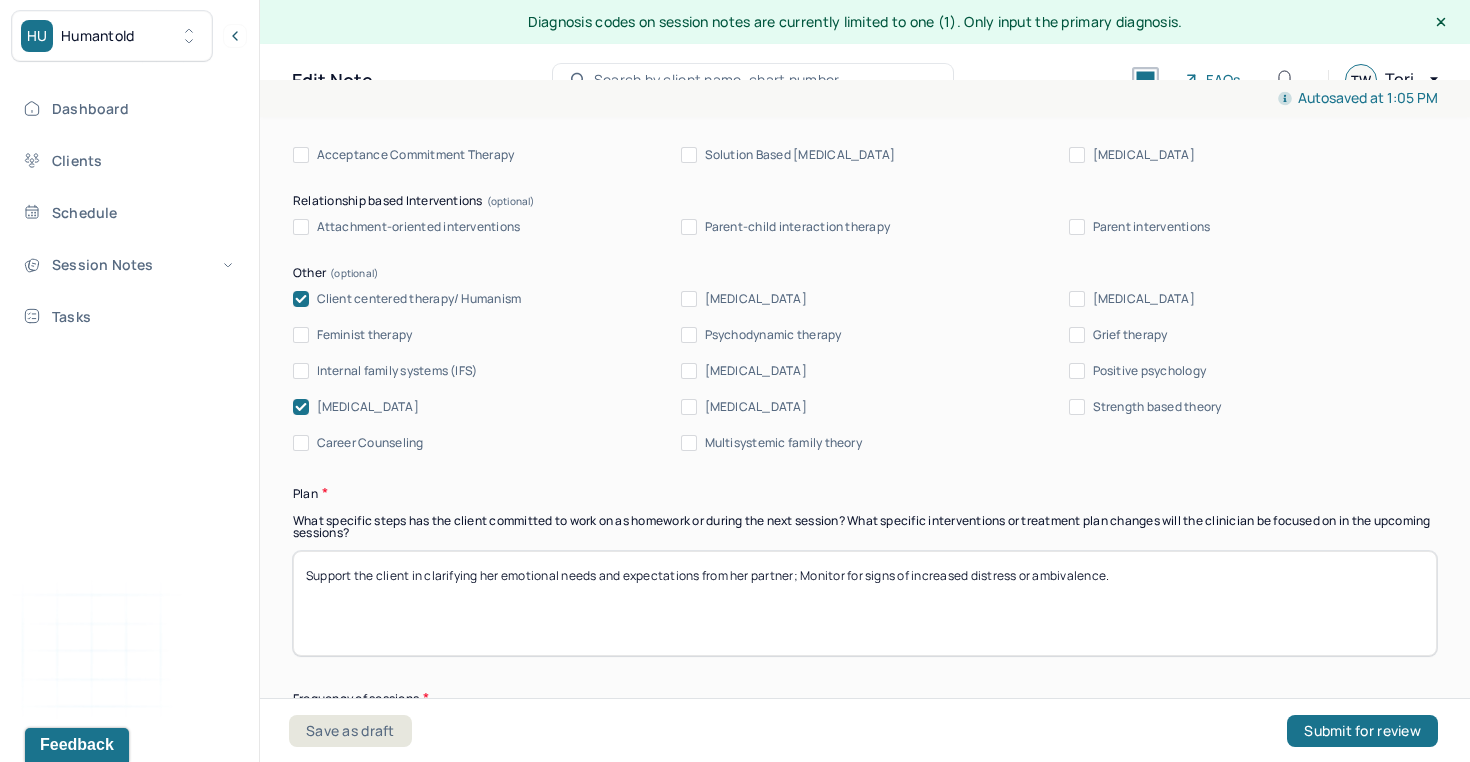 scroll, scrollTop: 2291, scrollLeft: 0, axis: vertical 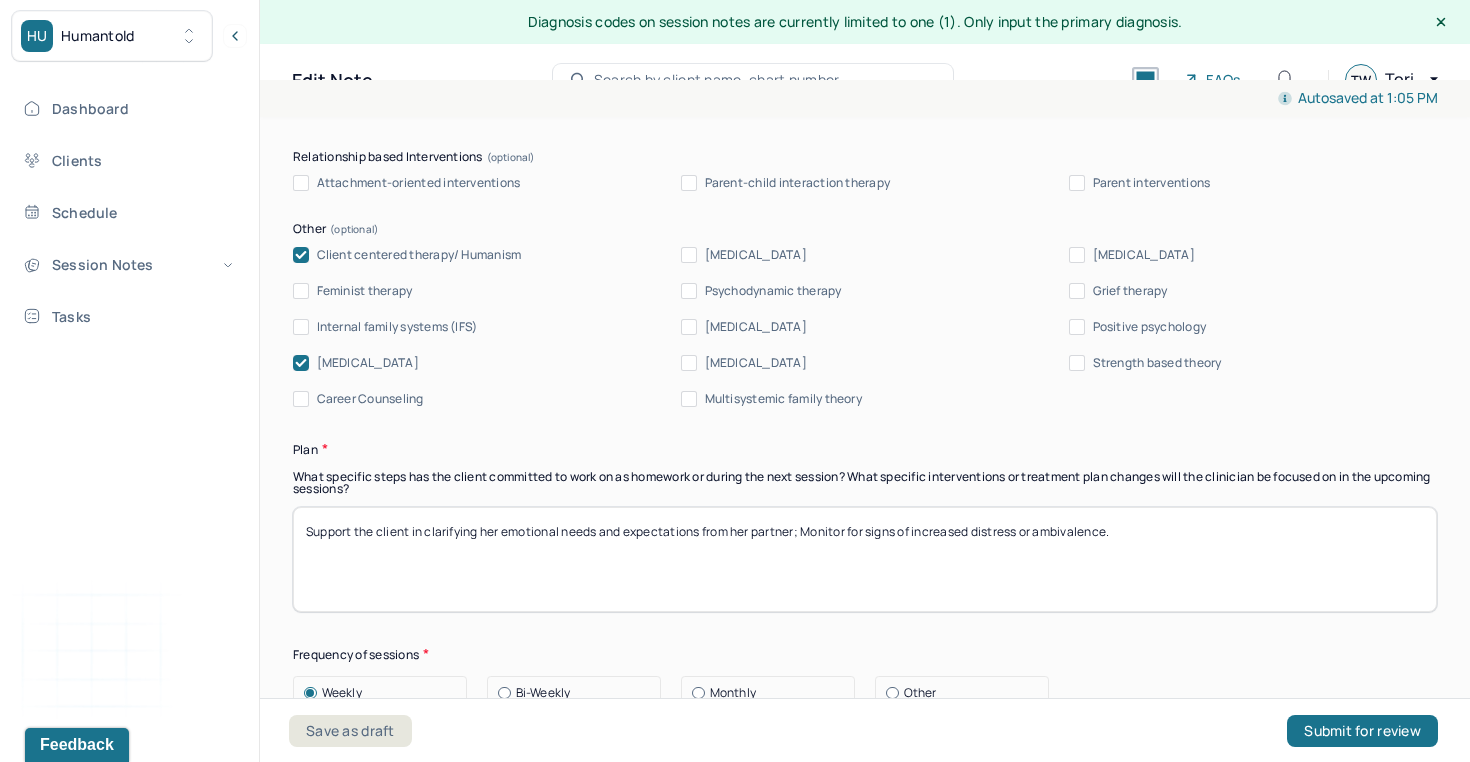 type on "Client is struggling with low self-worth, people-pleasing tendencies, and cognitive distortions related to guilt and self-blame. The client's internal conflict regarding choosing personal autonomy and dealing with potentially negative consequences is contributing to and exacerbating current feelings of distress. MH diagnosis is substantial." 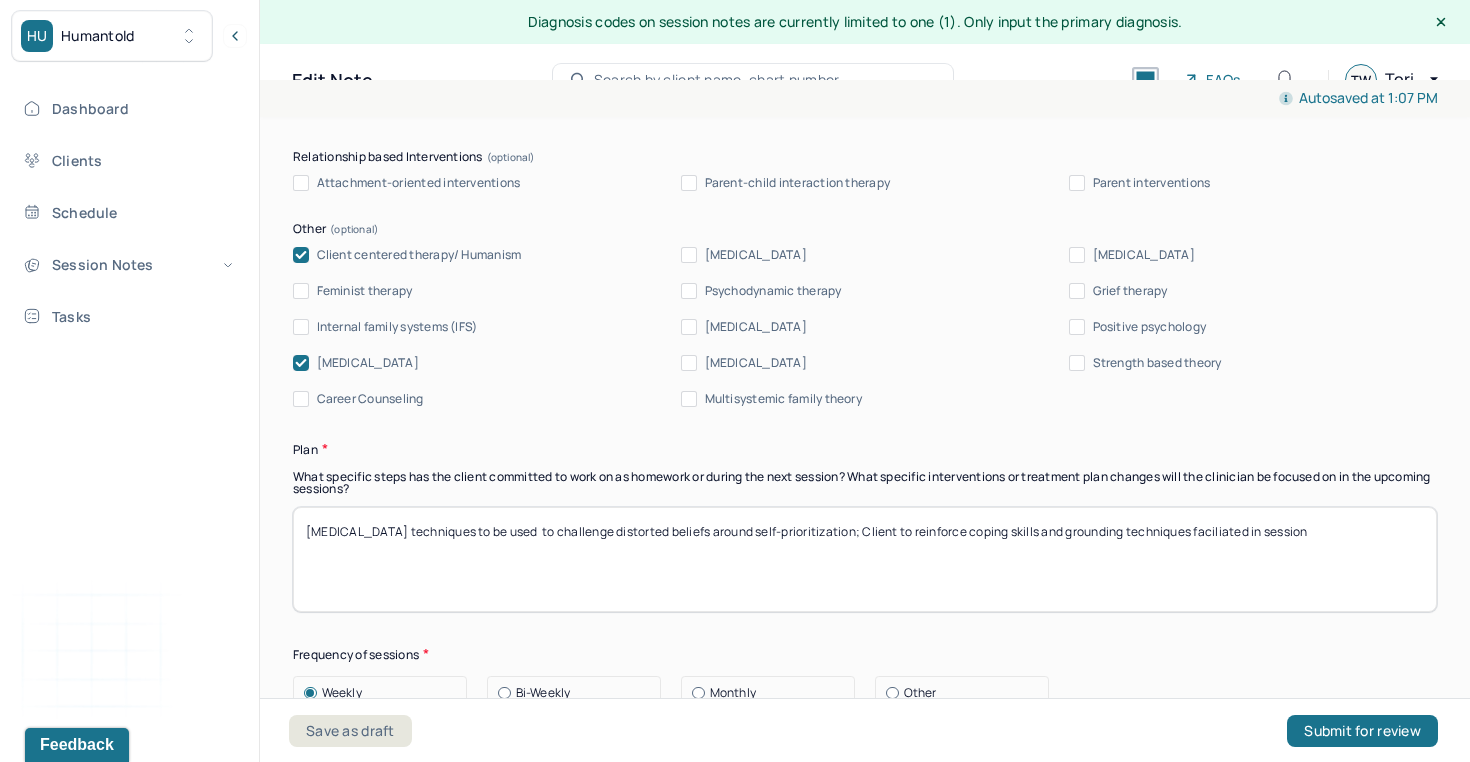 click on "[MEDICAL_DATA] techniques to be used  to challenge distorted beliefs around self-prioritization; Client to reinforce coping skills and grounding techniques faciliated in session" at bounding box center [865, 559] 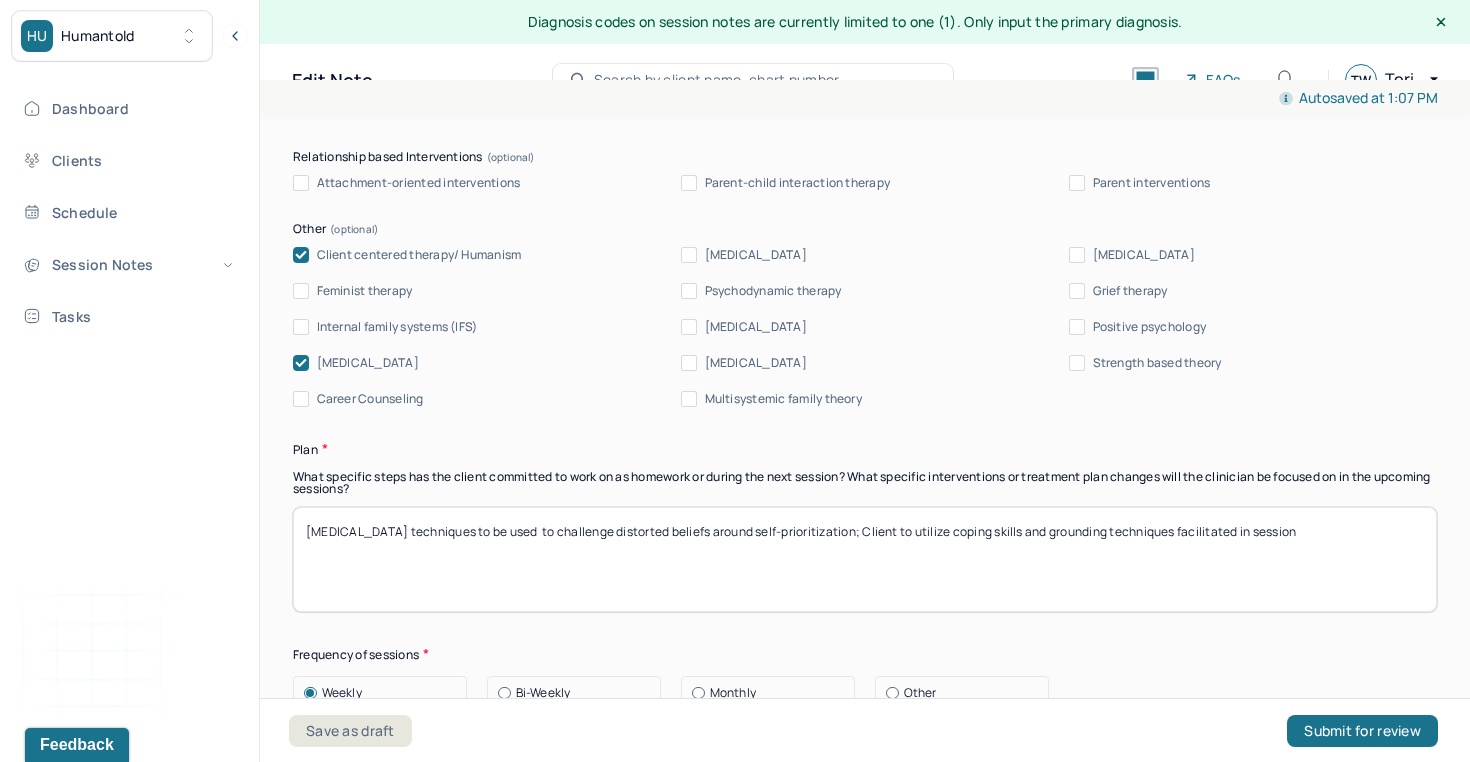 click on "[MEDICAL_DATA] techniques to be used  to challenge distorted beliefs around self-prioritization; Client to utilize coping skills and grounding techniques faciliated in session" at bounding box center (865, 559) 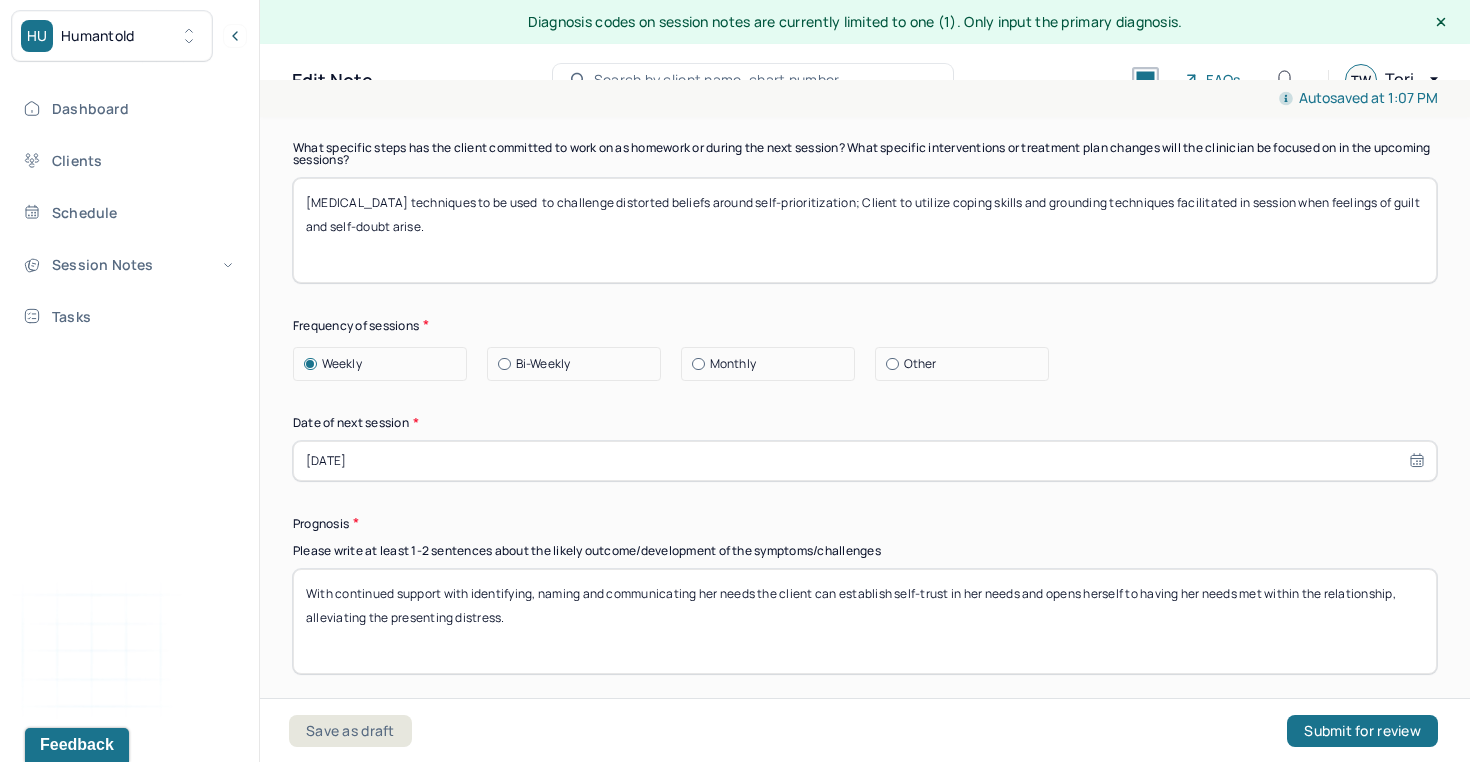 scroll, scrollTop: 2624, scrollLeft: 0, axis: vertical 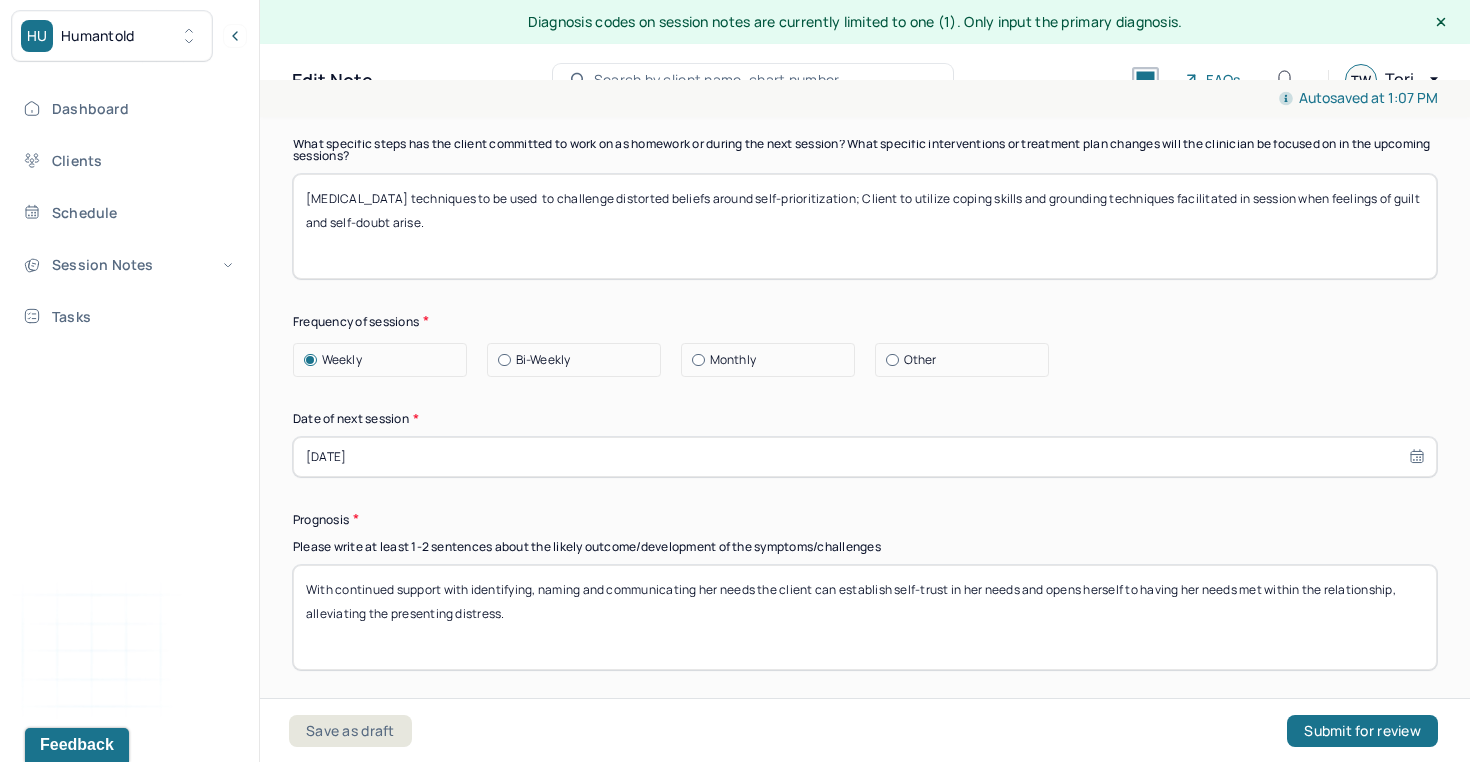 type on "[MEDICAL_DATA] techniques to be used  to challenge distorted beliefs around self-prioritization; Client to utilize coping skills and grounding techniques facilitated in session when feelings of guilt and self-doubt arise." 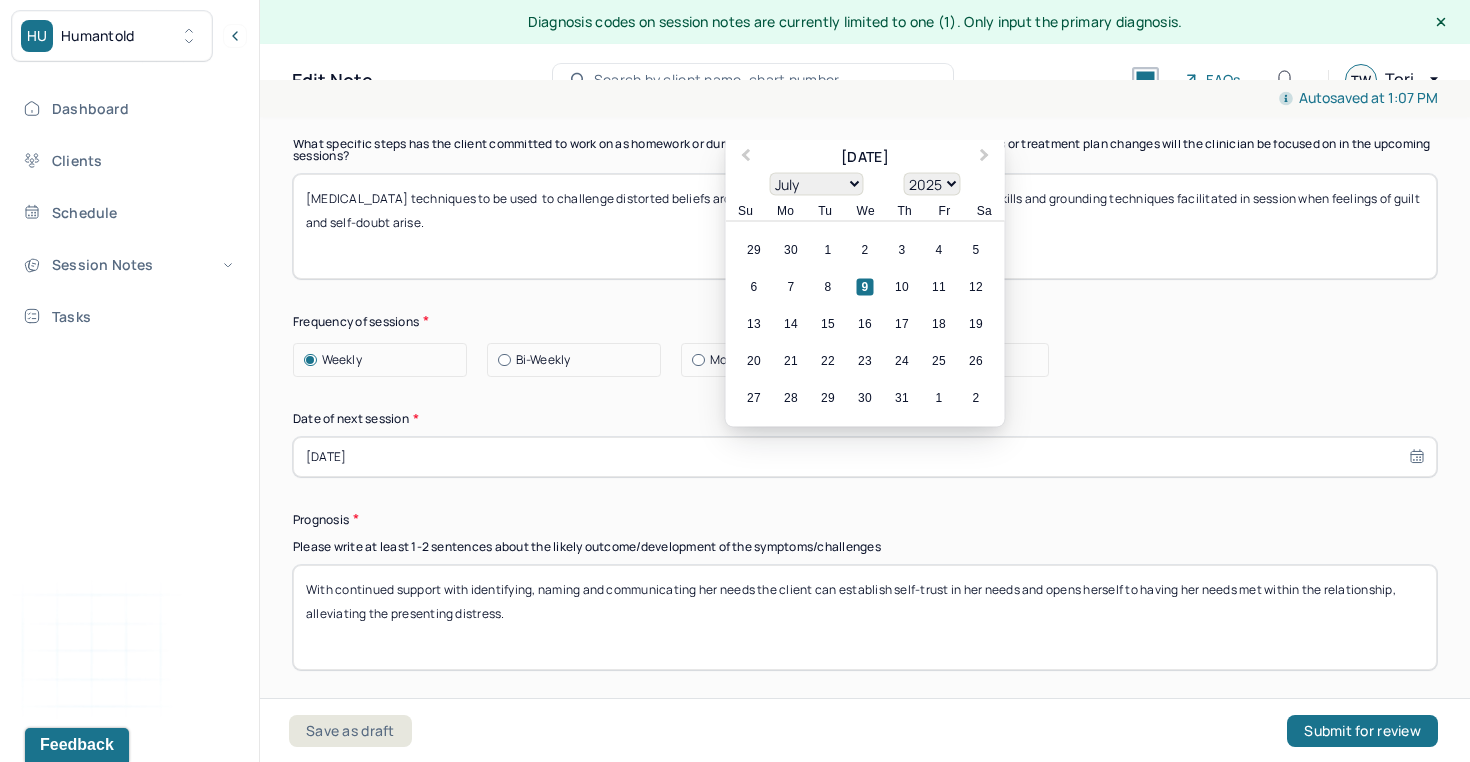 click on "[DATE]" at bounding box center [865, 457] 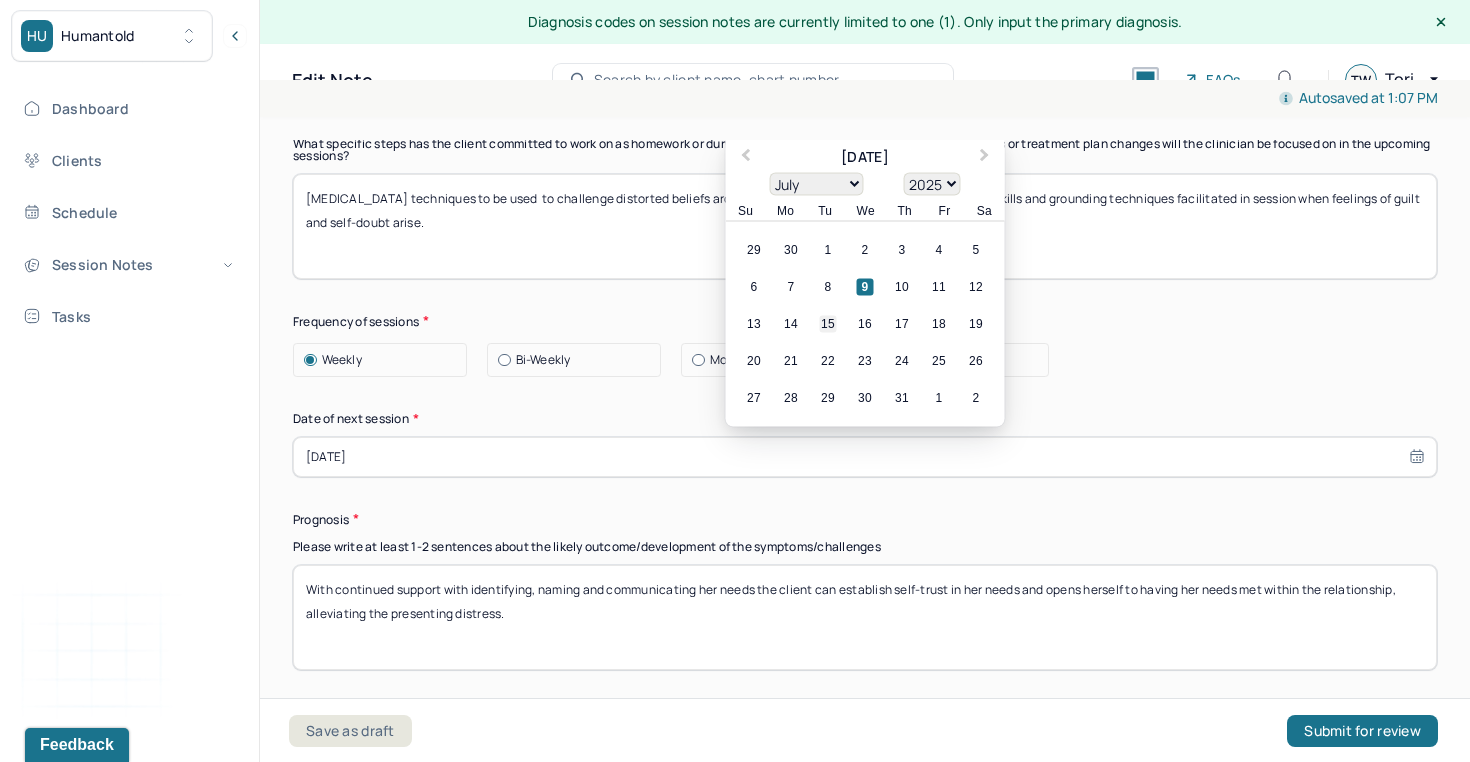 click on "15" at bounding box center [828, 323] 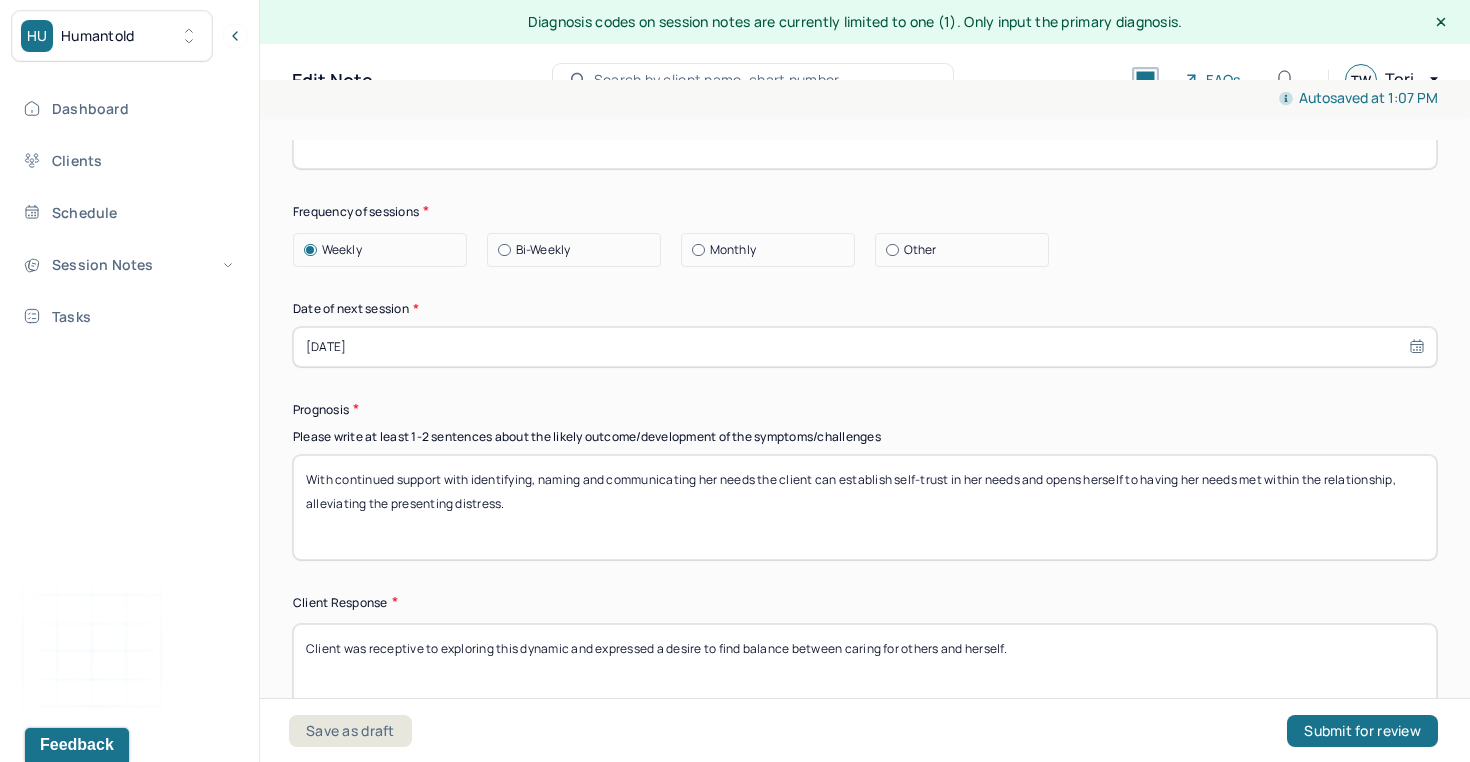 scroll, scrollTop: 2742, scrollLeft: 0, axis: vertical 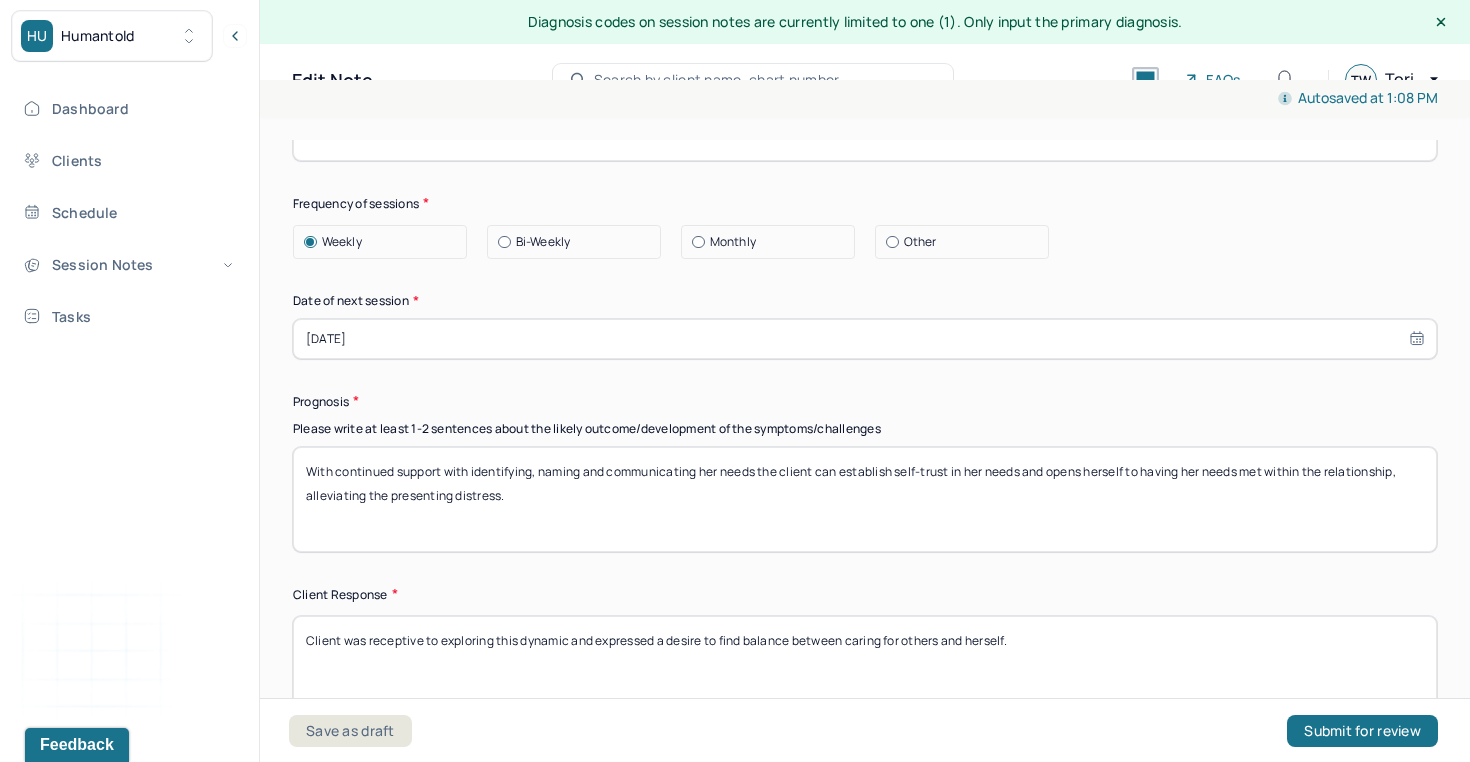 drag, startPoint x: 534, startPoint y: 489, endPoint x: 397, endPoint y: 509, distance: 138.45216 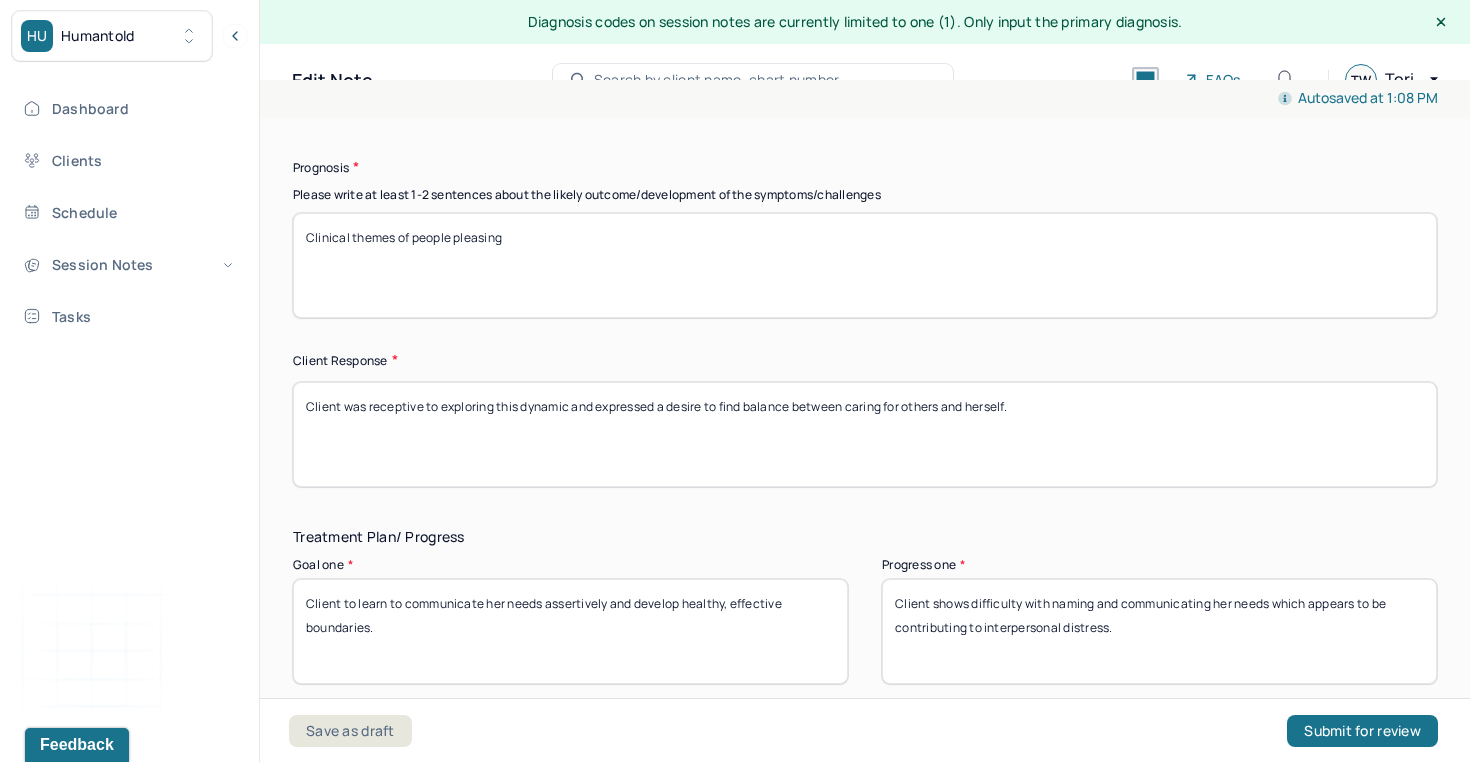 scroll, scrollTop: 2980, scrollLeft: 0, axis: vertical 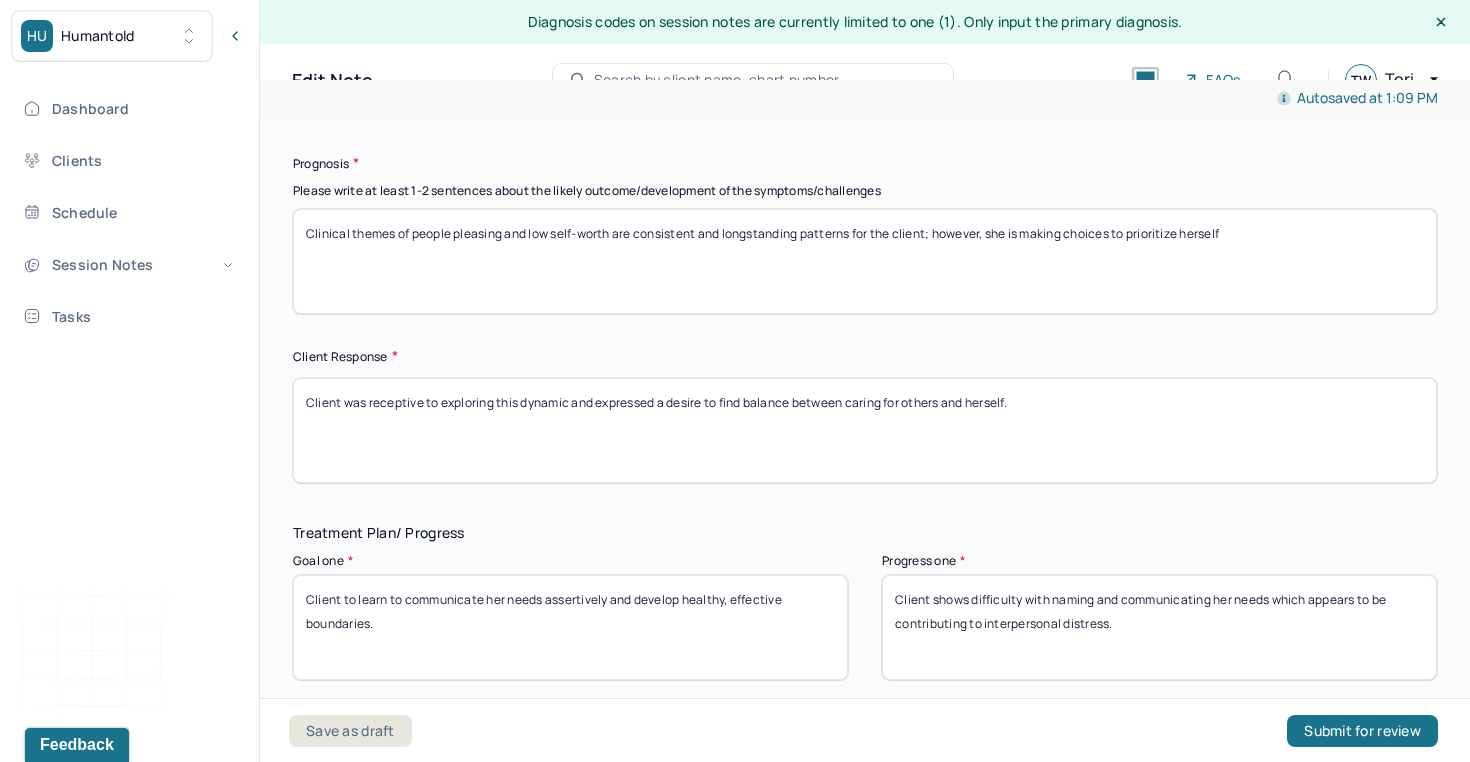 click on "Clinical themes of people pleasing and low self-worth are consistent and longstanding patterns for the client; however, she is making choices to prioritize herself" at bounding box center (865, 261) 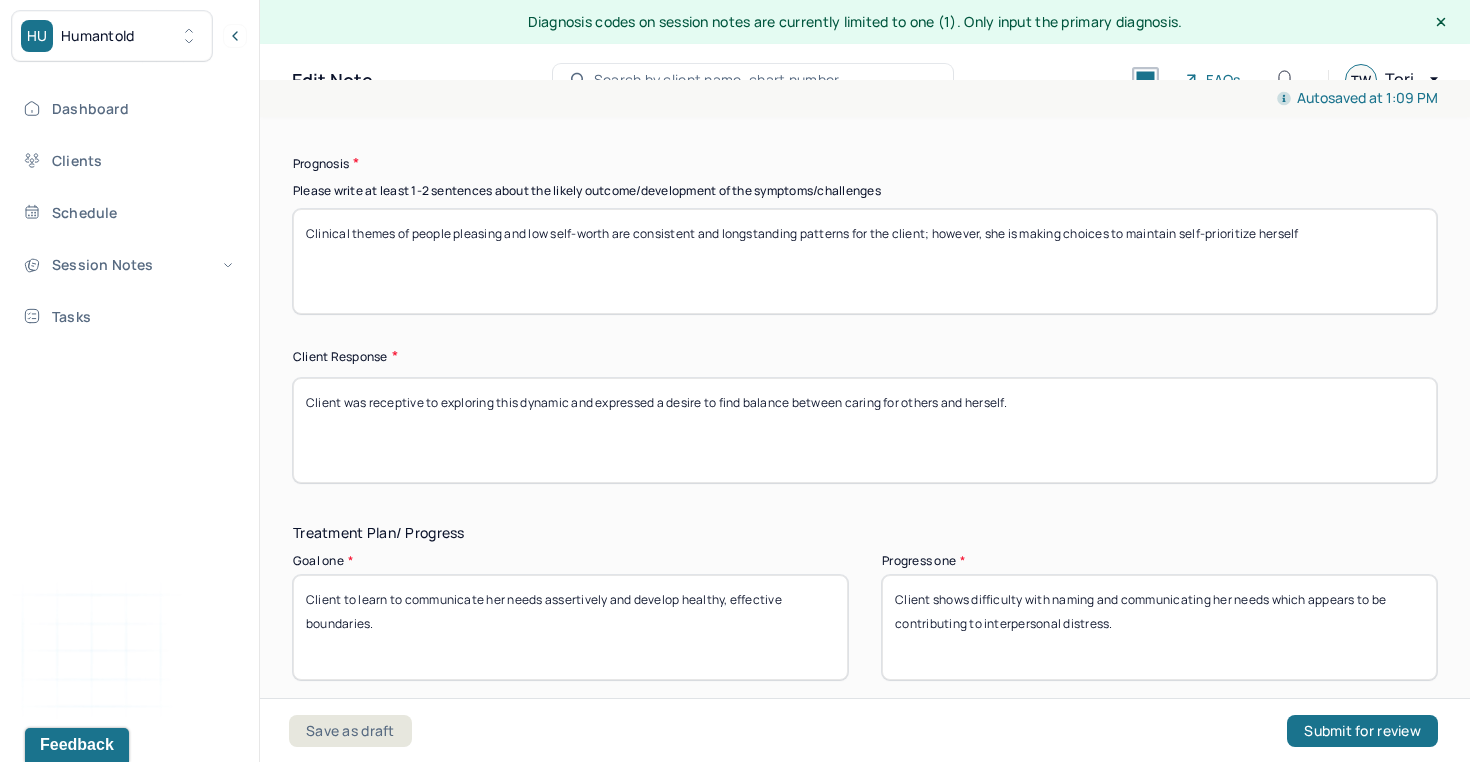 click on "Clinical themes of people pleasing and low self-worth are consistent and longstanding patterns for the client; however, she is making choices to prioritize herself" at bounding box center [865, 261] 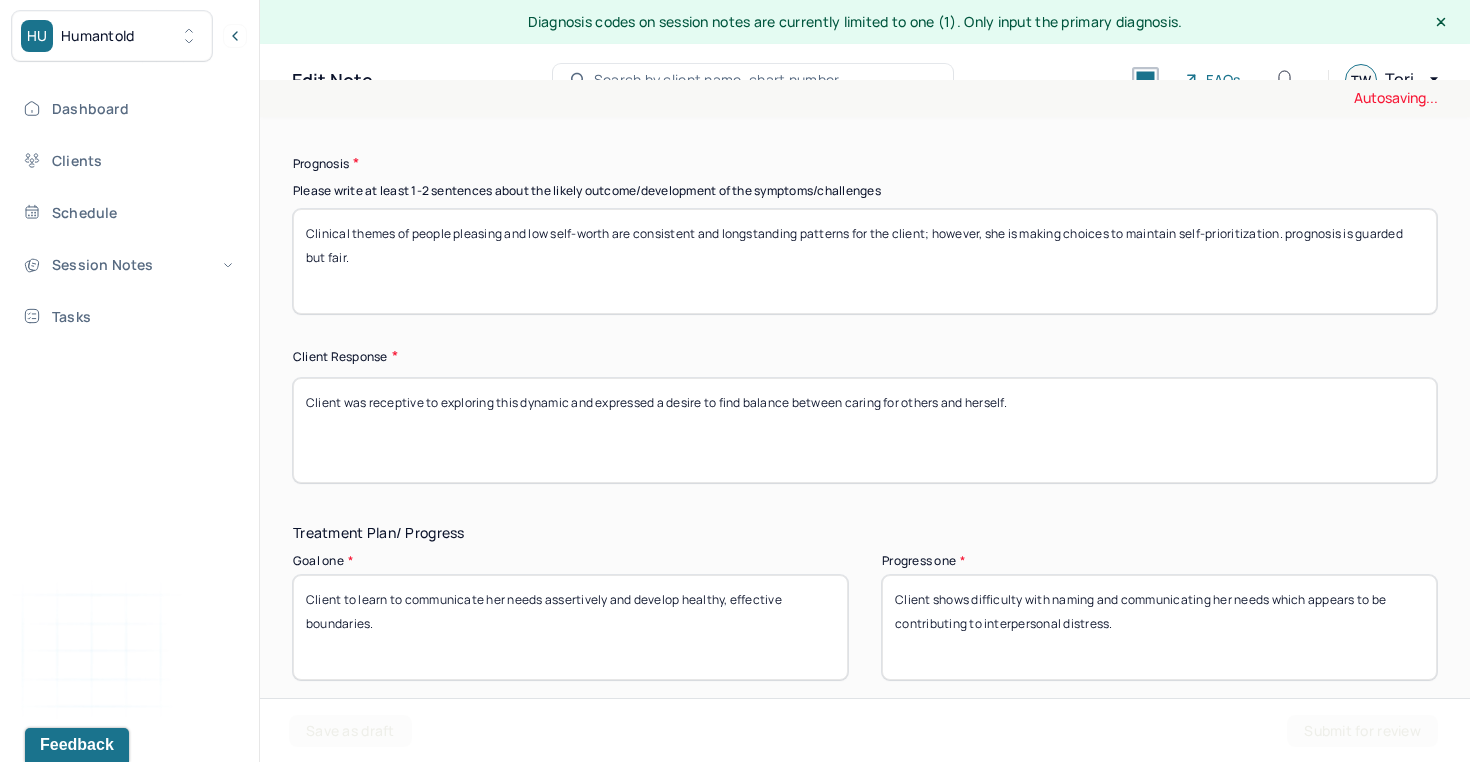 click on "Clinical themes of people pleasing and low self-worth are consistent and longstanding patterns for the client; however, she is making choices to maintain self-prioritization" at bounding box center [865, 261] 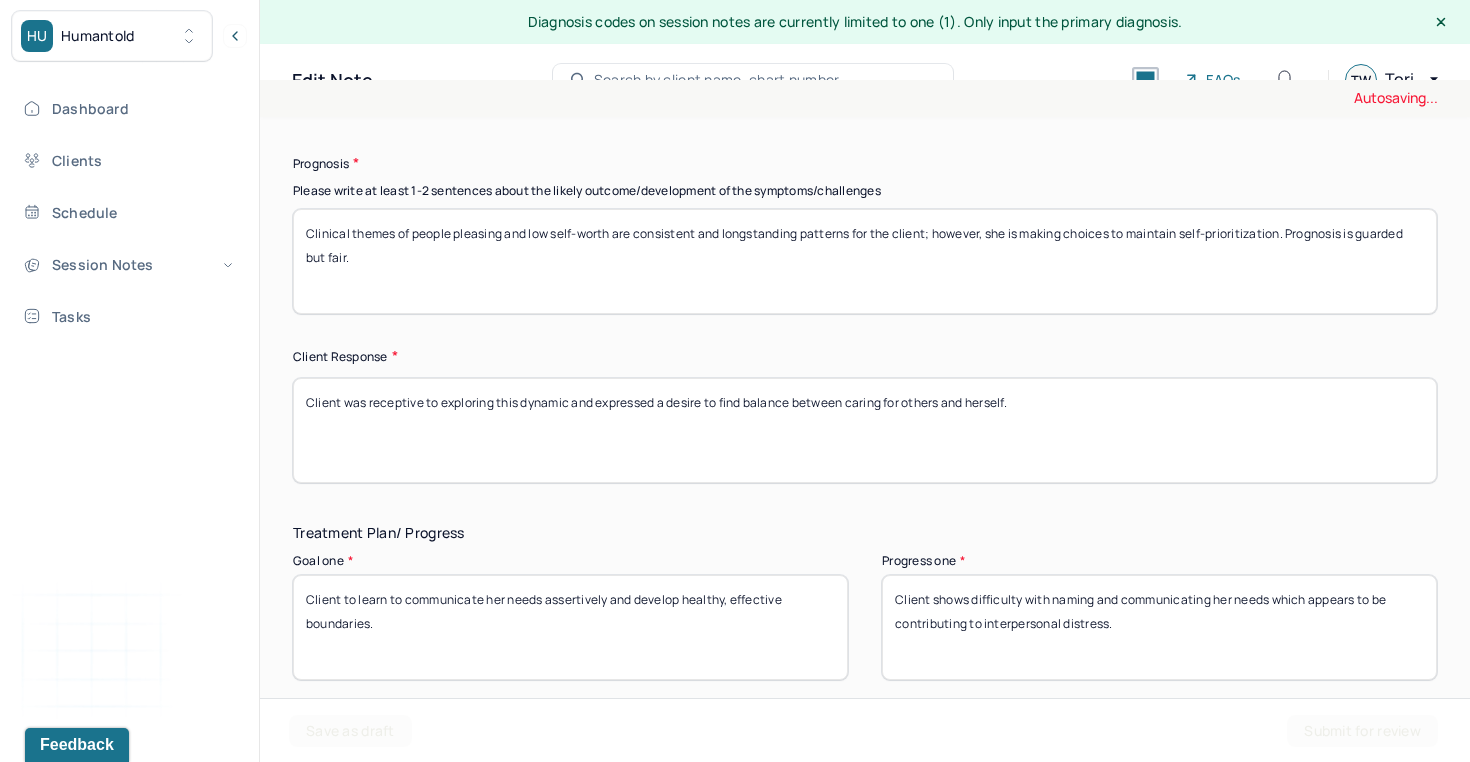 click on "Clinical themes of people pleasing and low self-worth are consistent and longstanding patterns for the client; however, she is making choices to maintain self-prioritization. prognosis is guarded but fair." at bounding box center (865, 261) 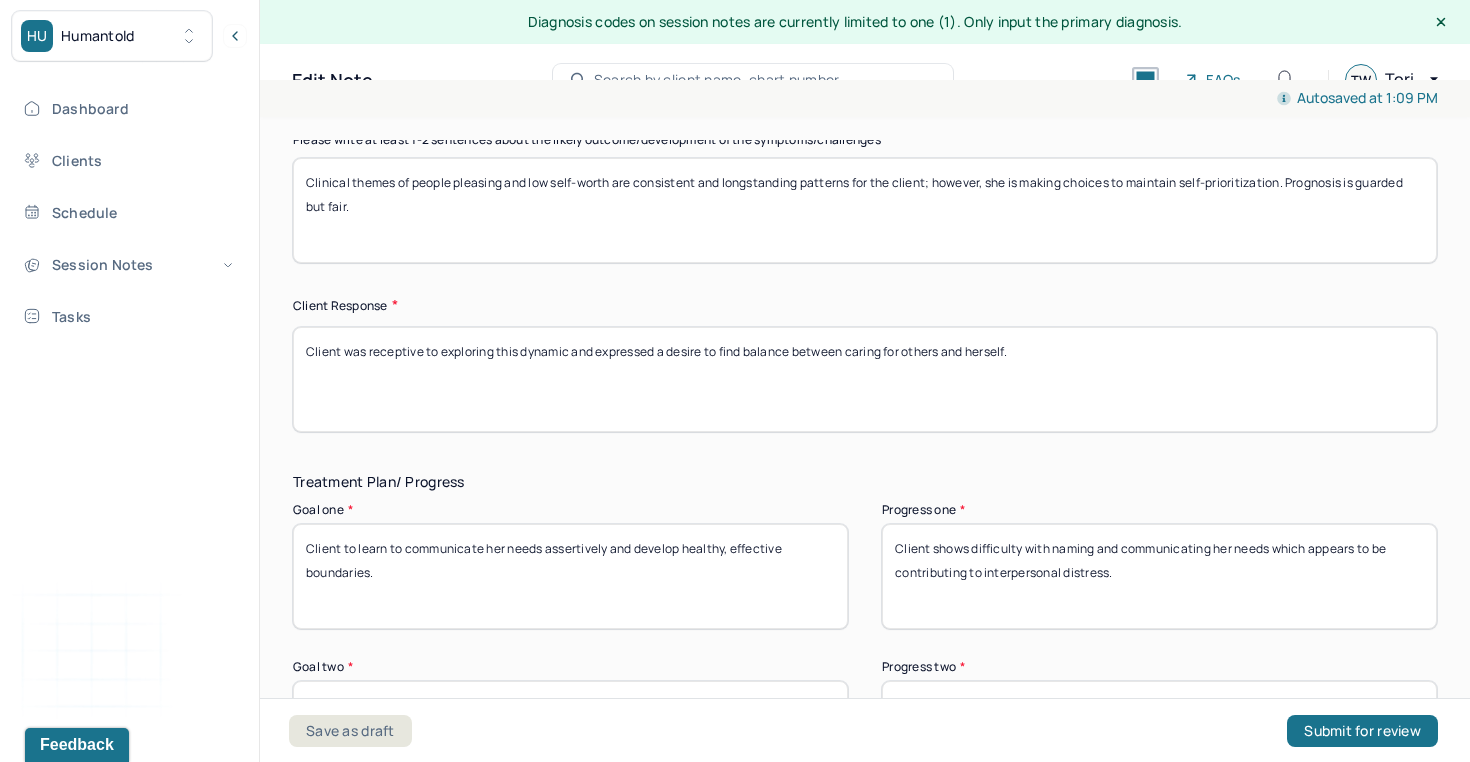 scroll, scrollTop: 3043, scrollLeft: 0, axis: vertical 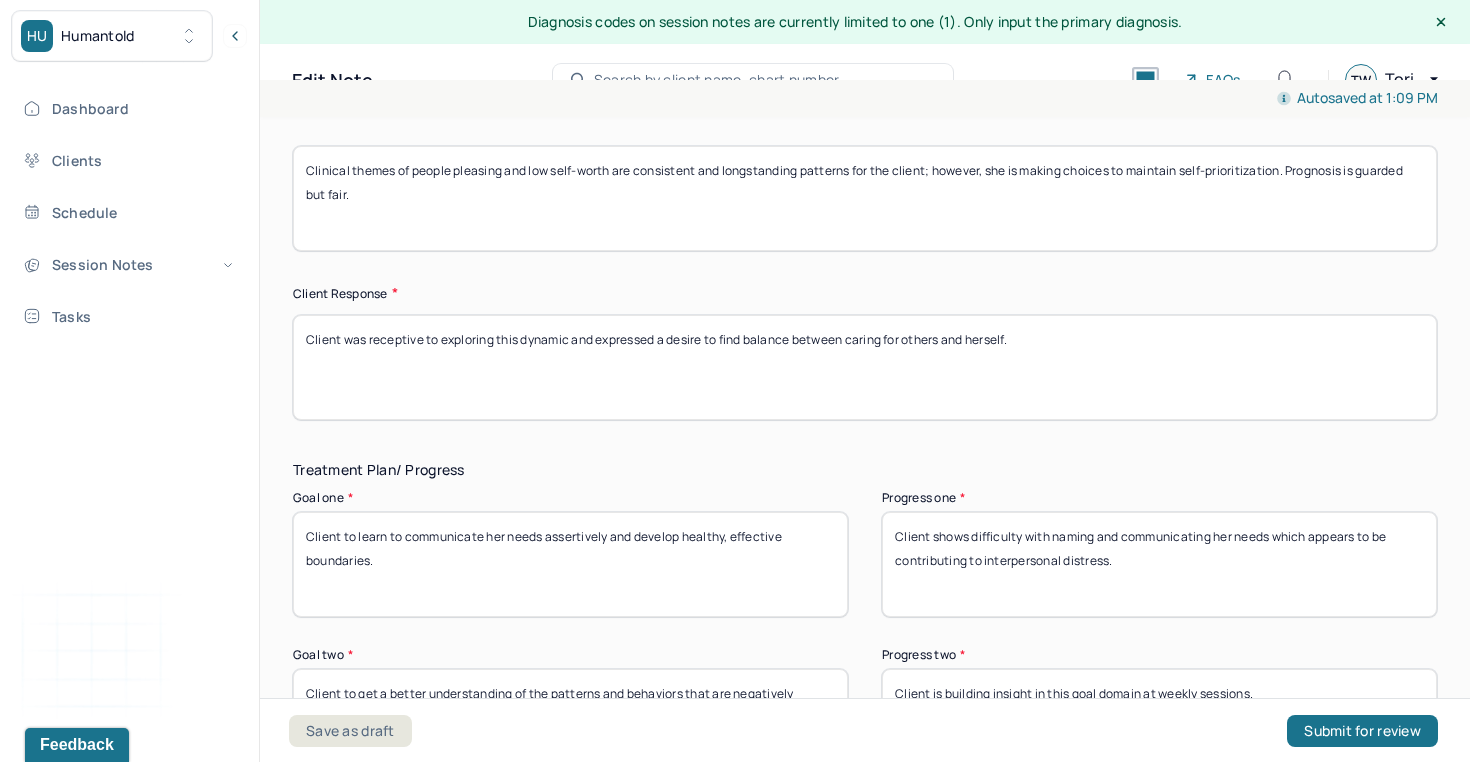 drag, startPoint x: 1082, startPoint y: 210, endPoint x: 989, endPoint y: 183, distance: 96.84007 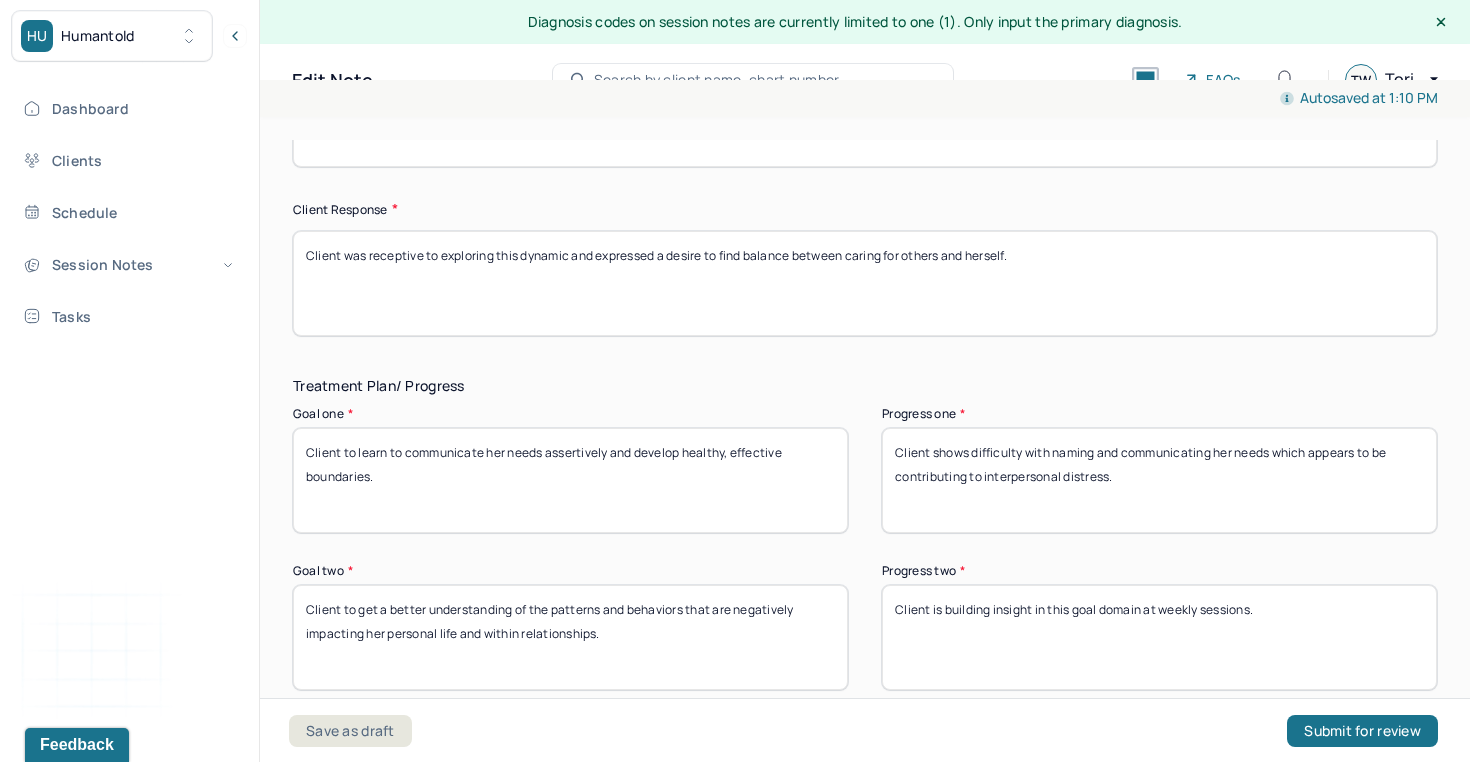 scroll, scrollTop: 3128, scrollLeft: 0, axis: vertical 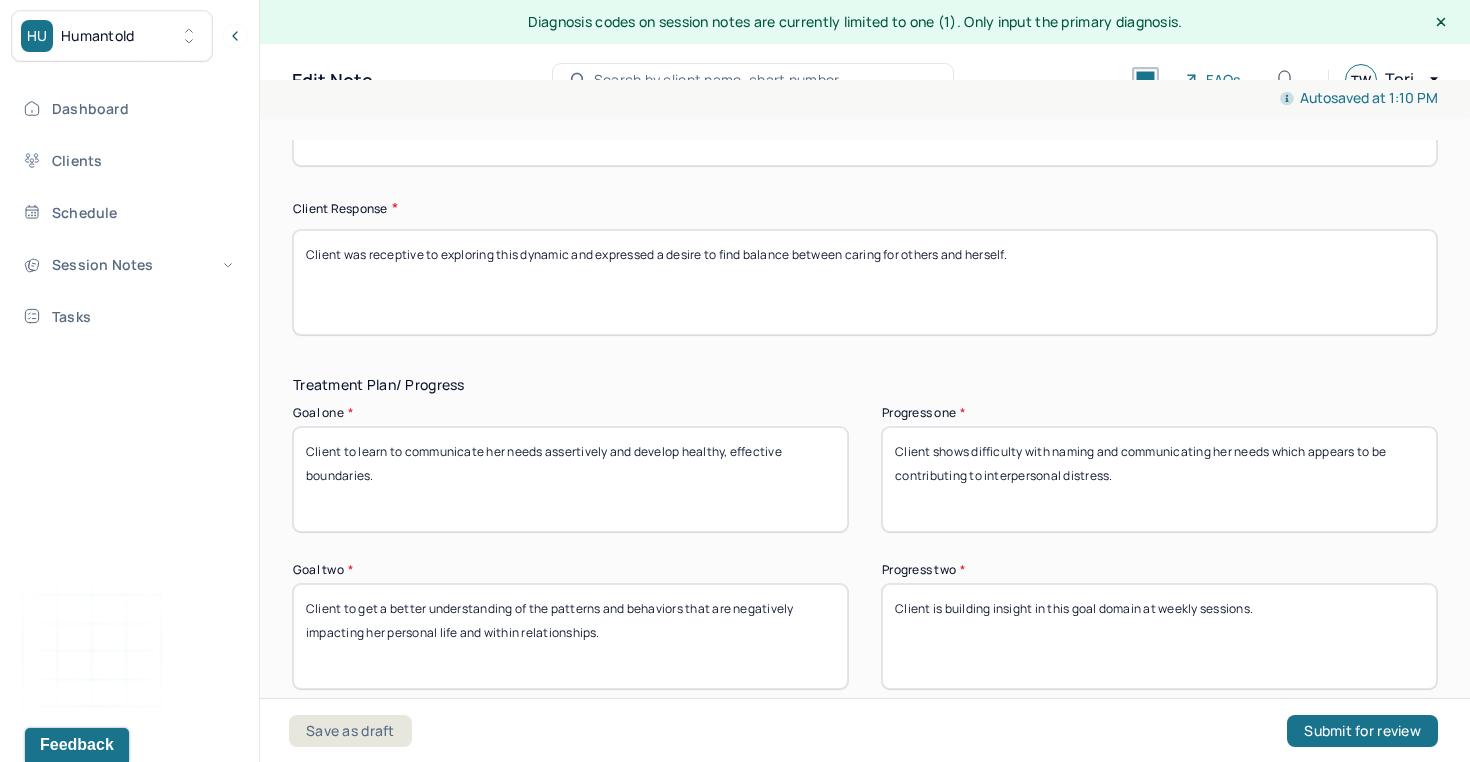 type on "Clinical themes of people pleasing and low self-worth are consistent and longstanding patterns for the client; however, the client has the potential to build healthier boundaries and manage emotional responses to the opinions of others, with support. Prognosis is guarded but fair." 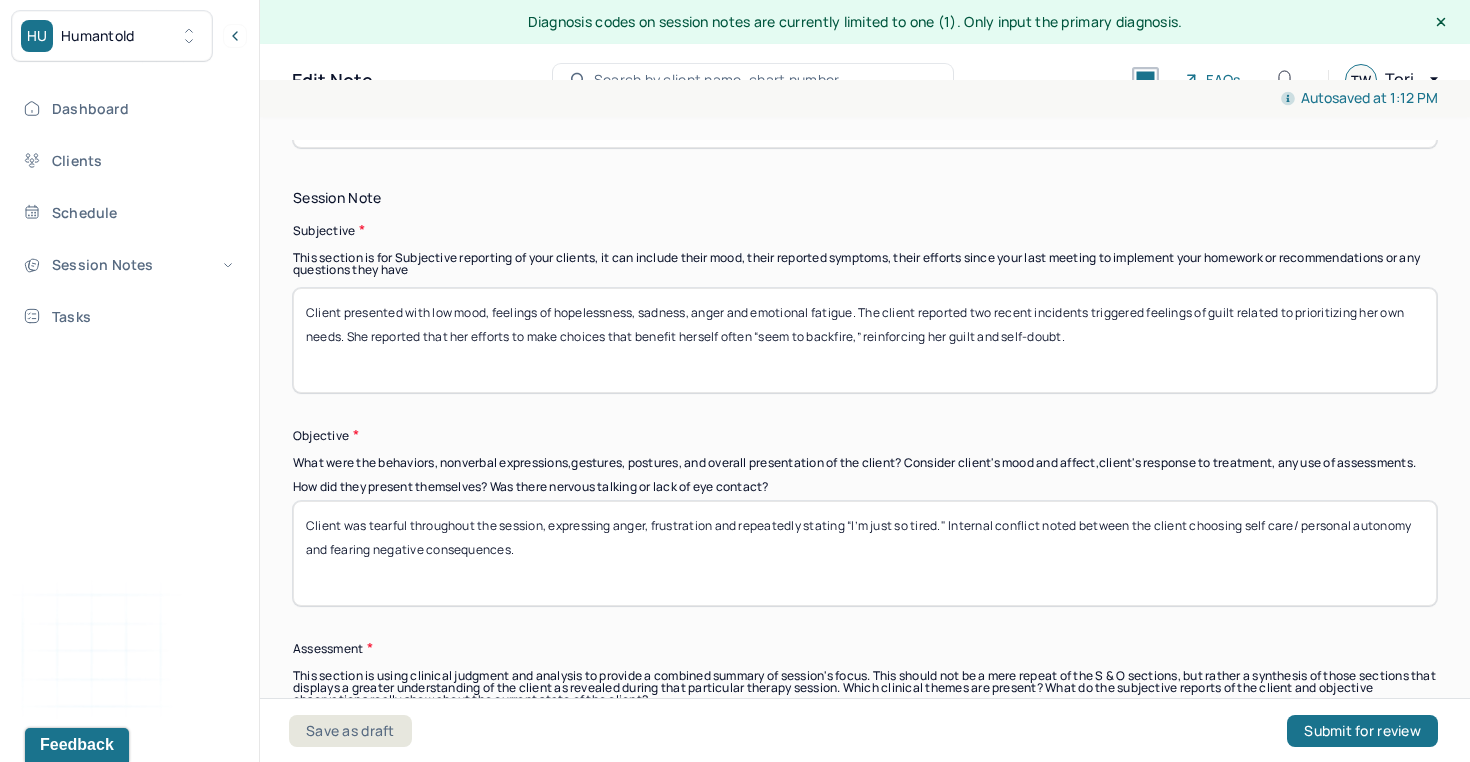 scroll, scrollTop: 1376, scrollLeft: 0, axis: vertical 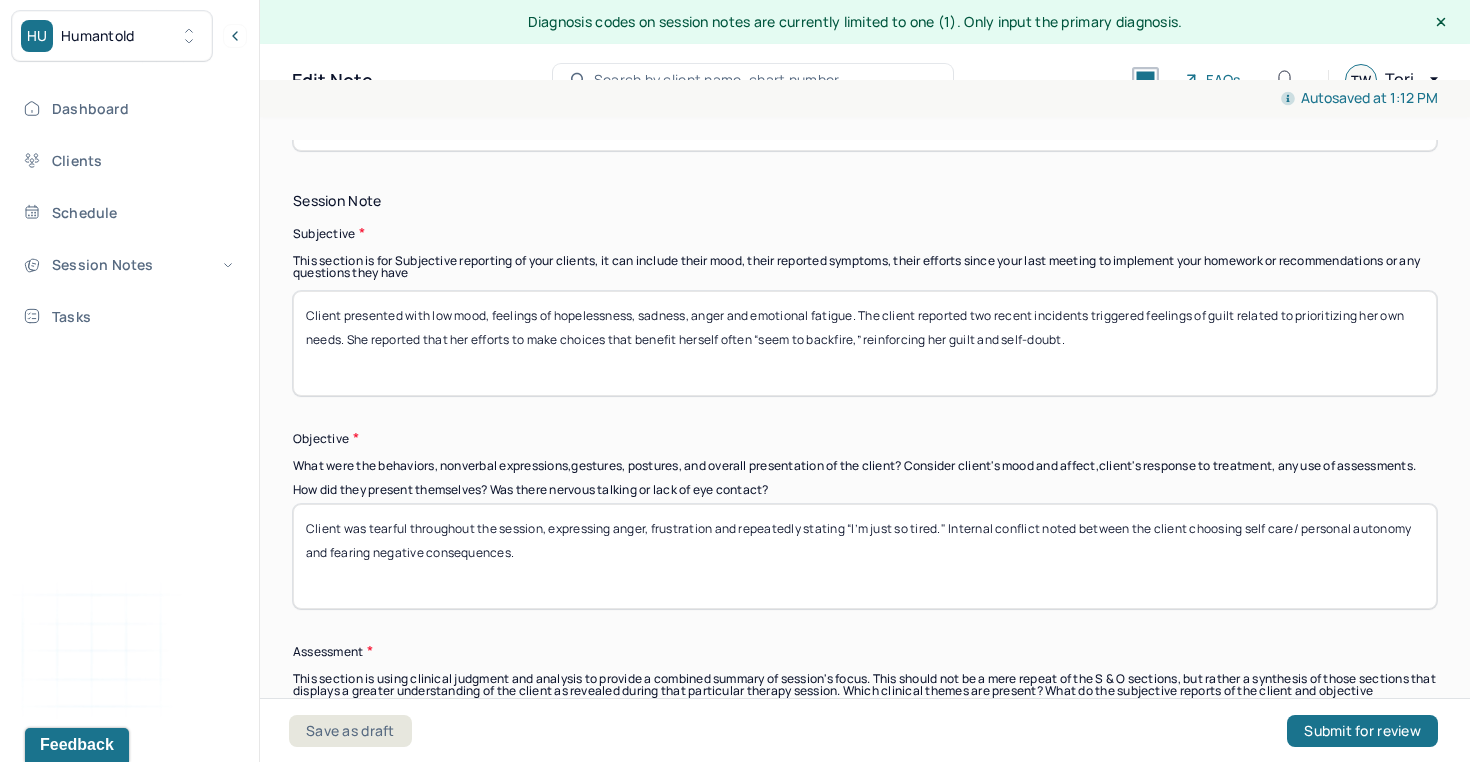 type on "Client responded vulnerably in session. Through bouts of tears and self-doubt, she acknowledged why making decisions for herself is important to her and is hopeful therapy will help her continue self-prioritization." 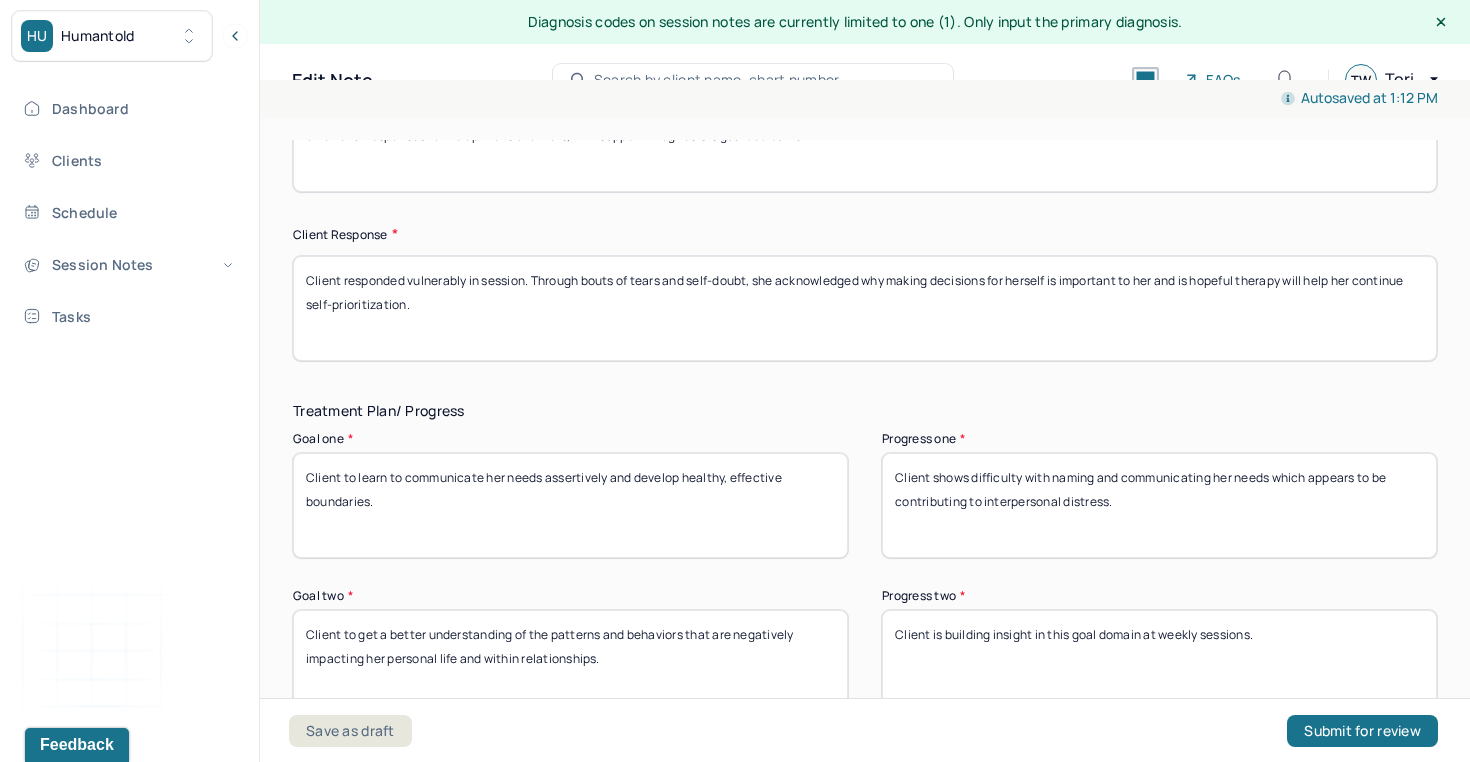 scroll, scrollTop: 3138, scrollLeft: 0, axis: vertical 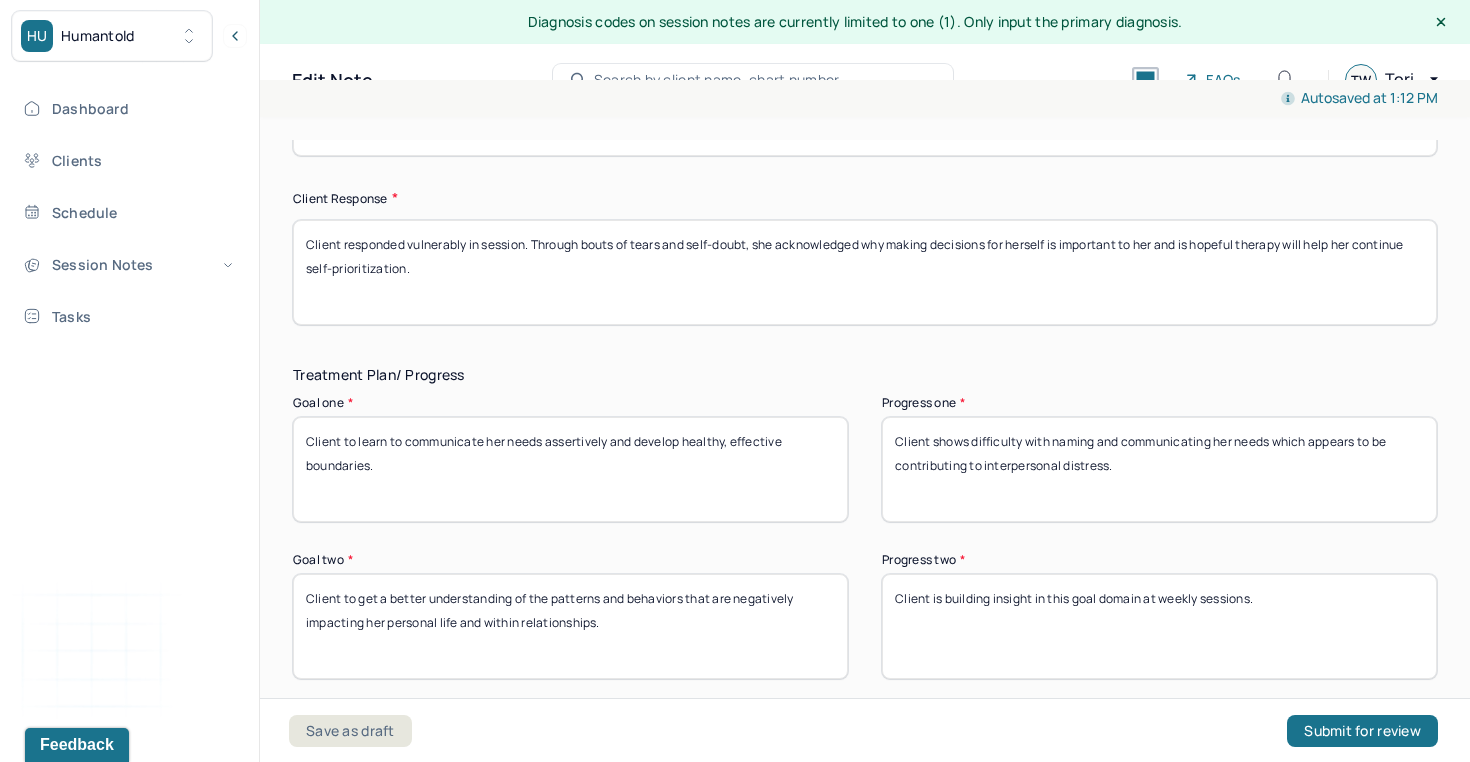drag, startPoint x: 1146, startPoint y: 470, endPoint x: 836, endPoint y: 439, distance: 311.54614 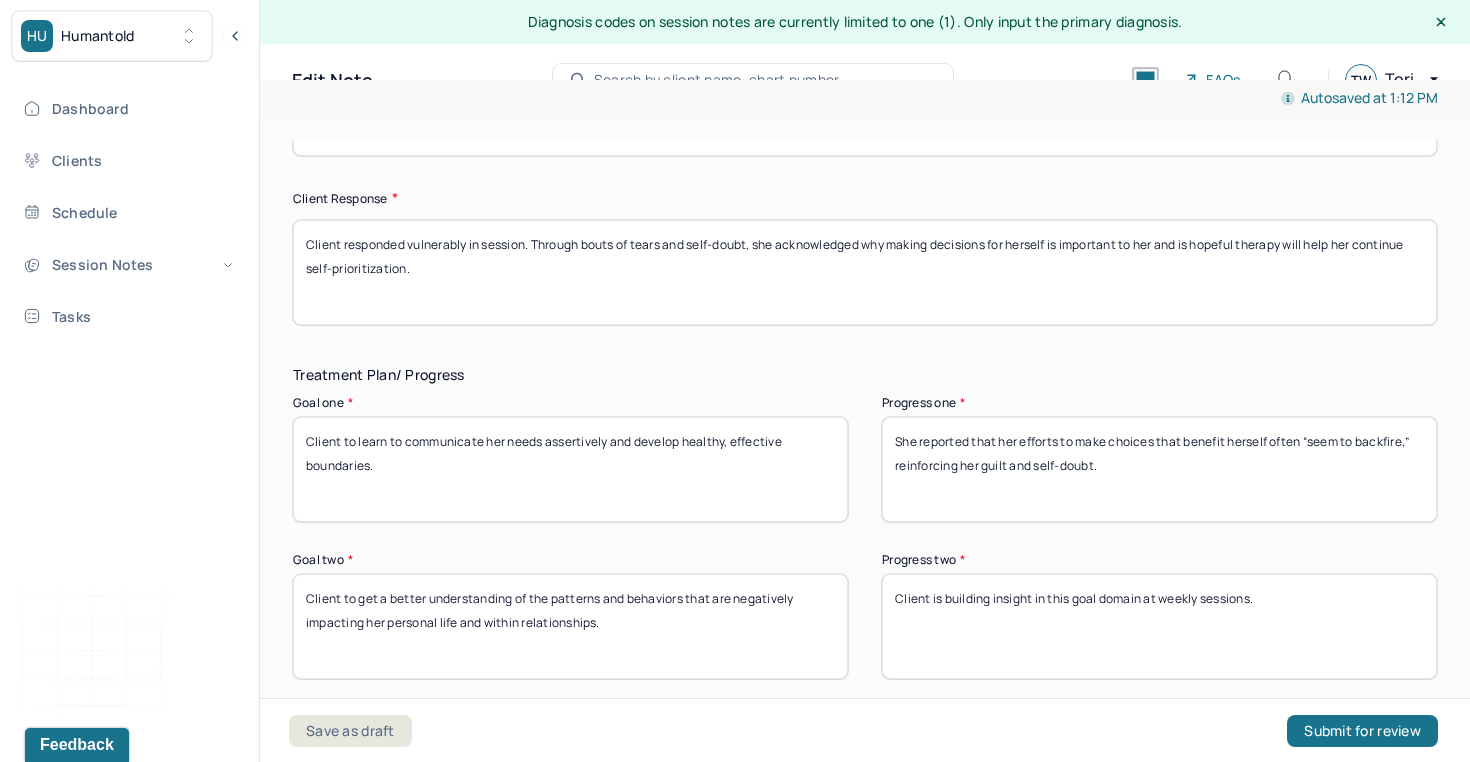 click on "Client shows difficulty with naming and communicating her needs which appears to be contributing to interpersonal distress." at bounding box center (1159, 469) 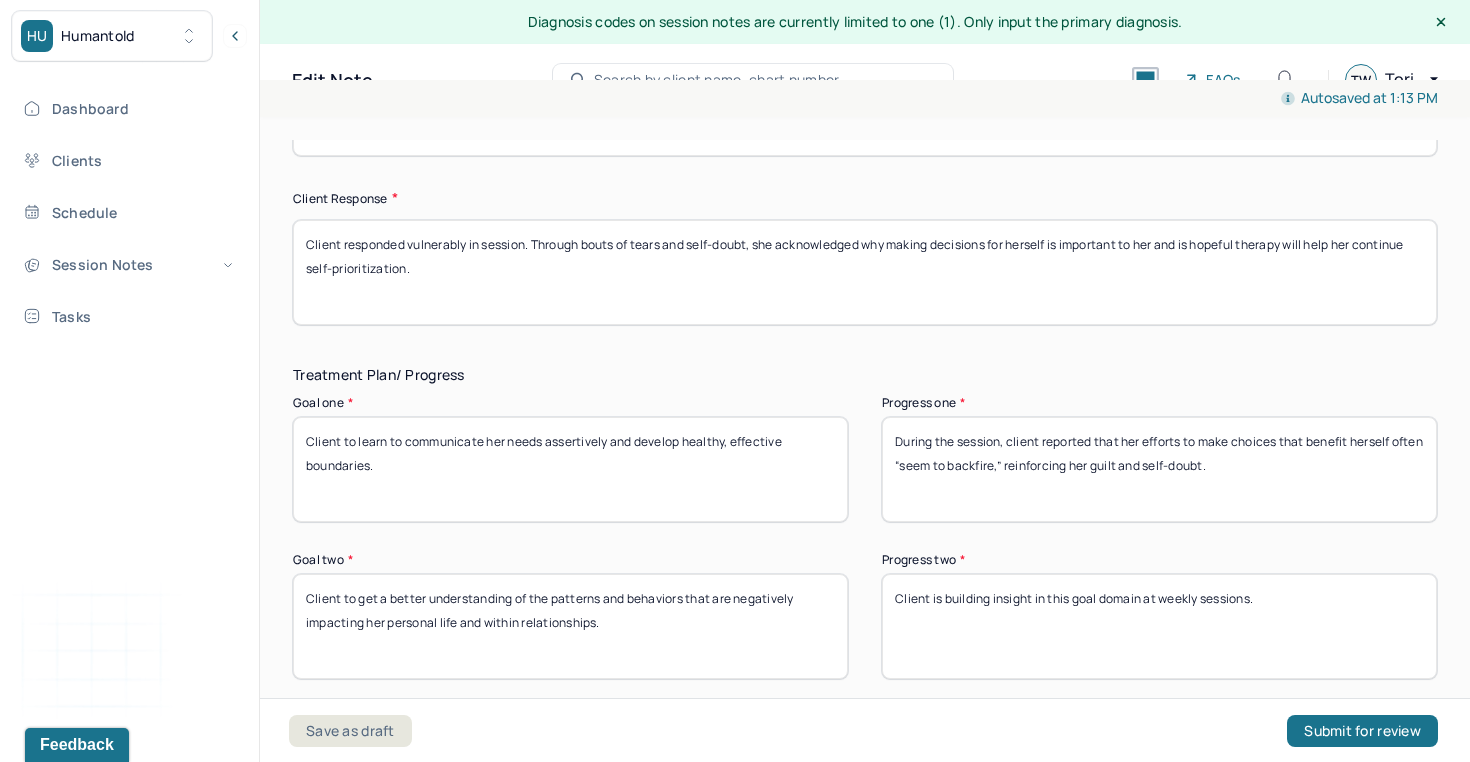 click on "During the session, client reported that her efforts to make choices that benefit herself often “seem to backfire,” reinforcing her guilt and self-doubt." at bounding box center (1159, 469) 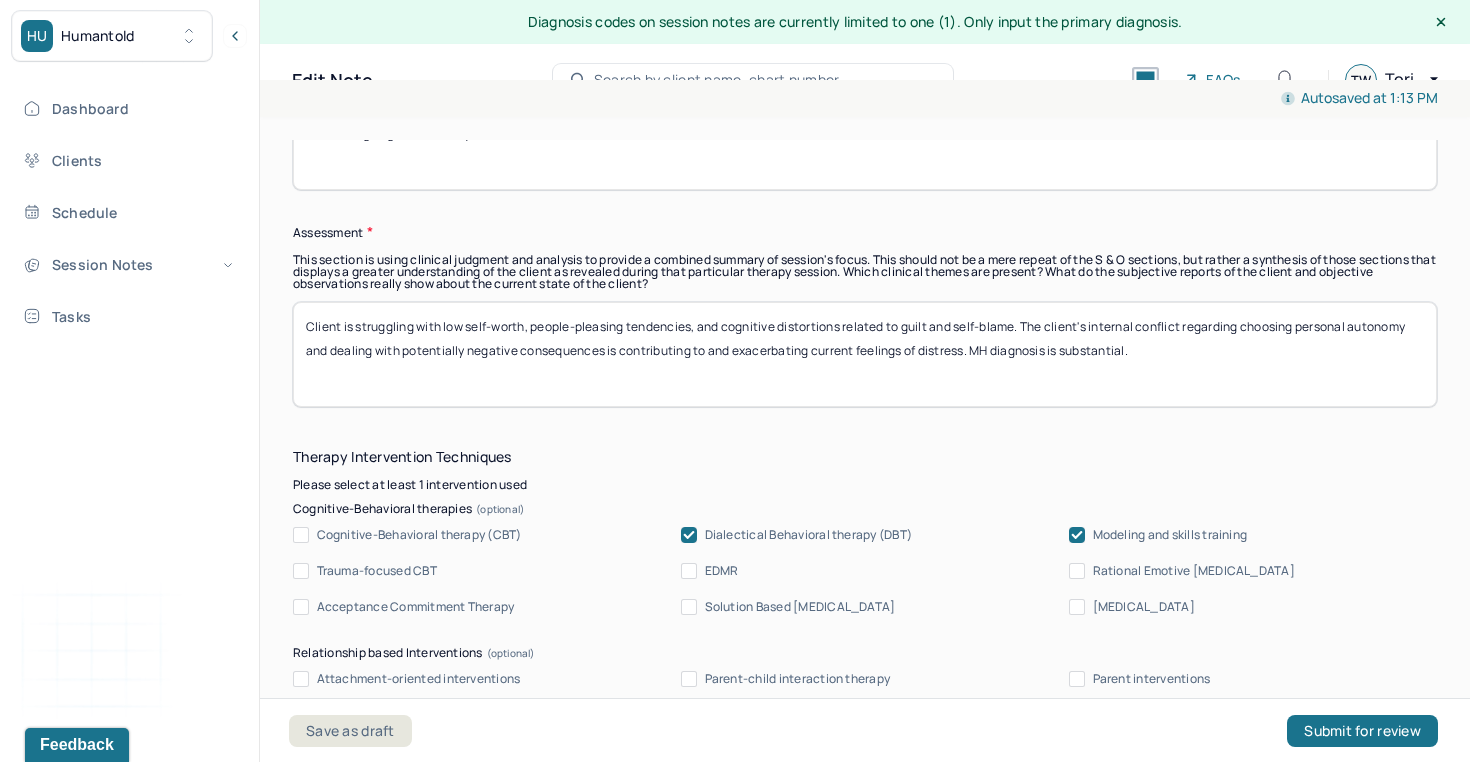 scroll, scrollTop: 1732, scrollLeft: 0, axis: vertical 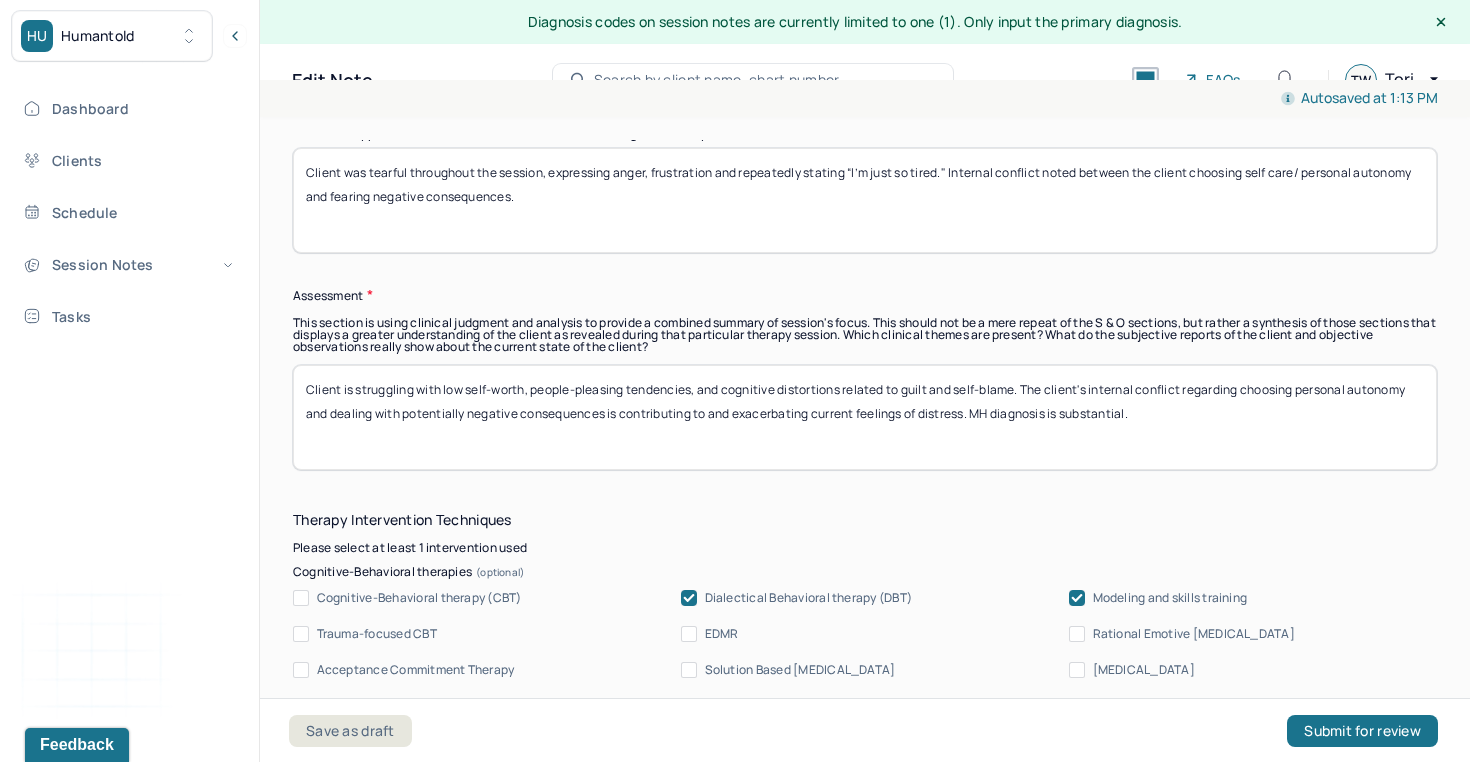 type on "During the session, client reported that her efforts to make choices that benefit herself often “seem to backfire,” reinforcing her guilt and self-doubt around setting boundaries." 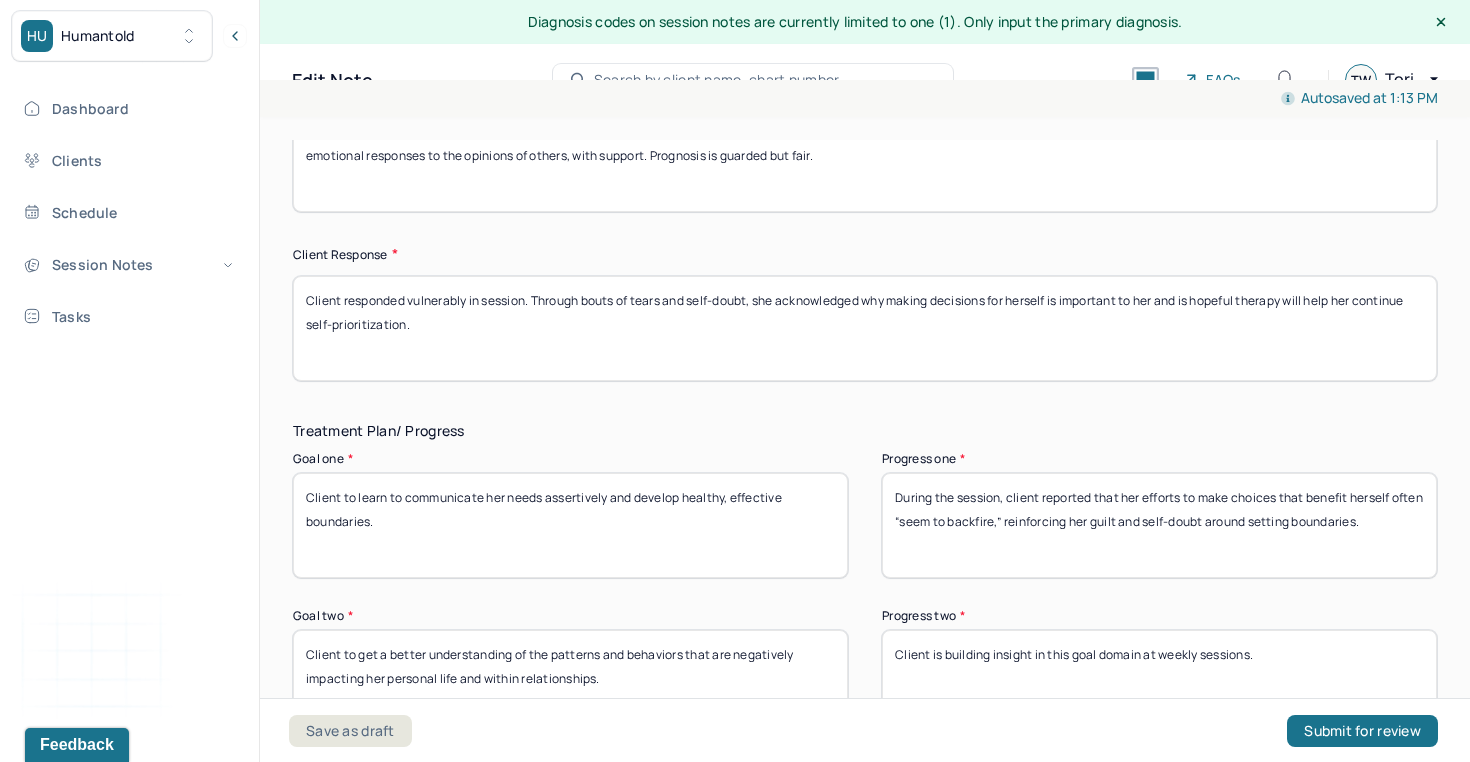 scroll, scrollTop: 3373, scrollLeft: 0, axis: vertical 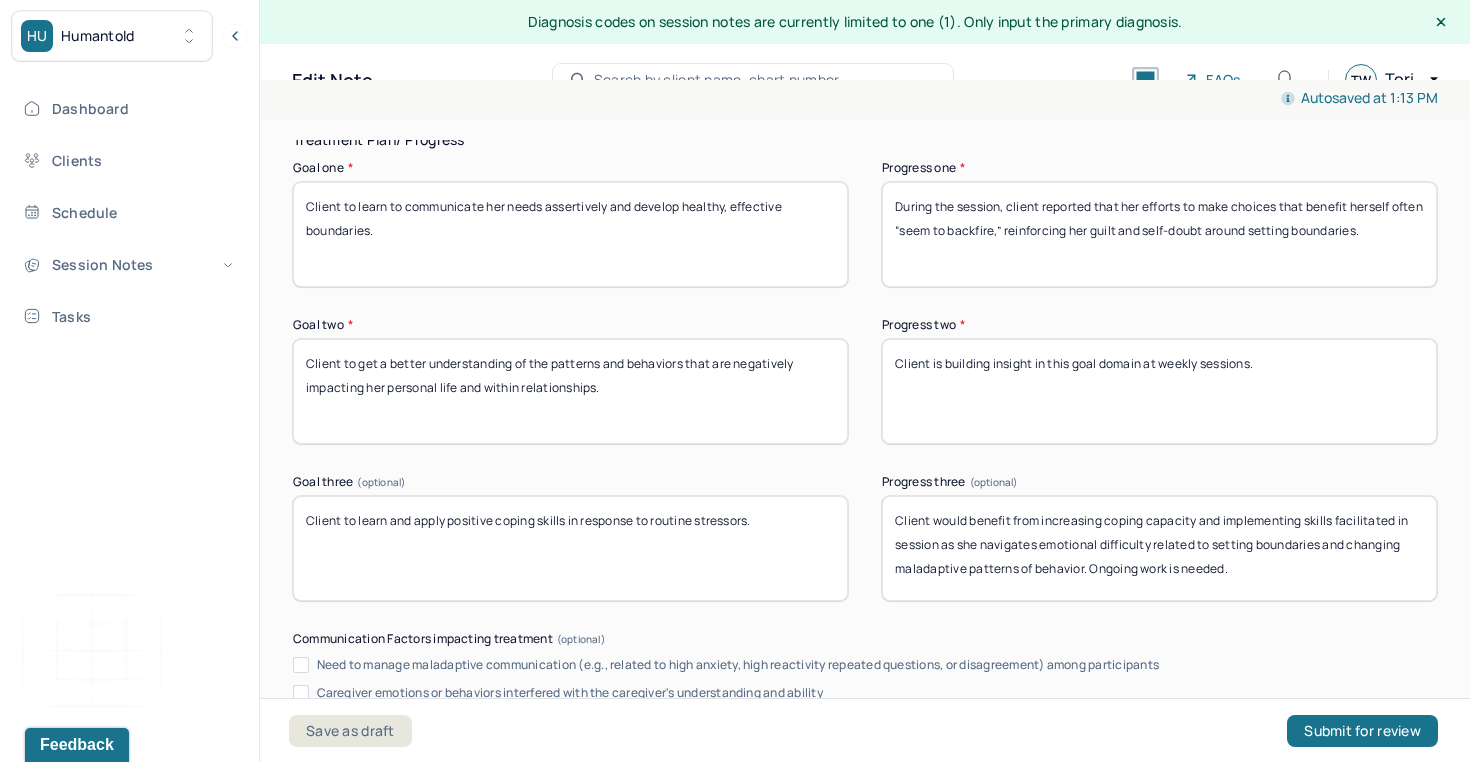 drag, startPoint x: 1259, startPoint y: 382, endPoint x: 843, endPoint y: 358, distance: 416.69174 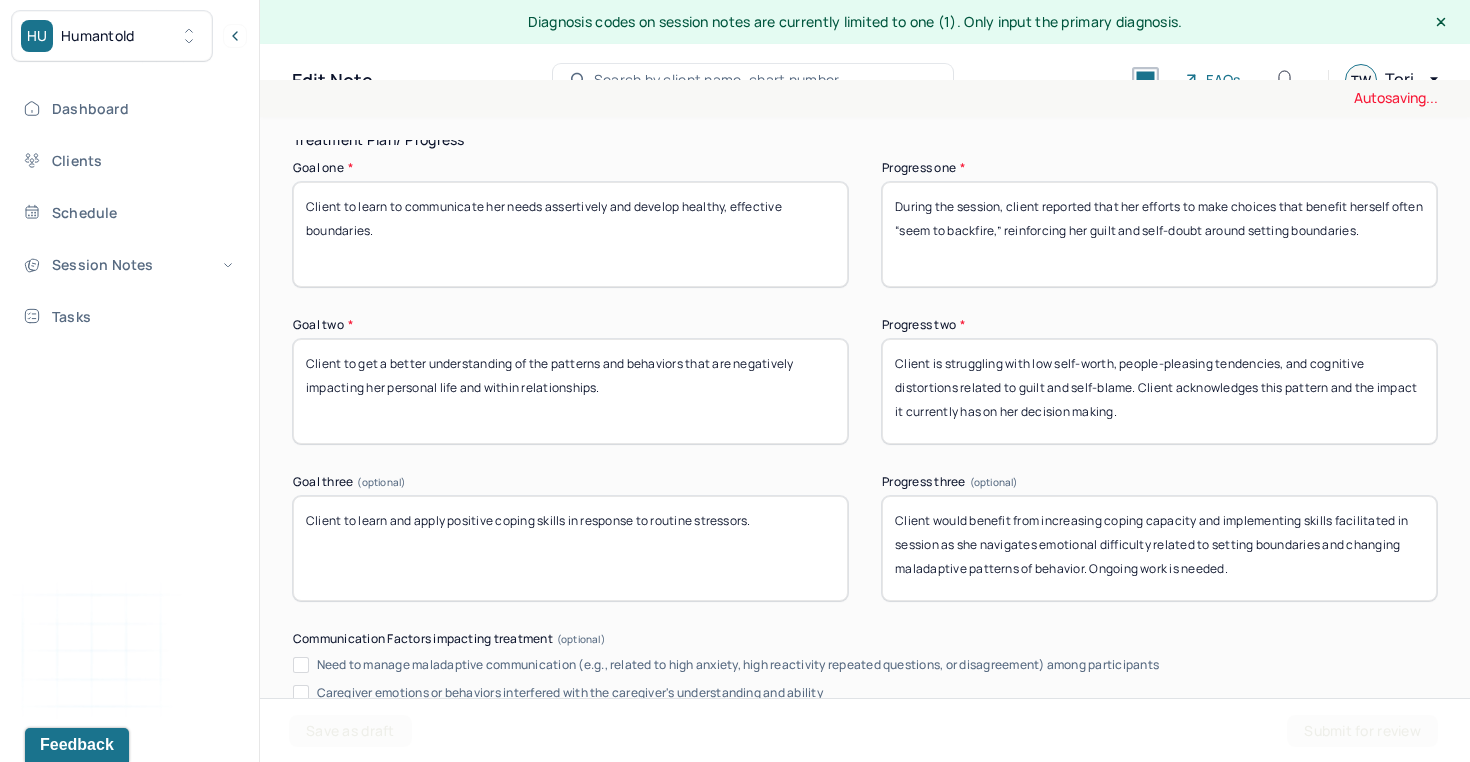 scroll, scrollTop: 3468, scrollLeft: 0, axis: vertical 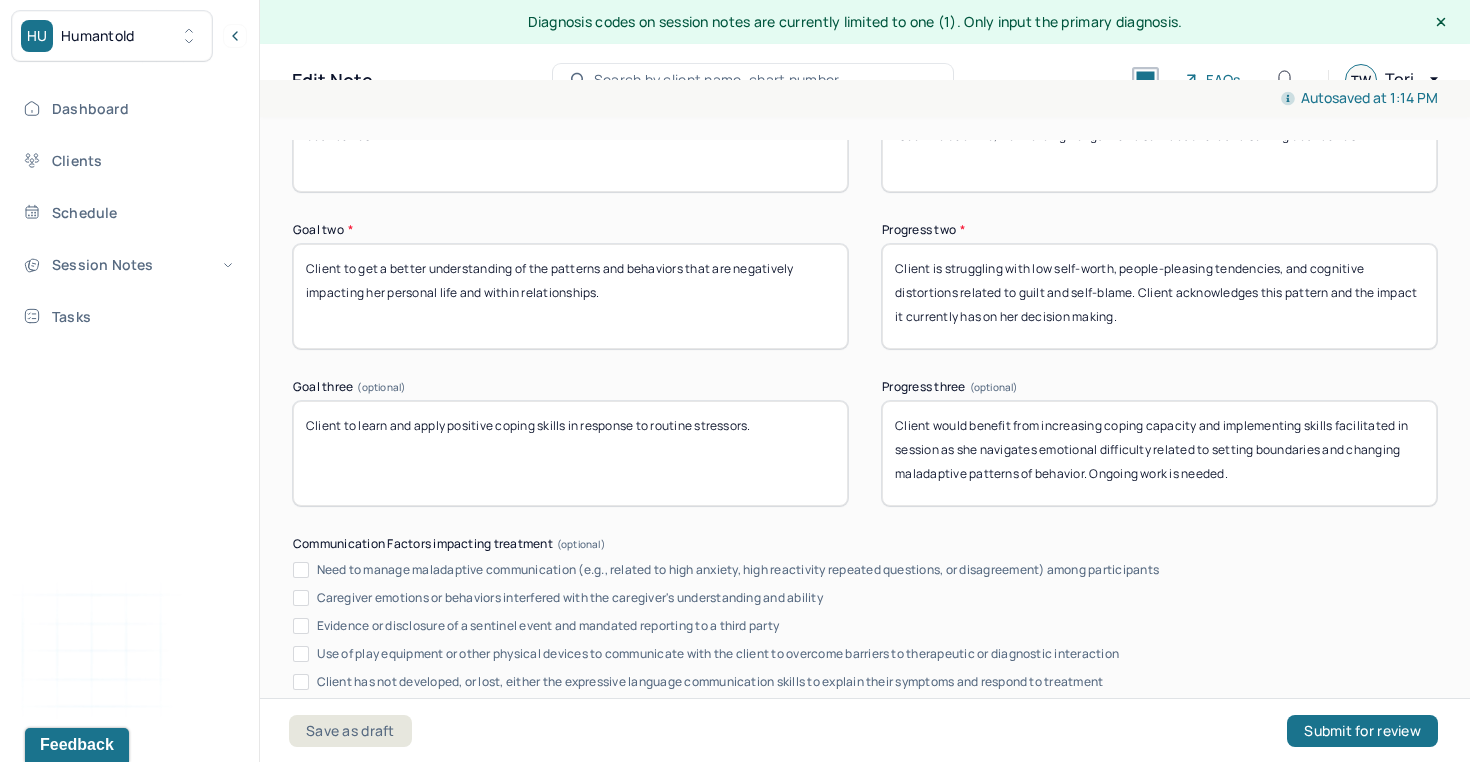 type on "Client is struggling with low self-worth, people-pleasing tendencies, and cognitive distortions related to guilt and self-blame. Client acknowledges this pattern and the impact it currently has on her decision making." 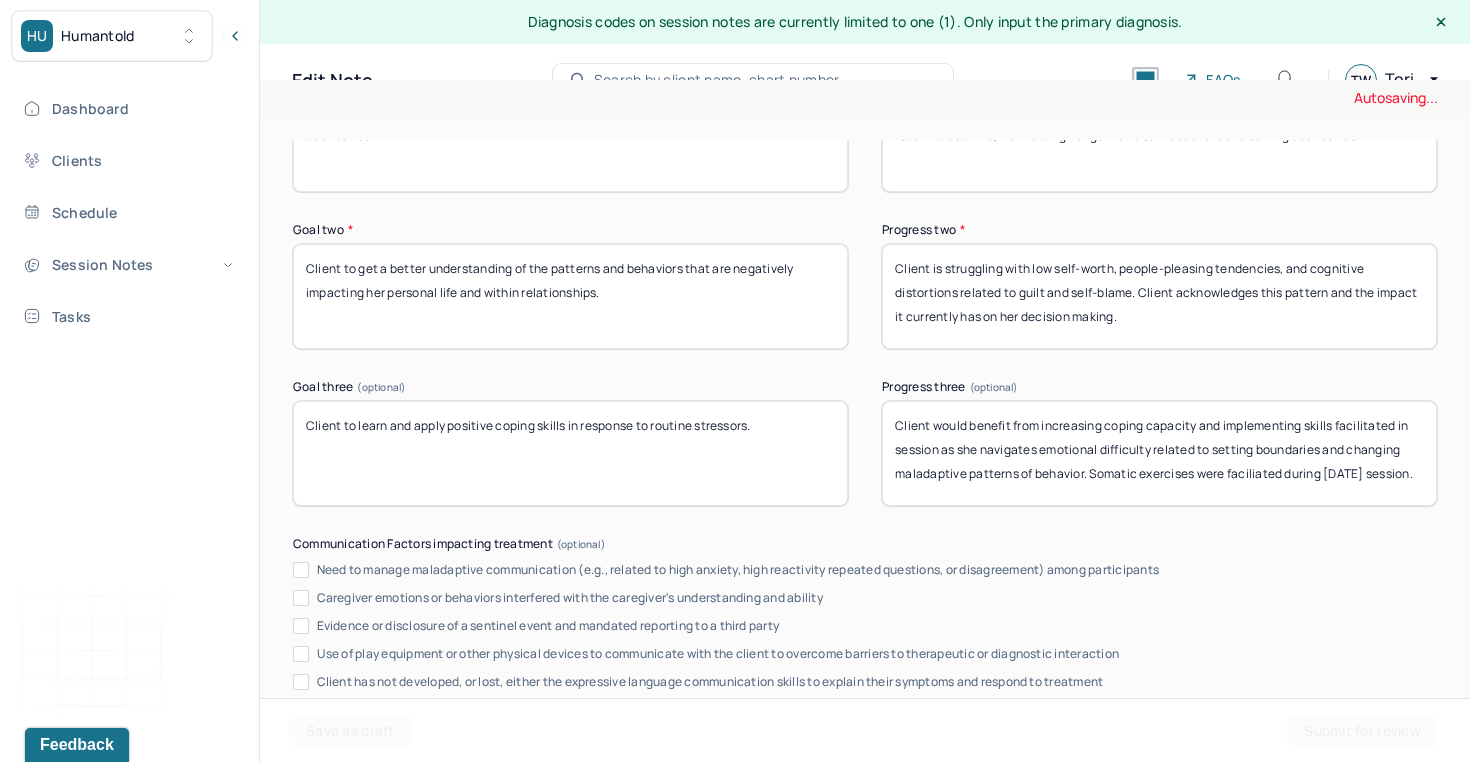 click on "Client would benefit from increasing coping capacity and implementing skills facilitated in session as she navigates emotional difficulty related to setting boundaries and changing maladaptive patterns of behavior. Somatic" at bounding box center [1159, 453] 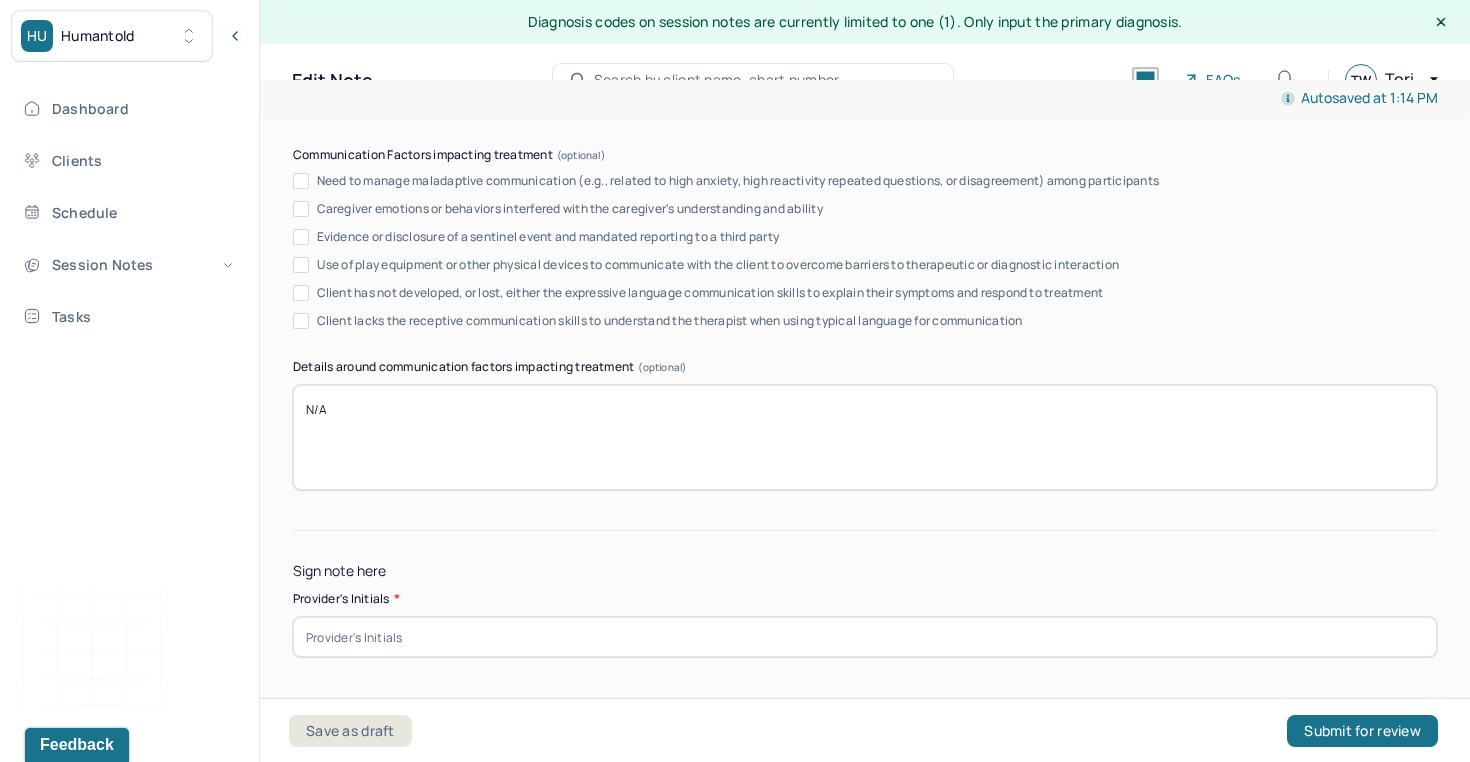 scroll, scrollTop: 3897, scrollLeft: 0, axis: vertical 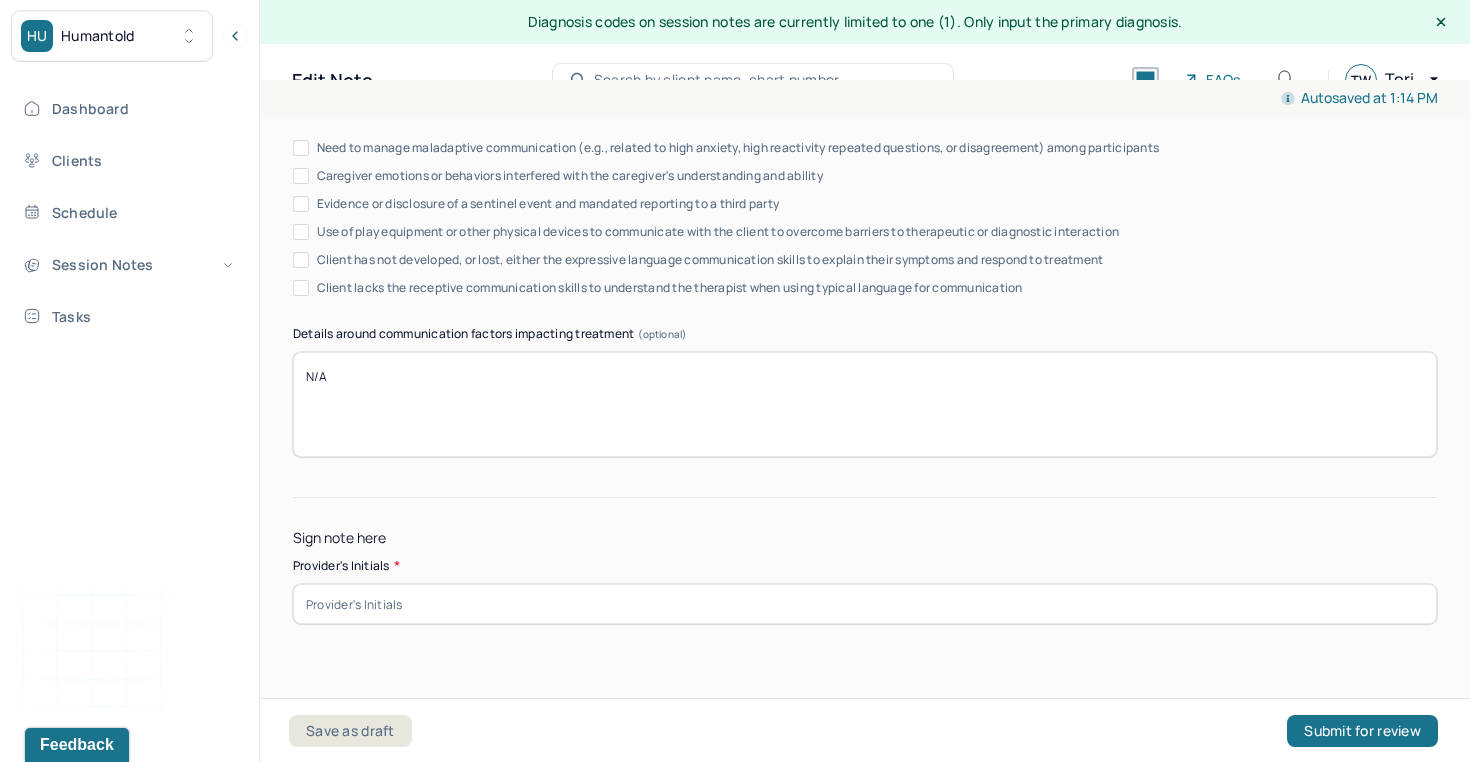 type on "Client would benefit from increasing coping capacity and implementing skills facilitated in session as she navigates emotional difficulty related to setting boundaries and changing maladaptive patterns of behavior. Somatic exercises were facilitated during [DATE] session." 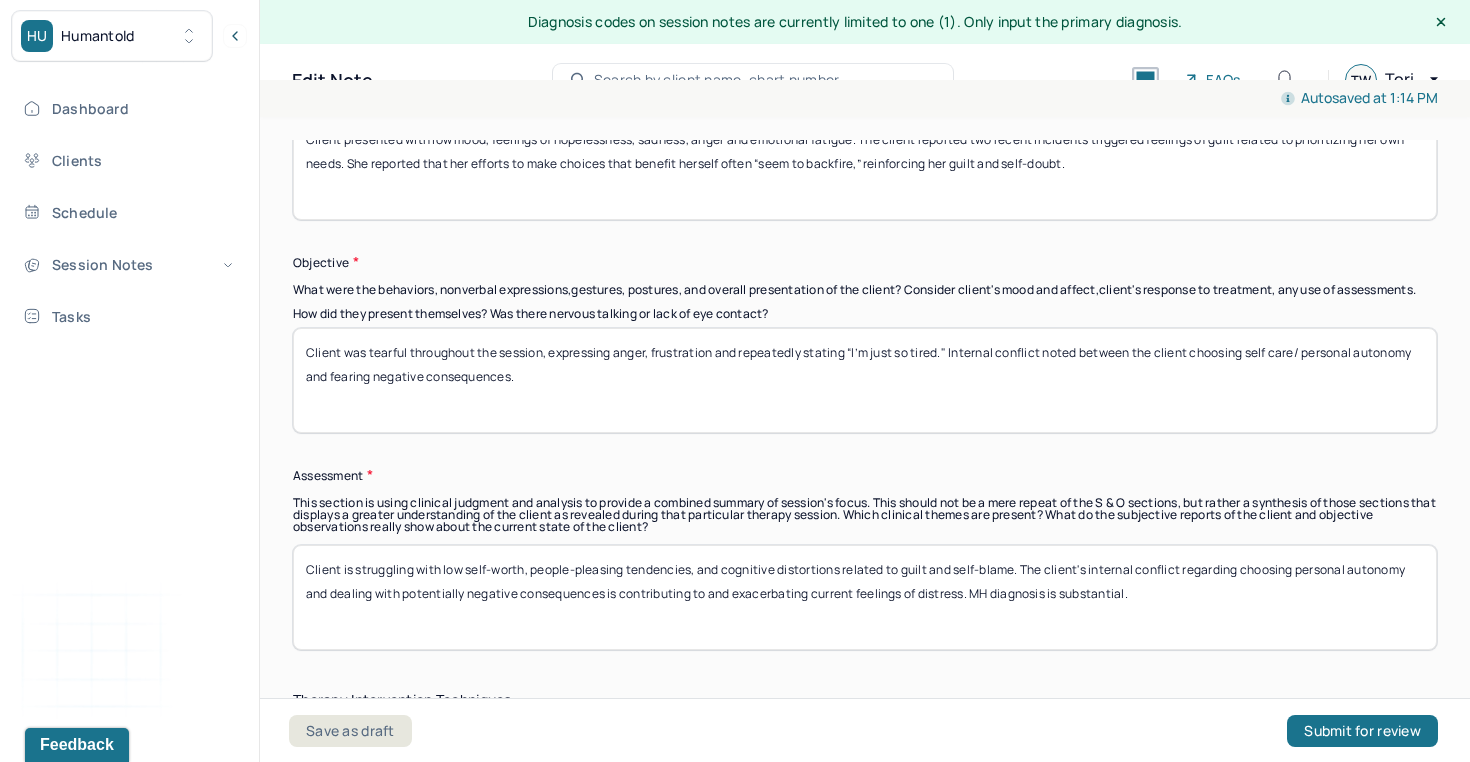 scroll, scrollTop: 1543, scrollLeft: 0, axis: vertical 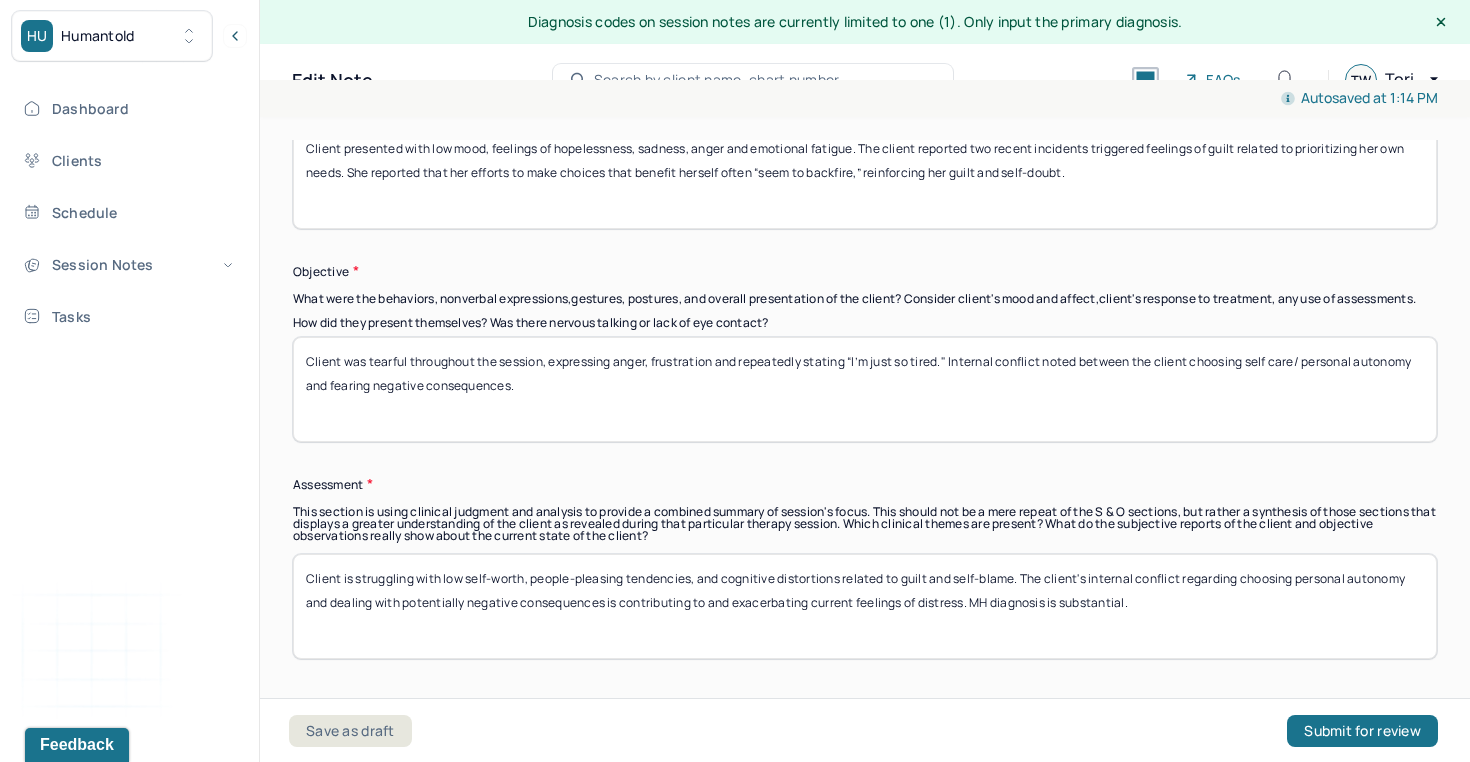 type on "TW" 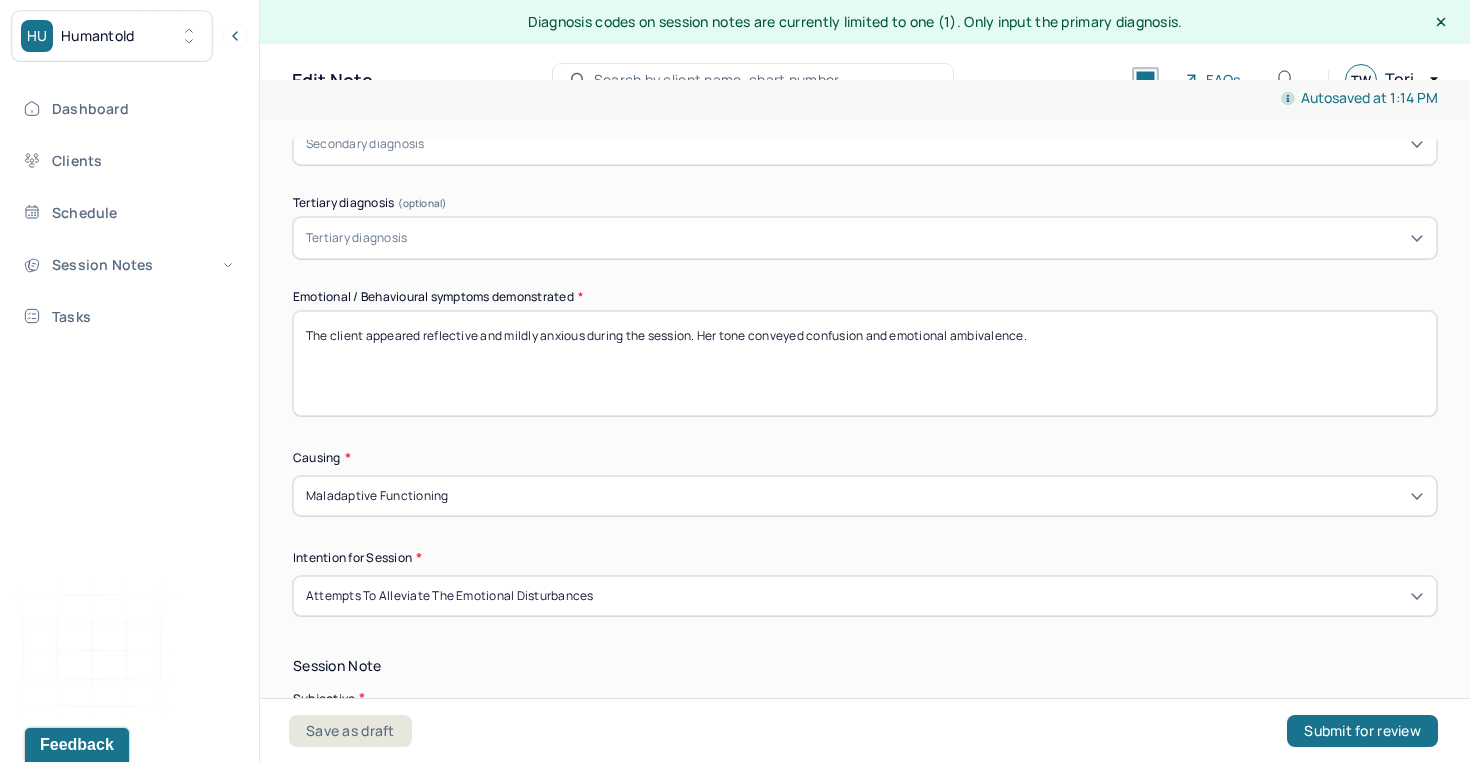 scroll, scrollTop: 907, scrollLeft: 0, axis: vertical 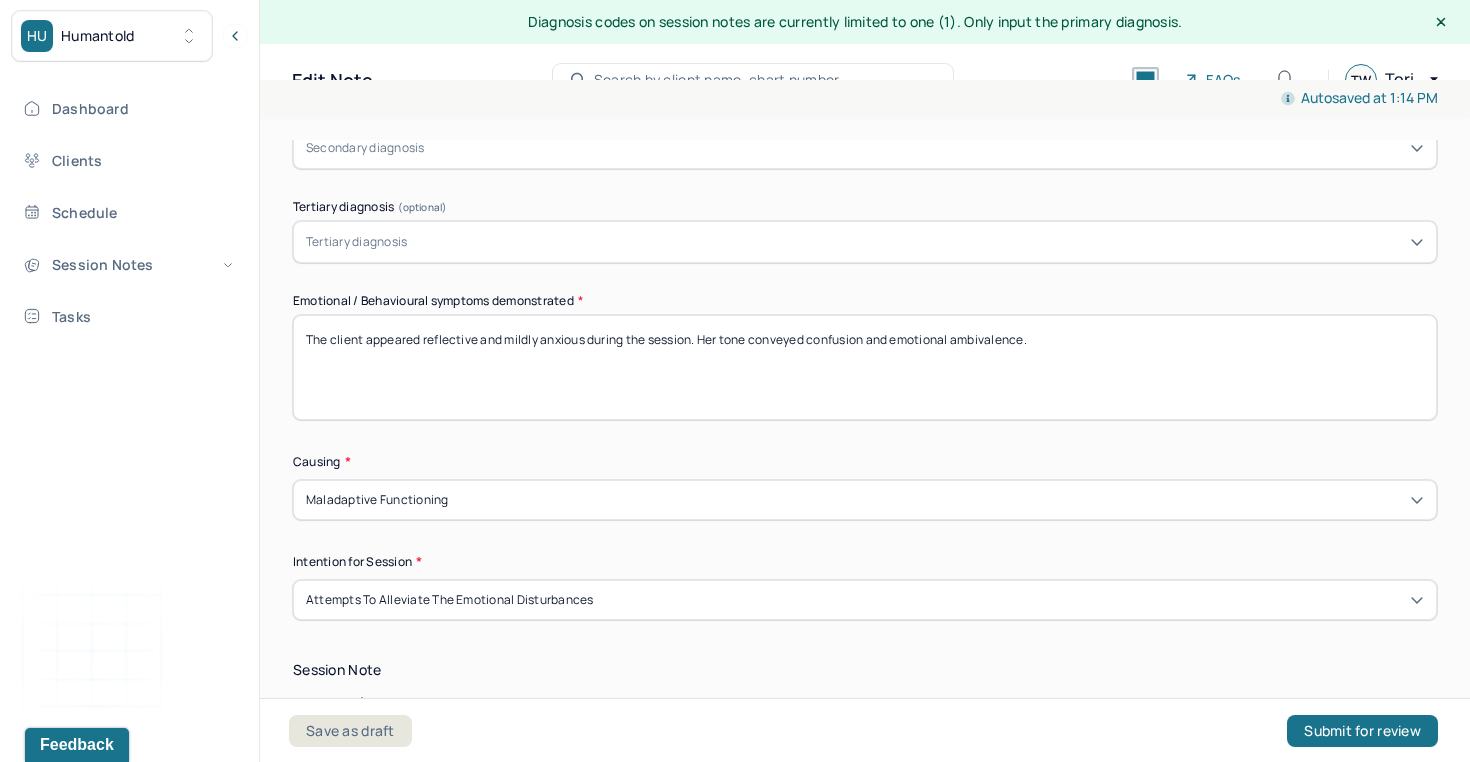 drag, startPoint x: 1099, startPoint y: 347, endPoint x: 492, endPoint y: 297, distance: 609.05585 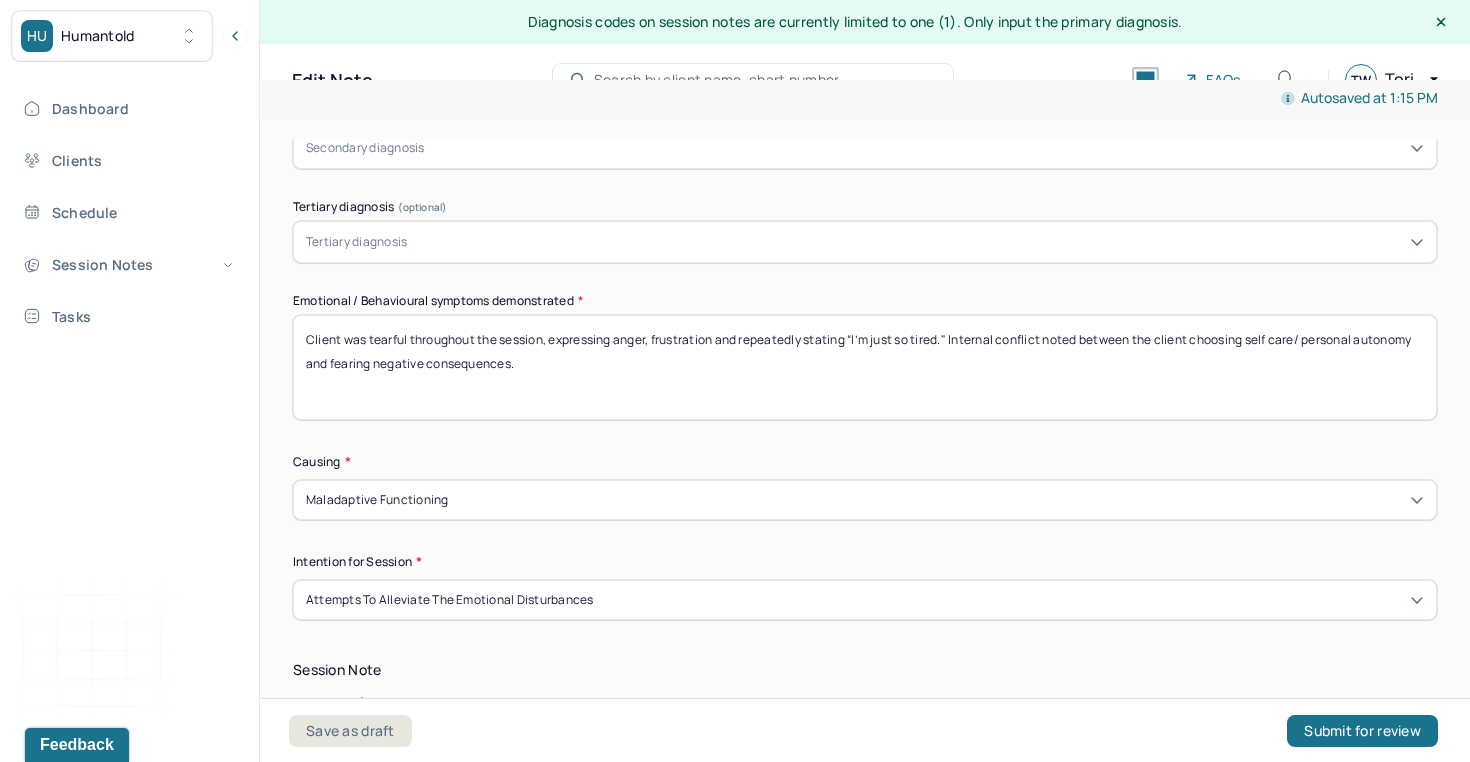drag, startPoint x: 1083, startPoint y: 362, endPoint x: 1083, endPoint y: 339, distance: 23 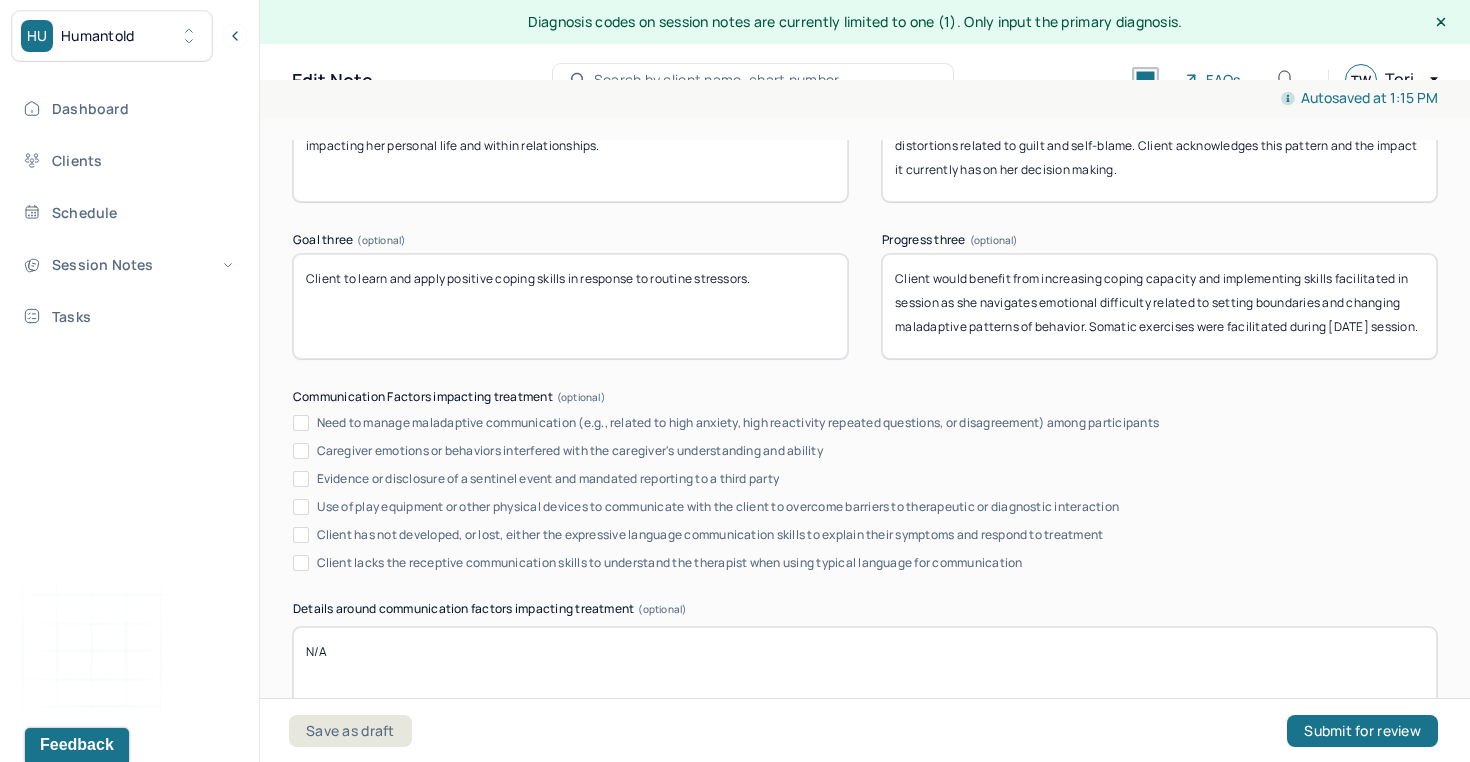 scroll, scrollTop: 3897, scrollLeft: 0, axis: vertical 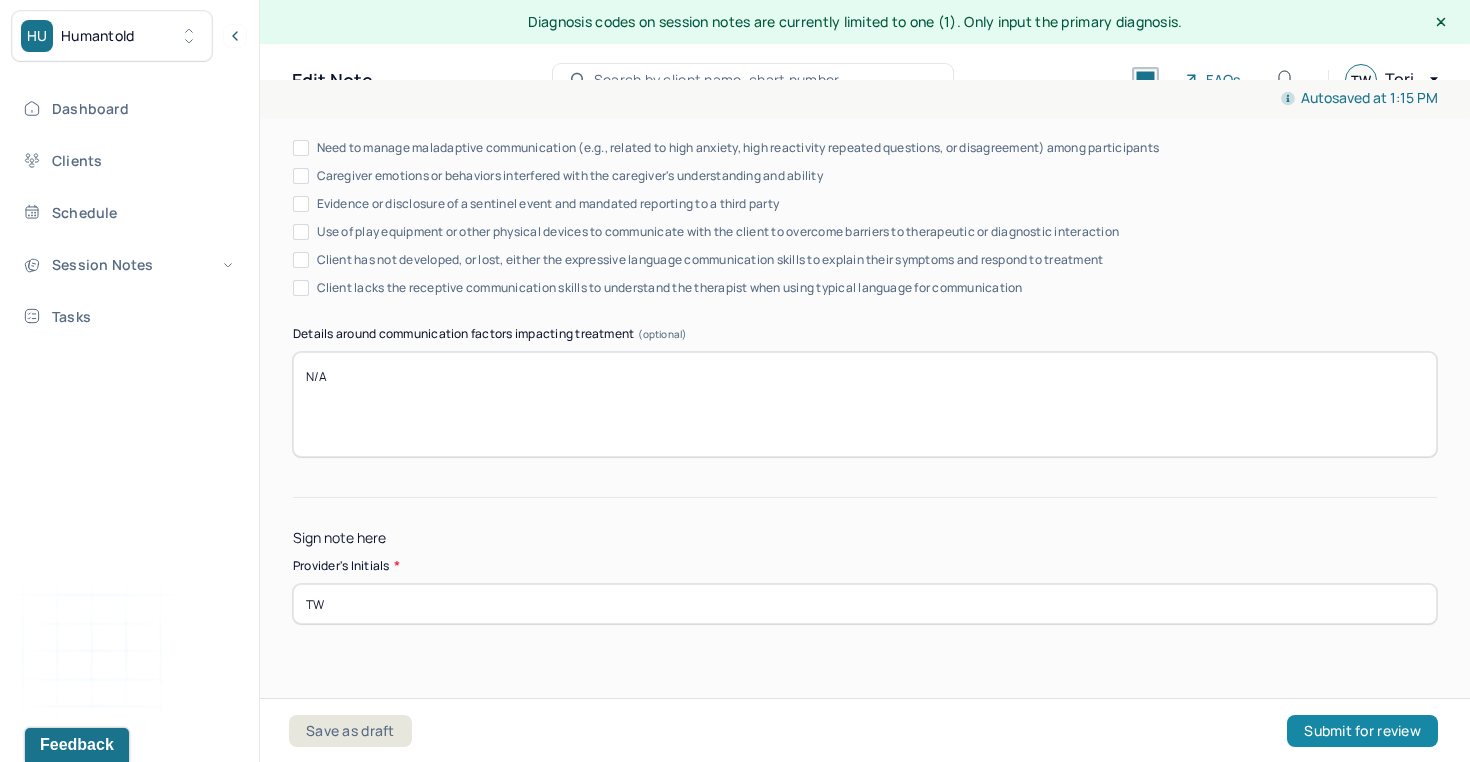type on "Client was tearful throughout the session, expressing anger, frustration and repeatedly stating “I’m just so tired." Internal conflict noted." 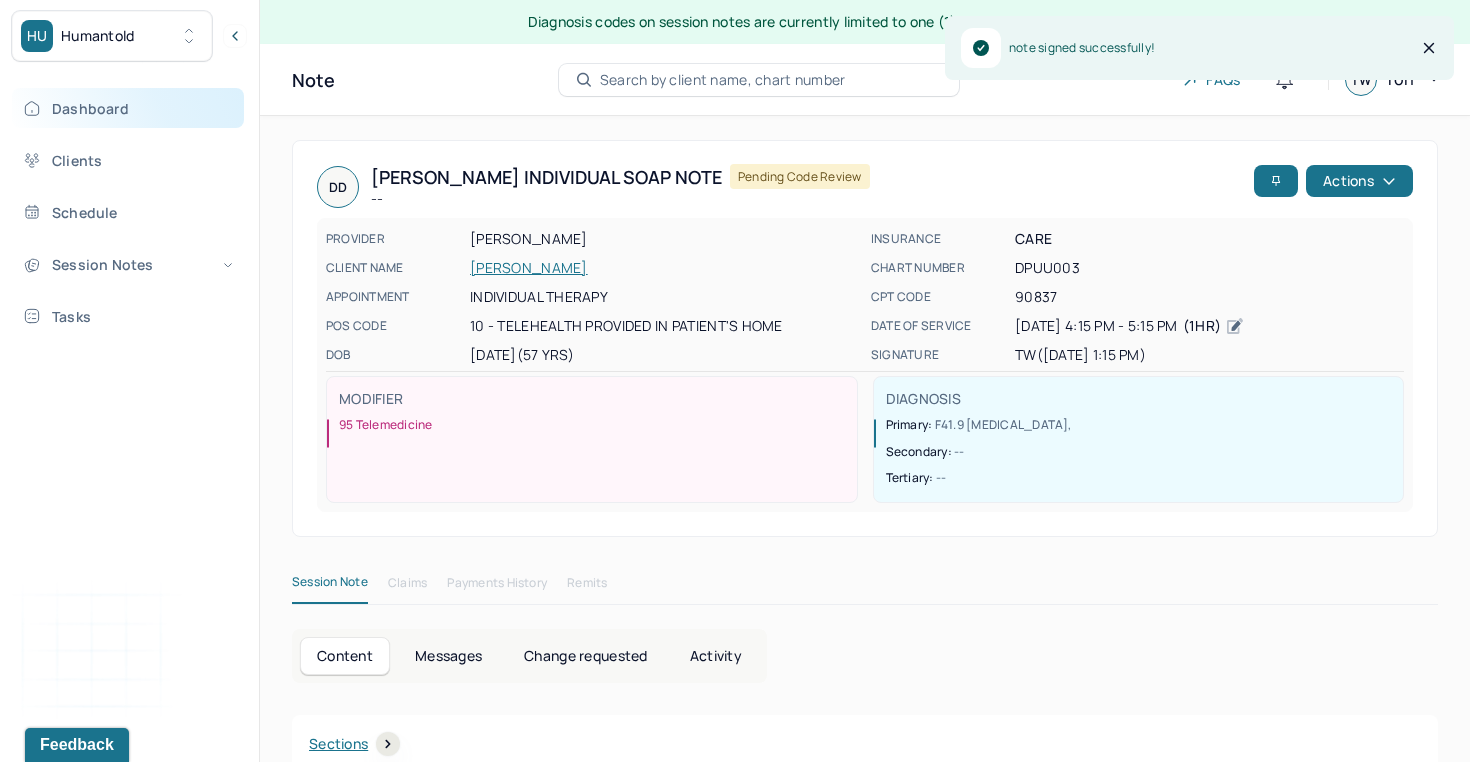 click on "Dashboard" at bounding box center [128, 108] 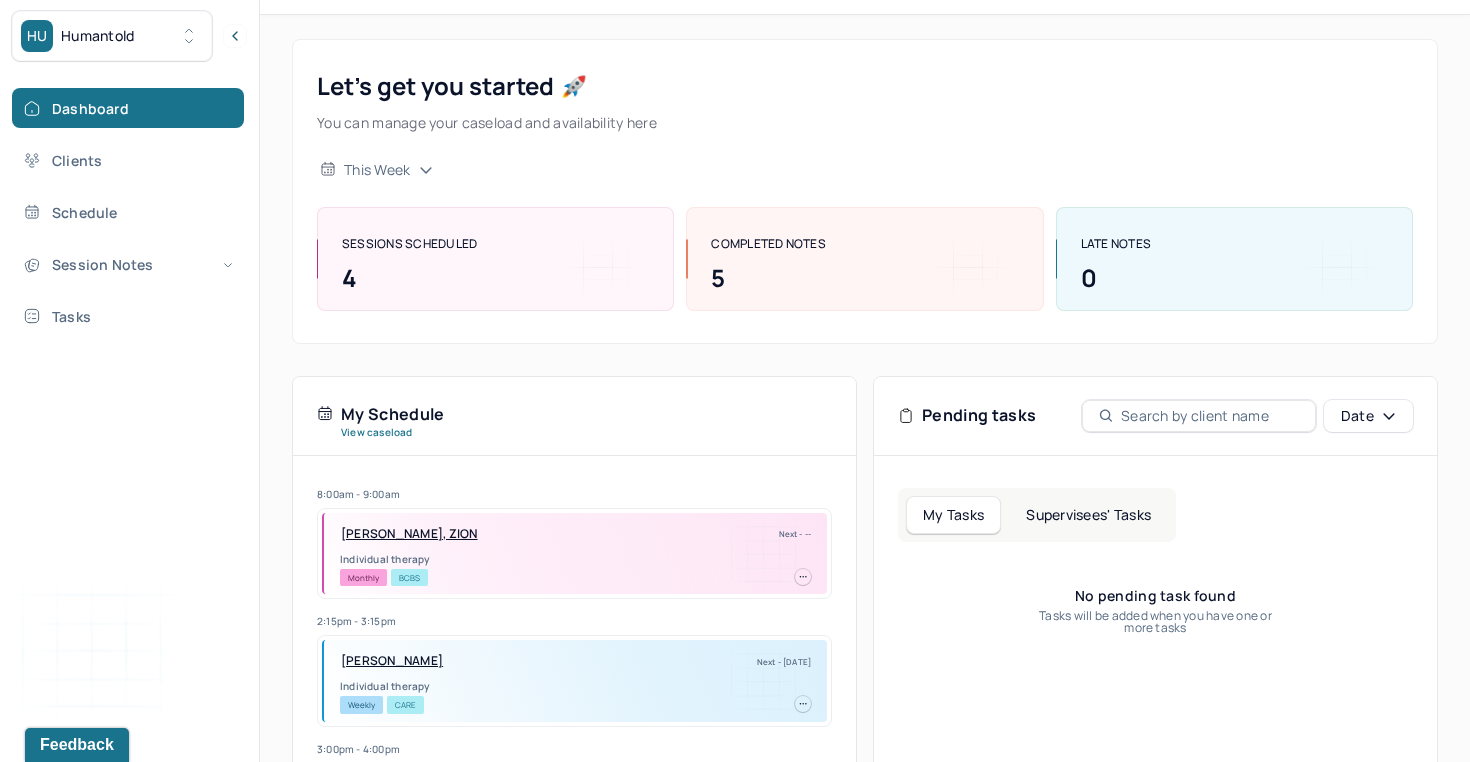 scroll, scrollTop: 0, scrollLeft: 0, axis: both 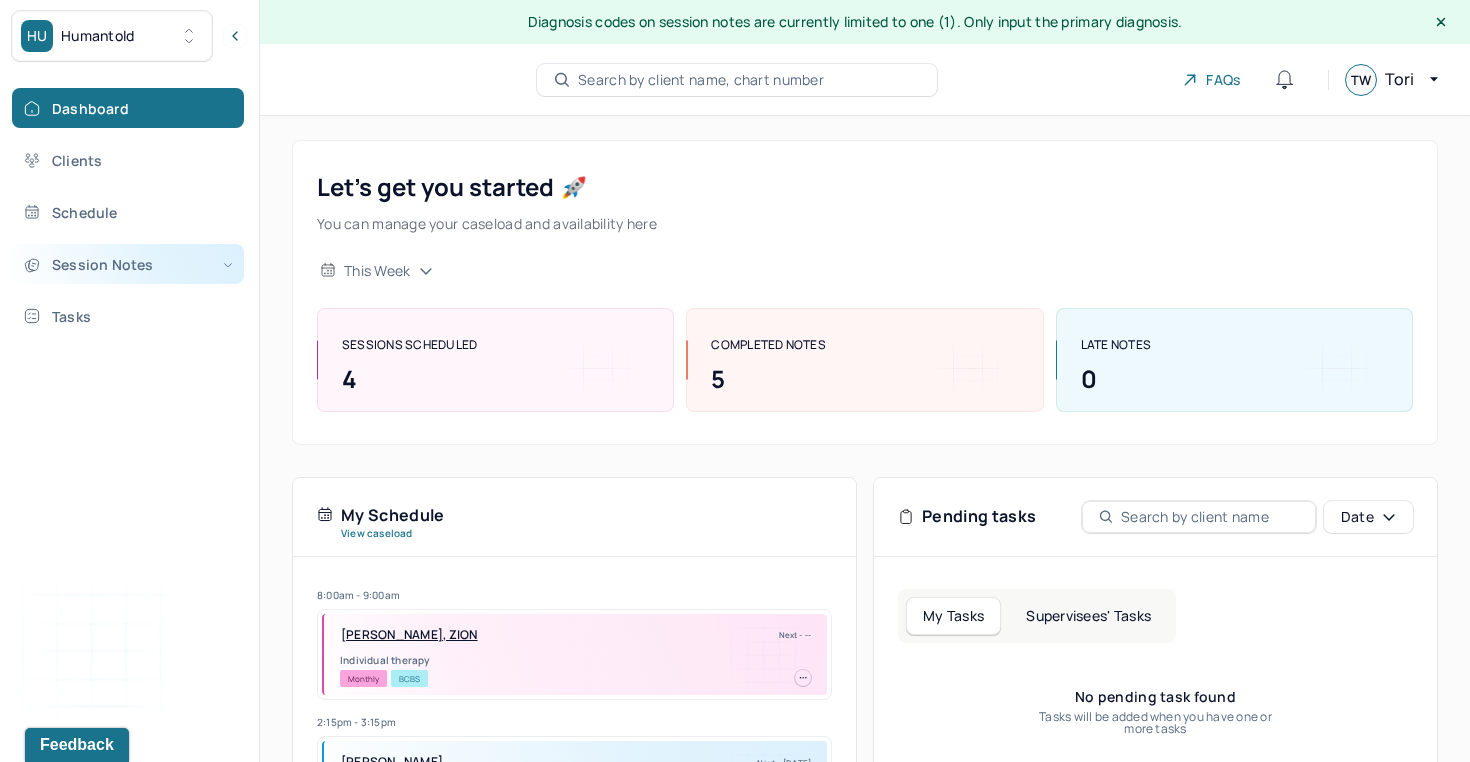 click on "Session Notes" at bounding box center (128, 264) 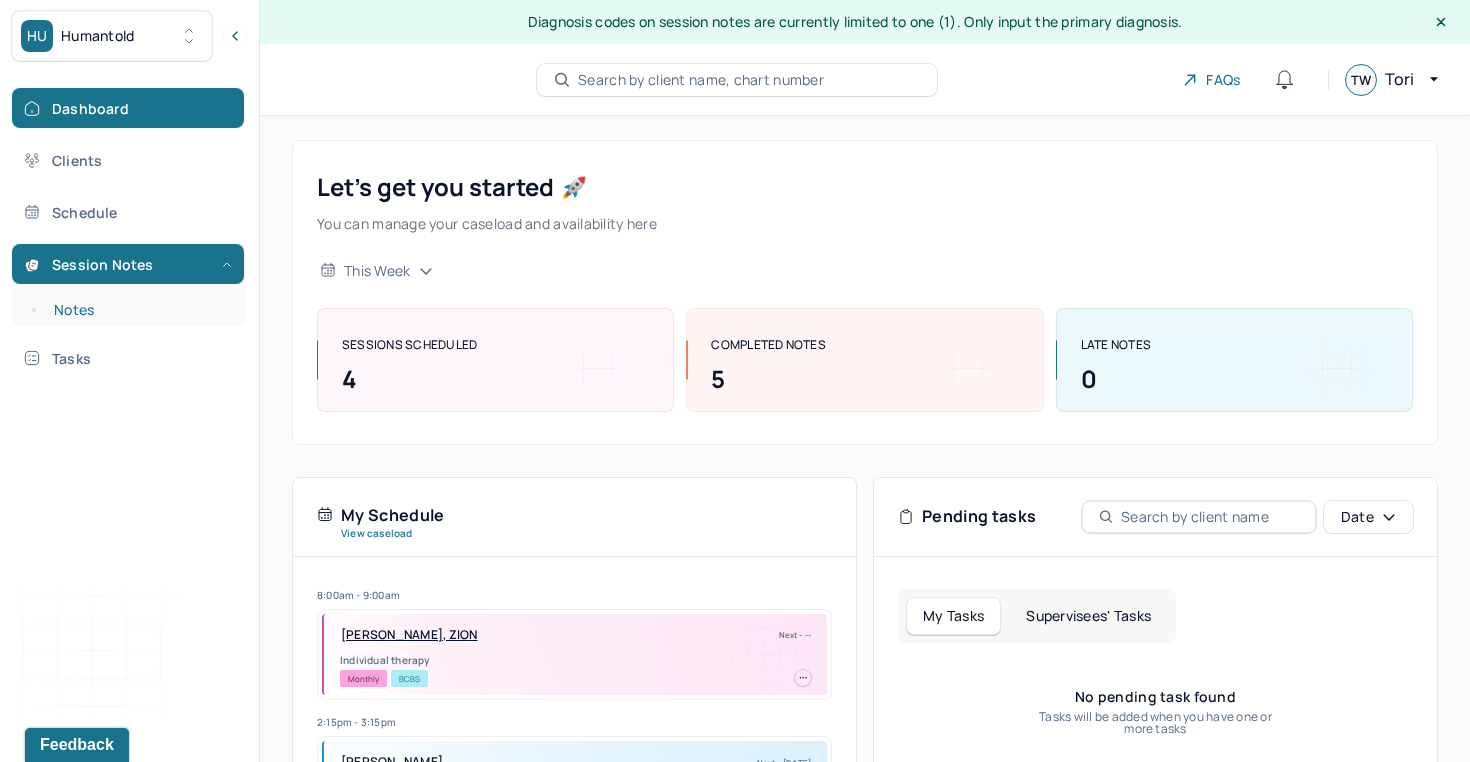 click on "Notes" at bounding box center (139, 310) 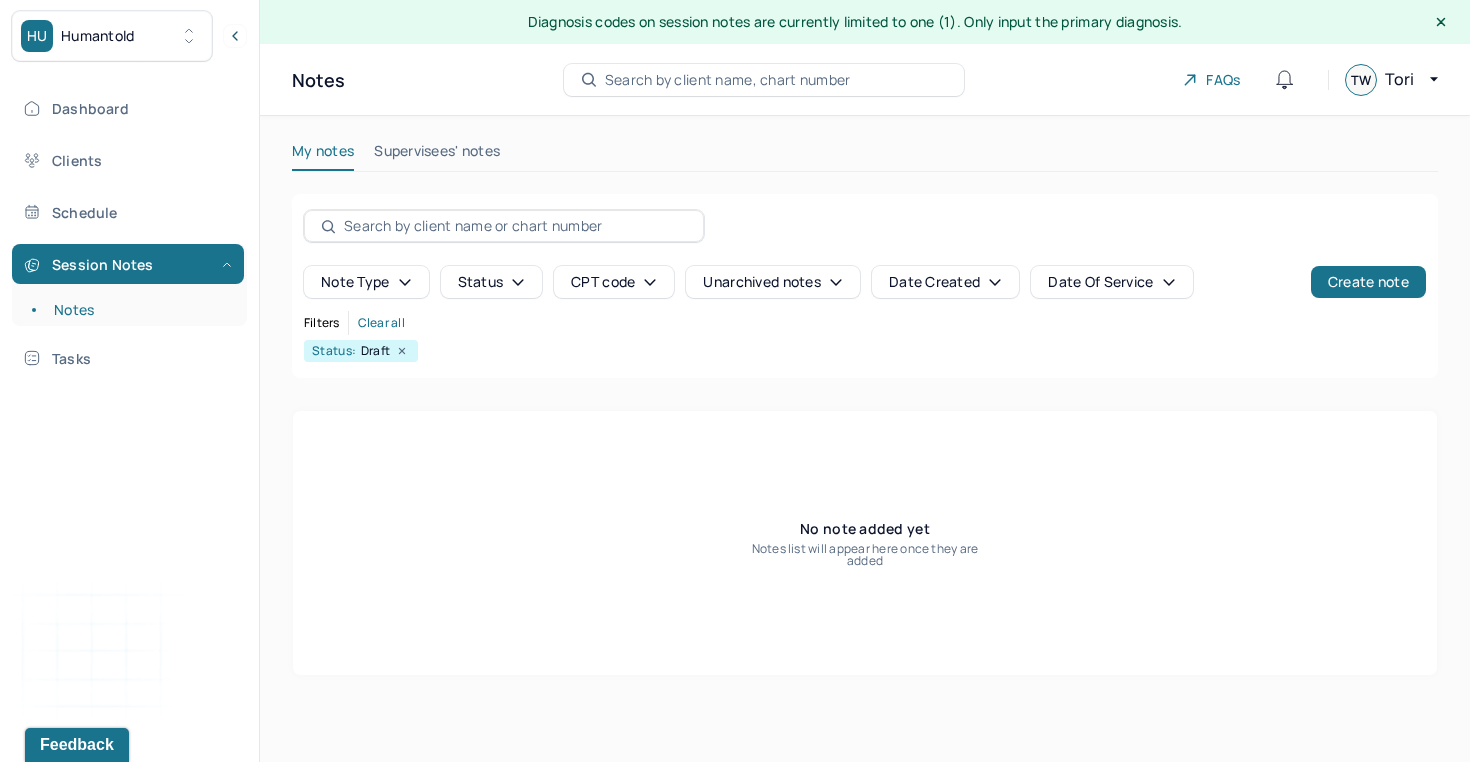 click on "Note type     Status     CPT code     Unarchived notes     Date Created     Date Of Service     Create note   Filters   Clear all   Status: Draft" at bounding box center [865, 286] 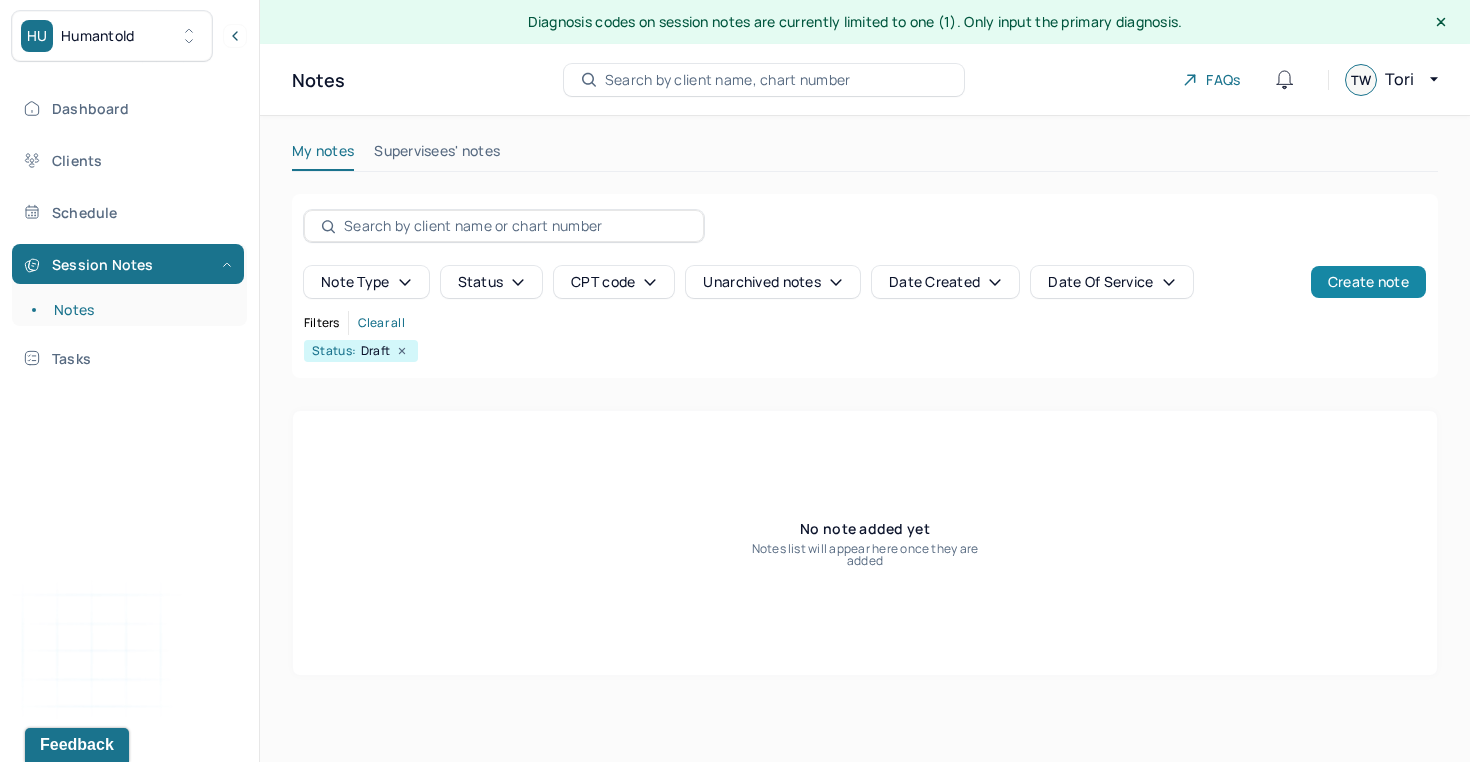 click on "Create note" at bounding box center (1368, 282) 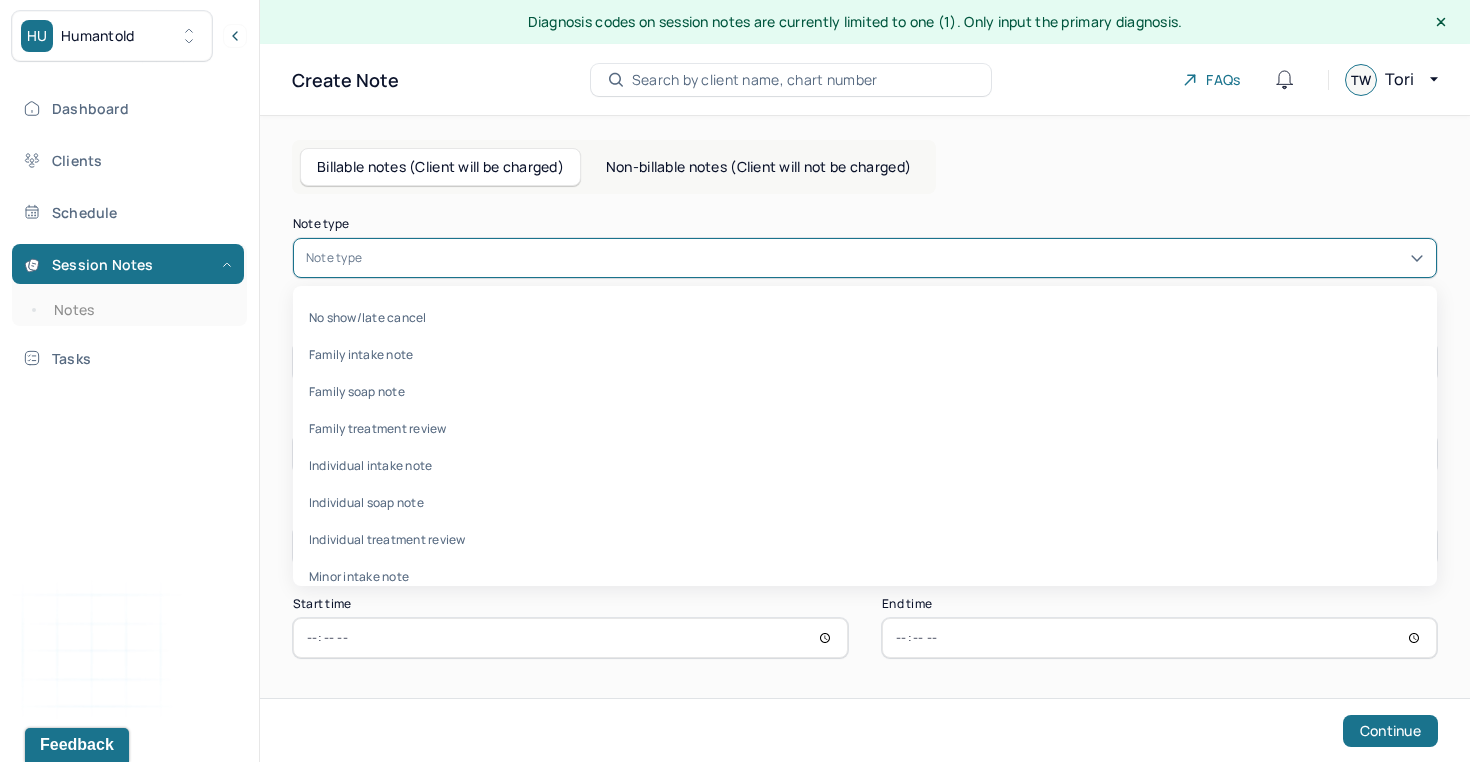 click at bounding box center [895, 258] 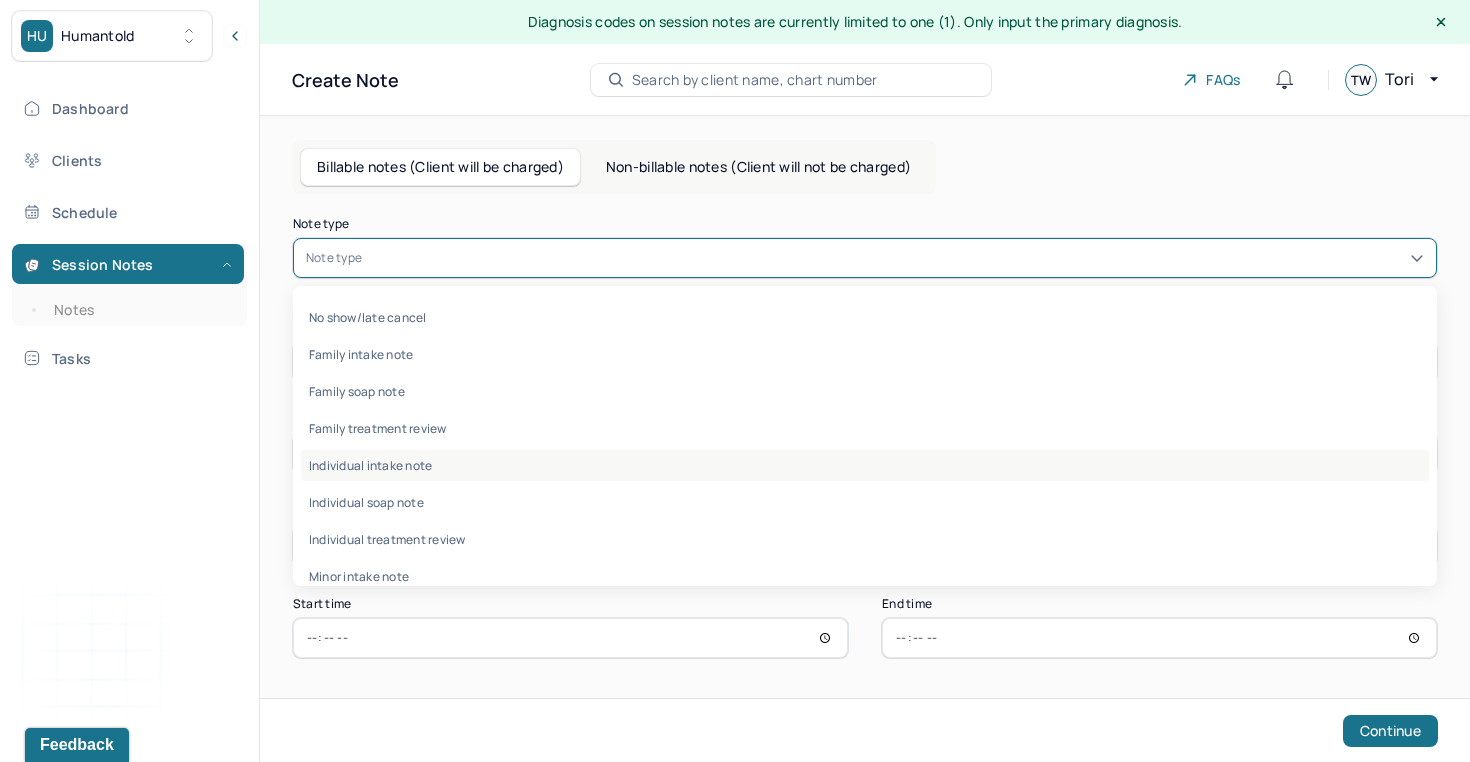 click on "Individual intake note" at bounding box center [865, 465] 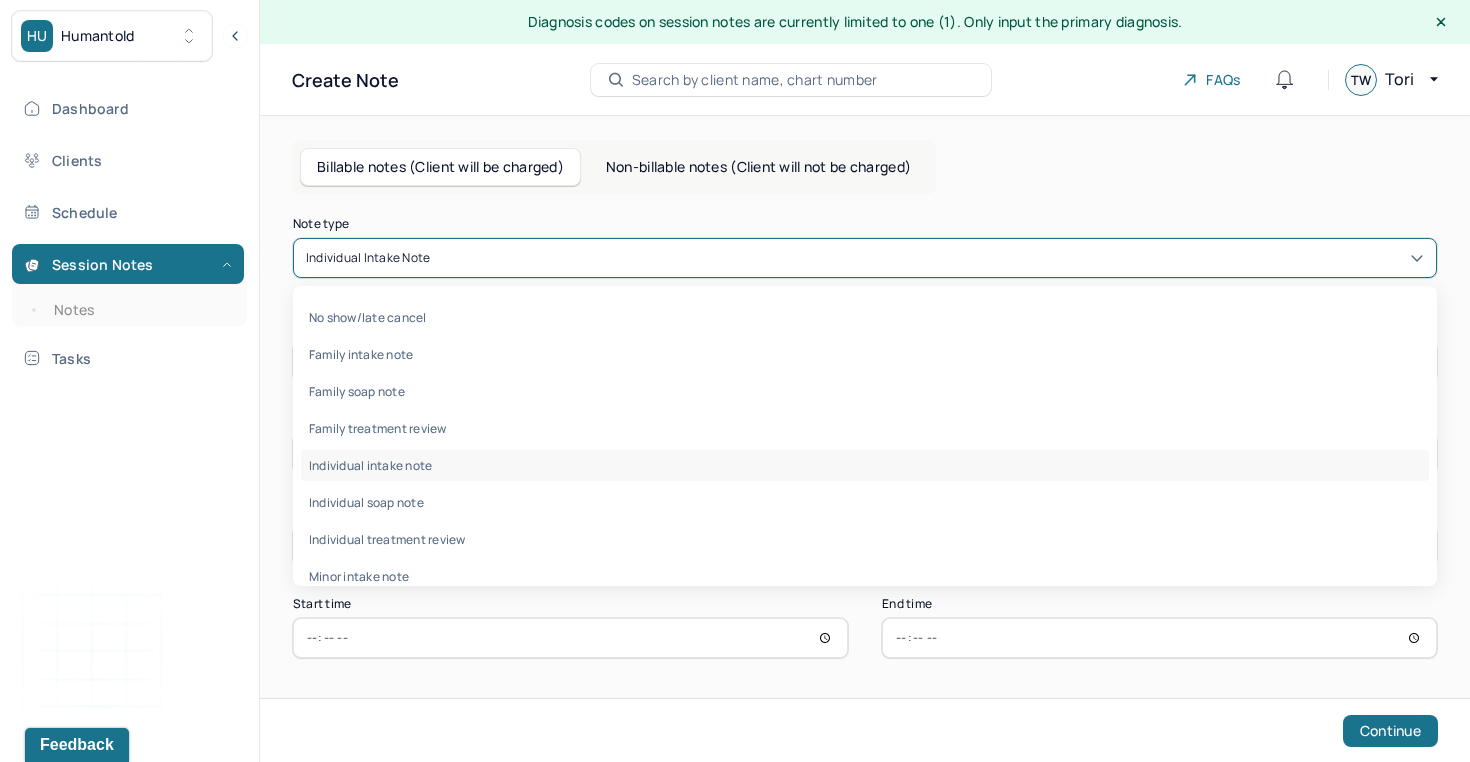 click at bounding box center (929, 258) 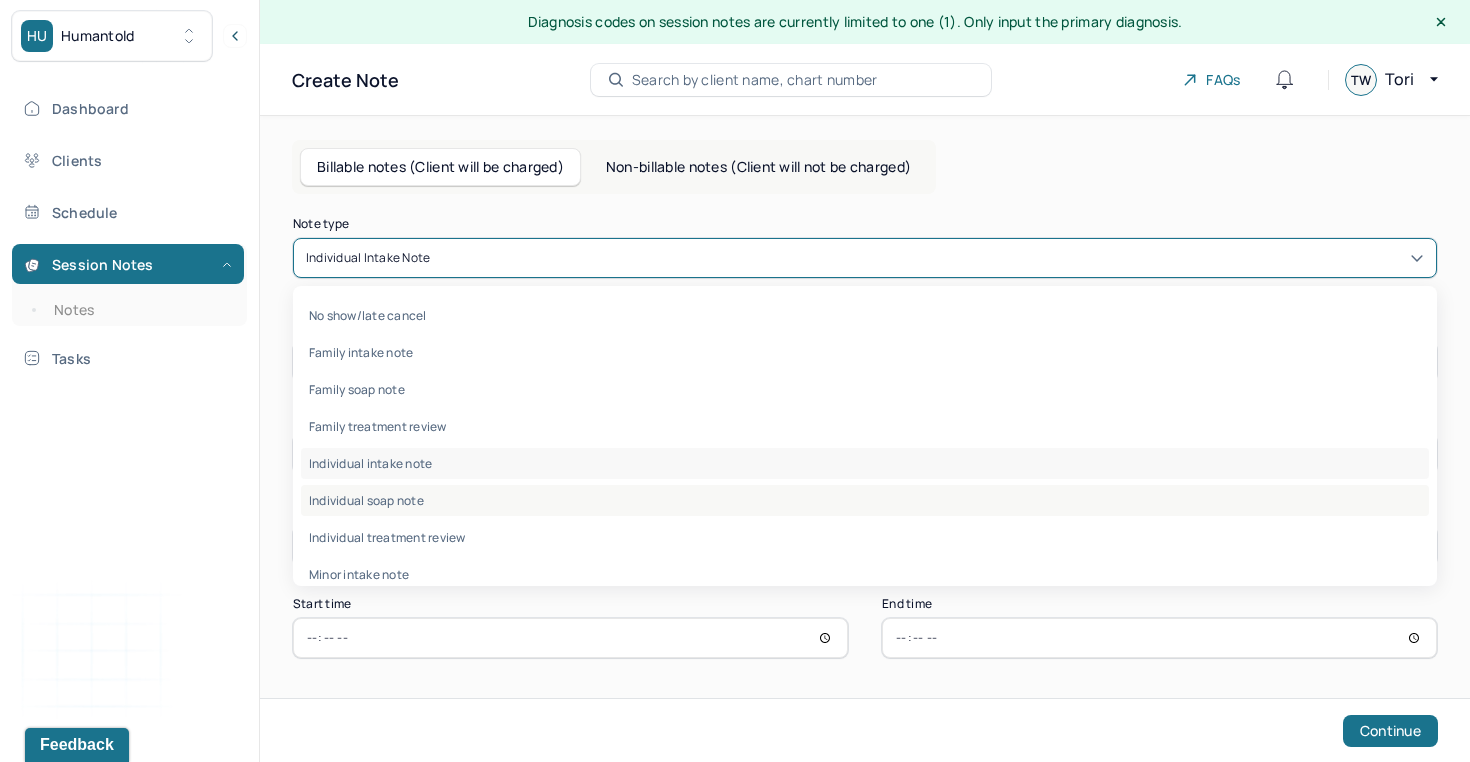 click on "Individual soap note" at bounding box center [865, 500] 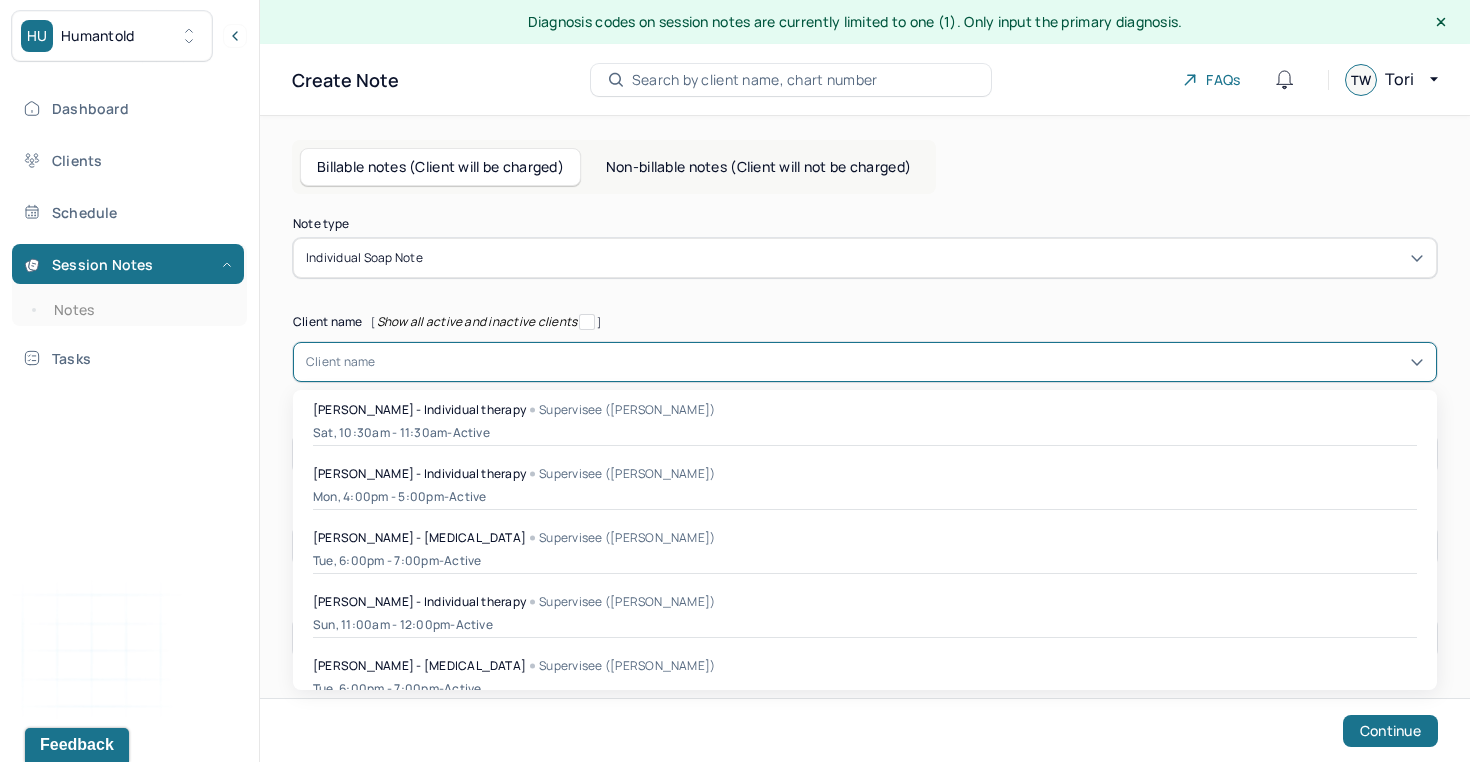 click at bounding box center [900, 362] 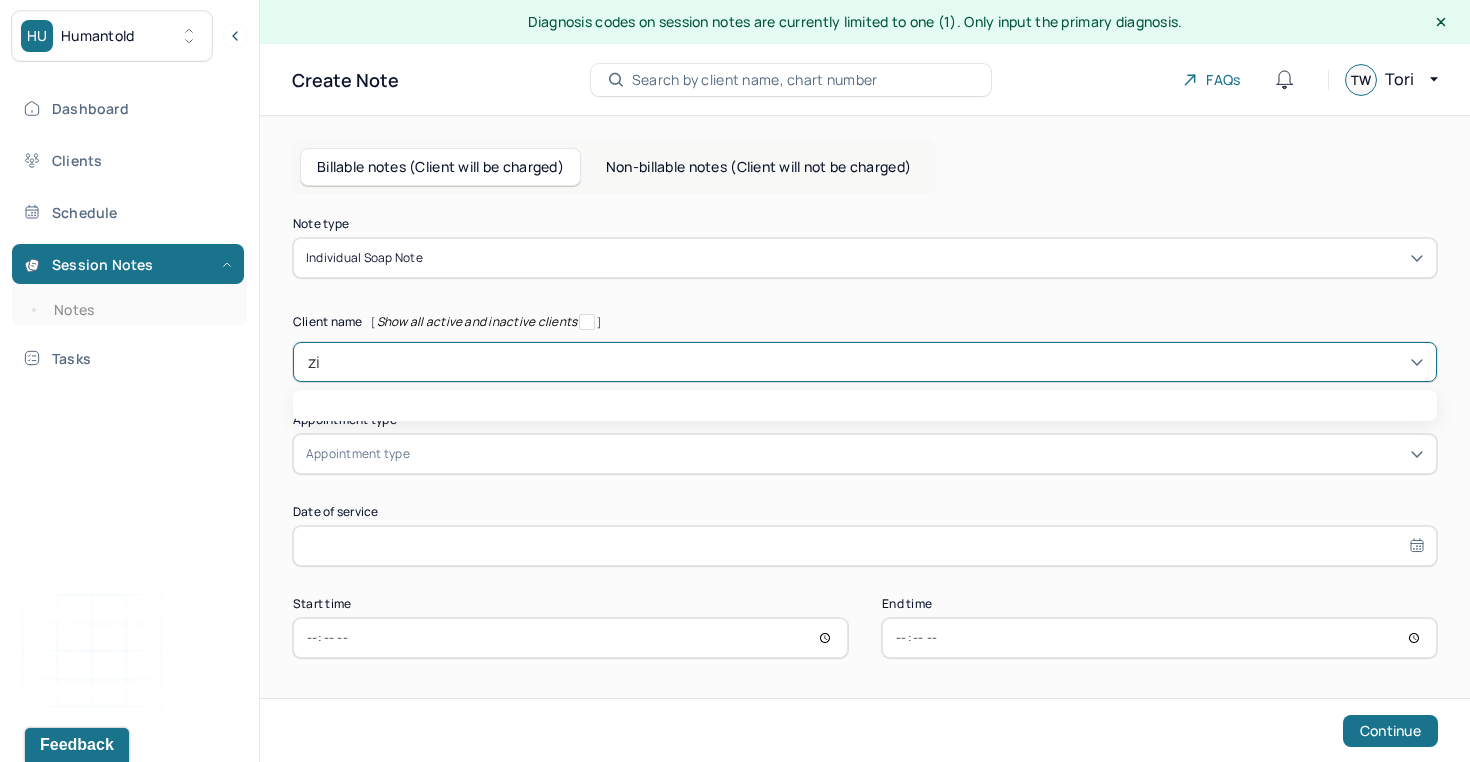 type on "zio" 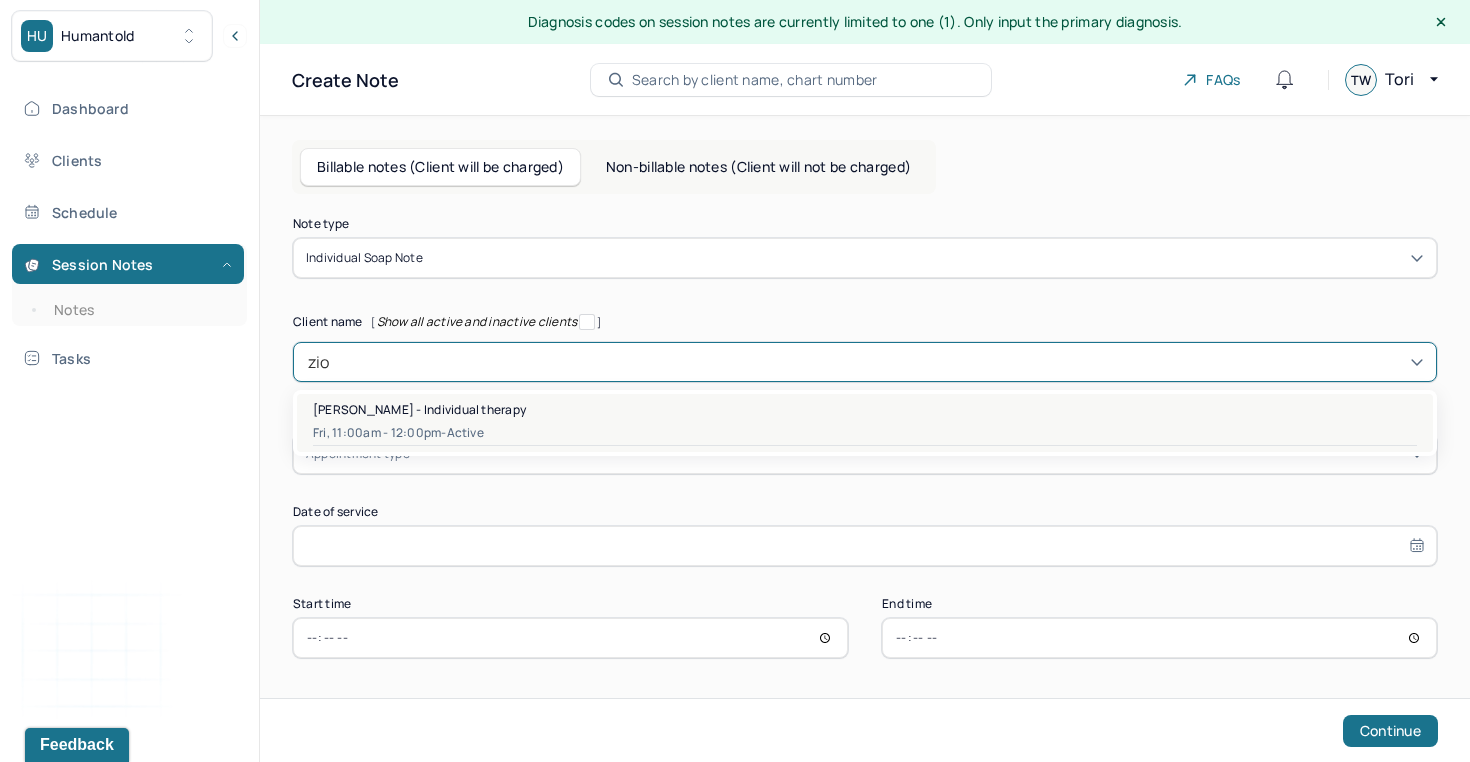 click on "[PERSON_NAME] - Individual therapy" at bounding box center [865, 409] 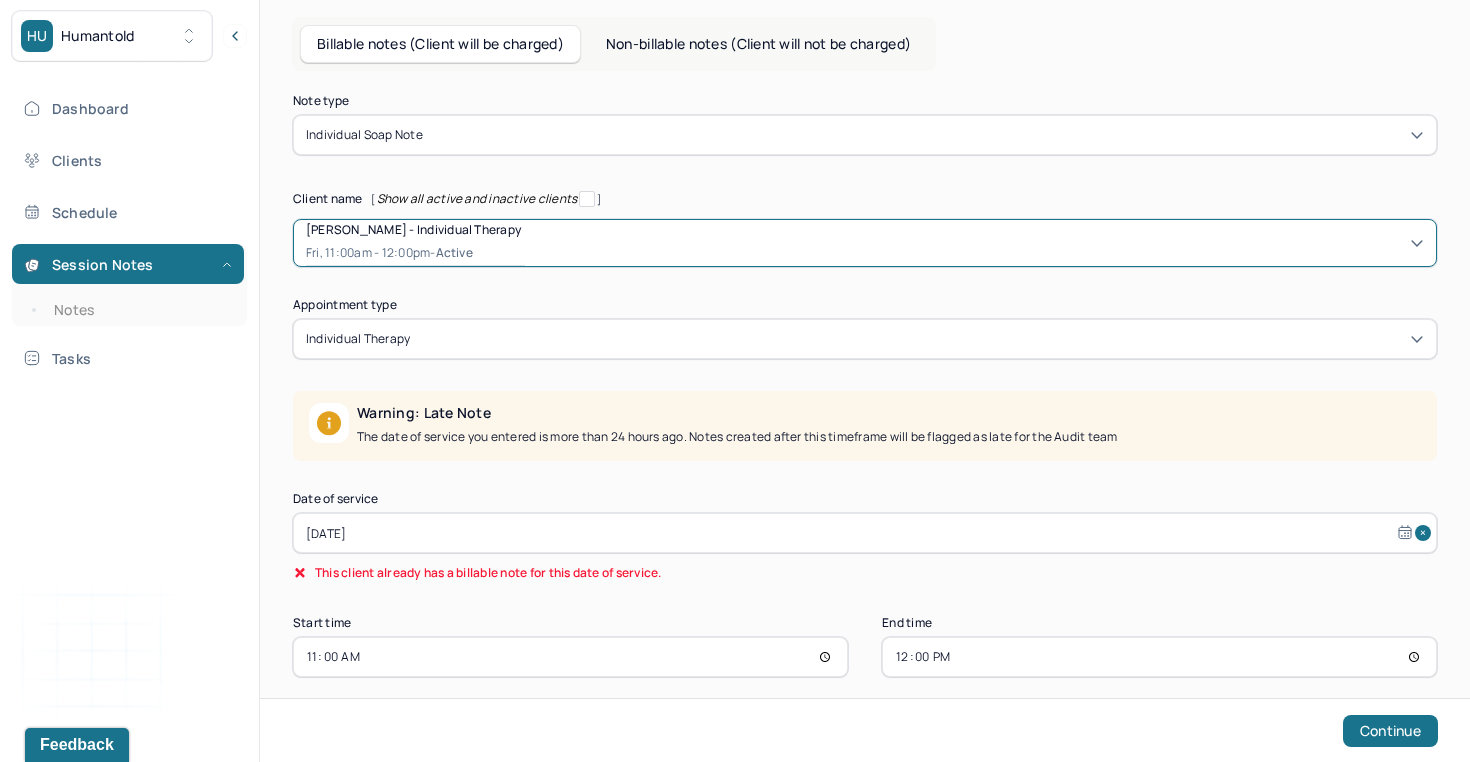 scroll, scrollTop: 128, scrollLeft: 0, axis: vertical 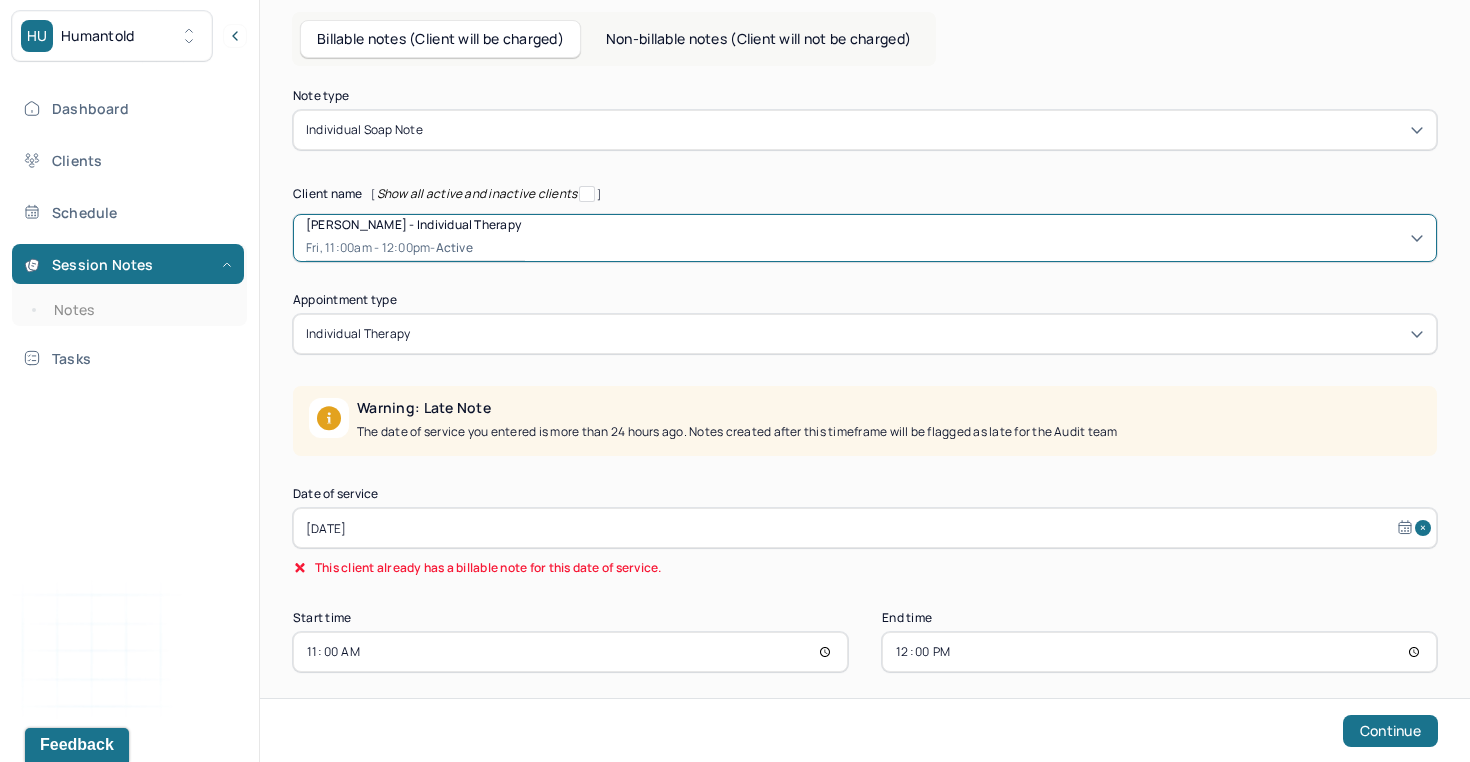 click on "[DATE]" at bounding box center (865, 528) 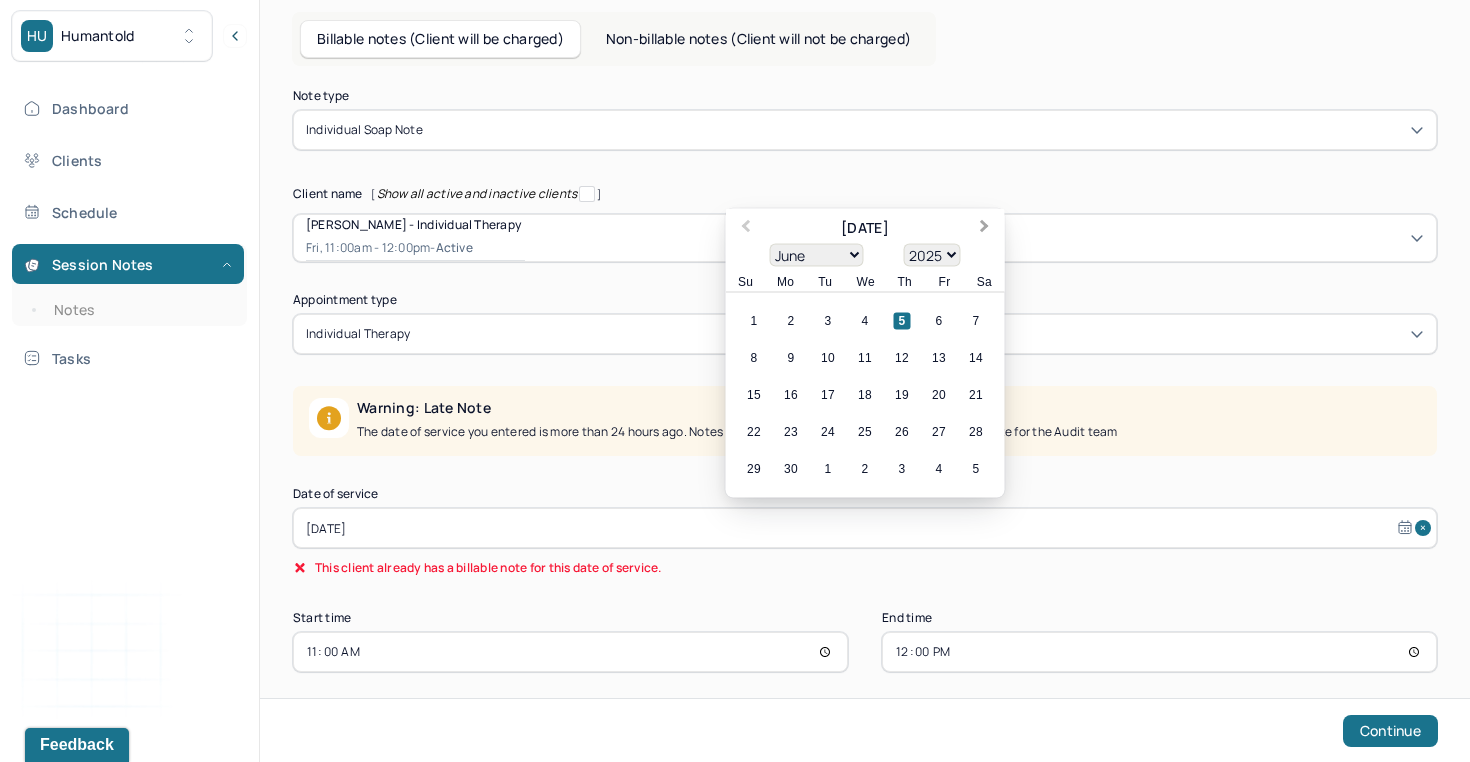 click on "Next Month" at bounding box center (985, 228) 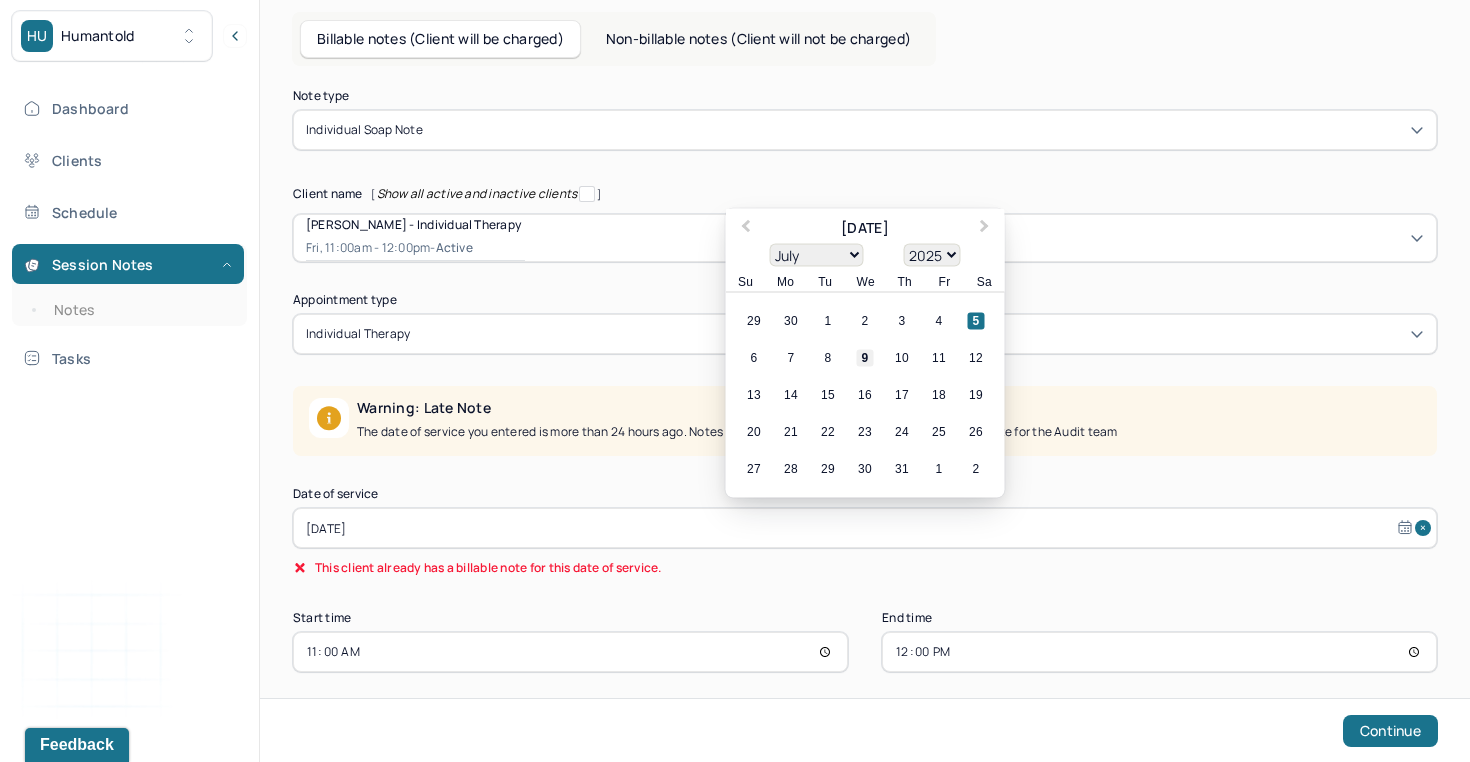 click on "9" at bounding box center [865, 358] 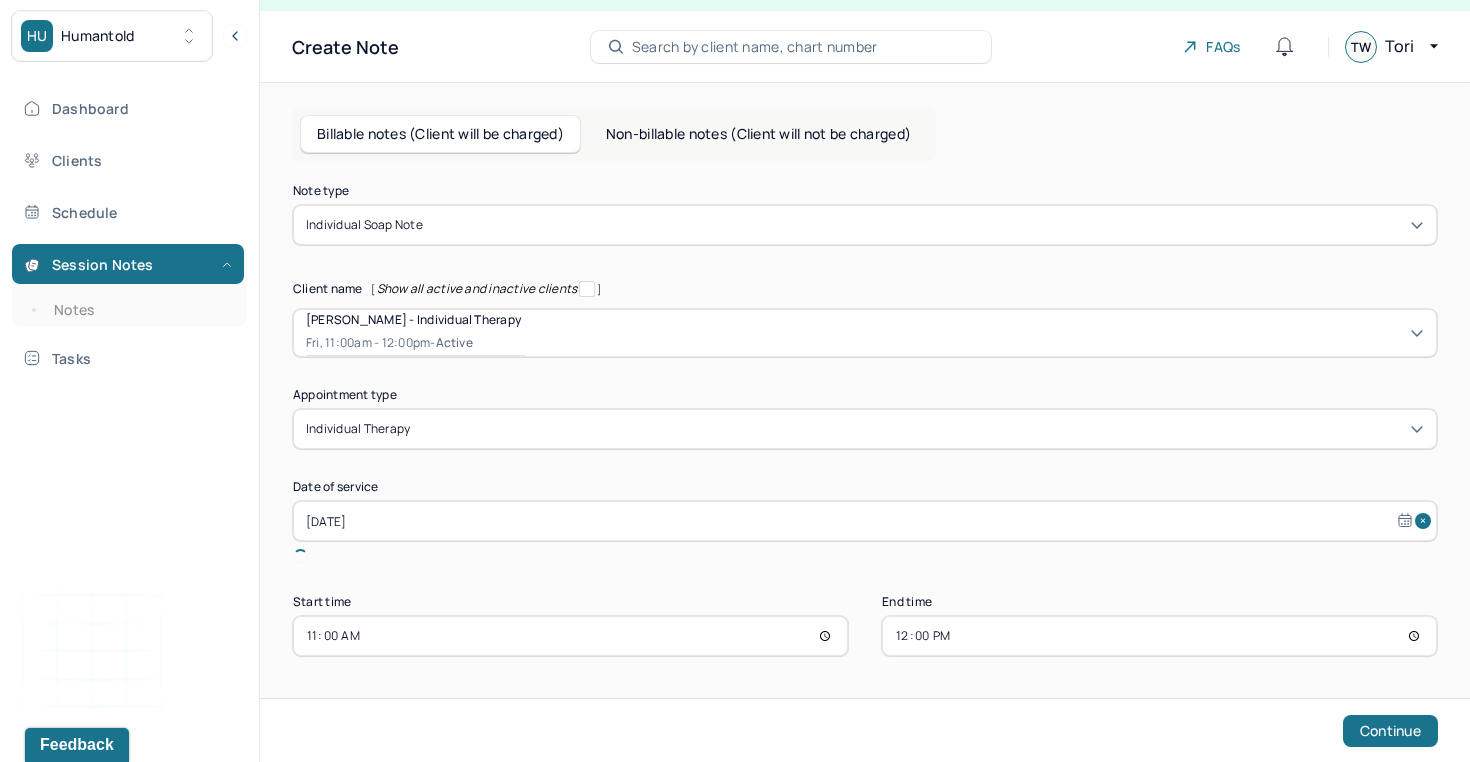 scroll, scrollTop: 9, scrollLeft: 0, axis: vertical 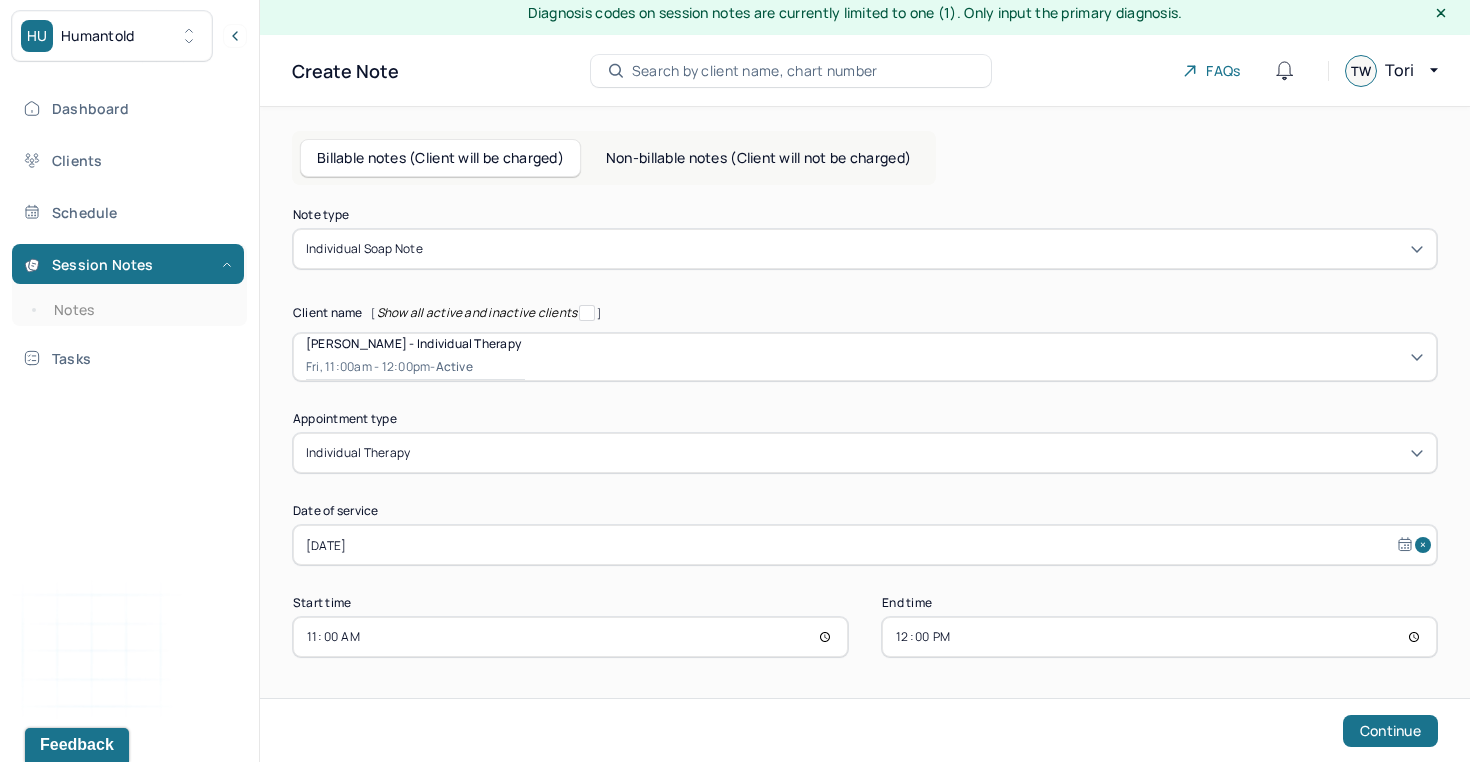 select on "6" 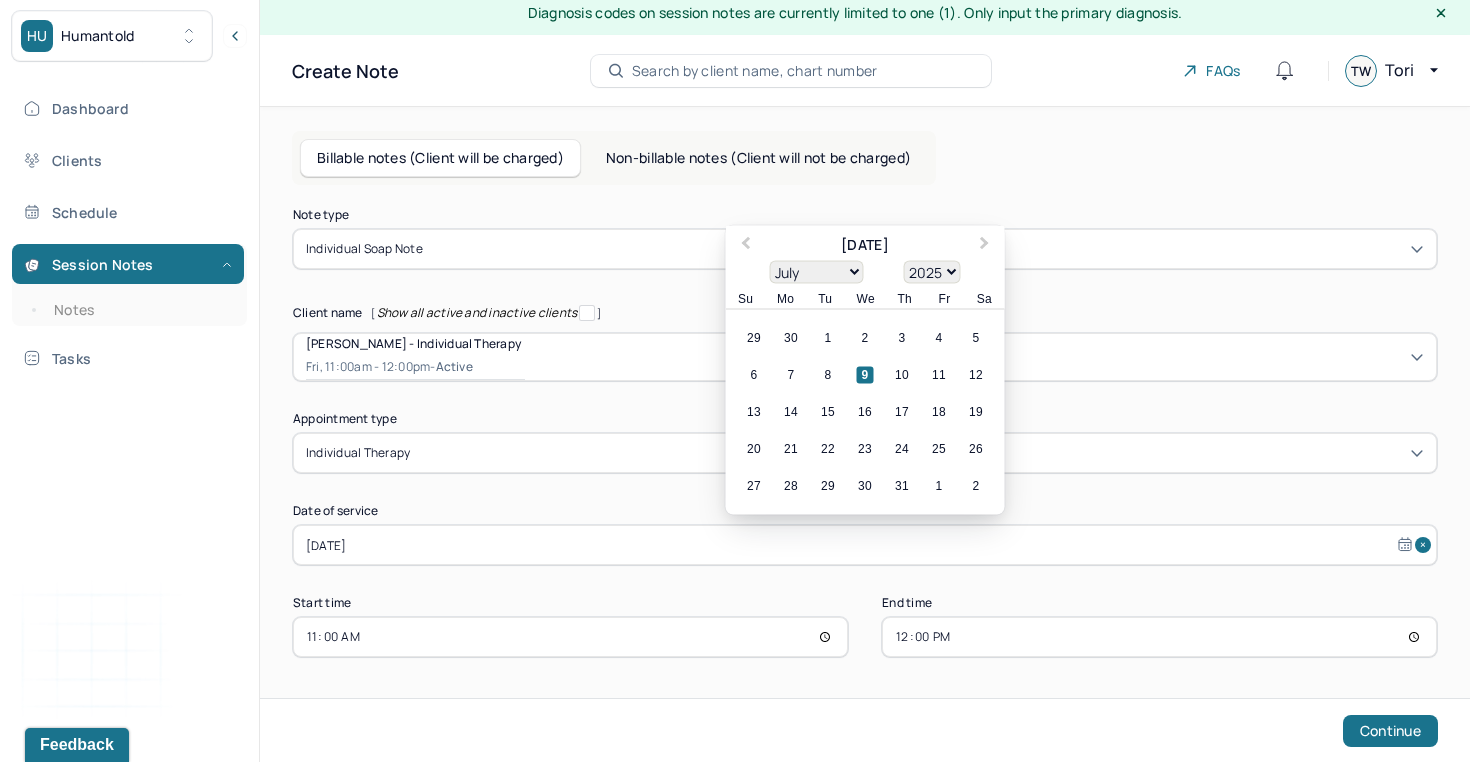 click on "9" at bounding box center (865, 375) 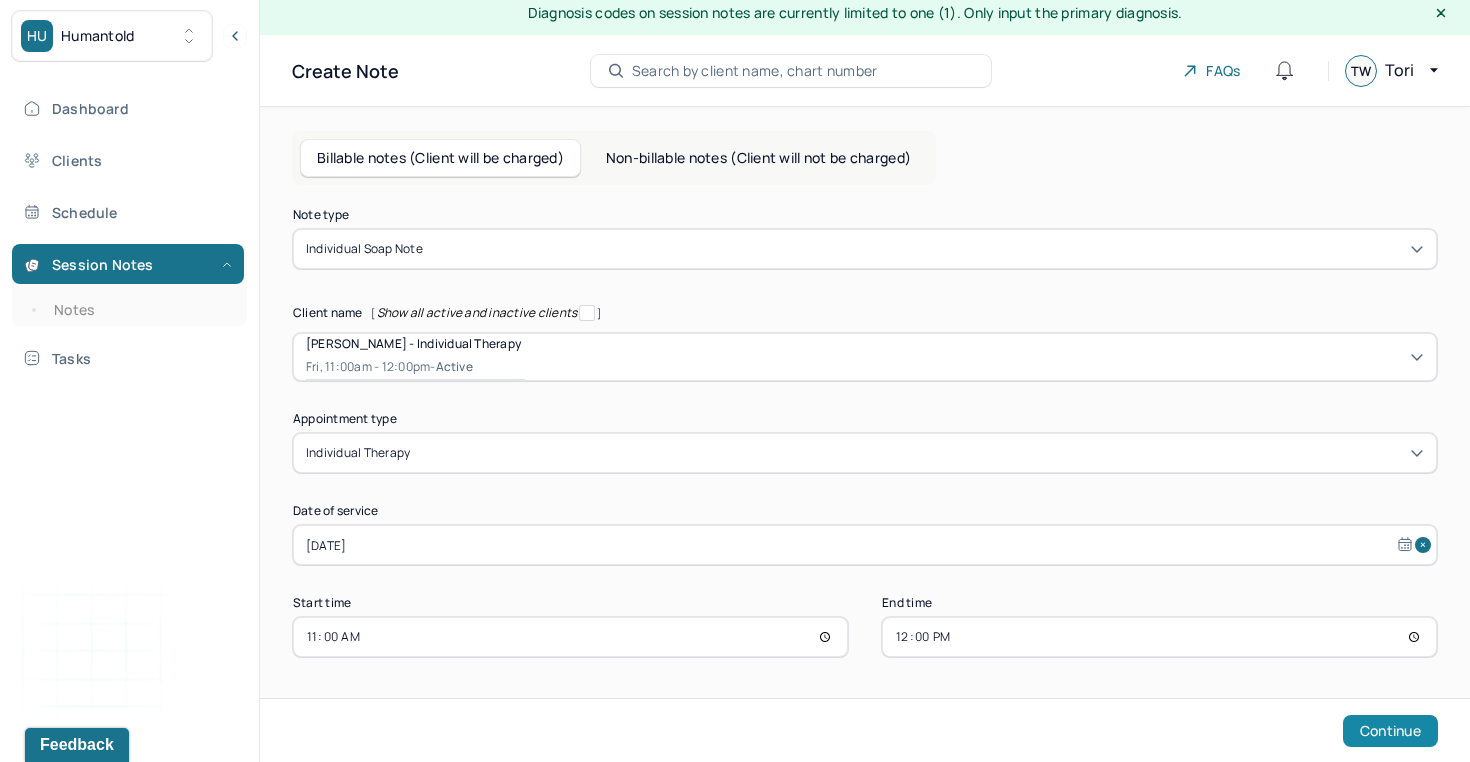 click on "Continue" at bounding box center [1390, 731] 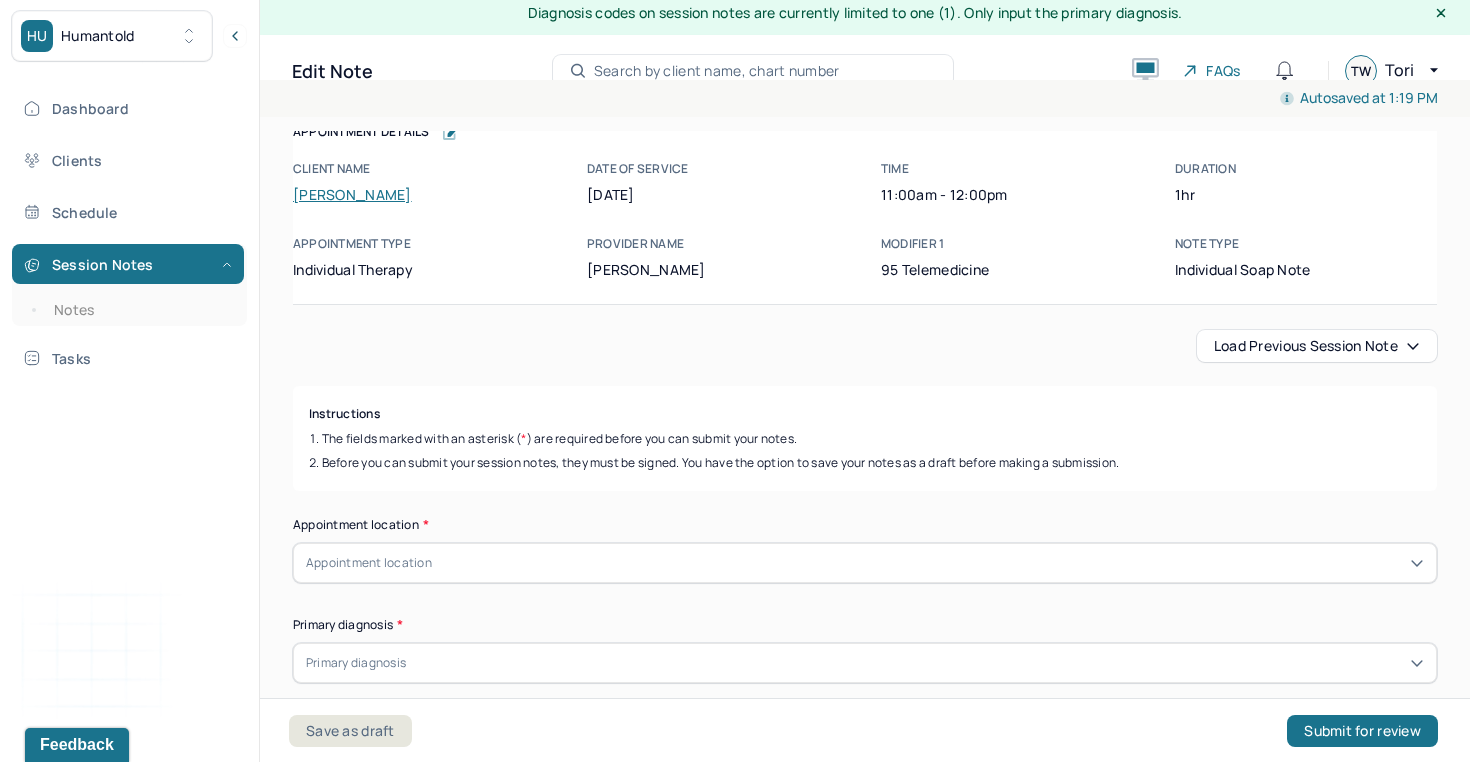 scroll, scrollTop: 42, scrollLeft: 0, axis: vertical 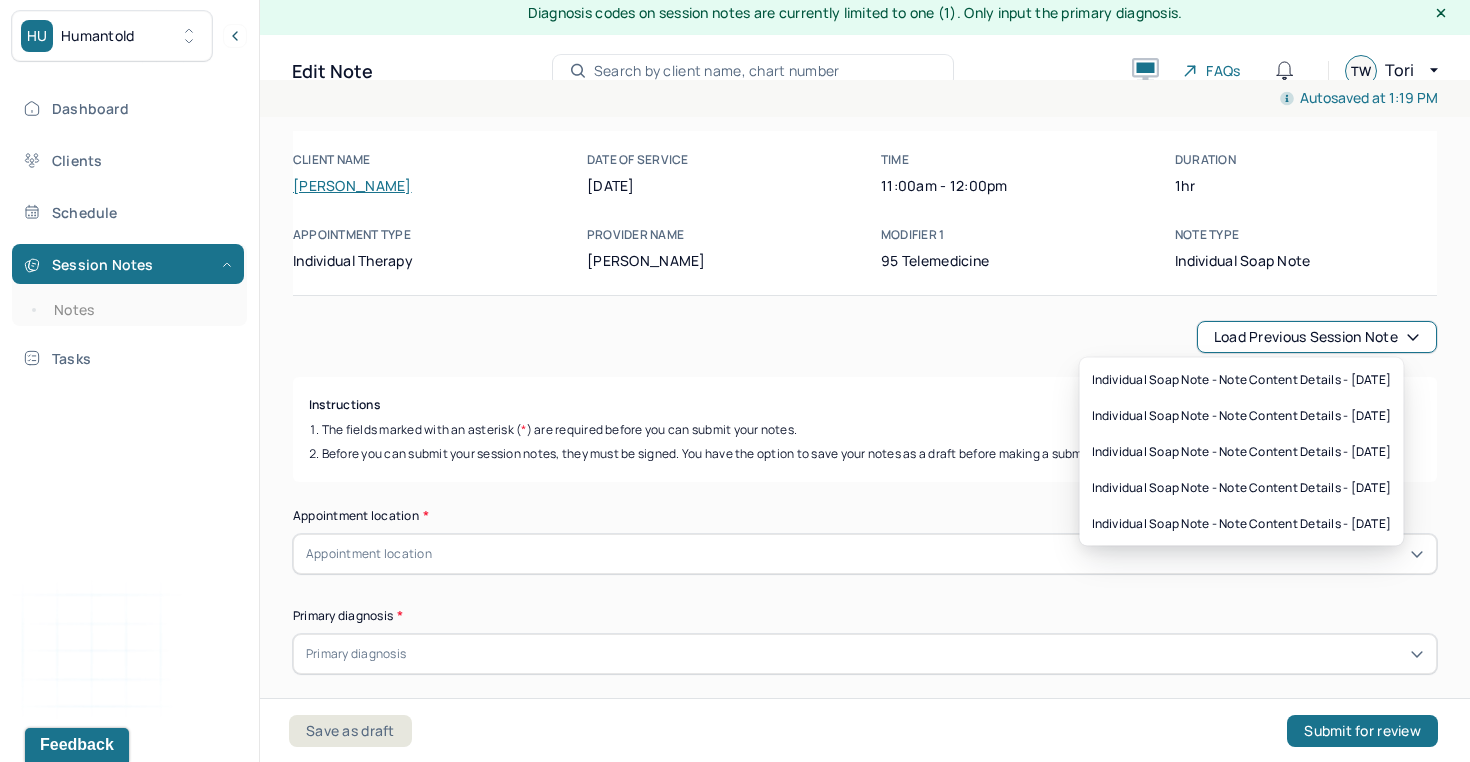 click on "Load previous session note" at bounding box center (1317, 337) 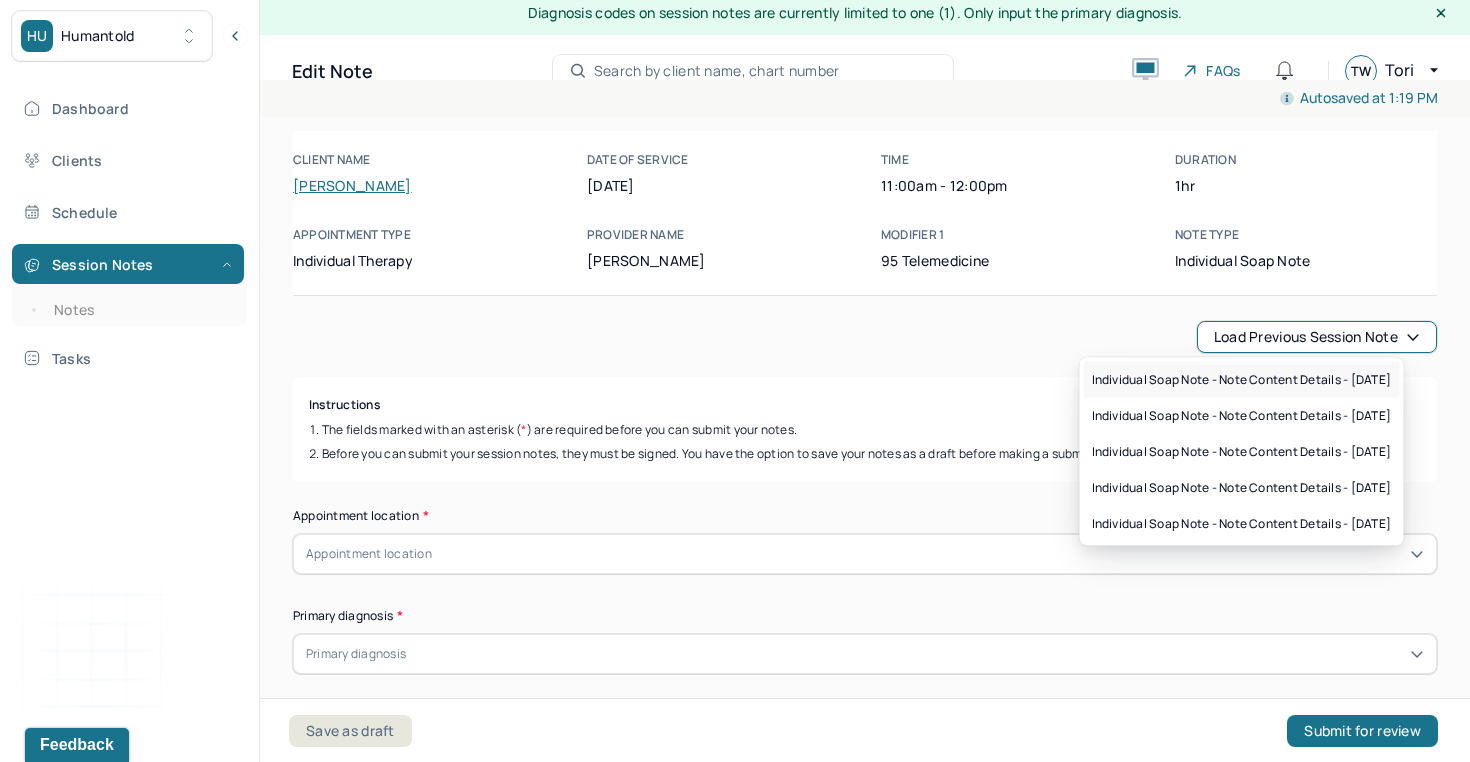 click on "Individual soap note   - Note content Details -   [DATE]" at bounding box center (1242, 380) 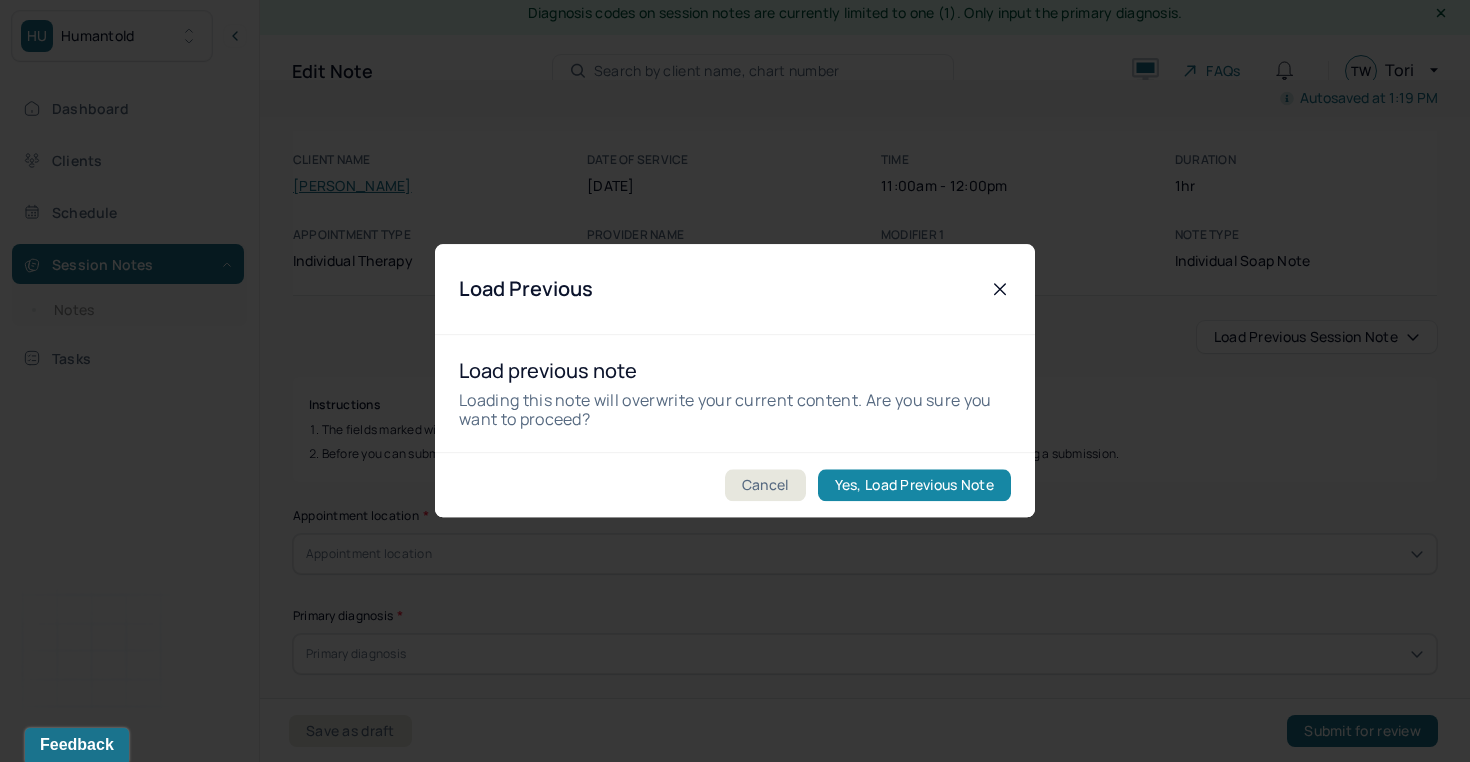 click on "Yes, Load Previous Note" at bounding box center (914, 486) 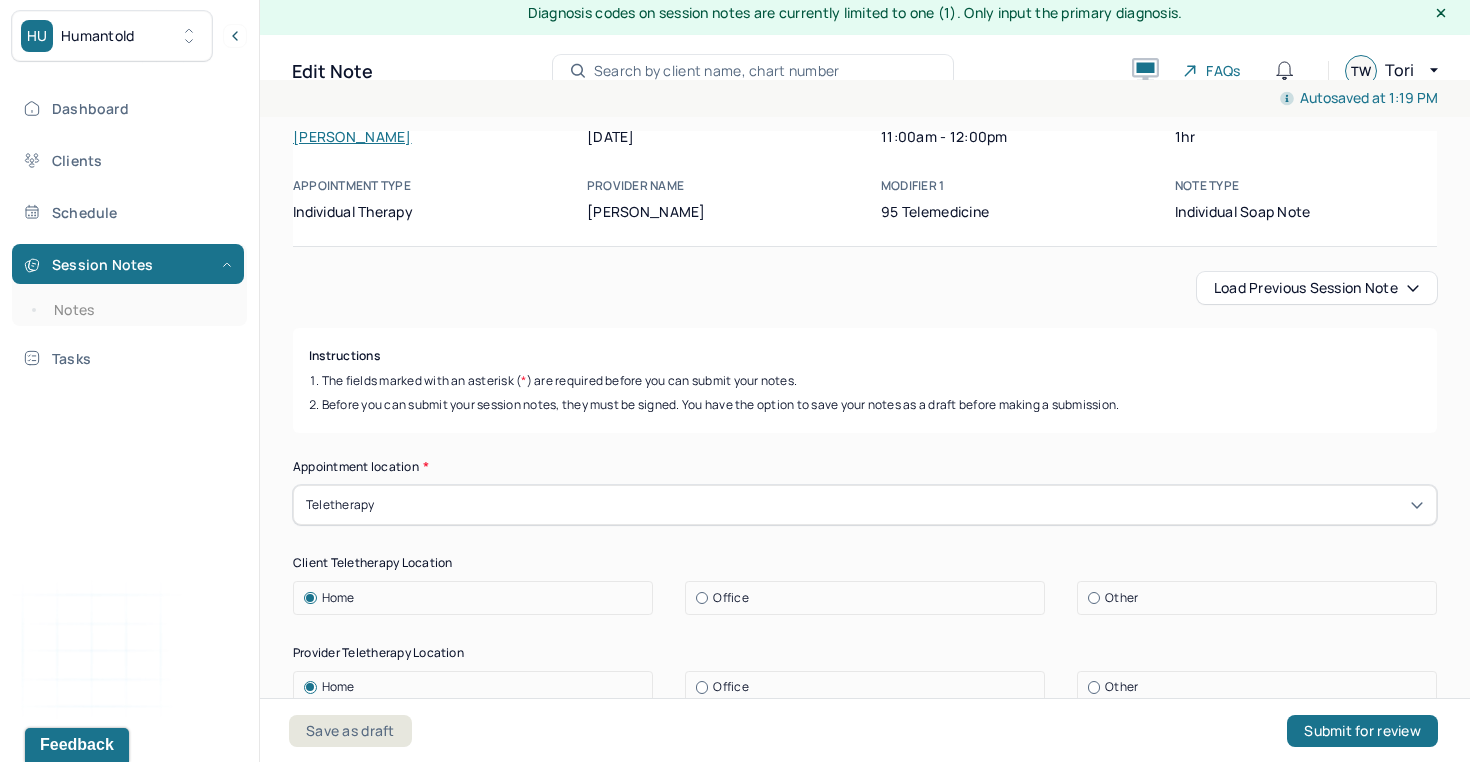 scroll, scrollTop: 207, scrollLeft: 0, axis: vertical 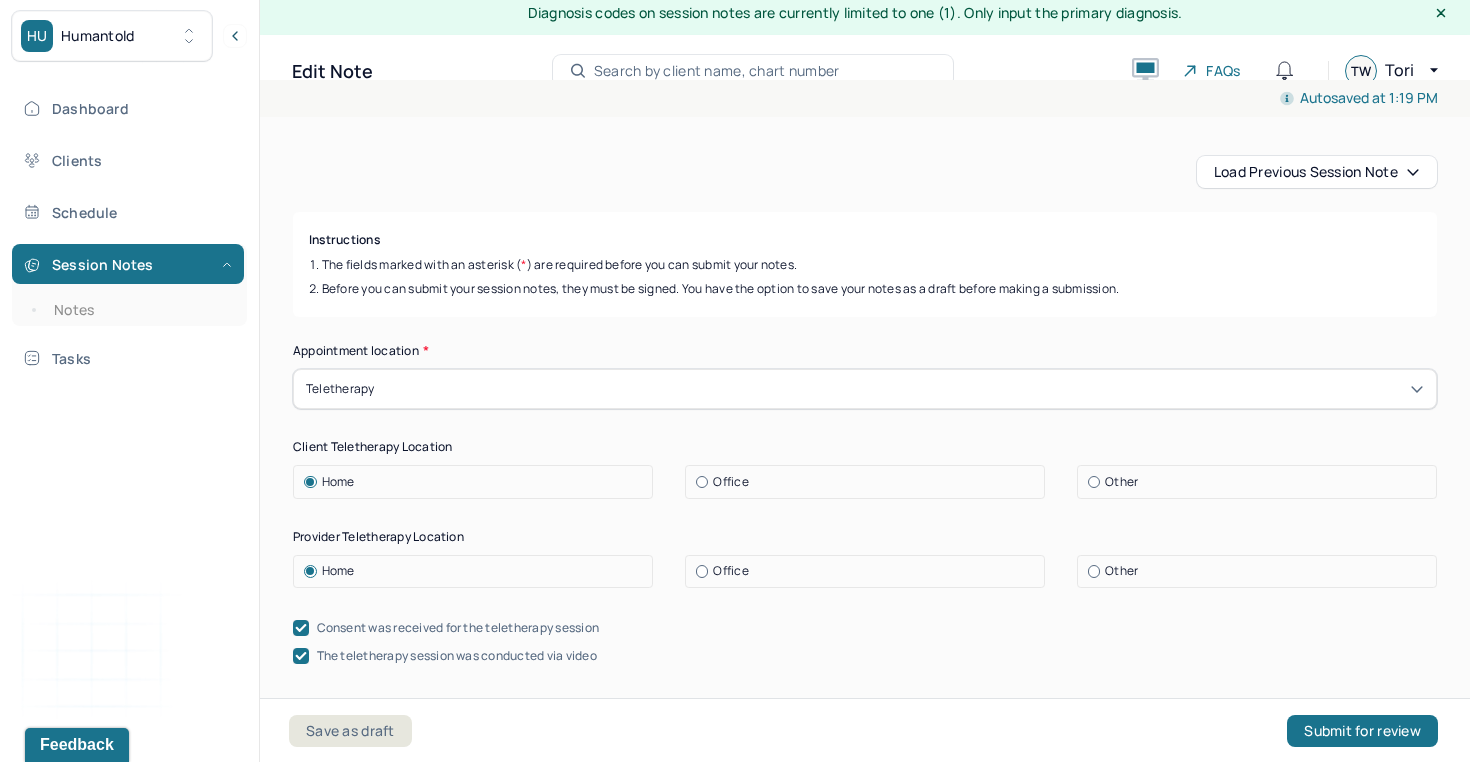 click on "Office" at bounding box center (730, 571) 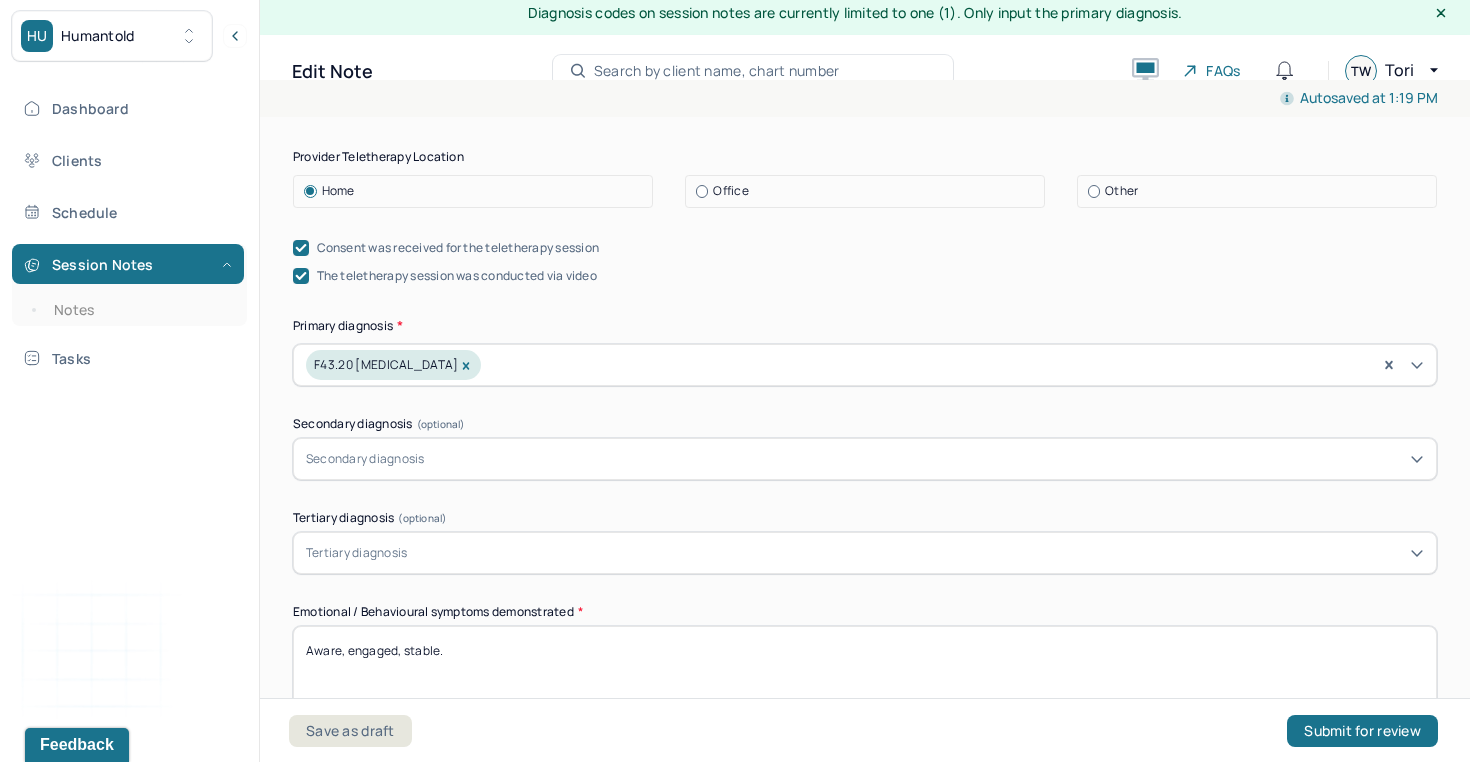 scroll, scrollTop: 593, scrollLeft: 0, axis: vertical 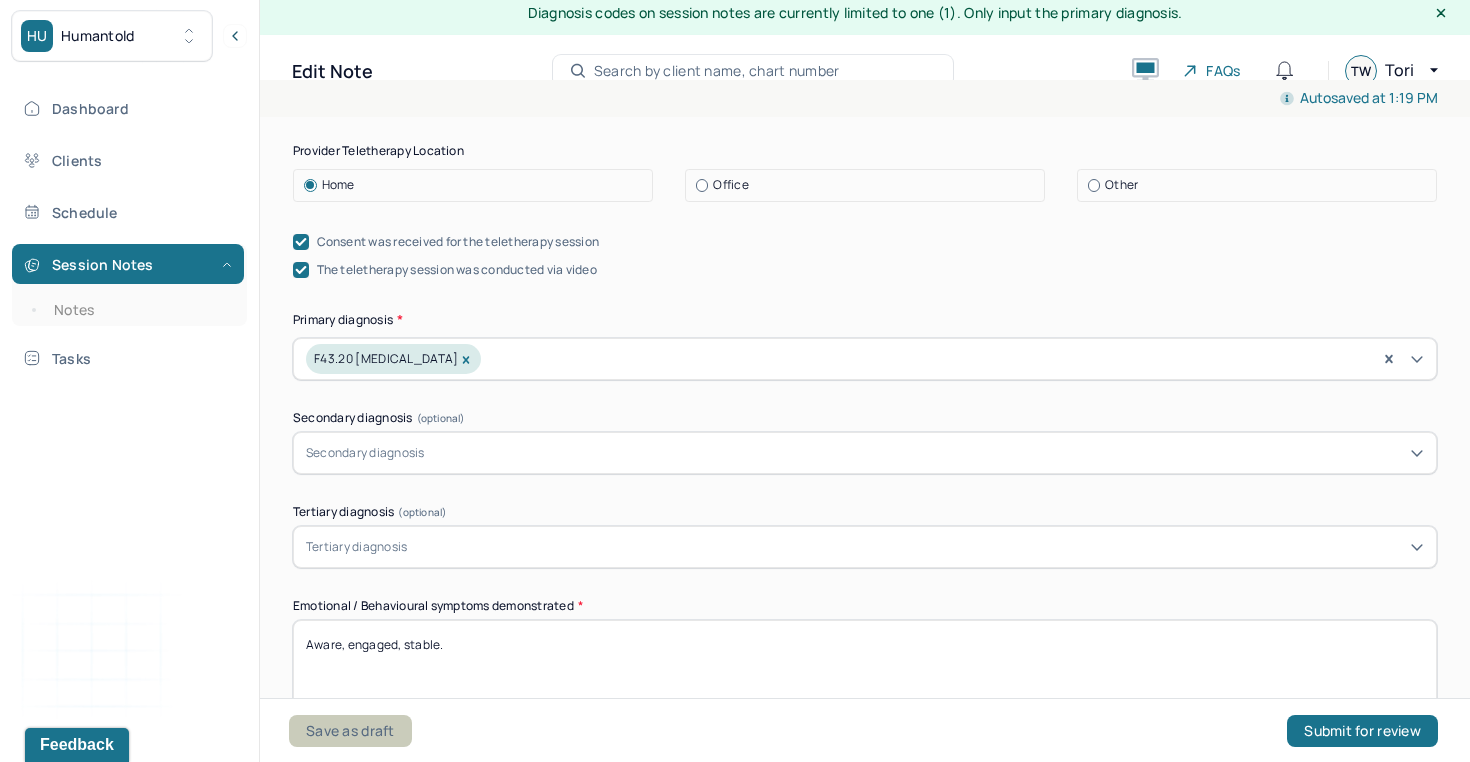 click on "Save as draft" at bounding box center (350, 731) 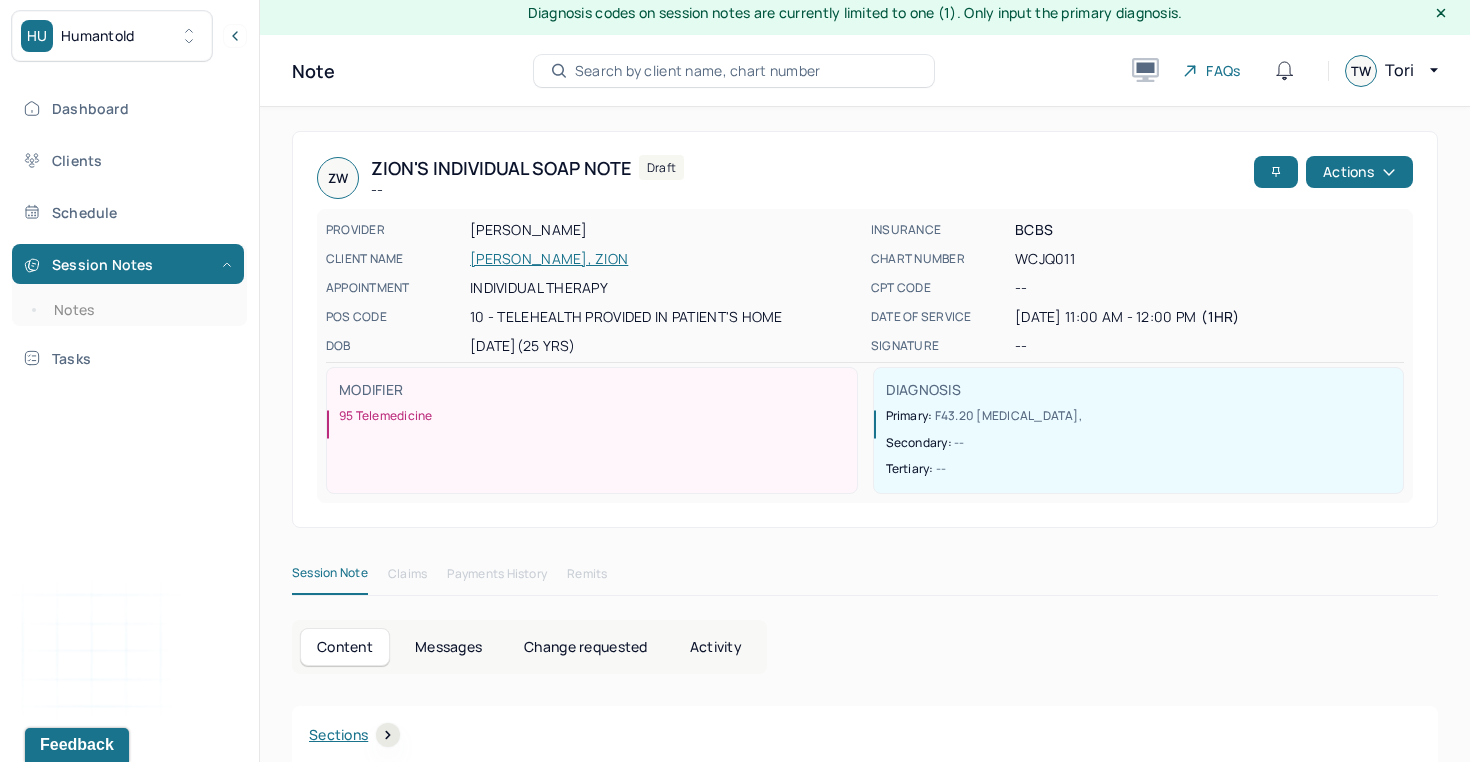 click on "[PERSON_NAME], ZION" at bounding box center (664, 259) 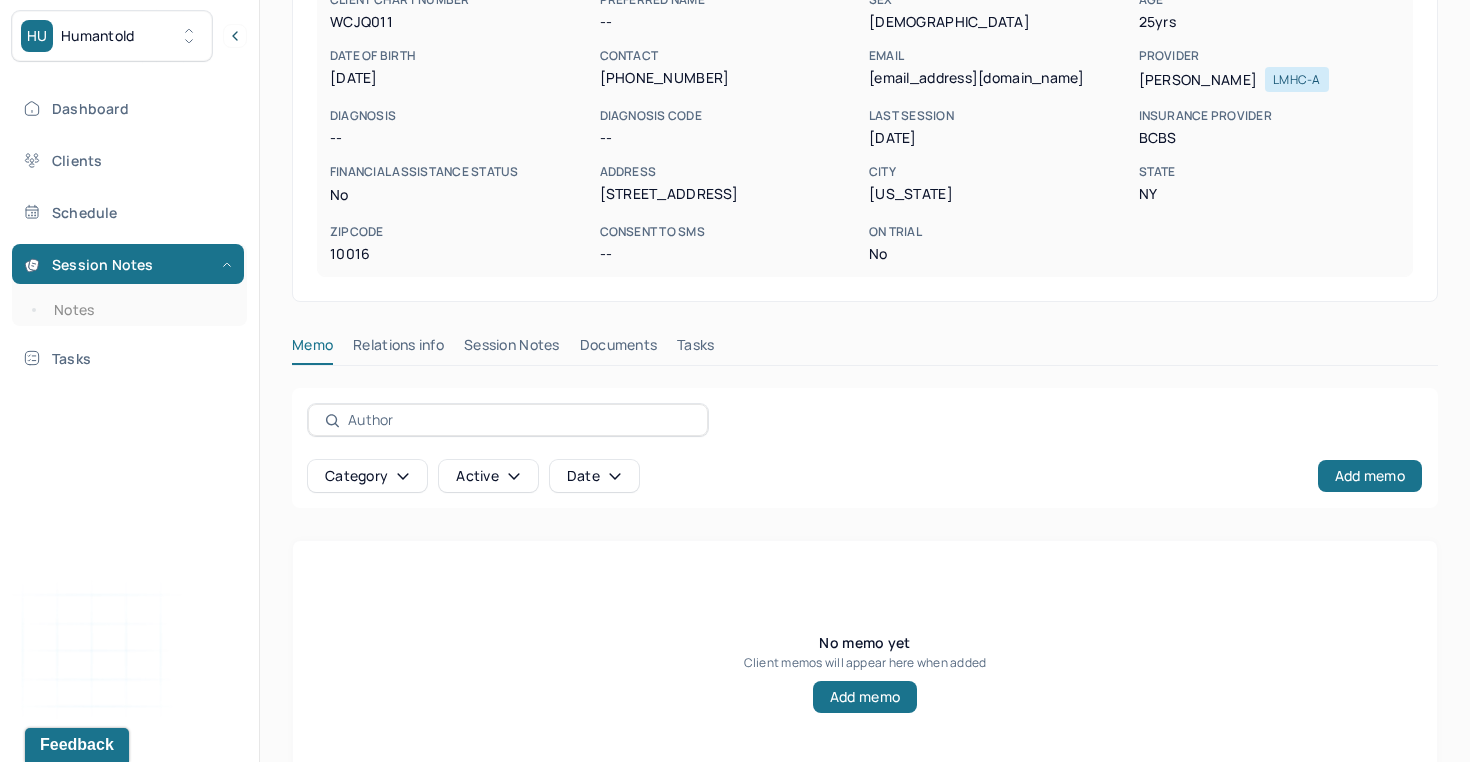 scroll, scrollTop: 273, scrollLeft: 0, axis: vertical 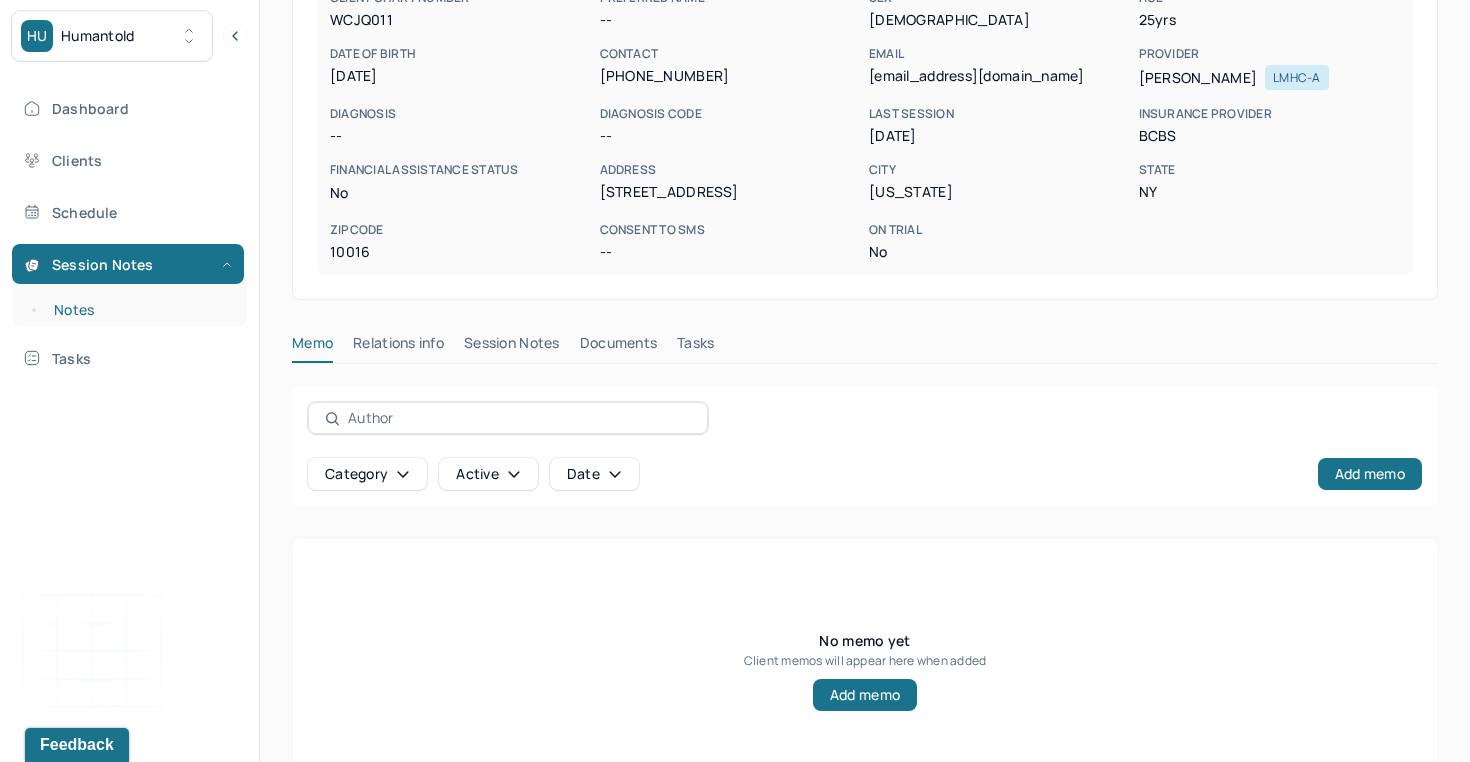 click on "Notes" at bounding box center (139, 310) 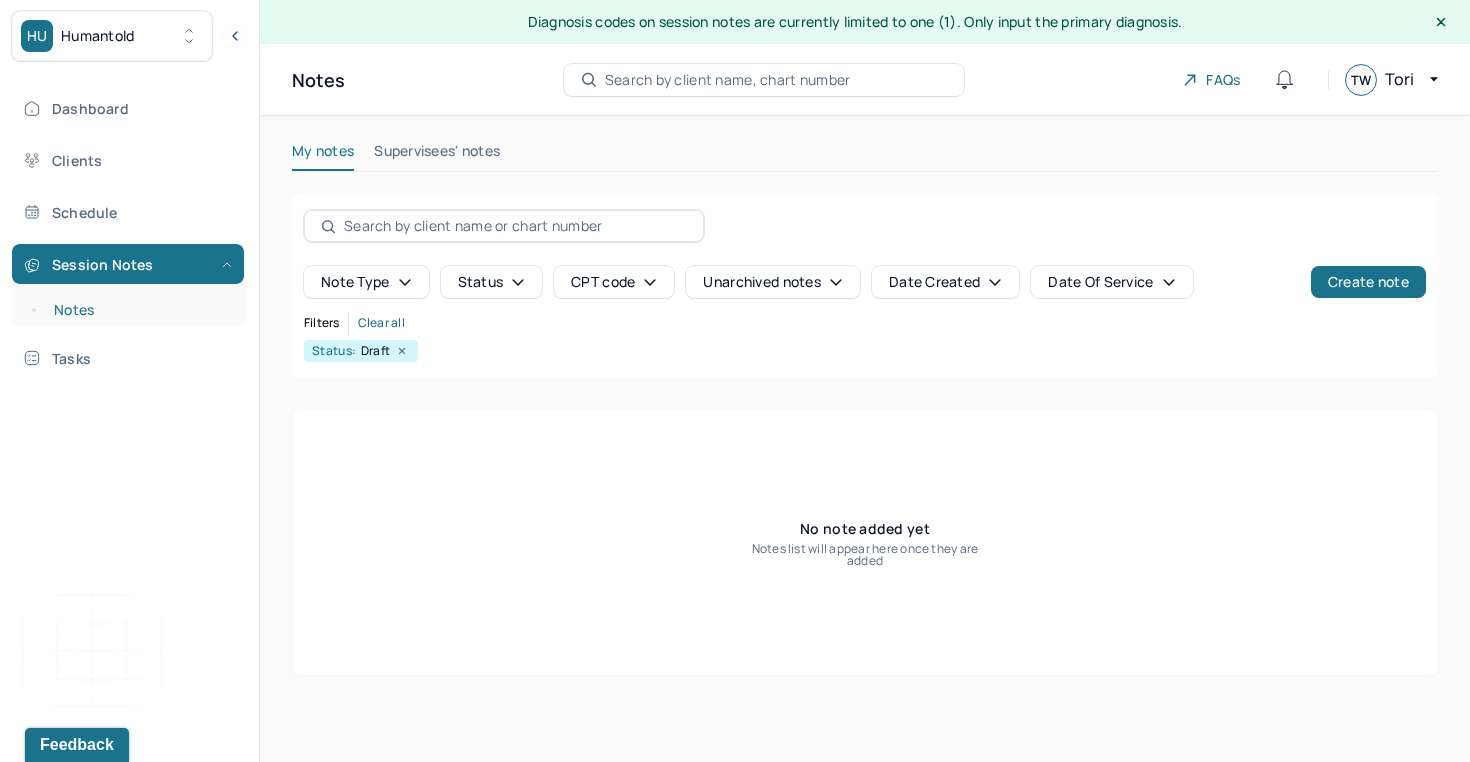 scroll, scrollTop: 0, scrollLeft: 0, axis: both 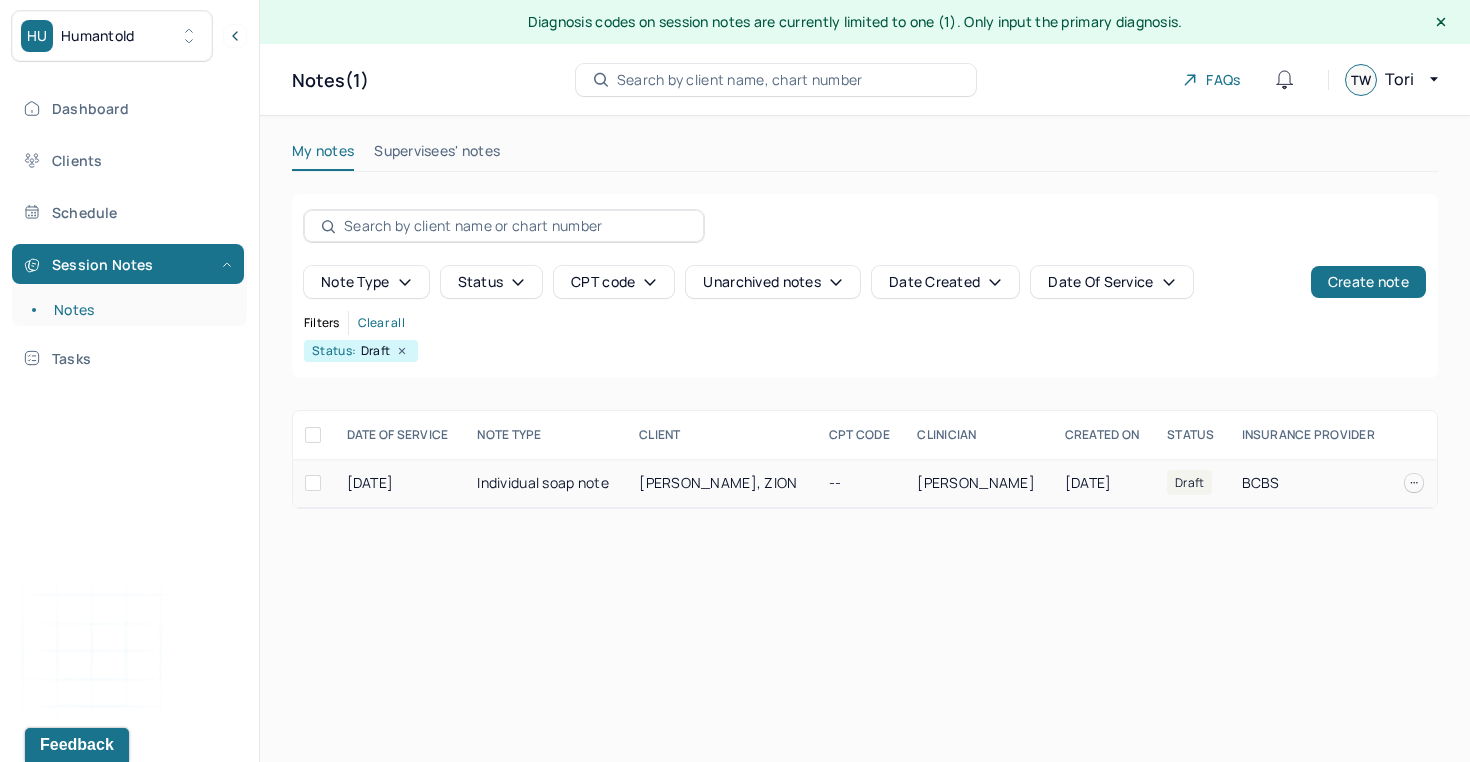 click on "Individual soap note" at bounding box center (546, 483) 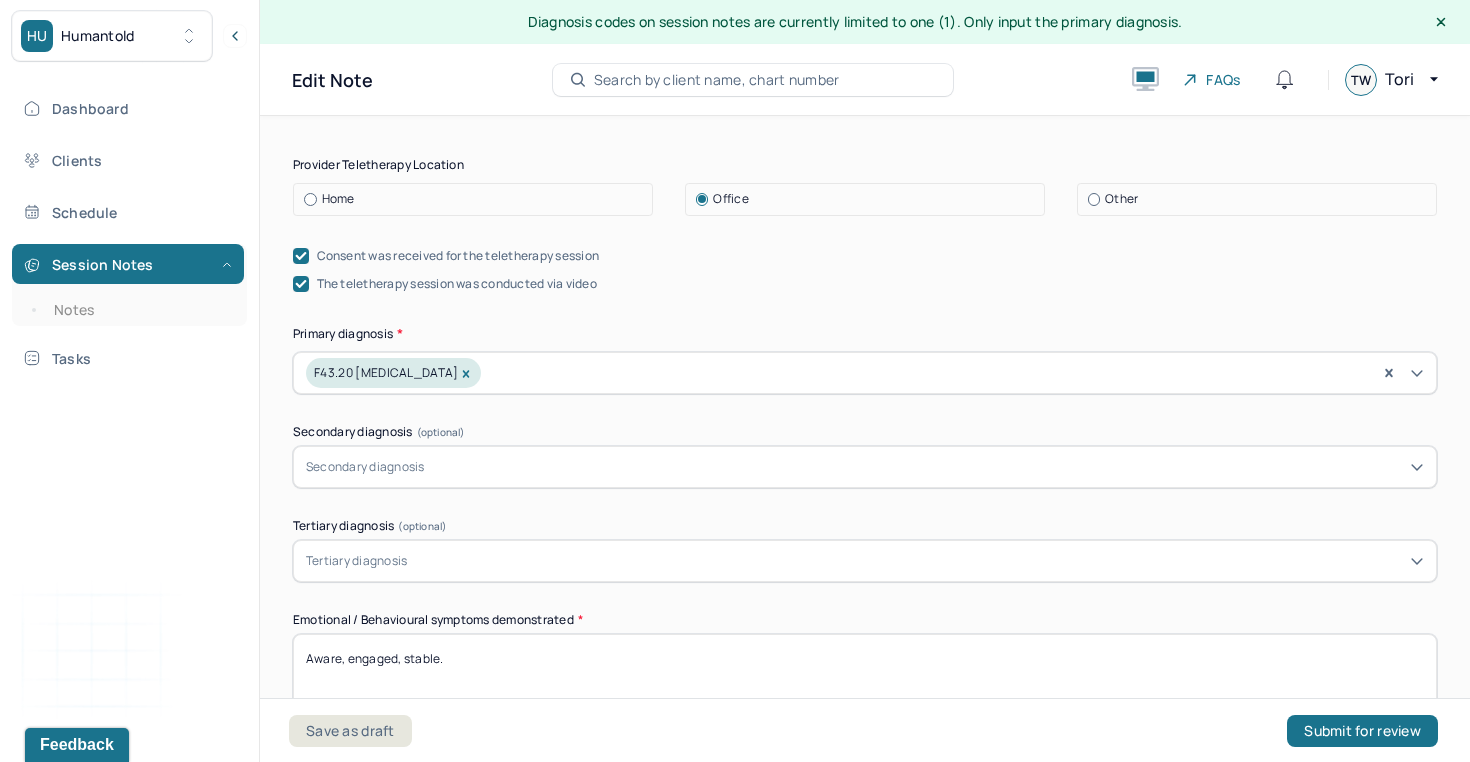 scroll, scrollTop: 647, scrollLeft: 0, axis: vertical 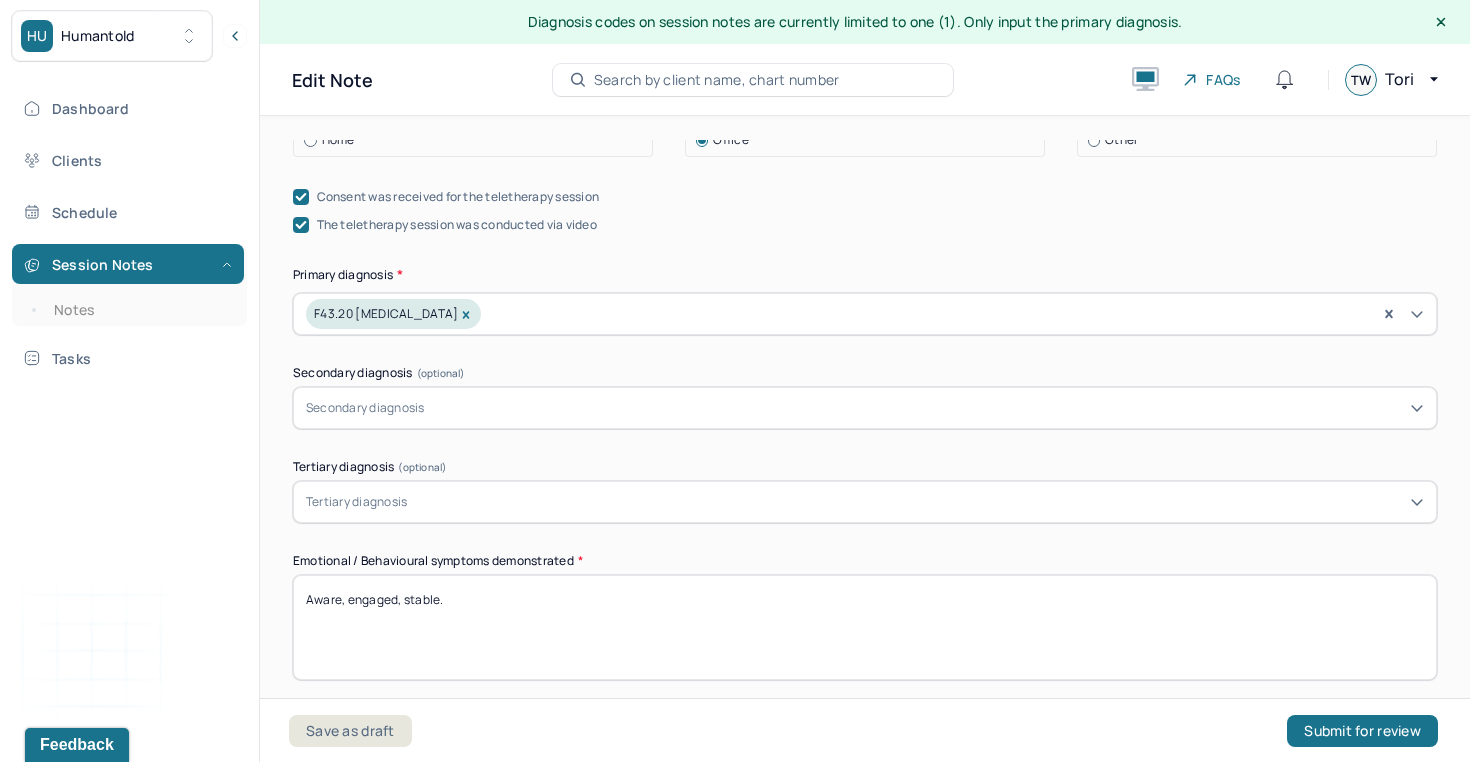 click 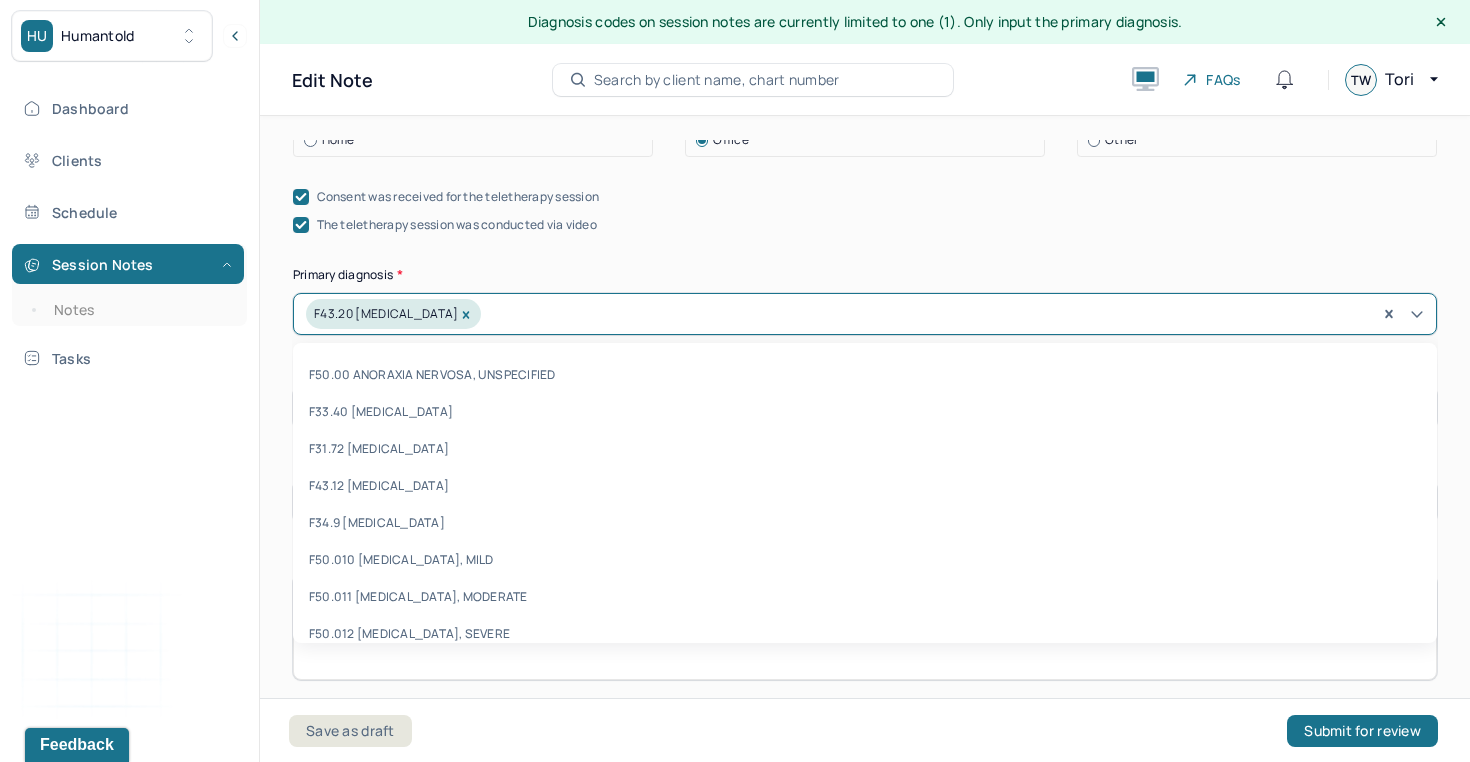 click 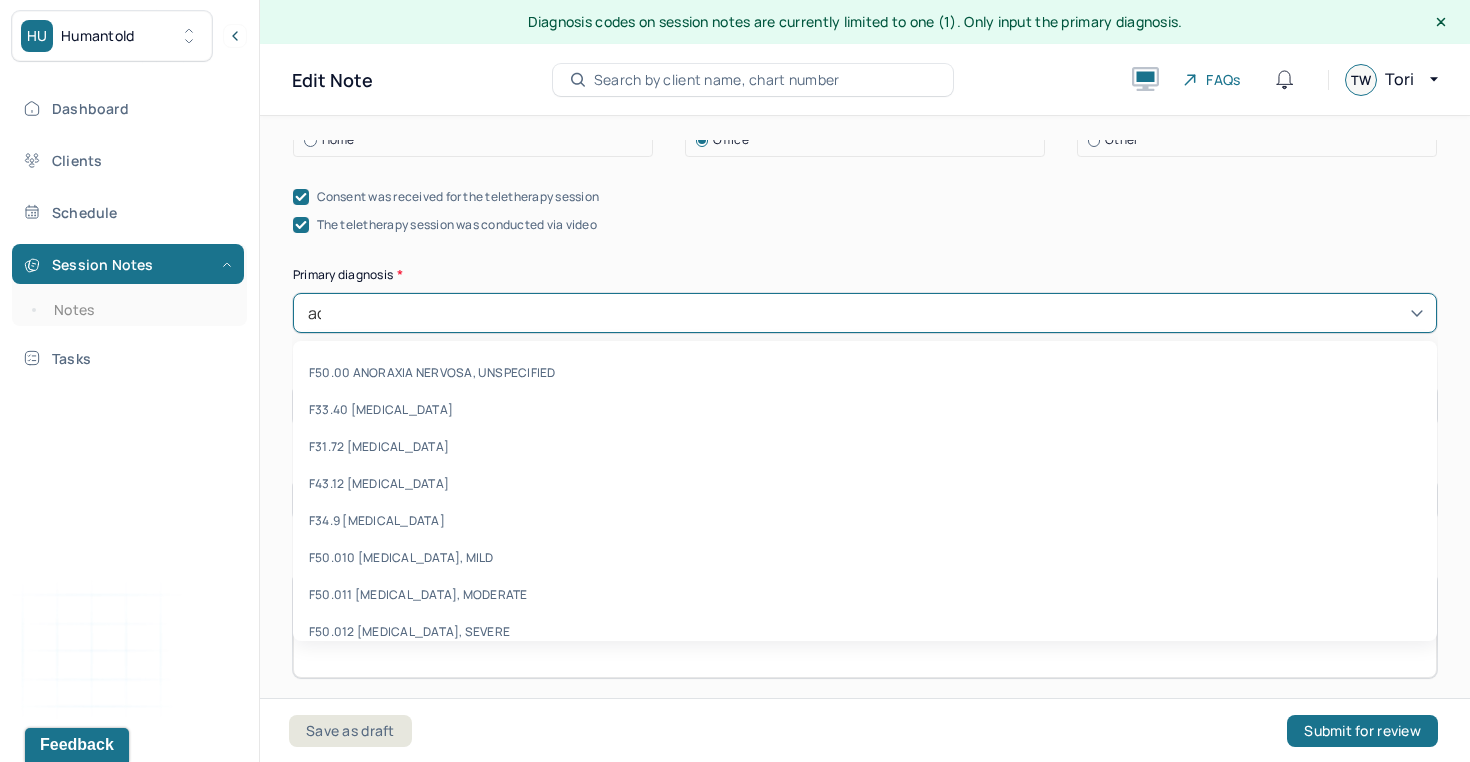 type on "adh" 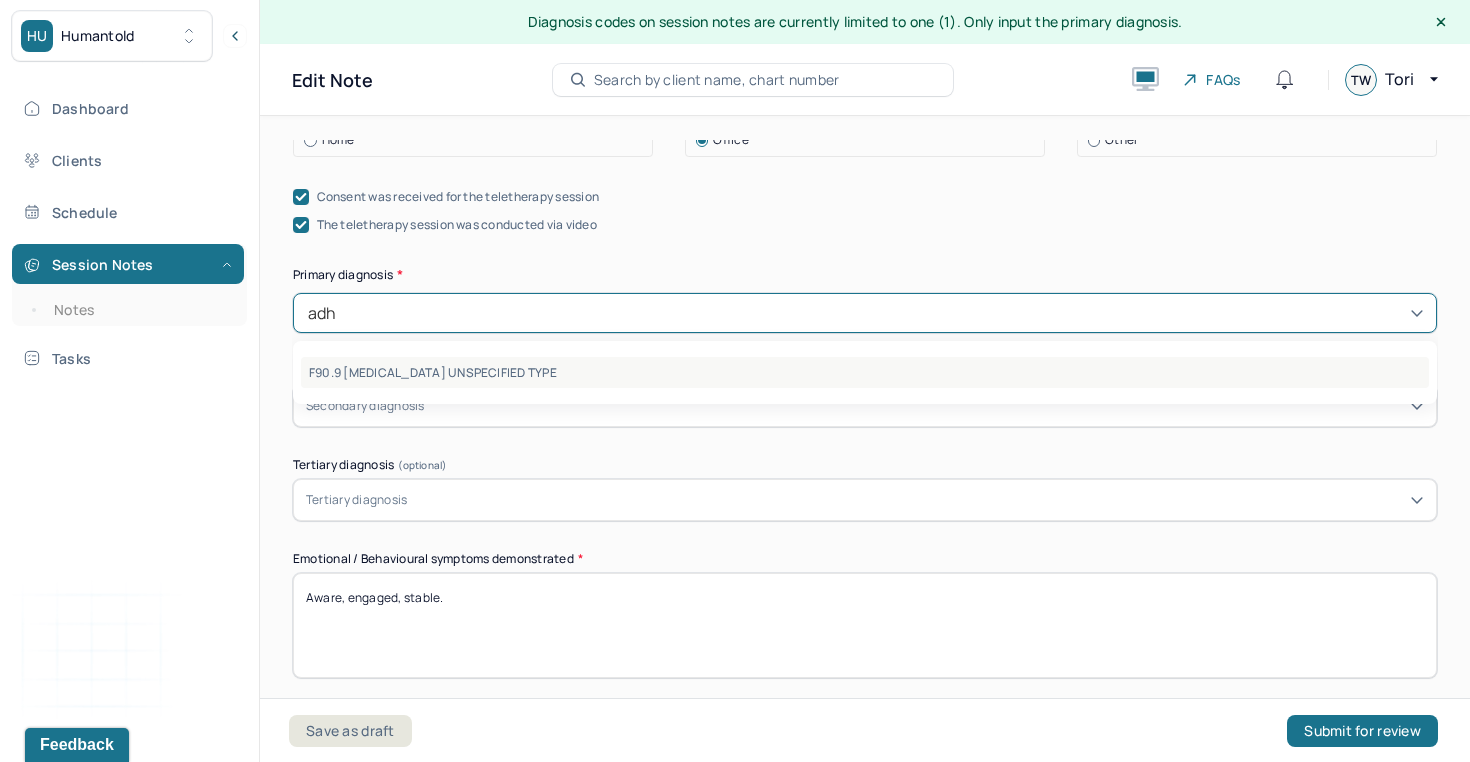 click on "F90.9 [MEDICAL_DATA] UNSPECIFIED TYPE" at bounding box center [865, 372] 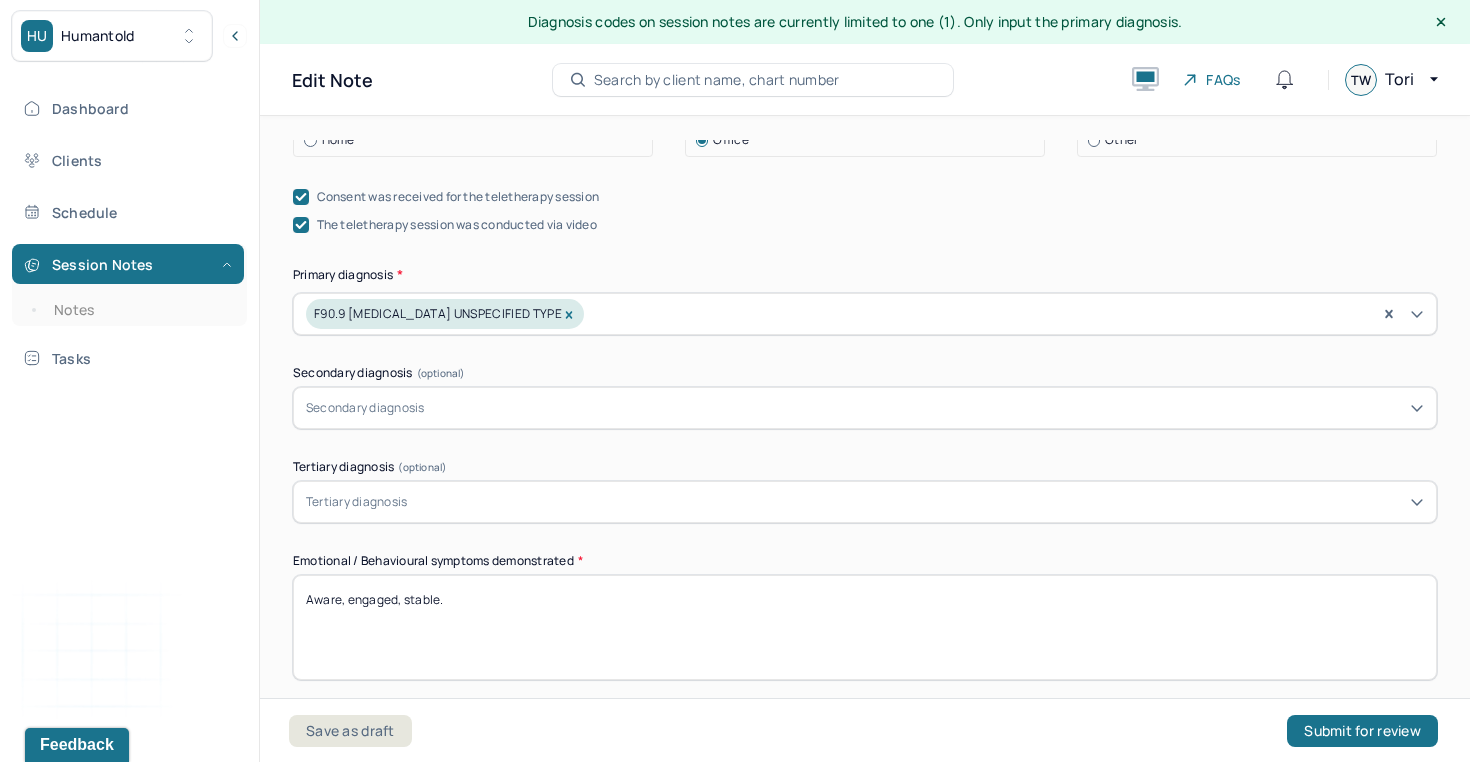 click on "Appointment location * Teletherapy Client Teletherapy Location Home Office Other Provider Teletherapy Location Home Office Other Consent was received for the teletherapy session The teletherapy session was conducted via video Primary diagnosis * F90.9 [MEDICAL_DATA] UNSPECIFIED TYPE Secondary diagnosis (optional) Secondary diagnosis Tertiary diagnosis (optional) Tertiary diagnosis Emotional / Behavioural symptoms demonstrated * Aware, engaged, stable. Causing * Maladaptive Functioning Intention for Session * Attempts to alleviate the emotional disturbances" at bounding box center [865, 395] 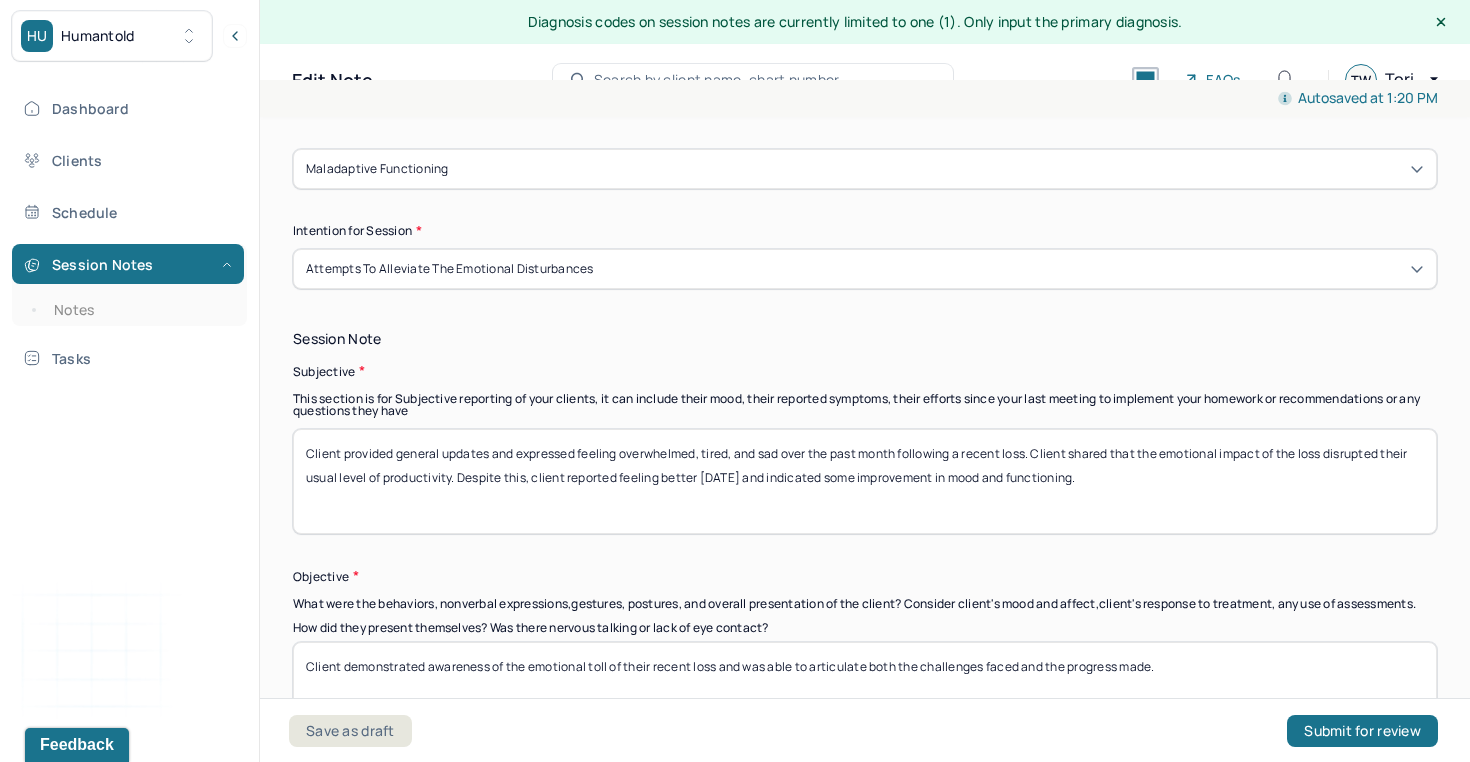 scroll, scrollTop: 1254, scrollLeft: 0, axis: vertical 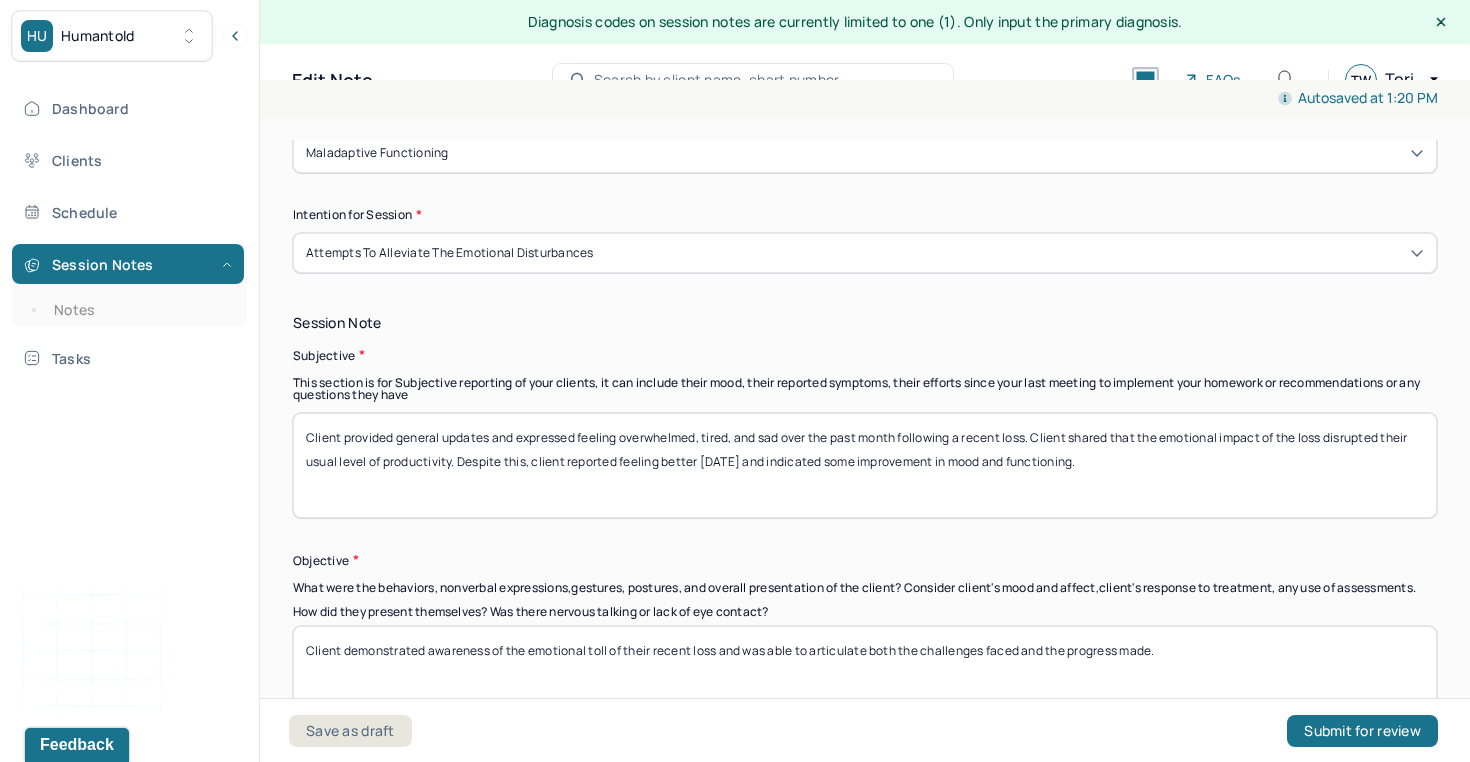 drag, startPoint x: 1110, startPoint y: 469, endPoint x: 273, endPoint y: 396, distance: 840.17737 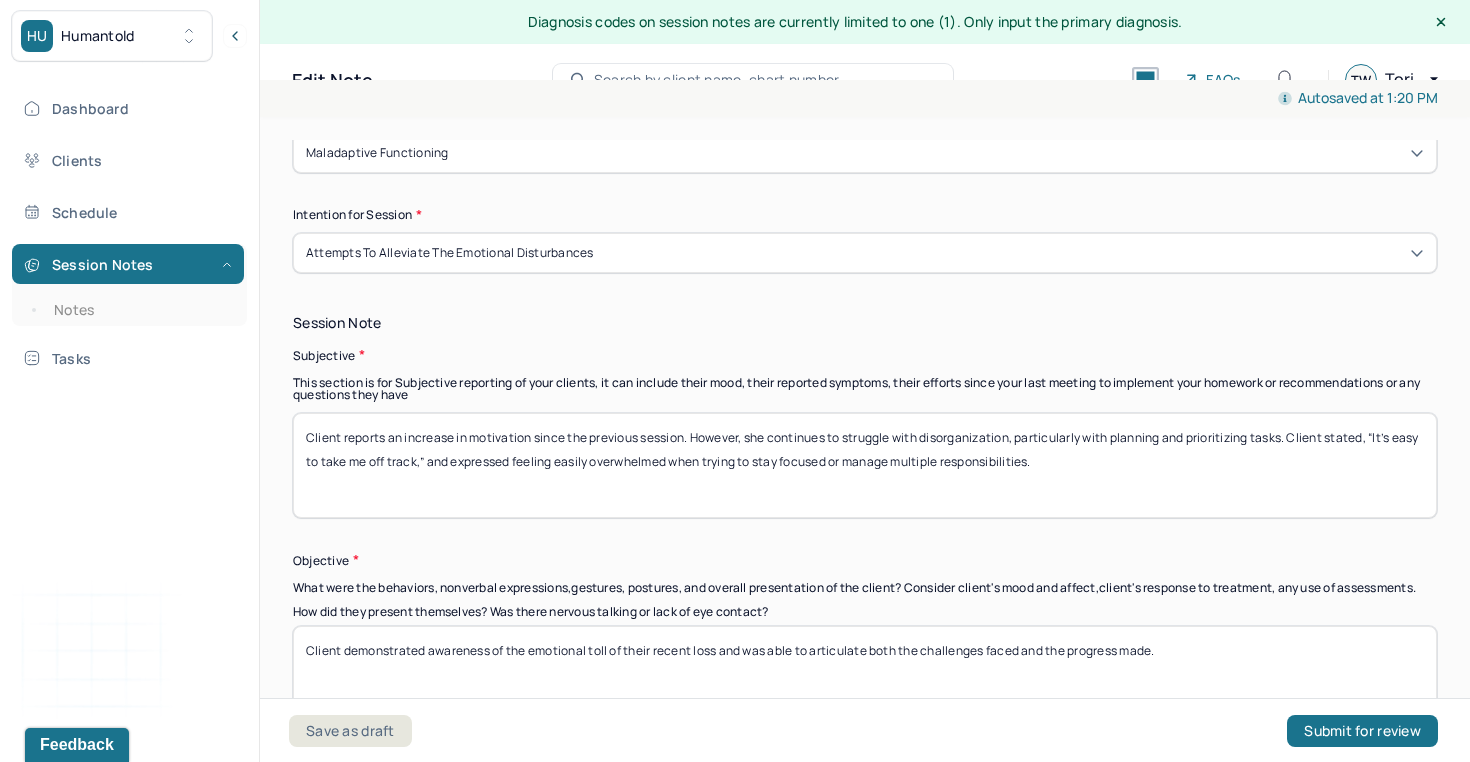type on "Client reports an increase in motivation since the previous session. However, she continues to struggle with disorganization, particularly with planning and prioritizing tasks. Client stated, “It’s easy to take me off track,” and expressed feeling easily overwhelmed when trying to stay focused or manage multiple responsibilities." 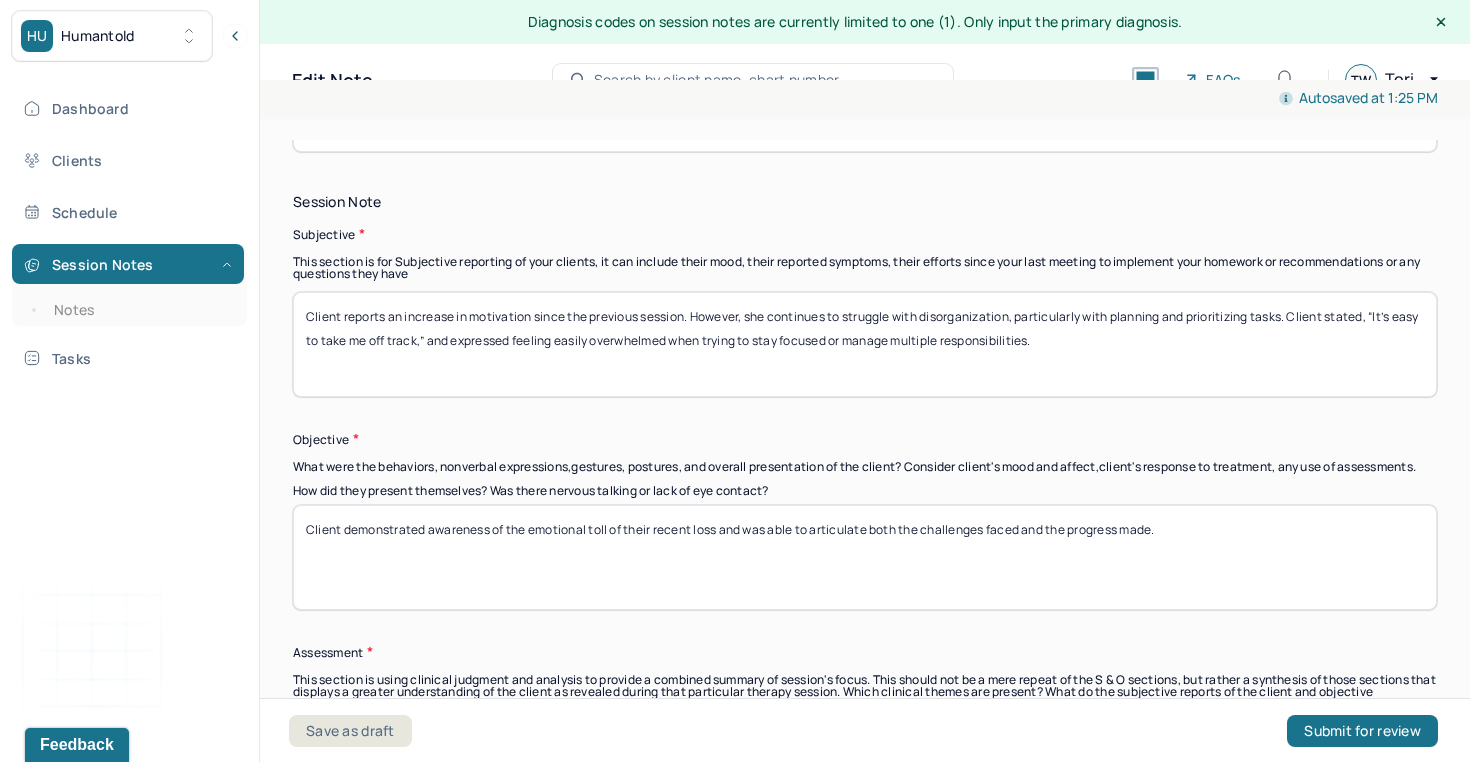 scroll, scrollTop: 1393, scrollLeft: 0, axis: vertical 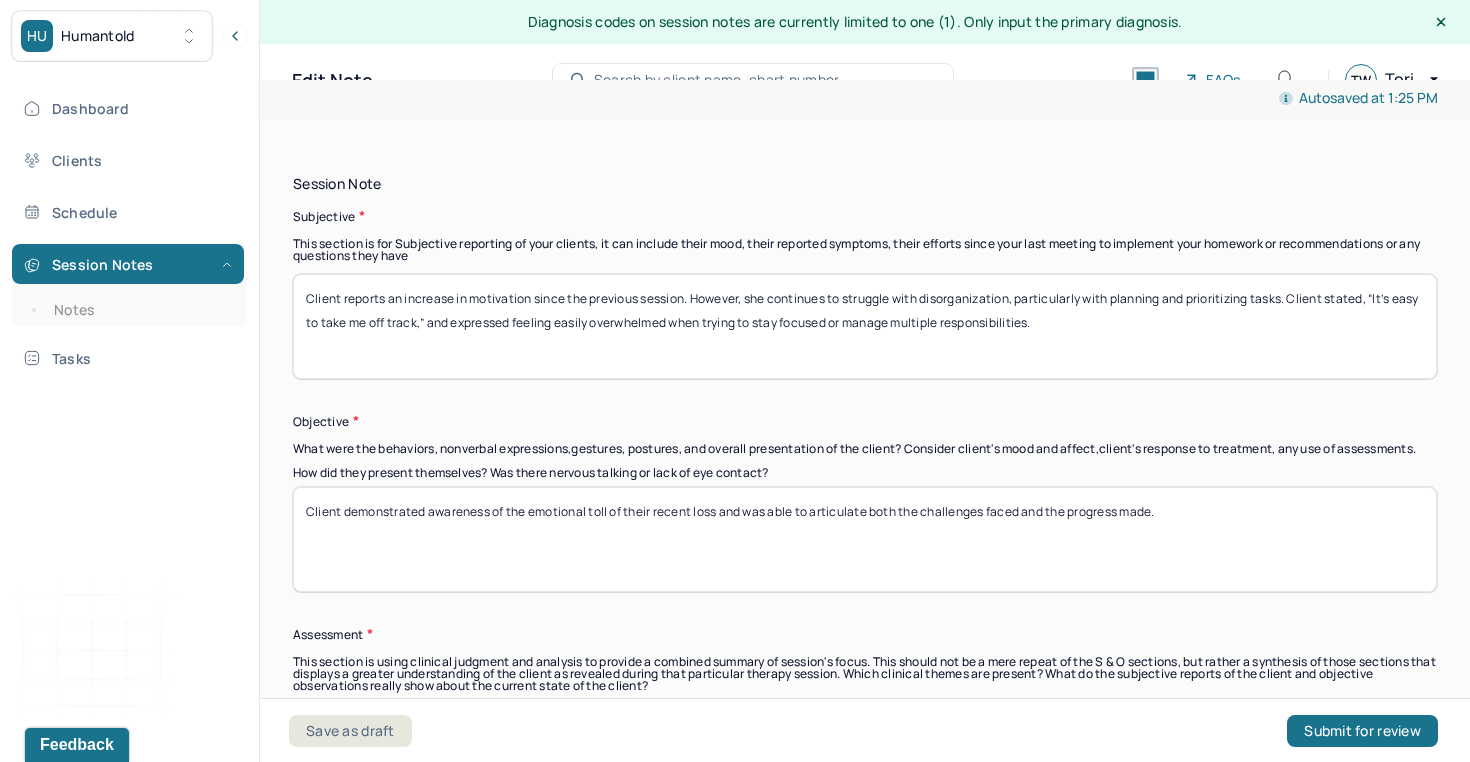 drag, startPoint x: 1226, startPoint y: 529, endPoint x: 466, endPoint y: 473, distance: 762.06036 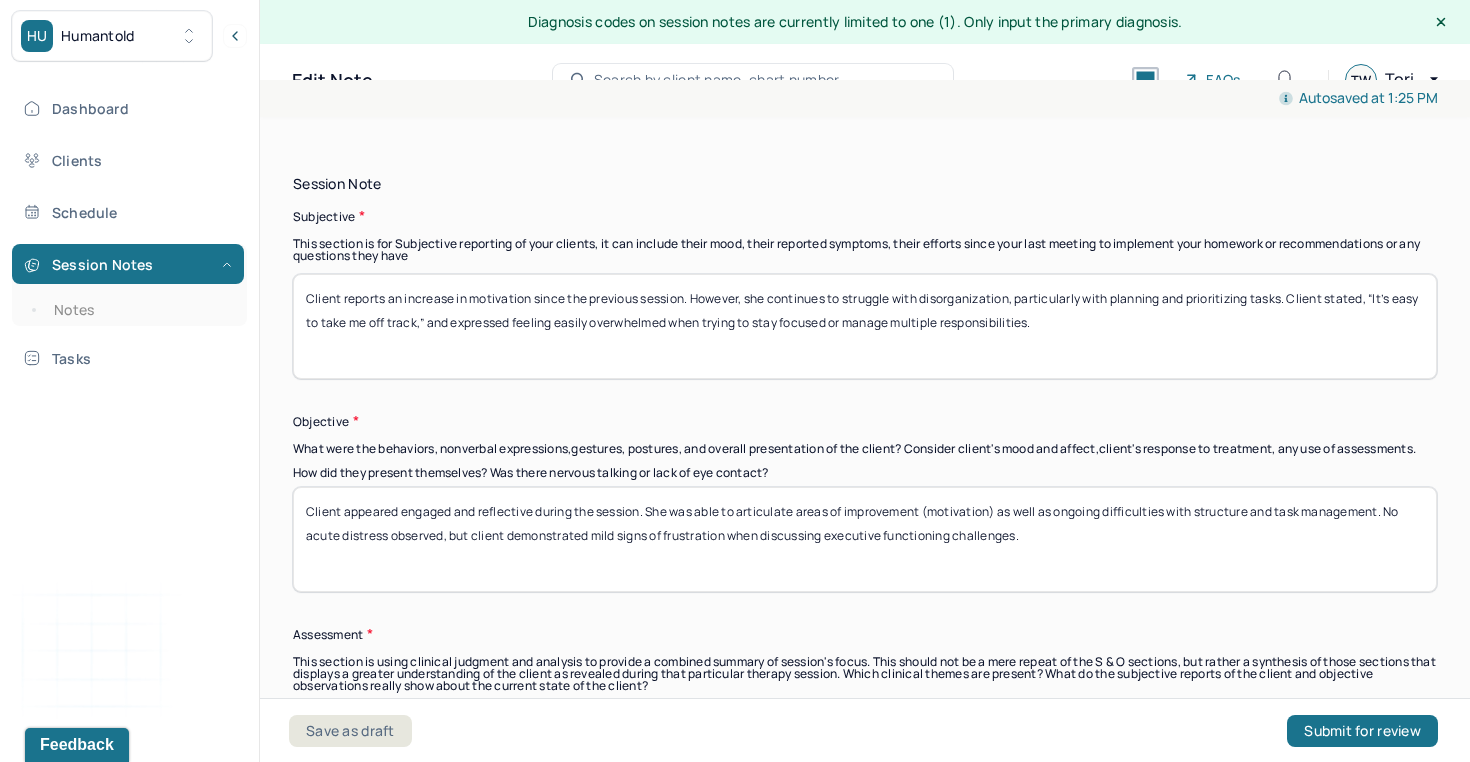 drag, startPoint x: 404, startPoint y: 520, endPoint x: 276, endPoint y: 517, distance: 128.03516 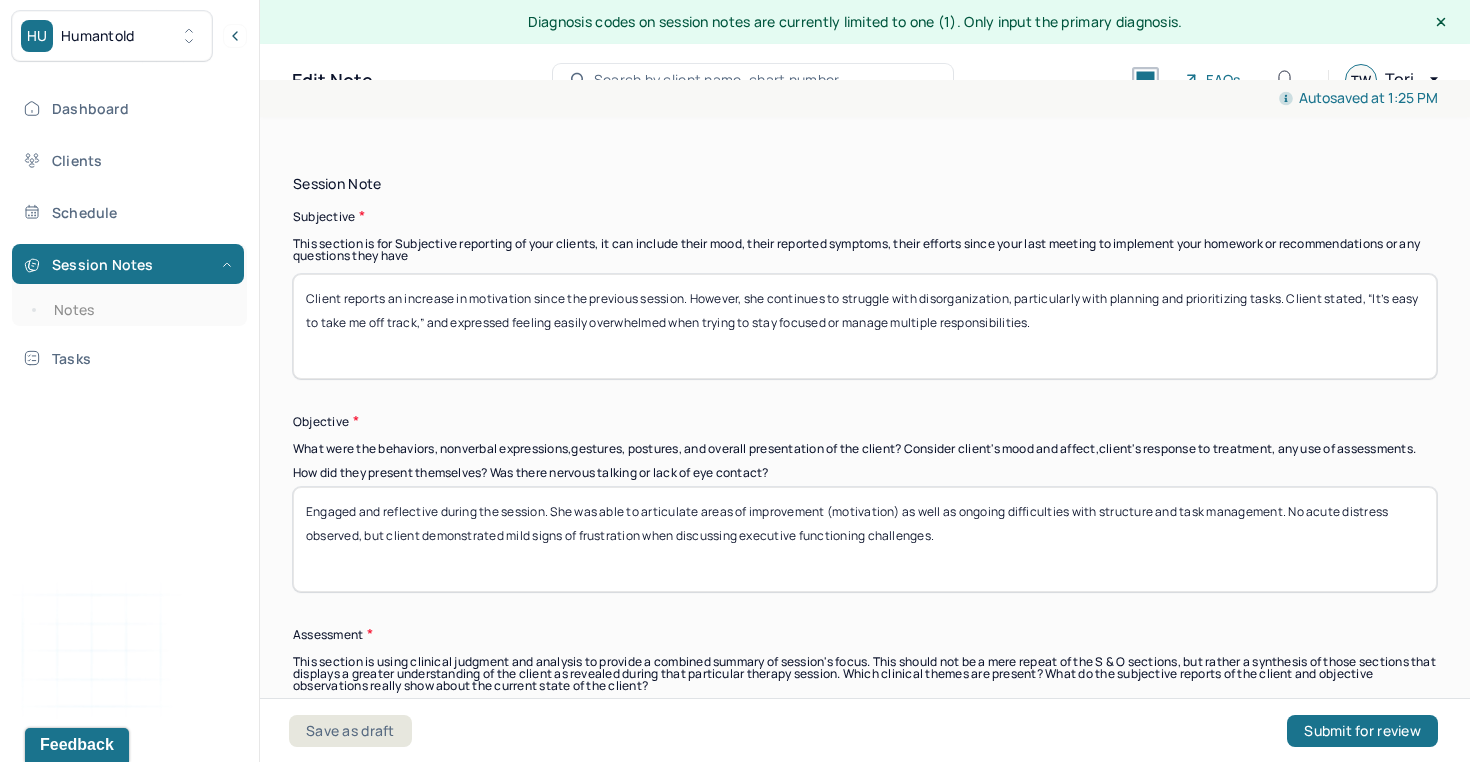 drag, startPoint x: 549, startPoint y: 517, endPoint x: 441, endPoint y: 522, distance: 108.11568 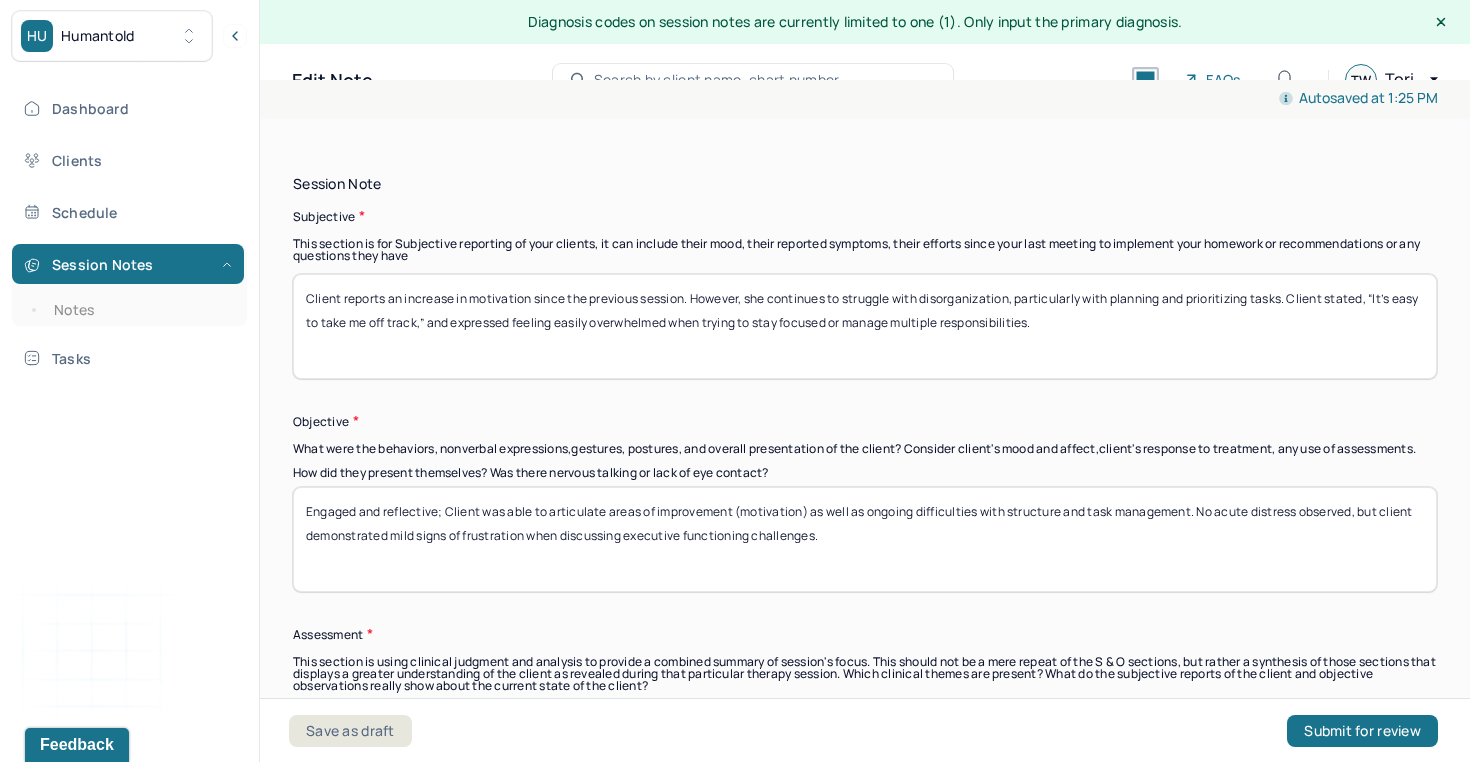 drag, startPoint x: 733, startPoint y: 523, endPoint x: 1126, endPoint y: 517, distance: 393.0458 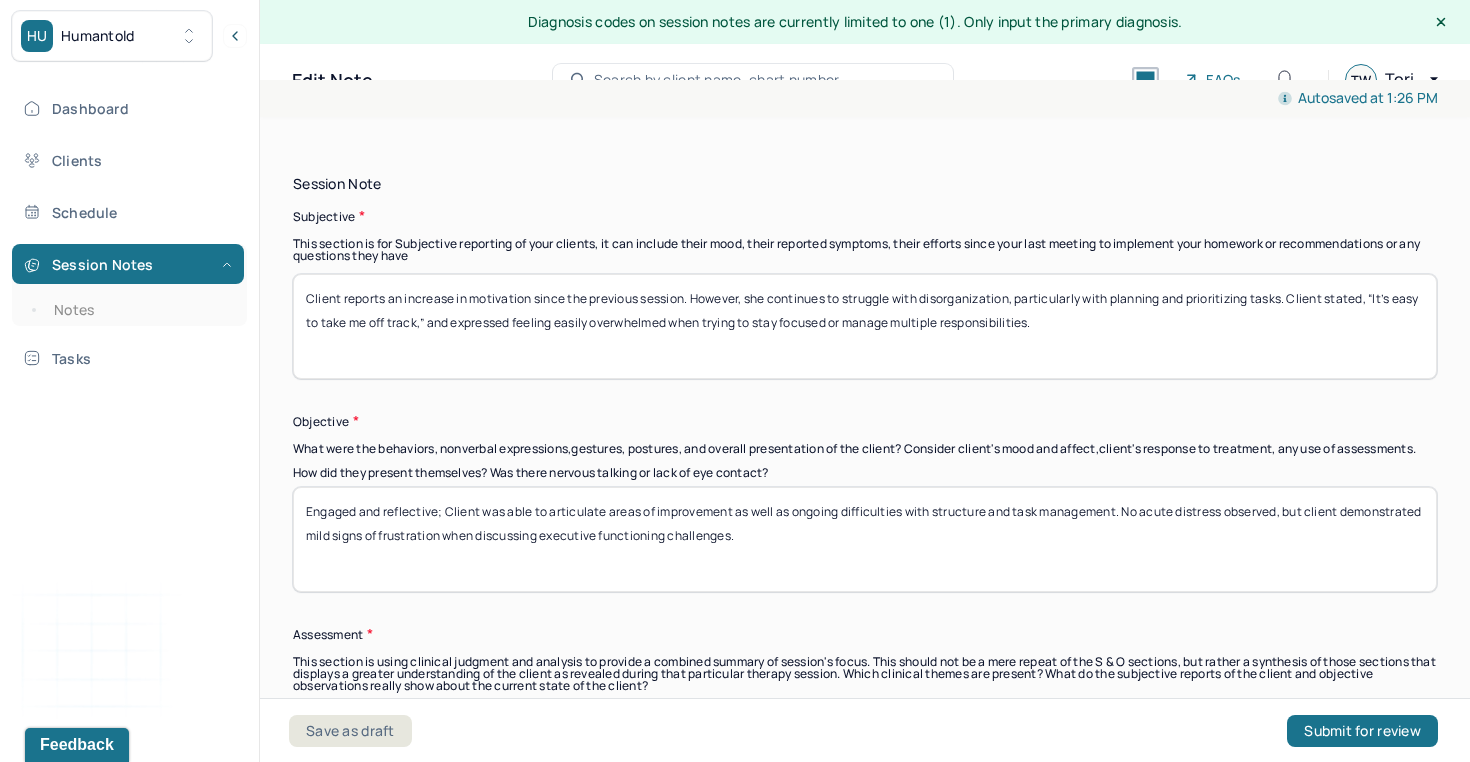drag, startPoint x: 388, startPoint y: 541, endPoint x: 274, endPoint y: 536, distance: 114.1096 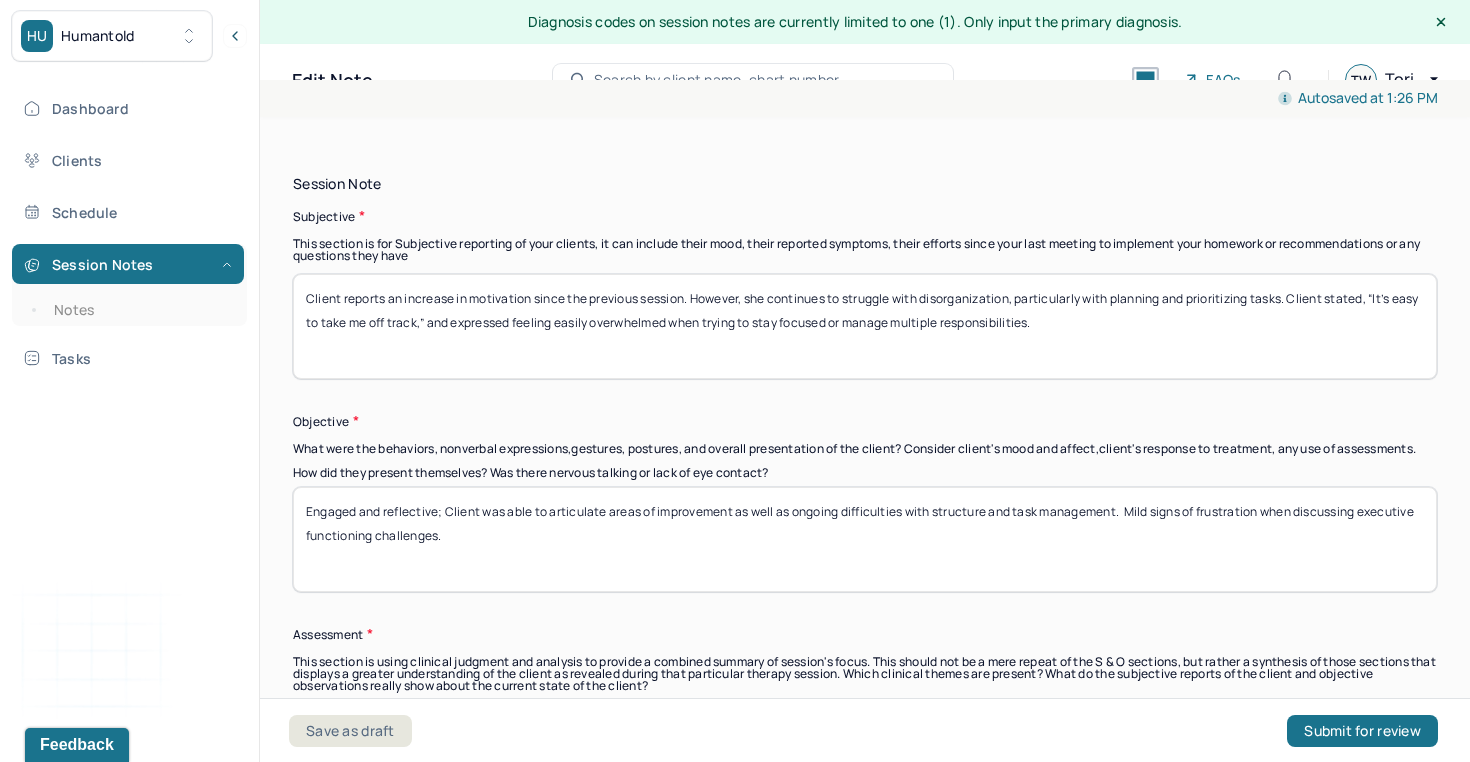 click on "Engaged and reflective; Client was able to articulate areas of improvement as well as ongoing difficulties with structure and task management. ild signs of frustration when discussing executive functioning challenges." at bounding box center (865, 539) 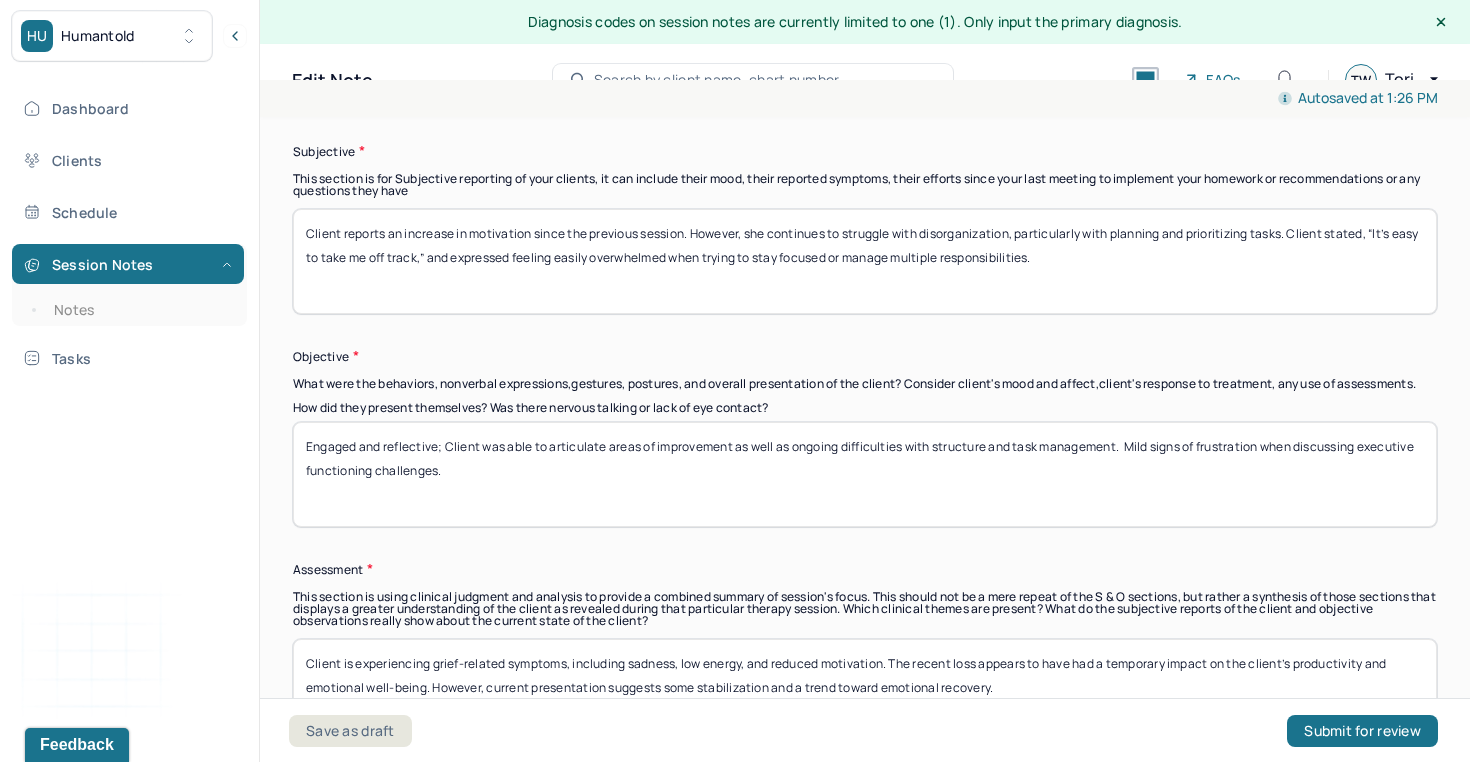scroll, scrollTop: 1462, scrollLeft: 0, axis: vertical 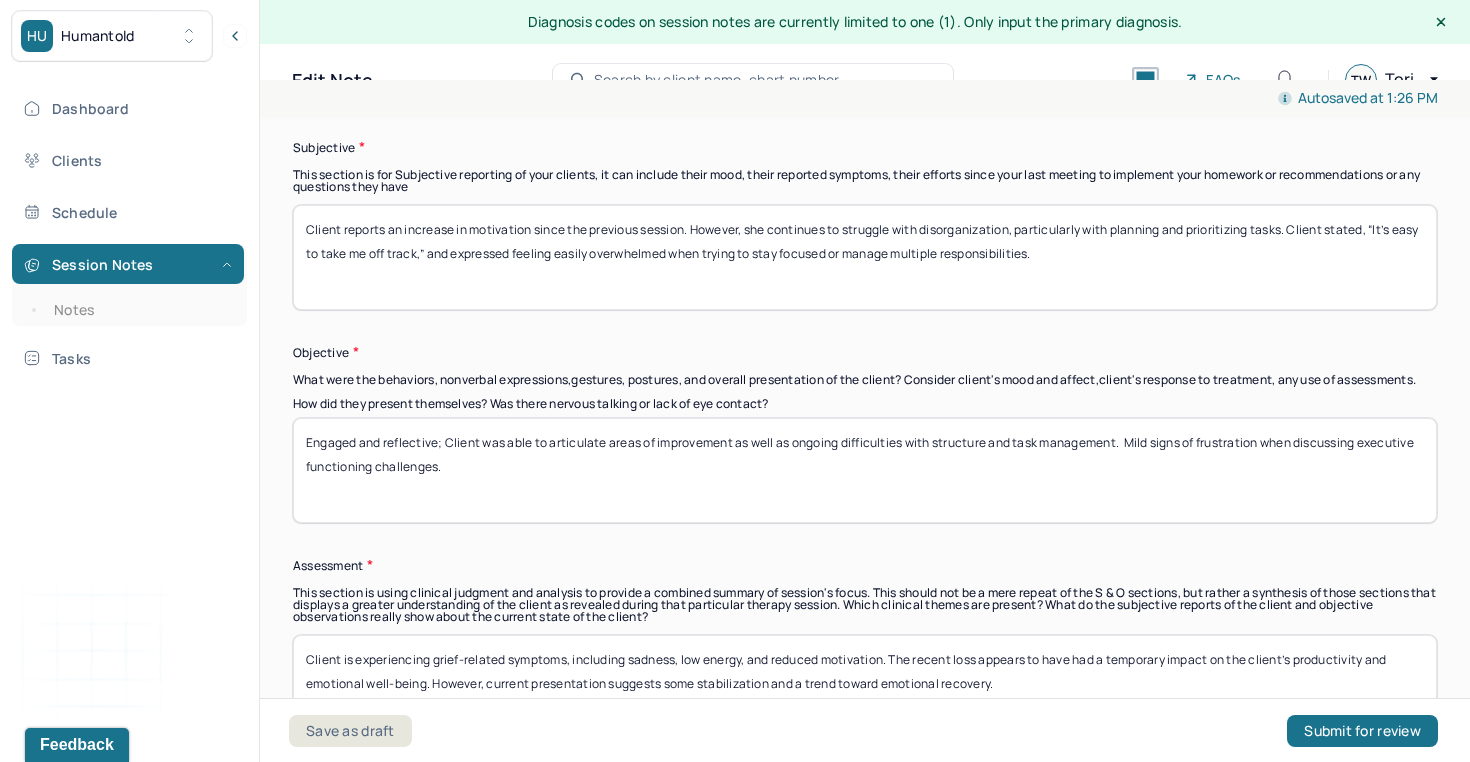 type on "Engaged and reflective; Client was able to articulate areas of improvement as well as ongoing difficulties with structure and task management.  Mild signs of frustration when discussing executive functioning challenges." 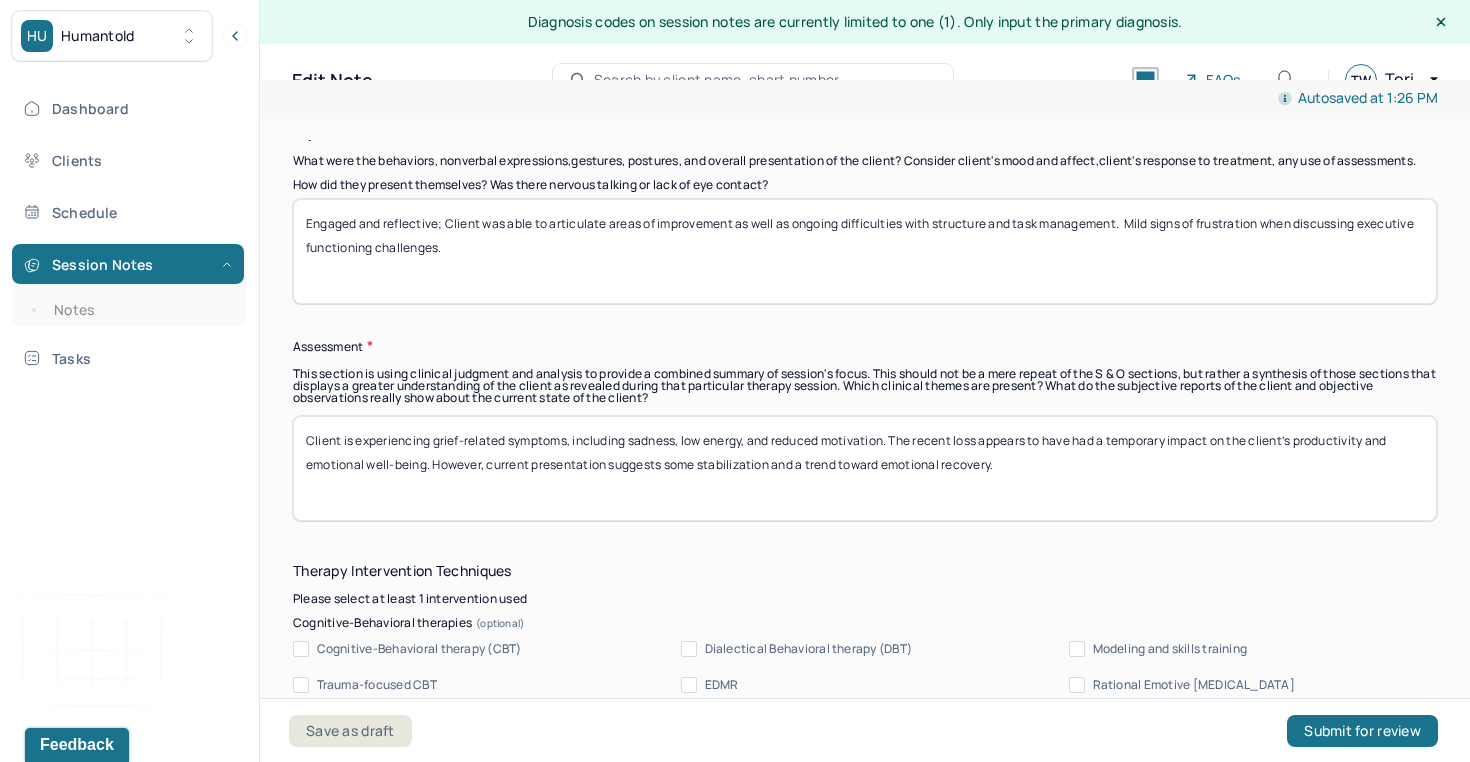 scroll, scrollTop: 1683, scrollLeft: 0, axis: vertical 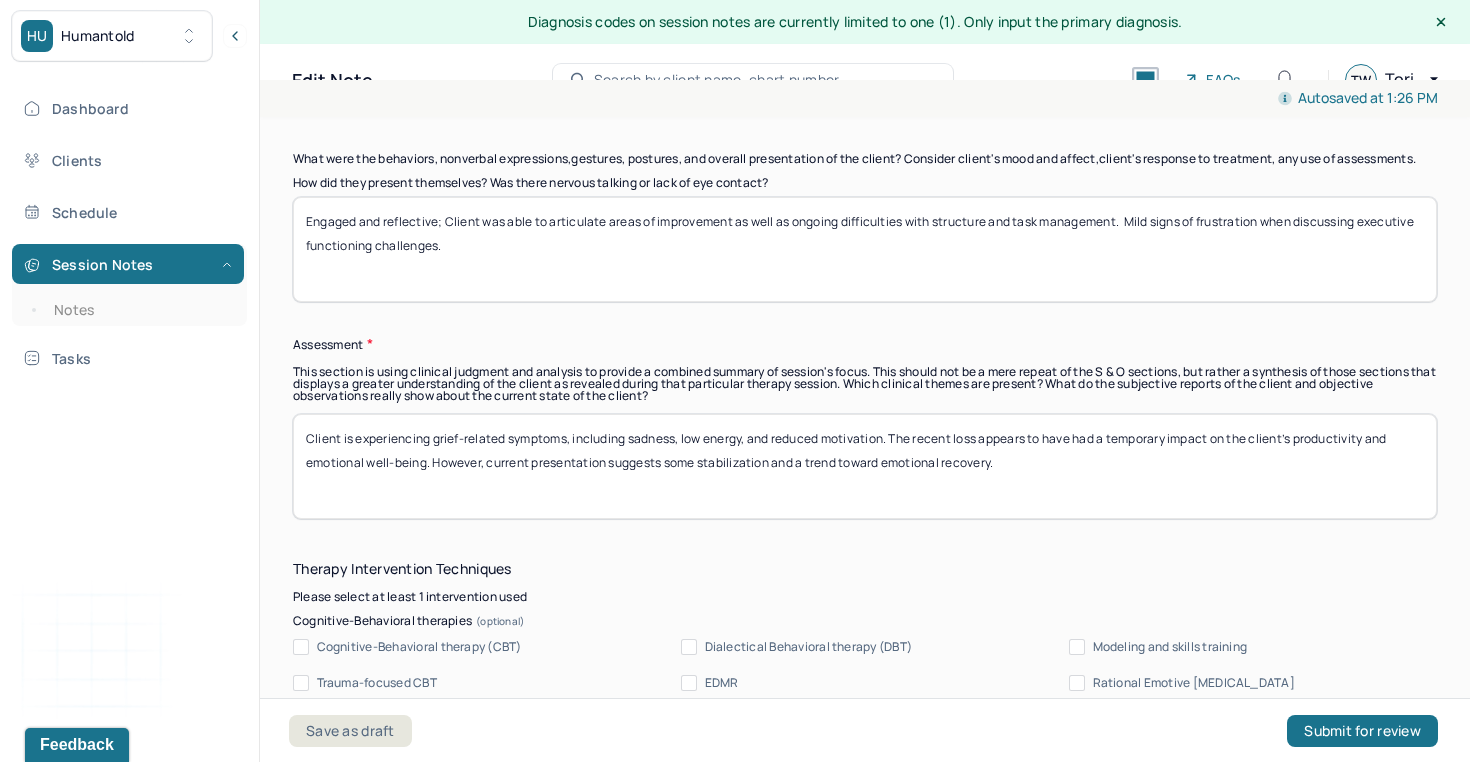 drag, startPoint x: 1050, startPoint y: 473, endPoint x: 397, endPoint y: 388, distance: 658.5089 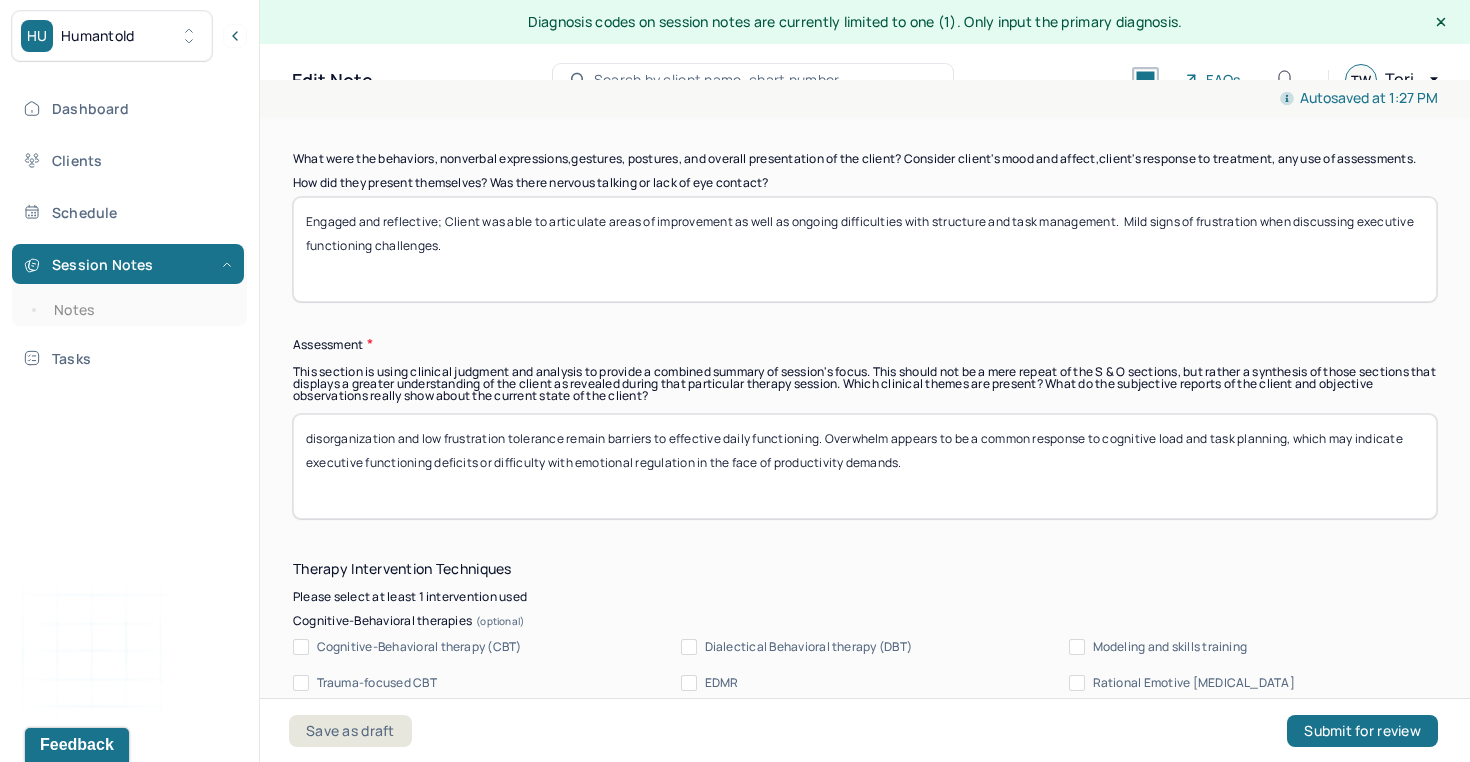 click on "disorganization and low frustration tolerance remain barriers to effective daily functioning. Overwhelm appears to be a common response to cognitive load and task planning, which may indicate executive functioning deficits or difficulty with emotional regulation in the face of productivity demands." at bounding box center (865, 466) 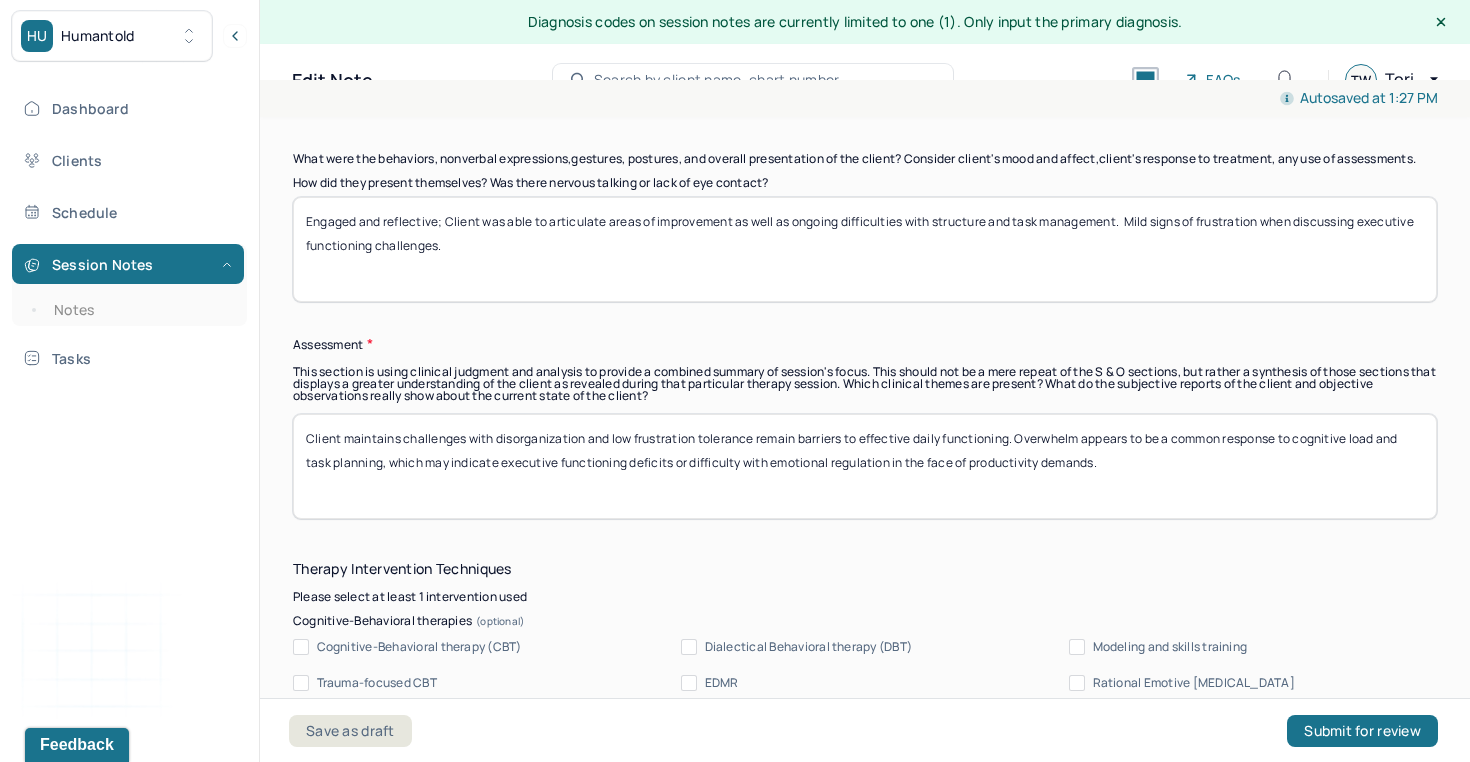 click on "Client maintains challenges with disorganization and low frustration tolerance remain barriers to effective daily functioning. Overwhelm appears to be a common response to cognitive load and task planning, which may indicate executive functioning deficits or difficulty with emotional regulation in the face of productivity demands." at bounding box center [865, 466] 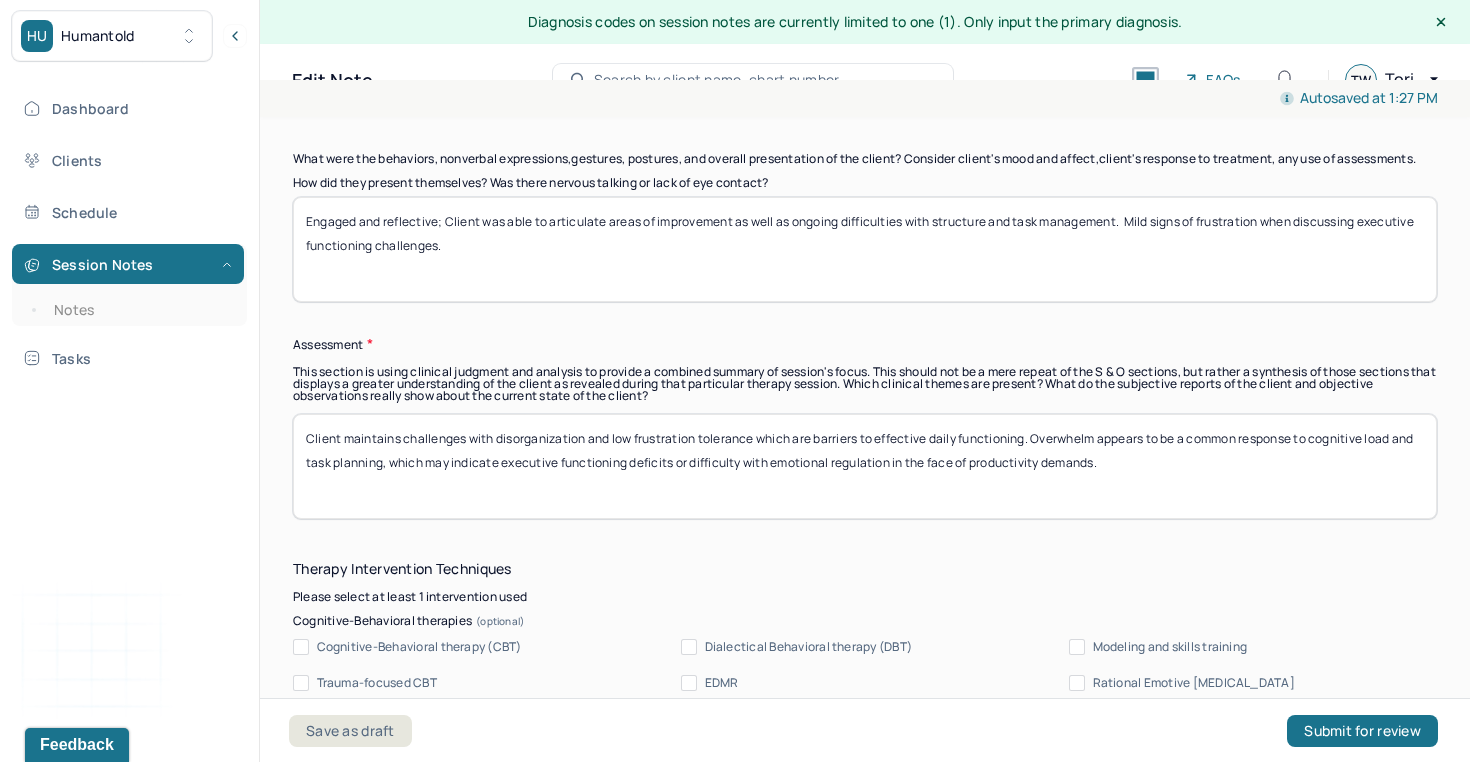 click on "Client maintains challenges with disorganization and low frustration tolerance which are barriers to effective daily functioning. Overwhelm appears to be a common response to cognitive load and task planning, which may indicate executive functioning deficits or difficulty with emotional regulation in the face of productivity demands." at bounding box center (865, 466) 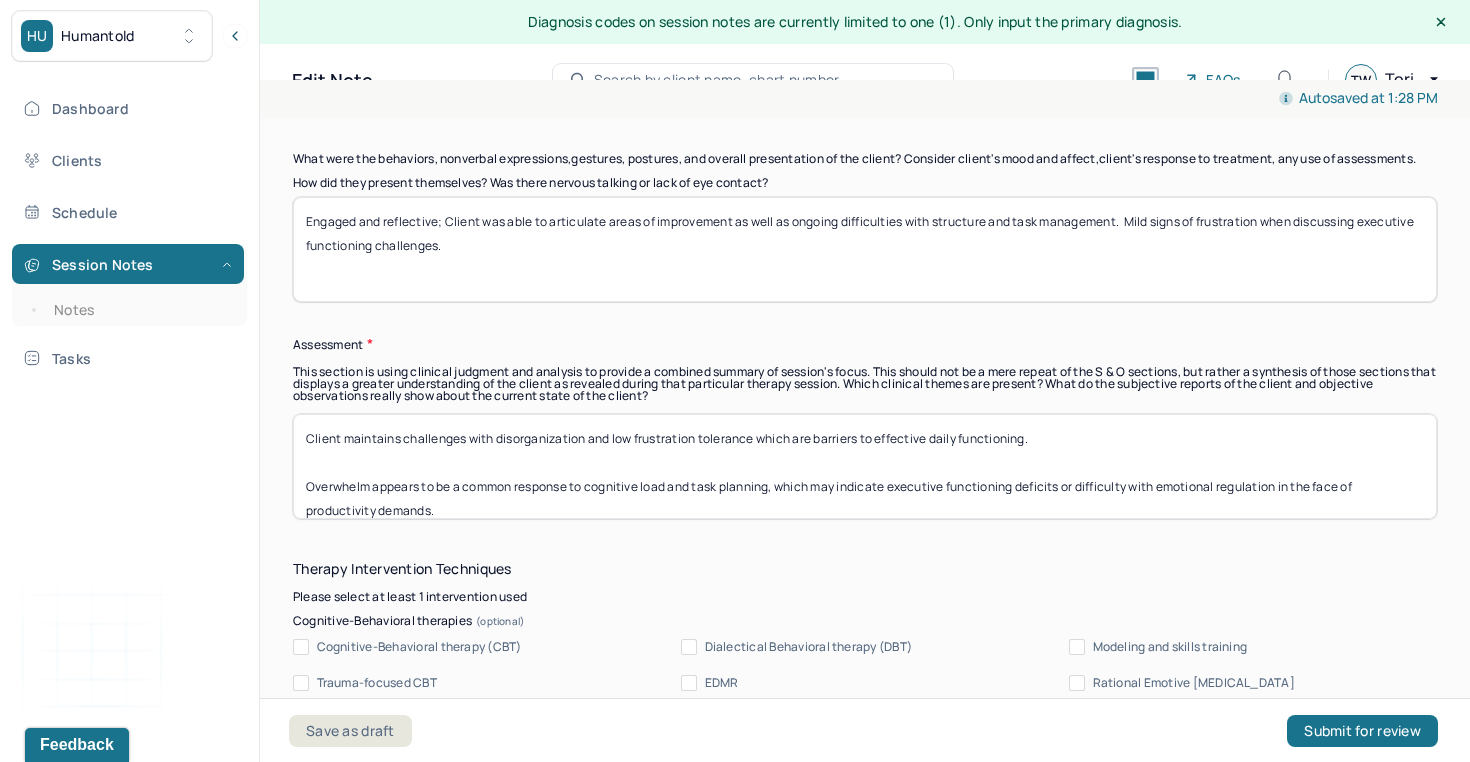 click on "Client maintains challenges with disorganization and low frustration tolerance which are barriers to effective daily functioning.
Overwhelm appears to be a common response to cognitive load and task planning, which may indicate executive functioning deficits or difficulty with emotional regulation in the face of productivity demands." at bounding box center [865, 466] 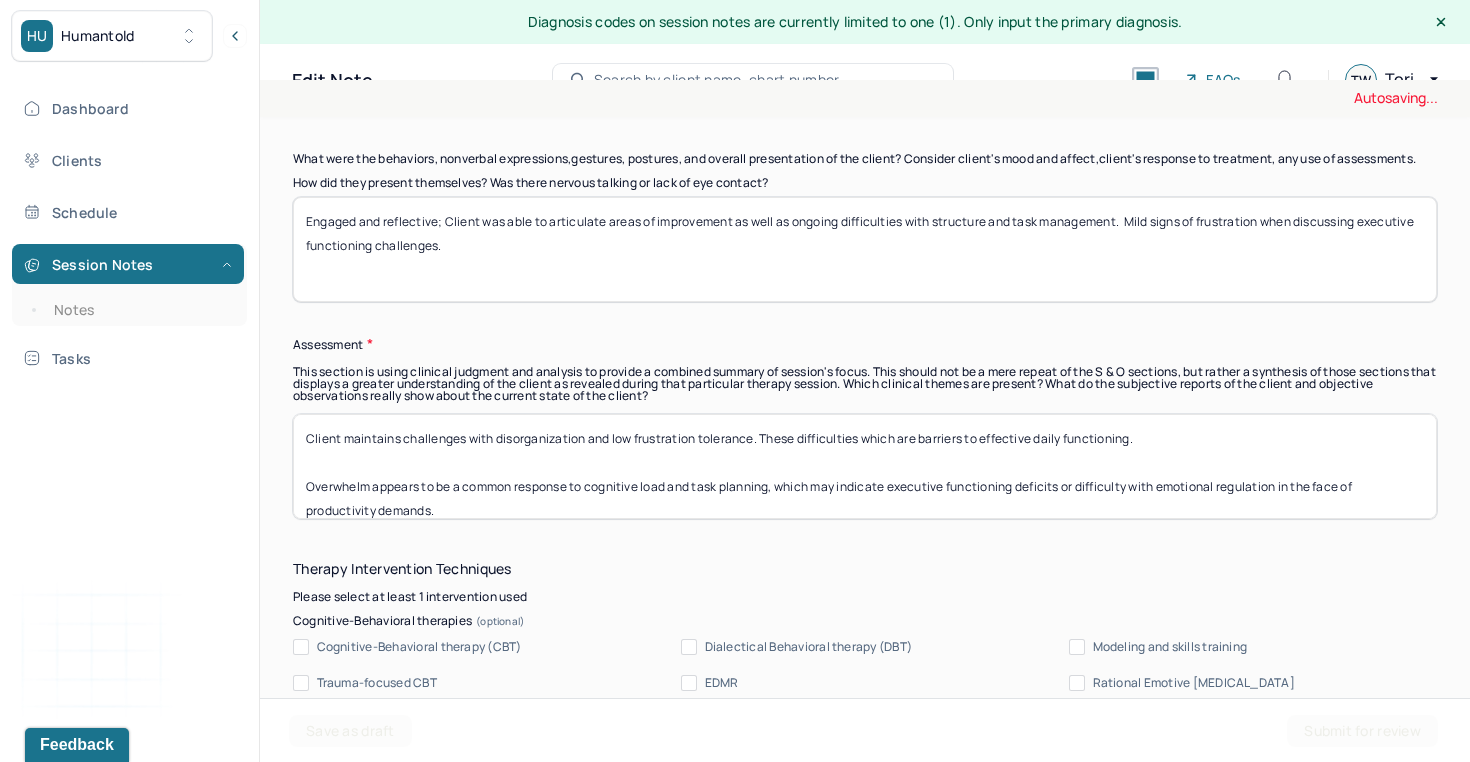 click on "Client maintains challenges with disorganization and low frustration tolerance which are barriers to effective daily functioning.
Overwhelm appears to be a common response to cognitive load and task planning, which may indicate executive functioning deficits or difficulty with emotional regulation in the face of productivity demands." at bounding box center (865, 466) 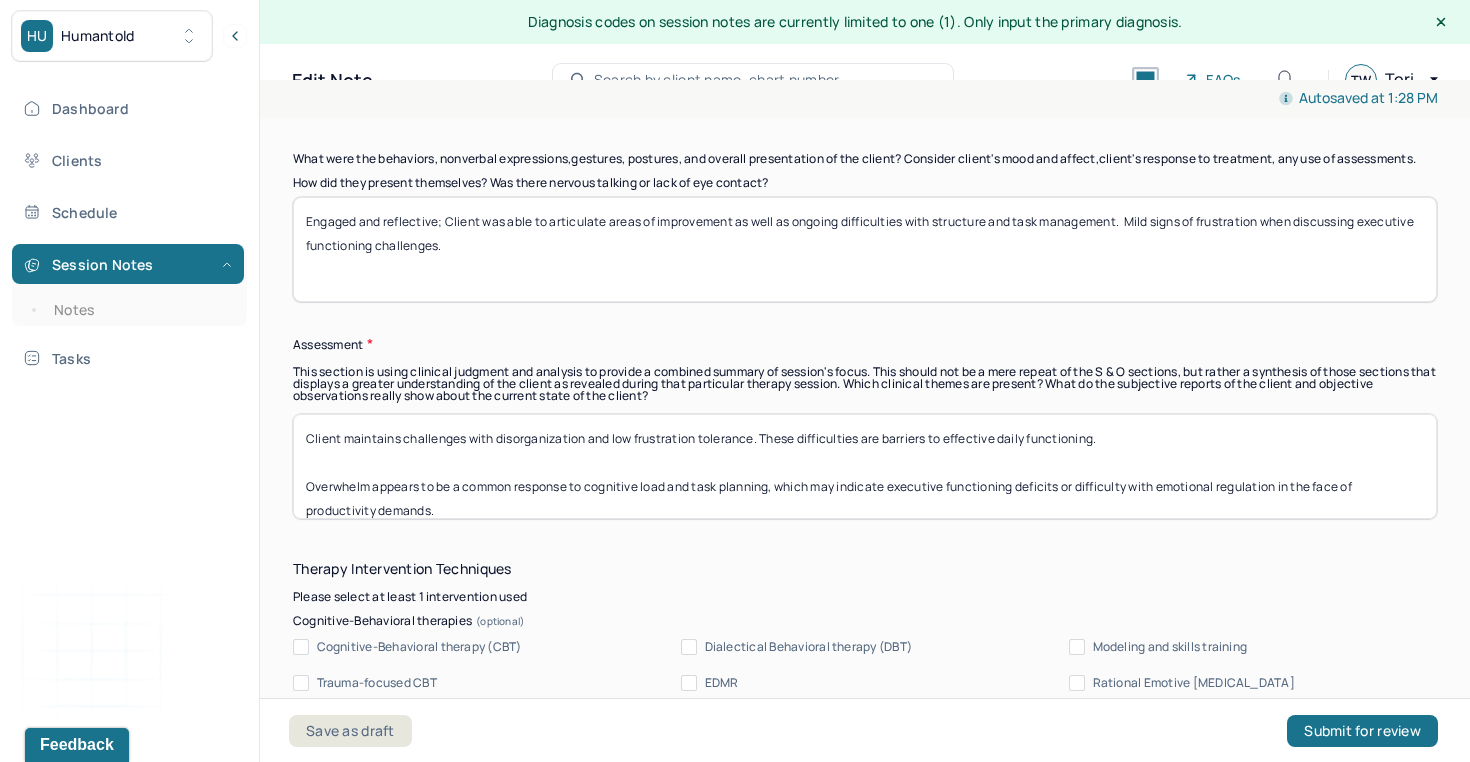 click on "Client maintains challenges with disorganization and low frustration tolerance. These difficulties re barriers to effective daily functioning.
Overwhelm appears to be a common response to cognitive load and task planning, which may indicate executive functioning deficits or difficulty with emotional regulation in the face of productivity demands." at bounding box center (865, 466) 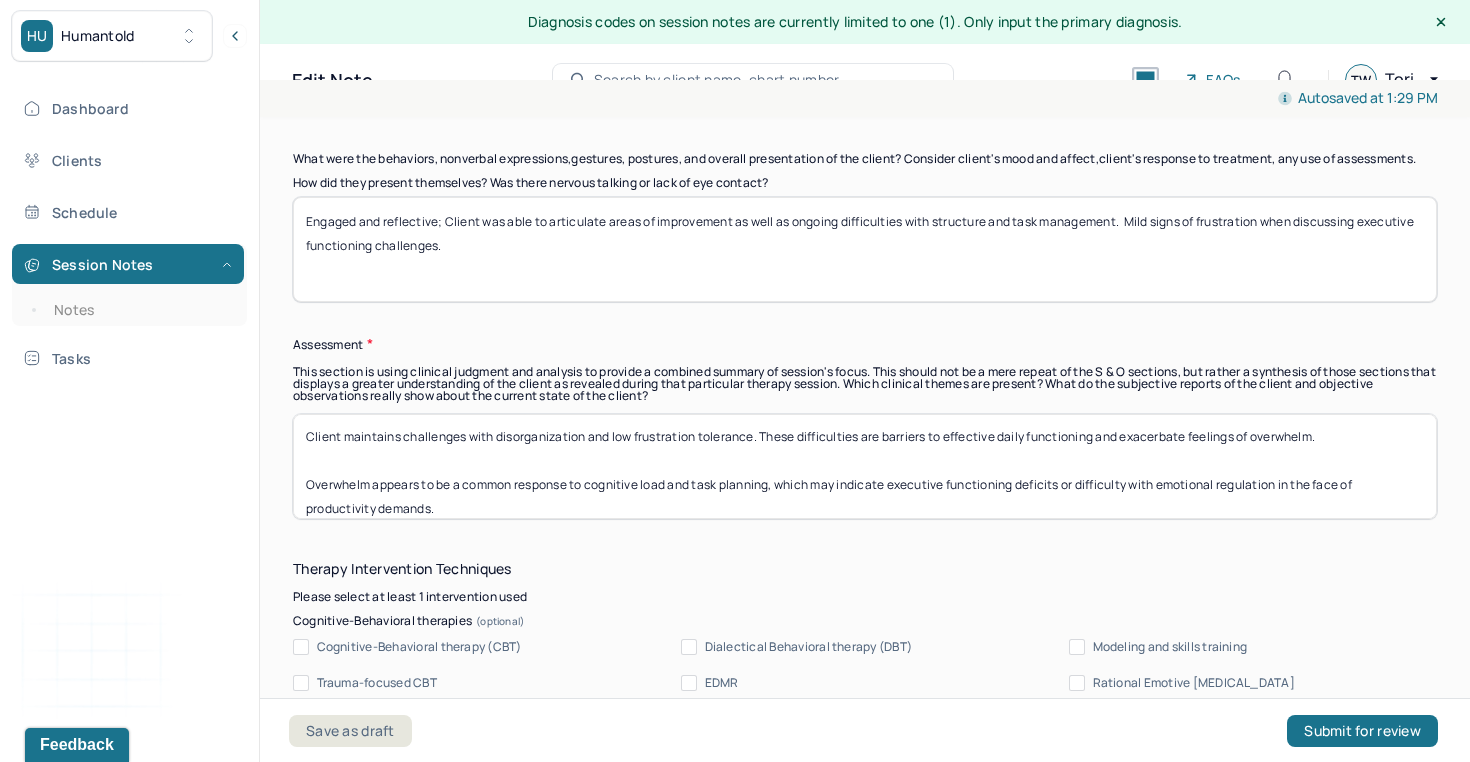 scroll, scrollTop: 0, scrollLeft: 0, axis: both 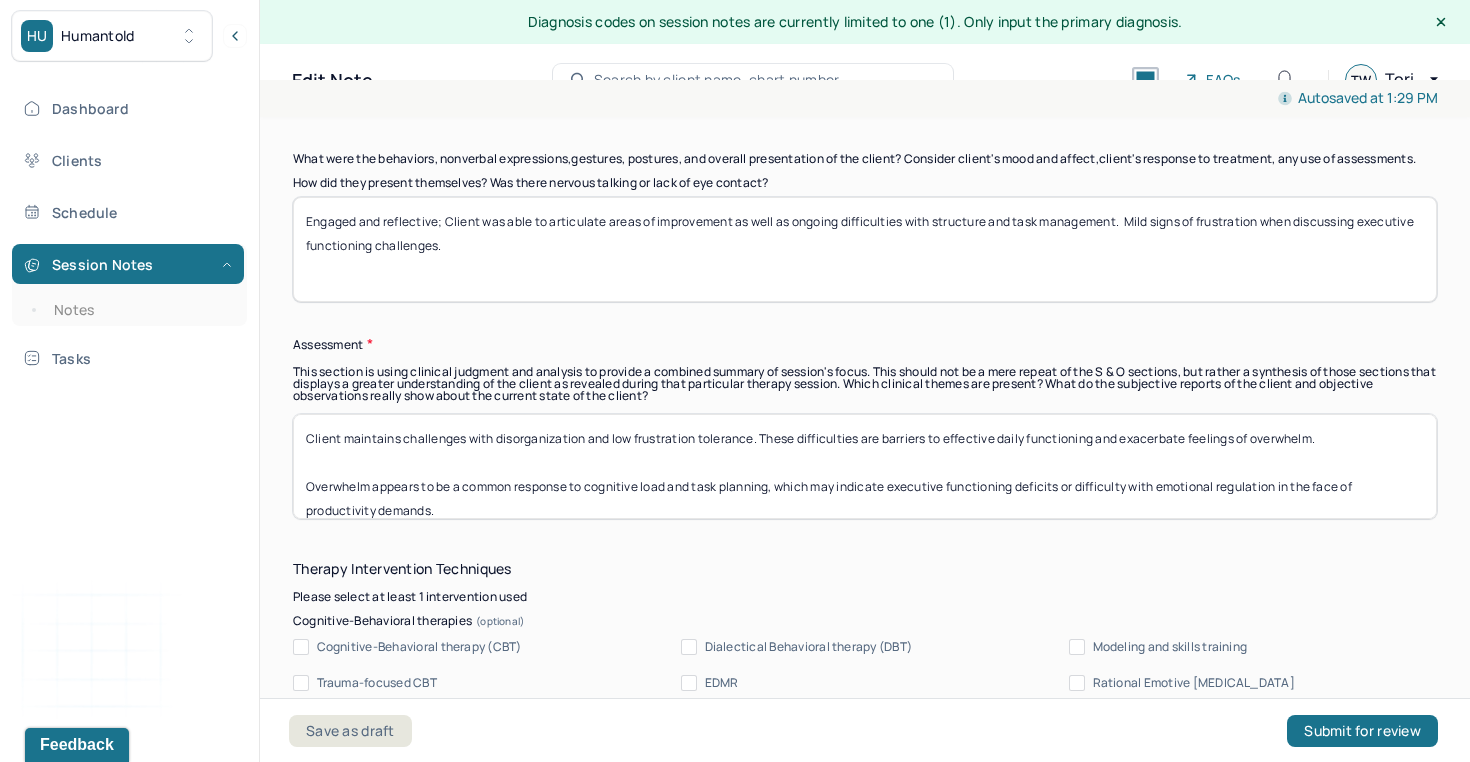 click on "Client maintains challenges with disorganization and low frustration tolerance. These difficulties are barriers to effective daily functioning and exacerbate feelings of overwhelm.
Overwhelm appears to be a common response to cognitive load and task planning, which may indicate executive functioning deficits or difficulty with emotional regulation in the face of productivity demands." at bounding box center [865, 466] 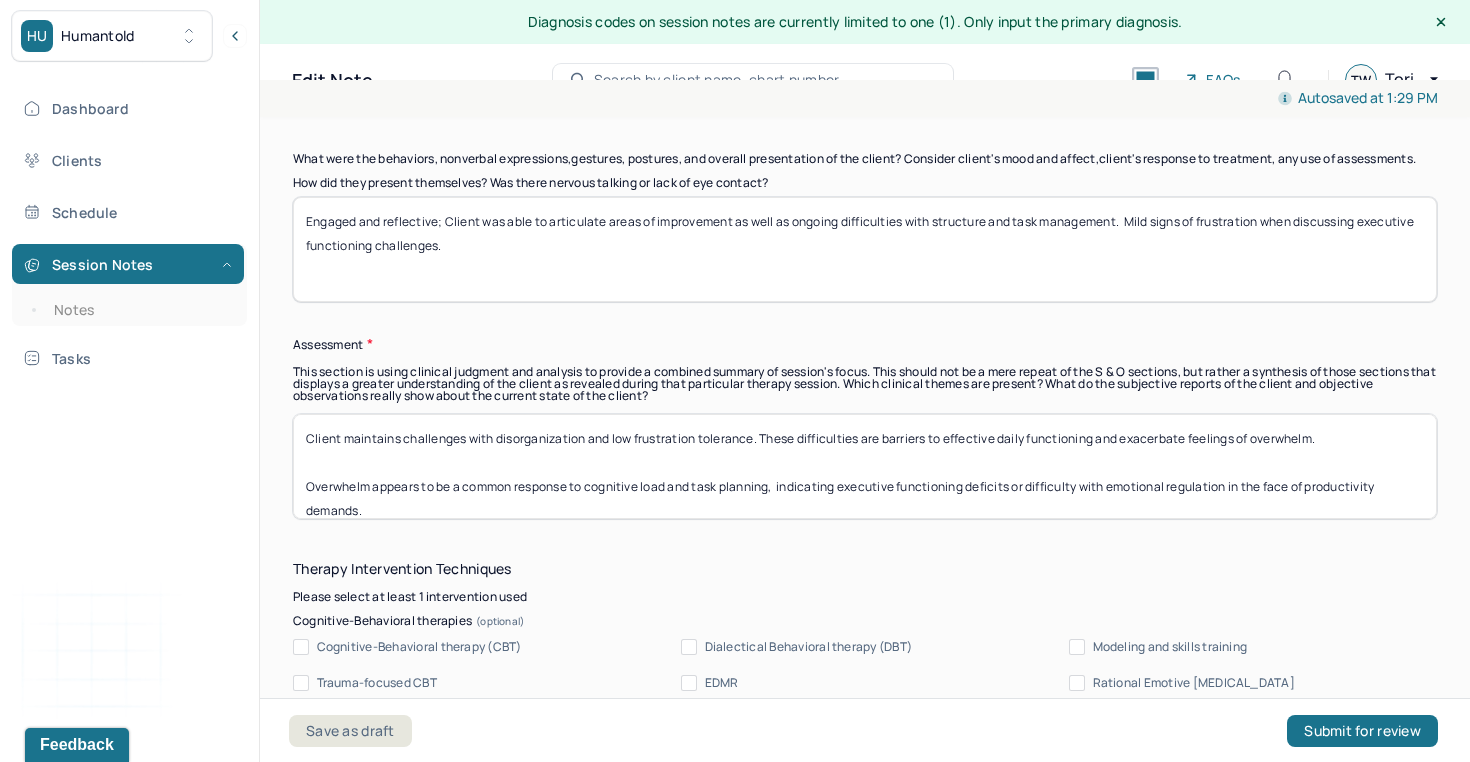 click on "Client maintains challenges with disorganization and low frustration tolerance. These difficulties are barriers to effective daily functioning and exacerbate feelings of overwhelm.
Overwhelm appears to be a common response to cognitive load and task planning,  indicate executive functioning deficits or difficulty with emotional regulation in the face of productivity demands." at bounding box center [865, 466] 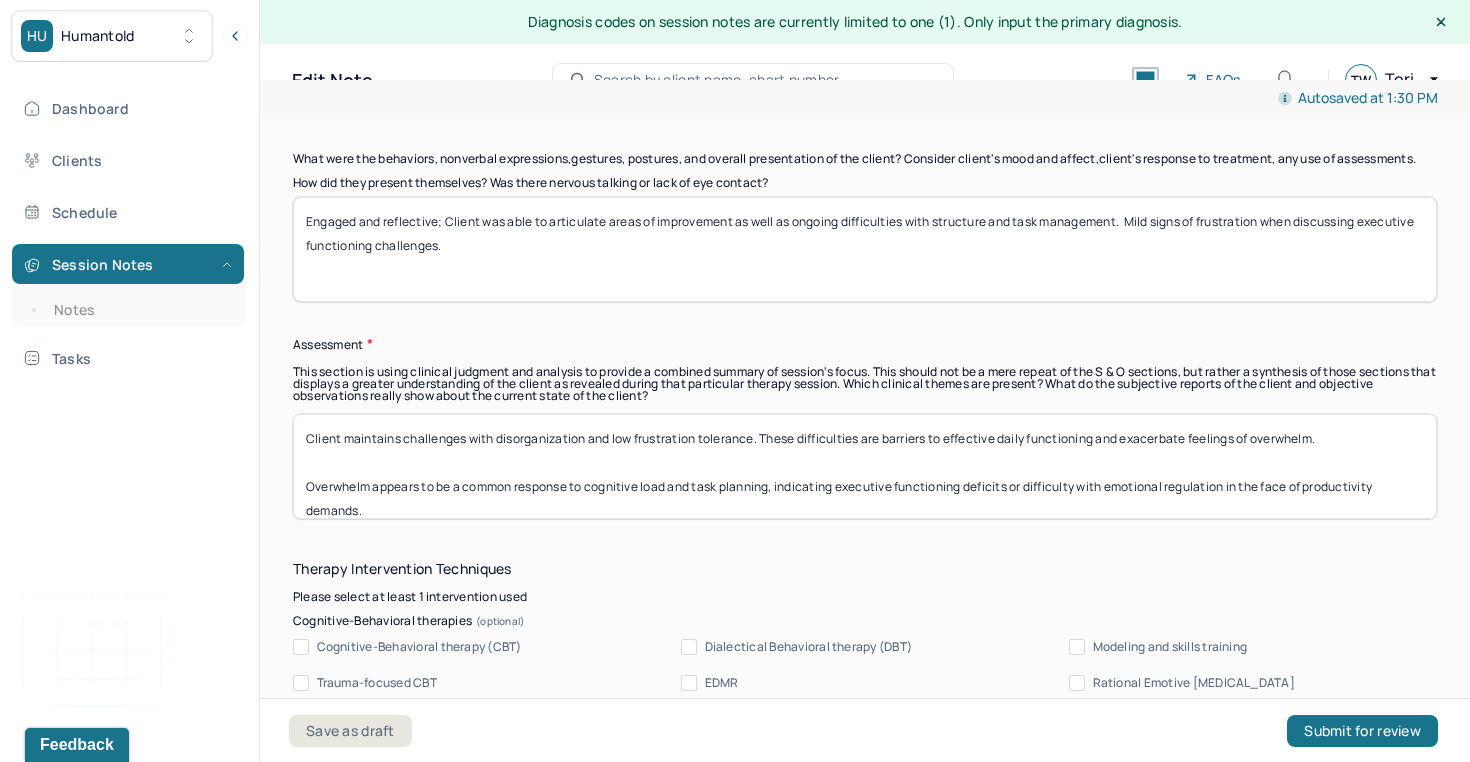 click on "Client maintains challenges with disorganization and low frustration tolerance. These difficulties are barriers to effective daily functioning and exacerbate feelings of overwhelm.
Overwhelm appears to be a common response to cognitive load and task planning, indicating executive functioning deficits or difficulty with emotional regulation in the face of productivity demands." at bounding box center [865, 466] 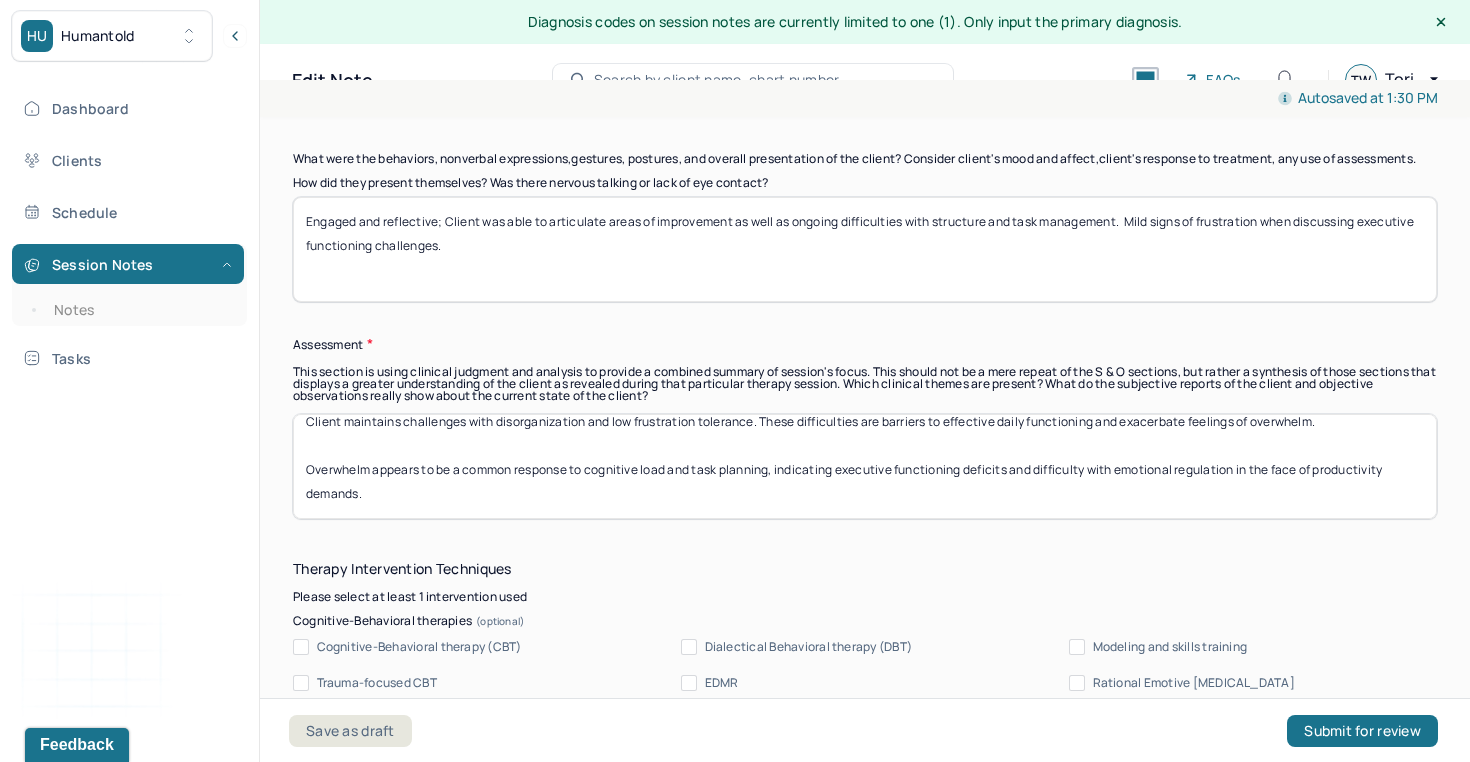 scroll, scrollTop: 25, scrollLeft: 0, axis: vertical 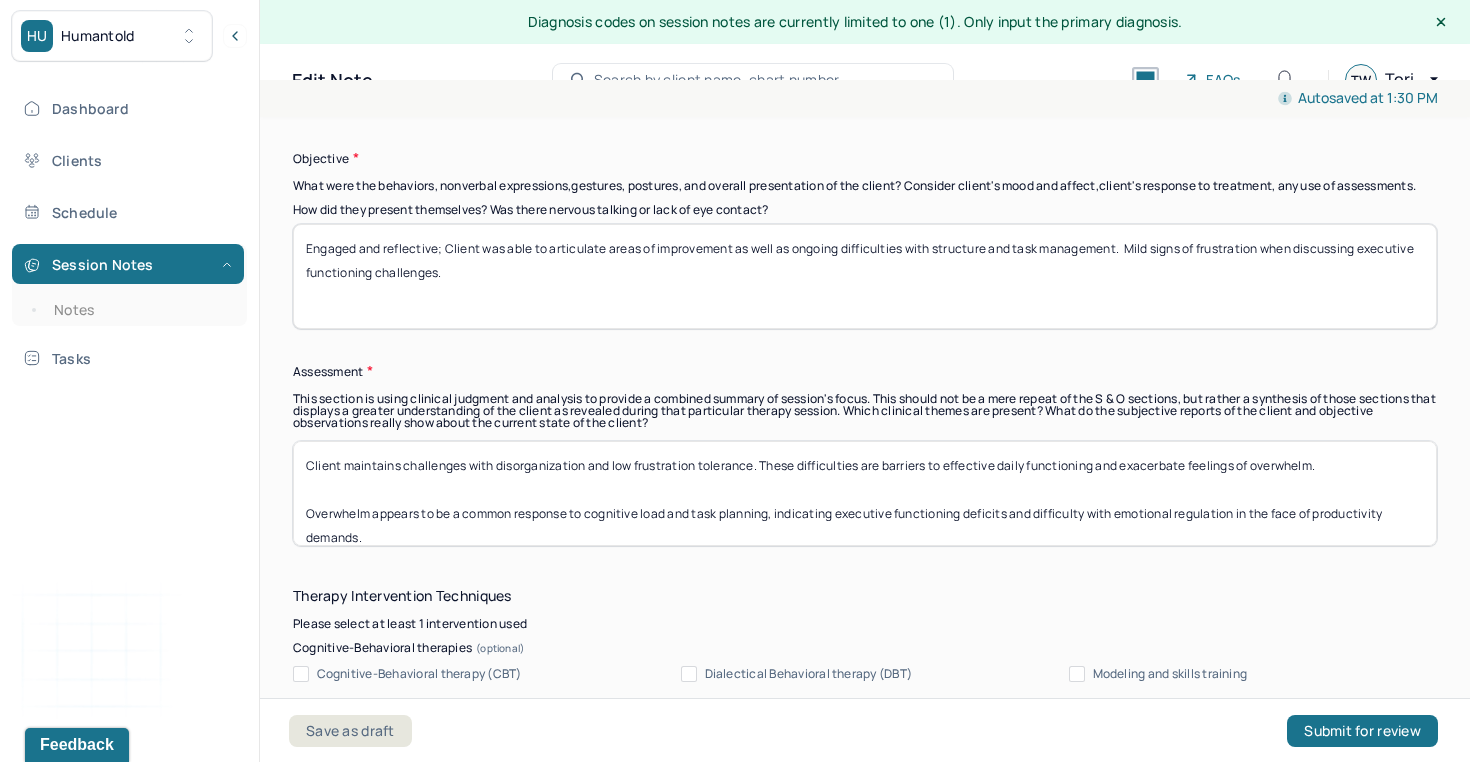 click on "Client maintains challenges with disorganization and low frustration tolerance. These difficulties are barriers to effective daily functioning and exacerbate feelings of overwhelm.
Overwhelm appears to be a common response to cognitive load and task planning, indicating executive functioning deficits and difficulty with emotional regulation in the face of productivity demands." at bounding box center (865, 493) 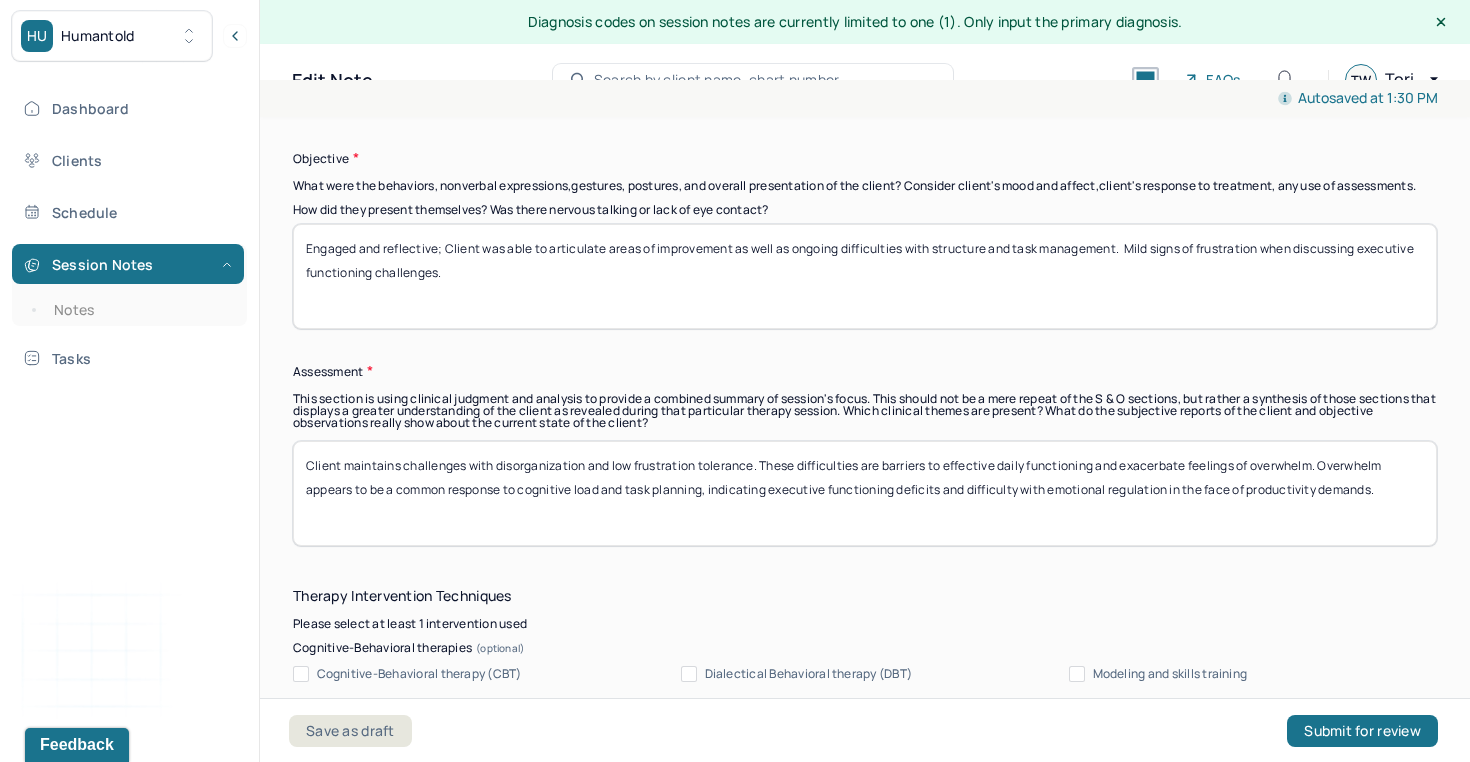 drag, startPoint x: 1405, startPoint y: 492, endPoint x: 620, endPoint y: 419, distance: 788.38696 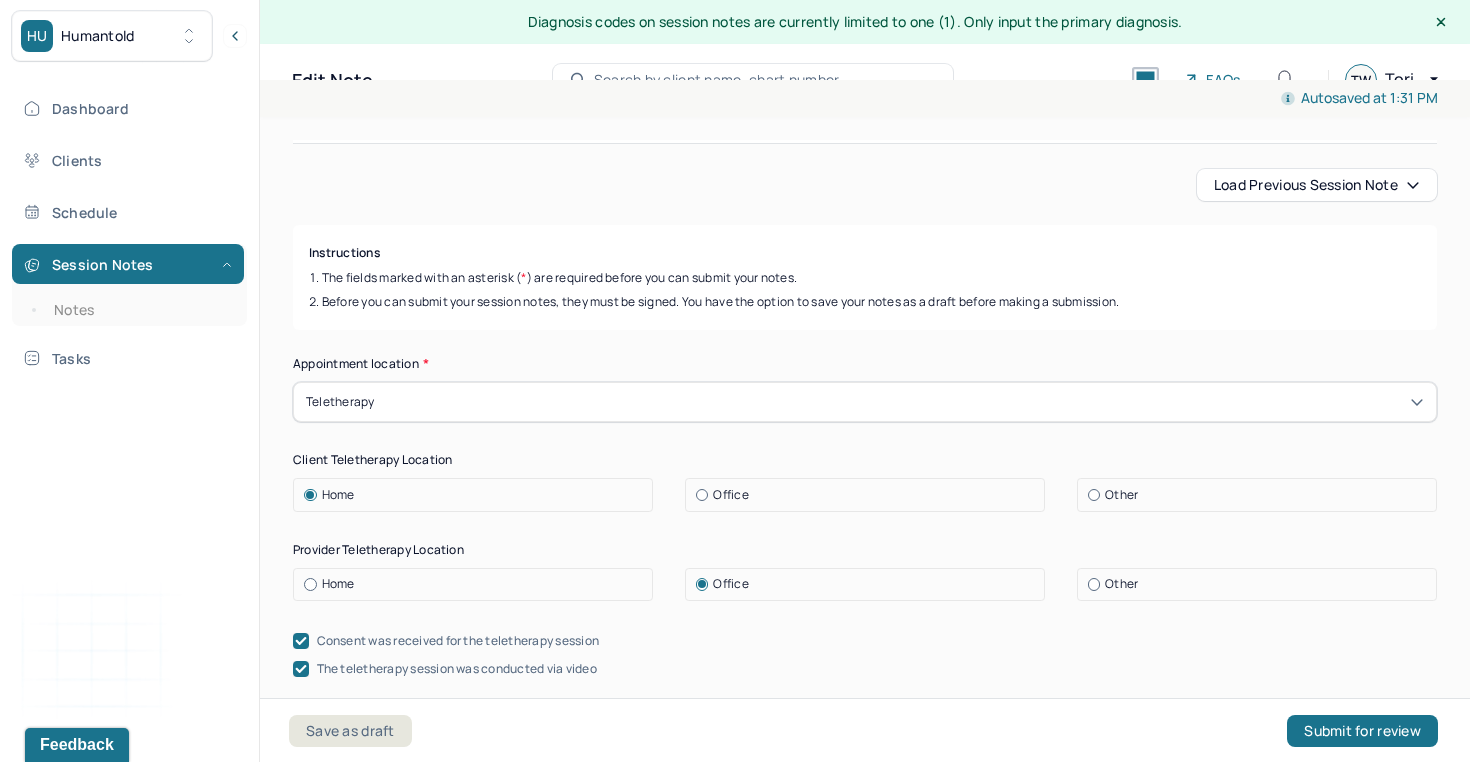 scroll, scrollTop: 0, scrollLeft: 0, axis: both 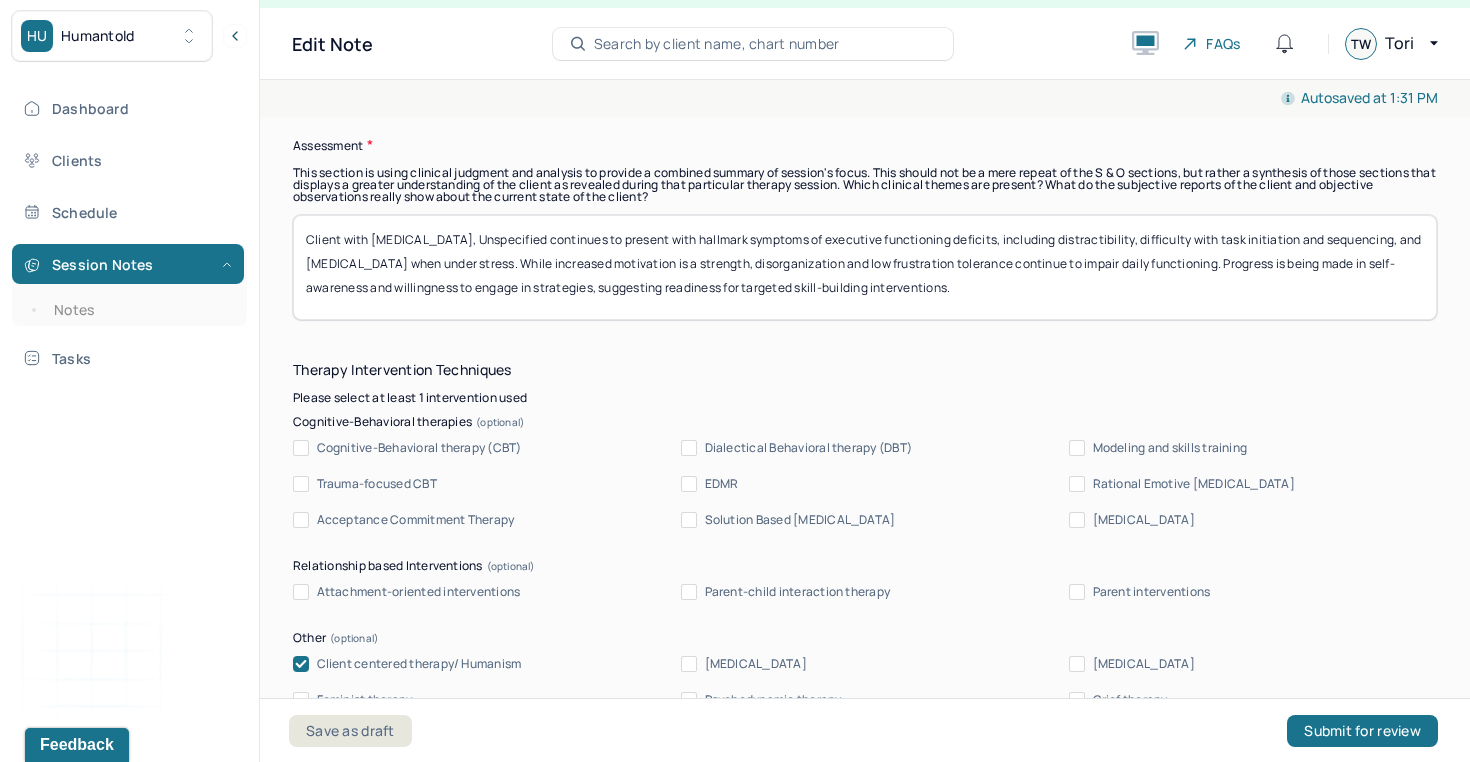 drag, startPoint x: 984, startPoint y: 283, endPoint x: 604, endPoint y: 283, distance: 380 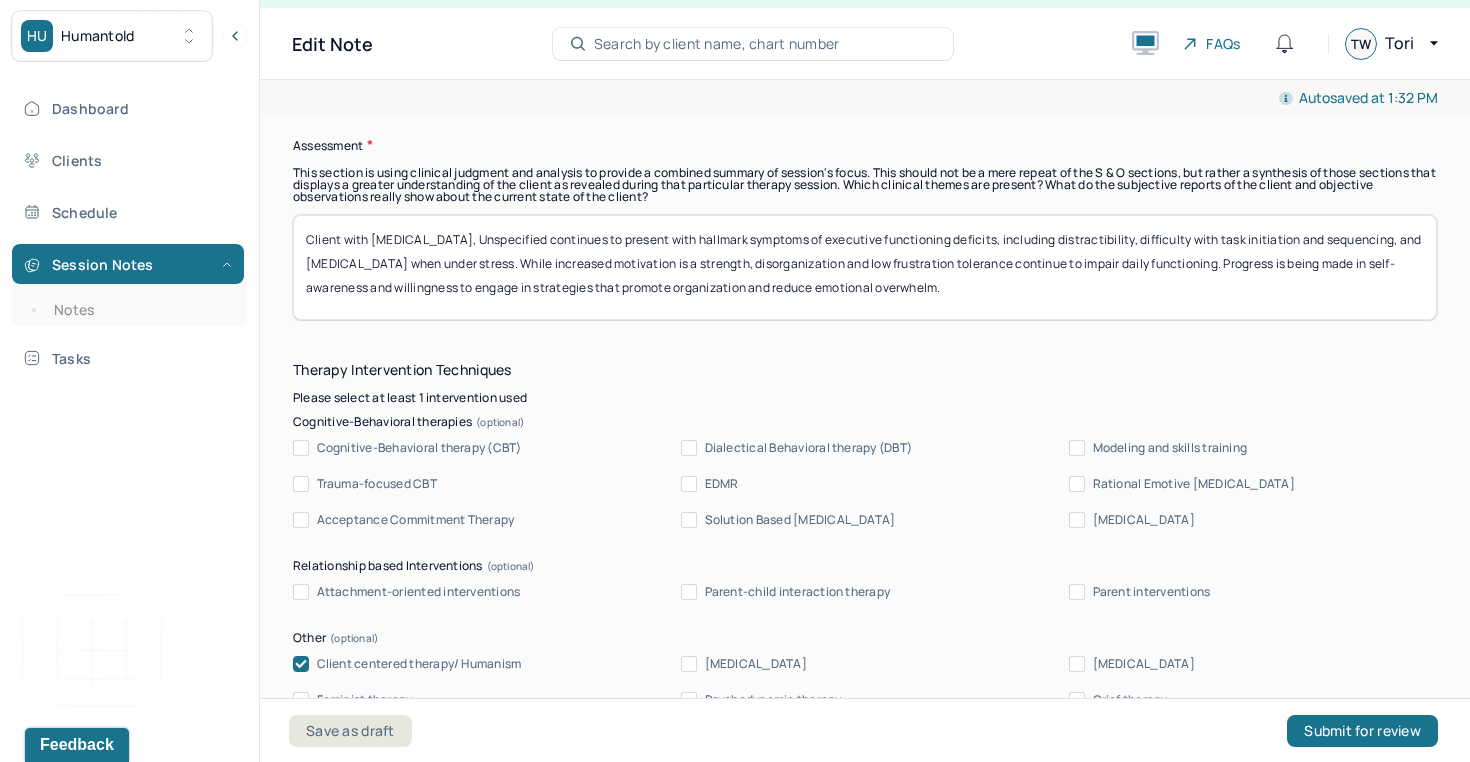type on "Client with [MEDICAL_DATA], Unspecified continues to present with hallmark symptoms of executive functioning deficits, including distractibility, difficulty with task initiation and sequencing, and [MEDICAL_DATA] when under stress. While increased motivation is a strength, disorganization and low frustration tolerance continue to impair daily functioning. Progress is being made in self-awareness and willingness to engage in strategies that promote organization and reduce emotional overwhelm." 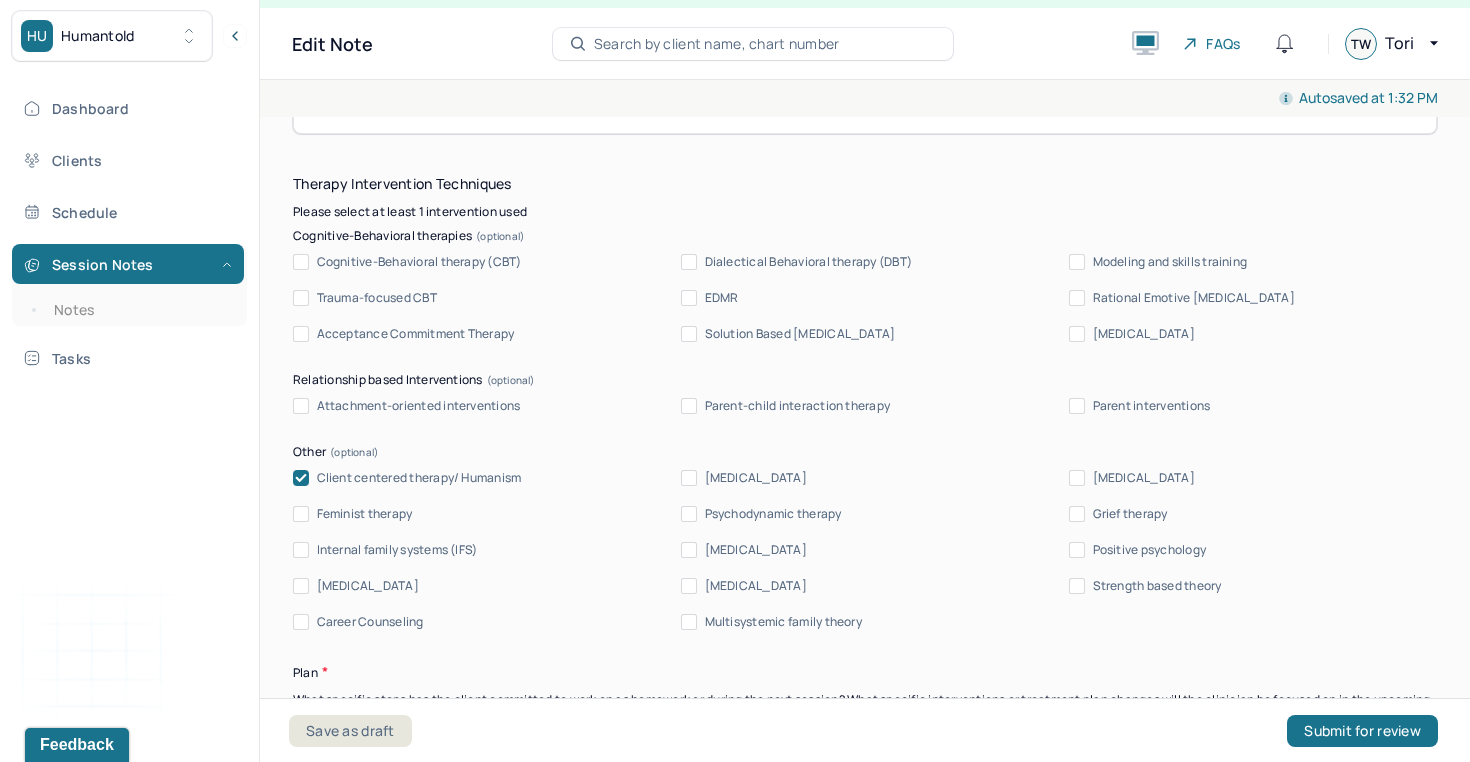 scroll, scrollTop: 2039, scrollLeft: 0, axis: vertical 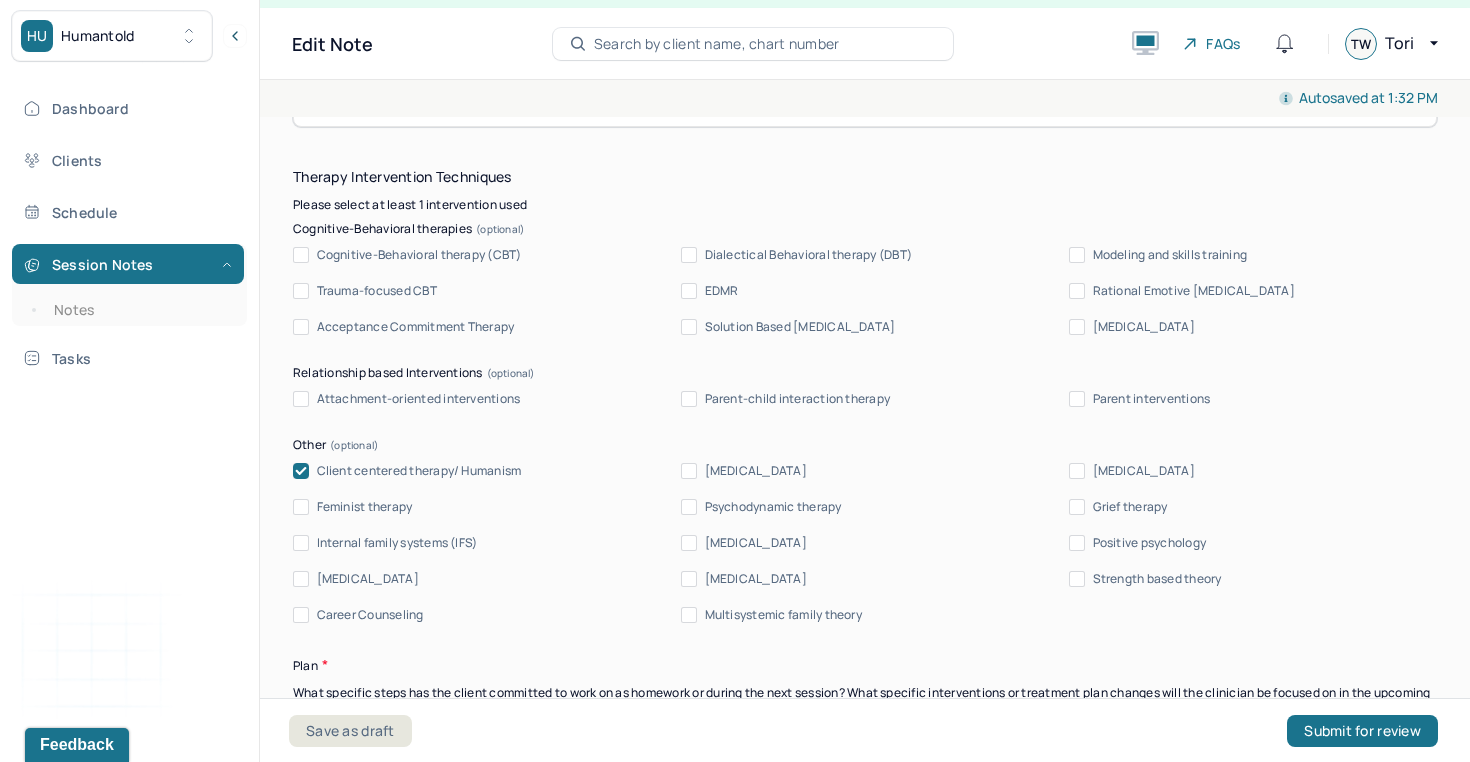 click on "Modeling and skills training" at bounding box center [1158, 255] 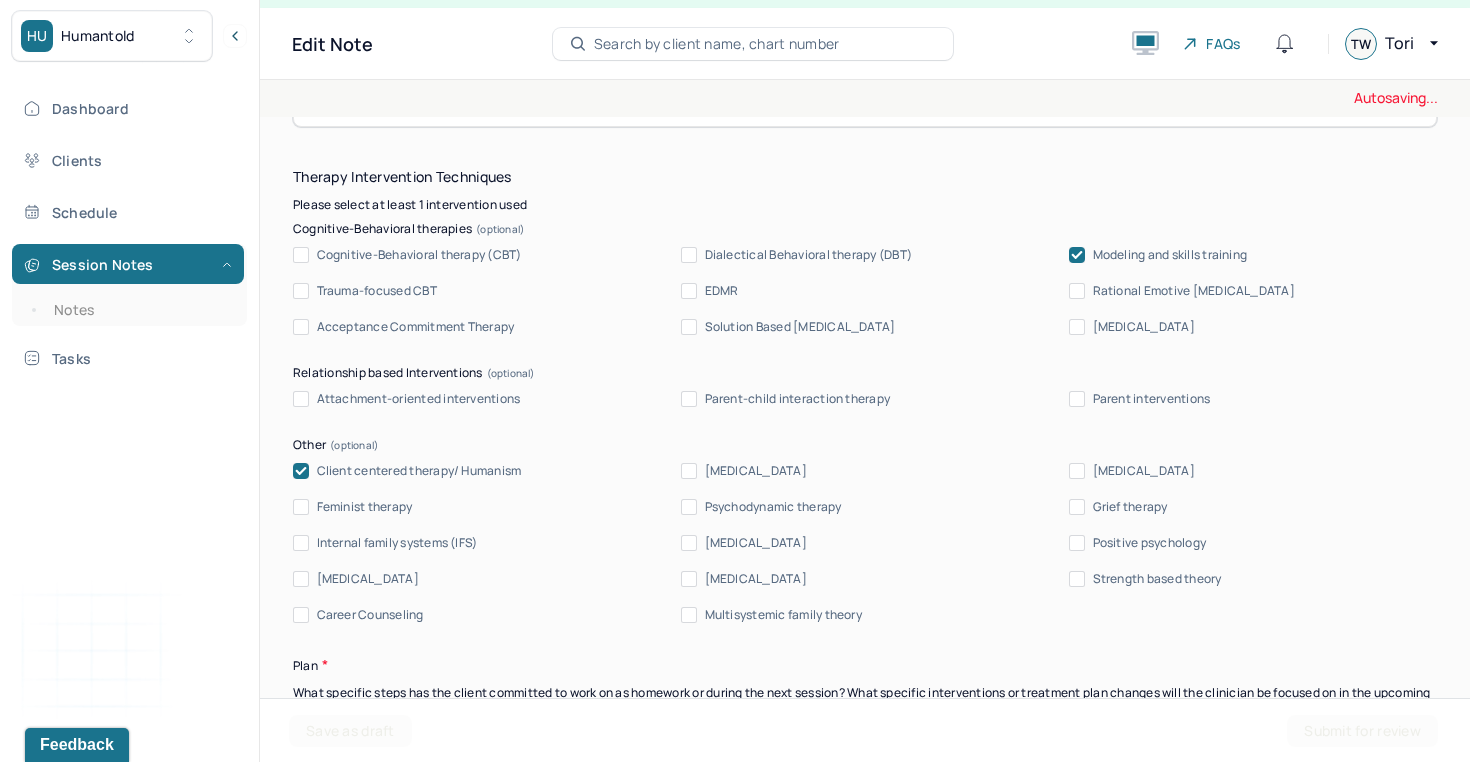 click on "Dialectical Behavioral therapy (DBT)" at bounding box center [809, 255] 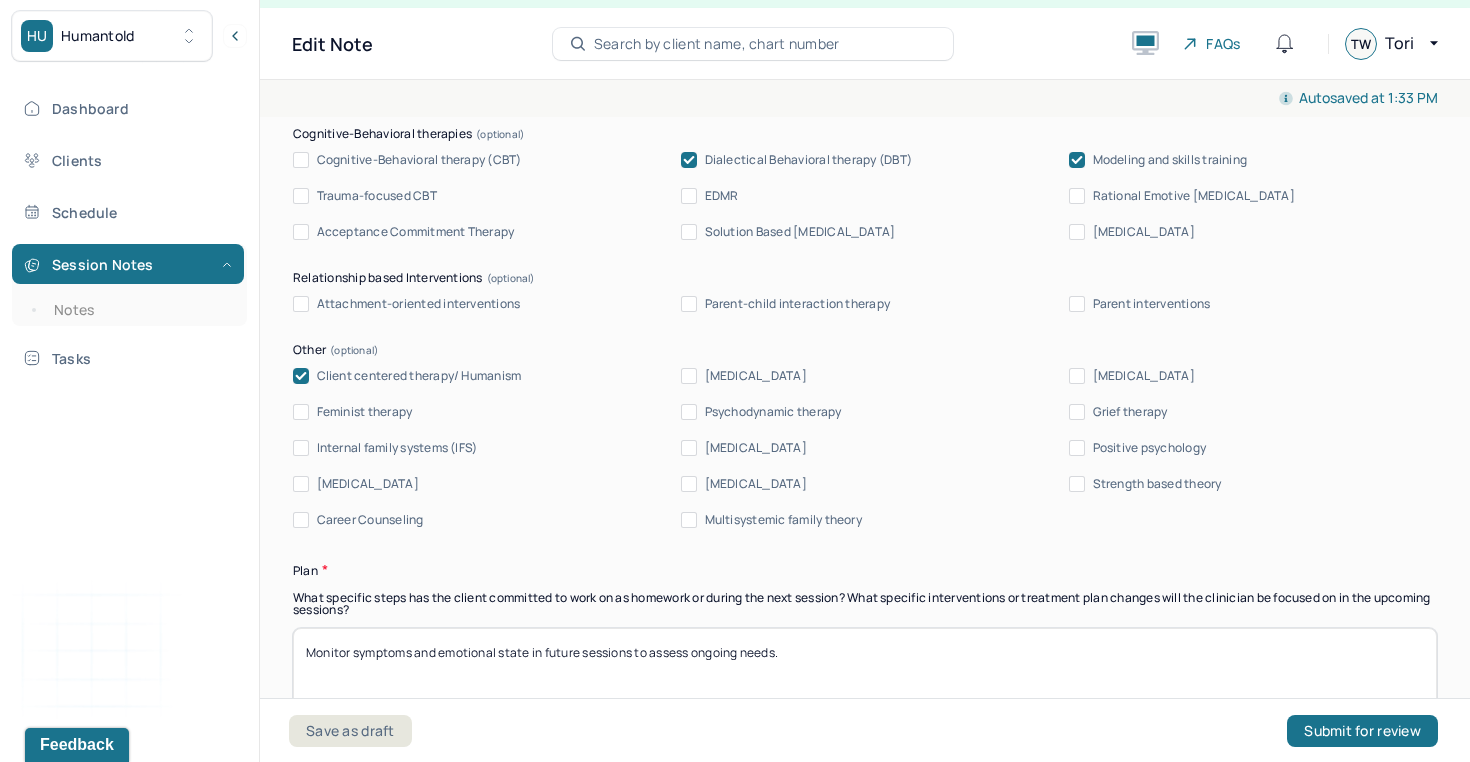 scroll, scrollTop: 2139, scrollLeft: 0, axis: vertical 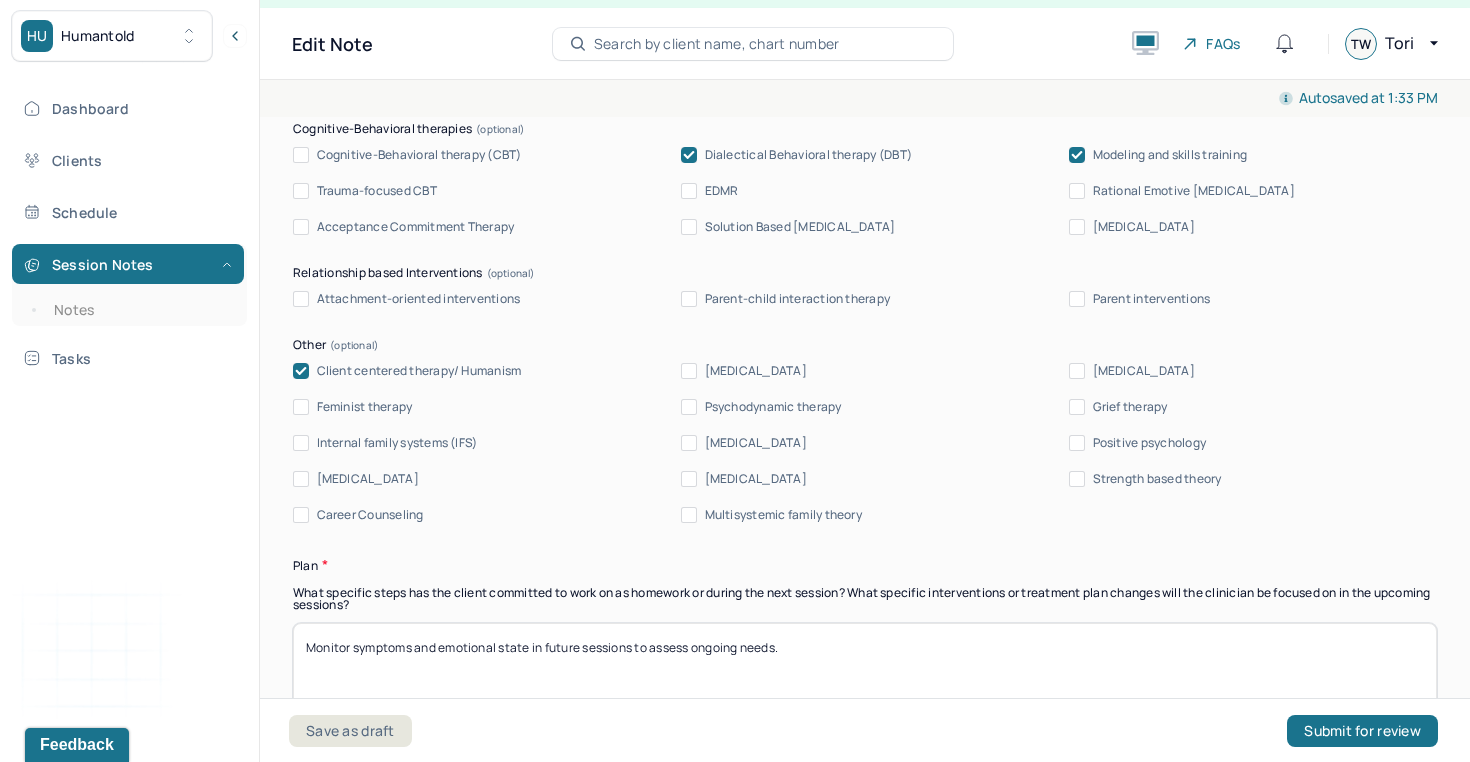 click on "[MEDICAL_DATA]" at bounding box center (368, 479) 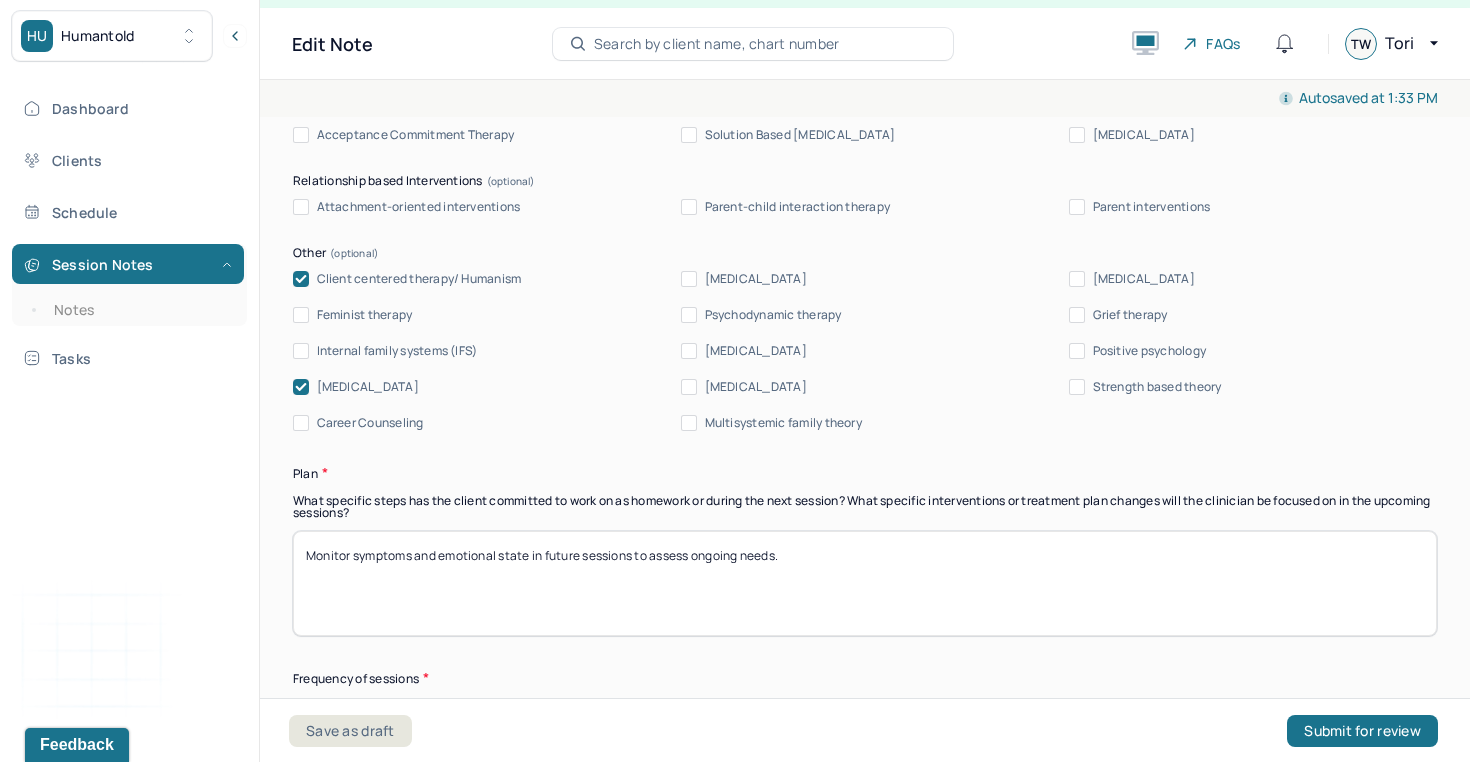 scroll, scrollTop: 2272, scrollLeft: 0, axis: vertical 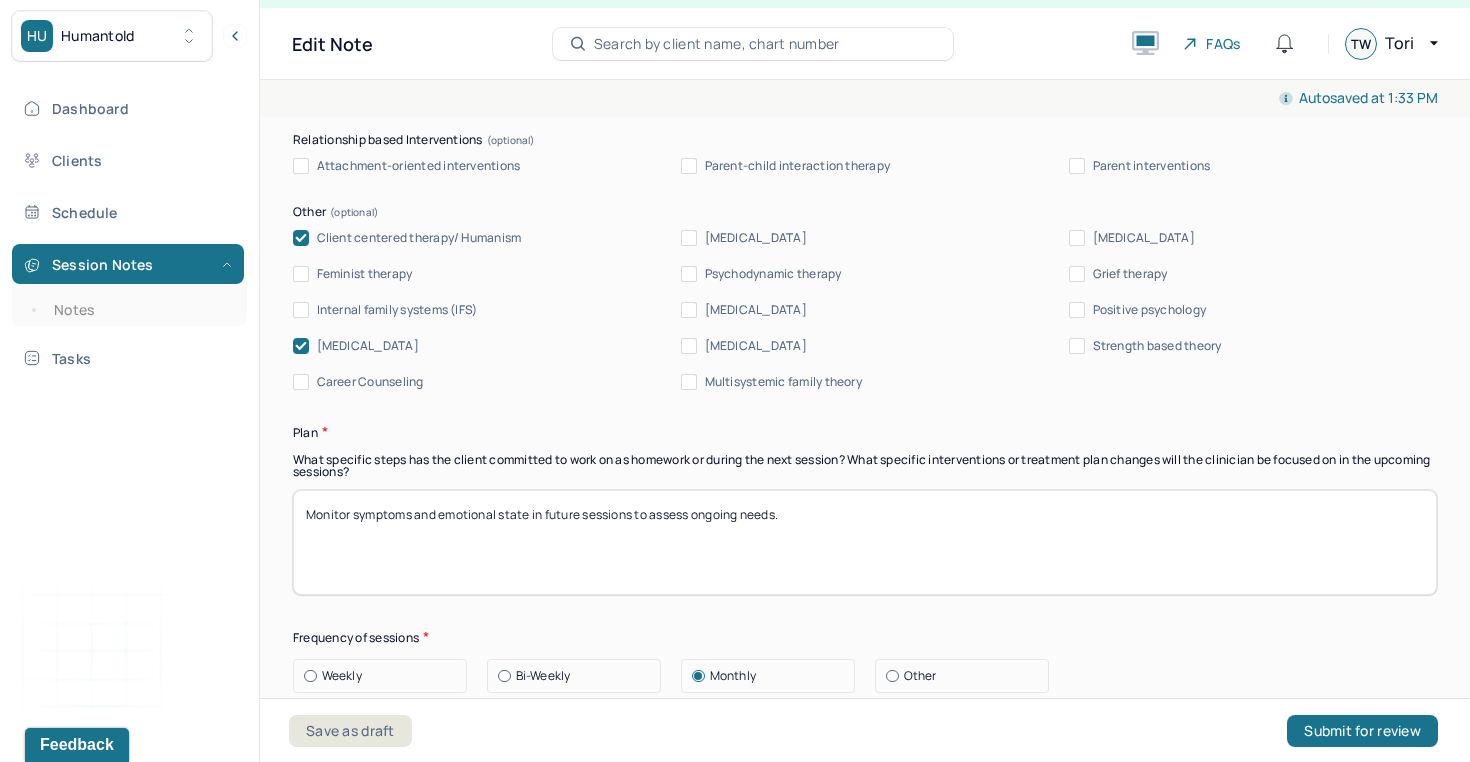 drag, startPoint x: 834, startPoint y: 525, endPoint x: 306, endPoint y: 505, distance: 528.37866 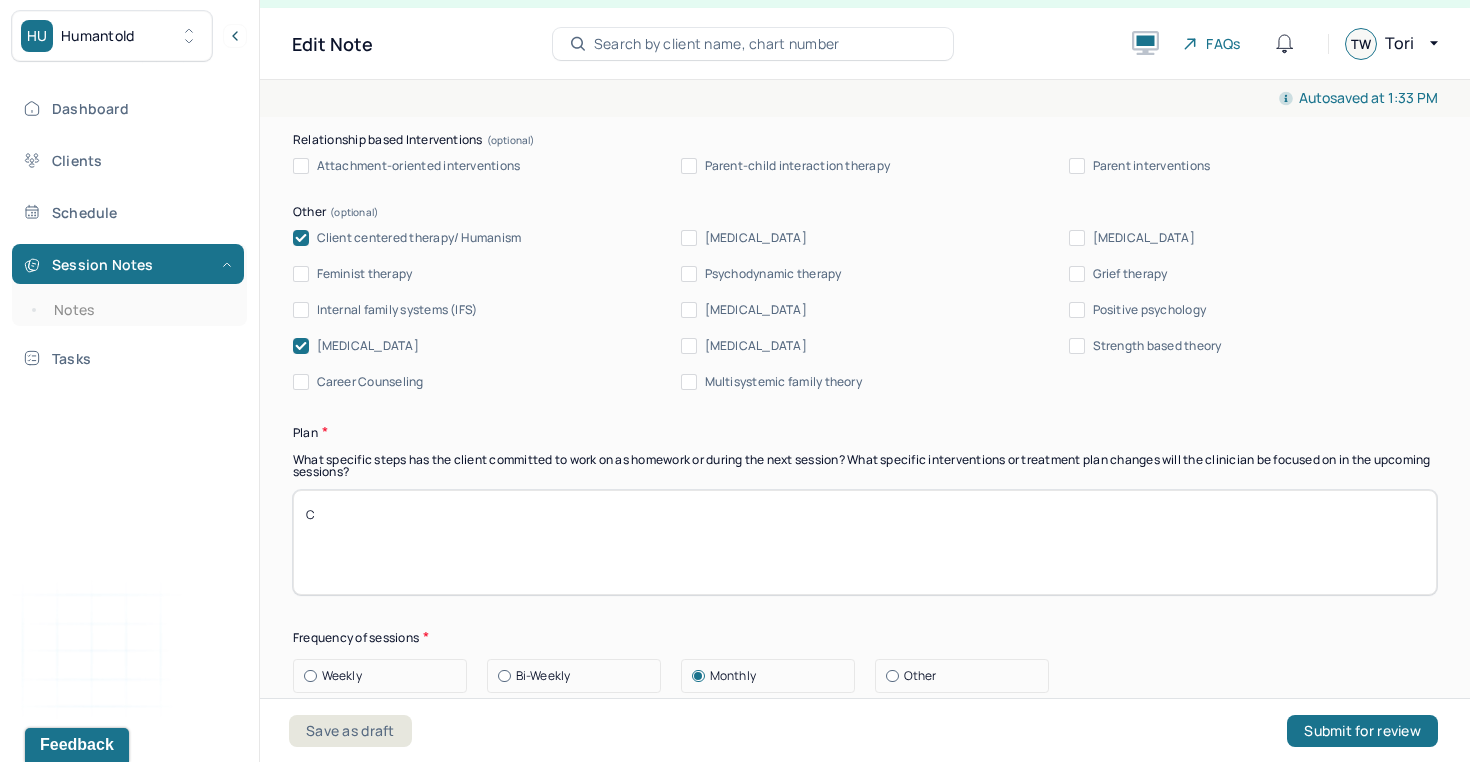 type on "C" 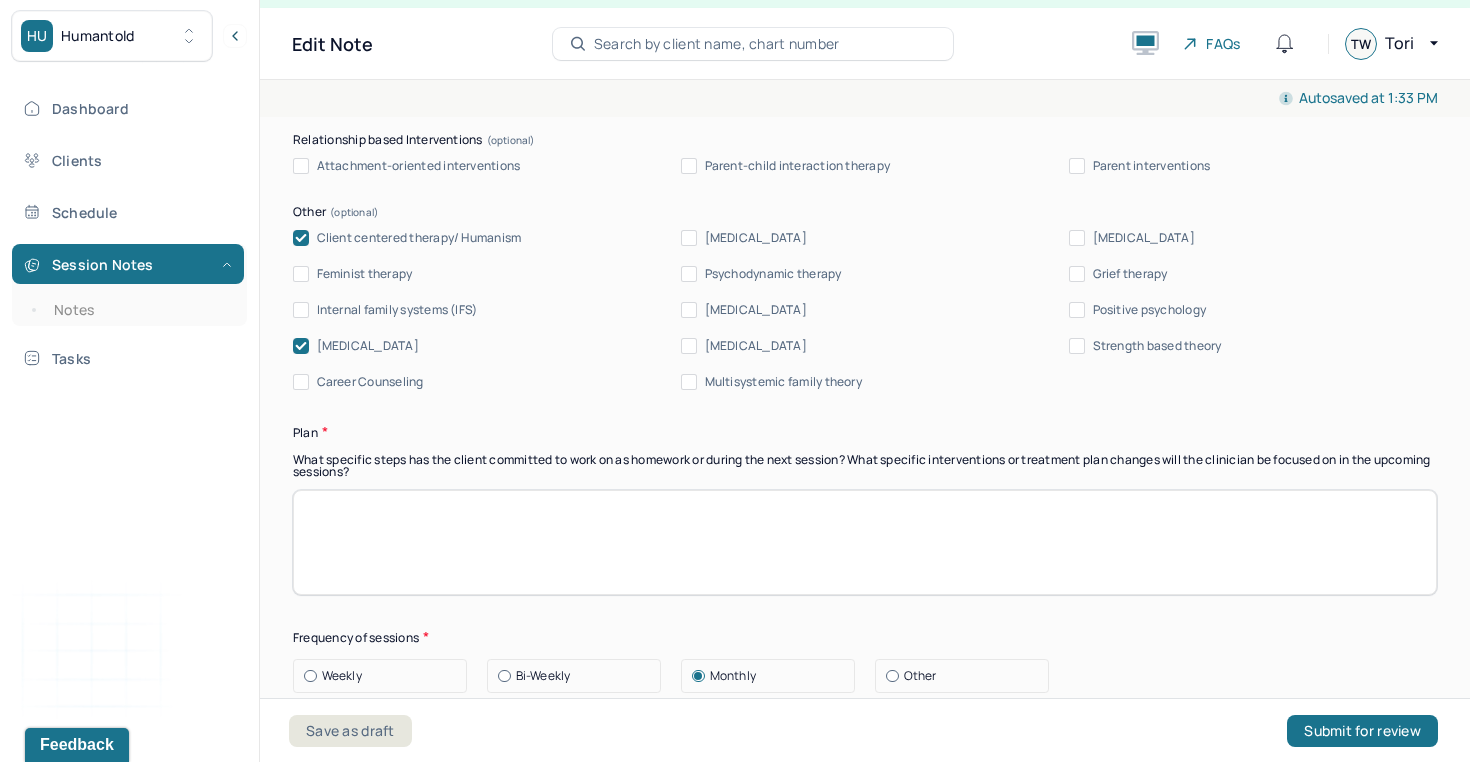 paste on "practice use of a simple prioritization tool" 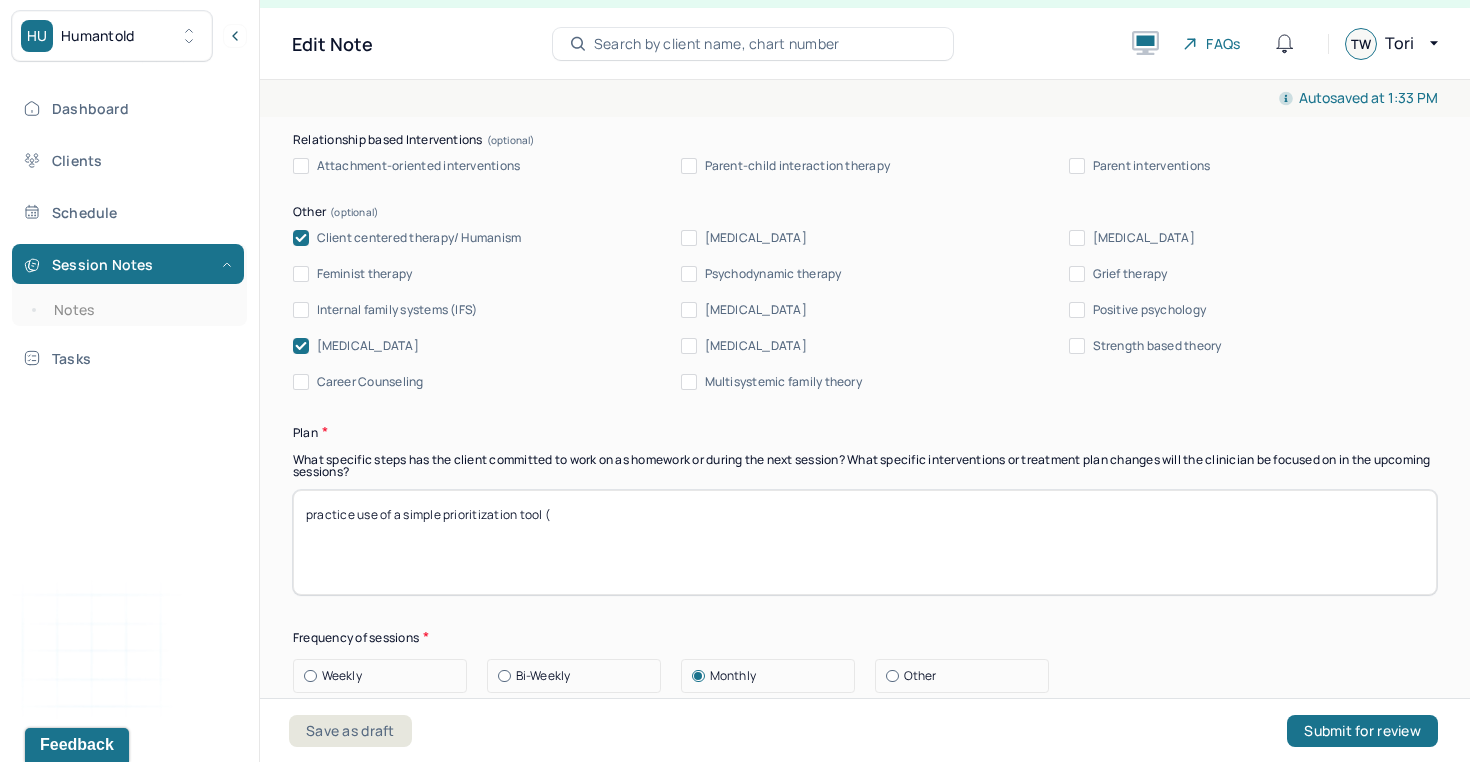 click on "practice use of a simple prioritization tool" at bounding box center [865, 542] 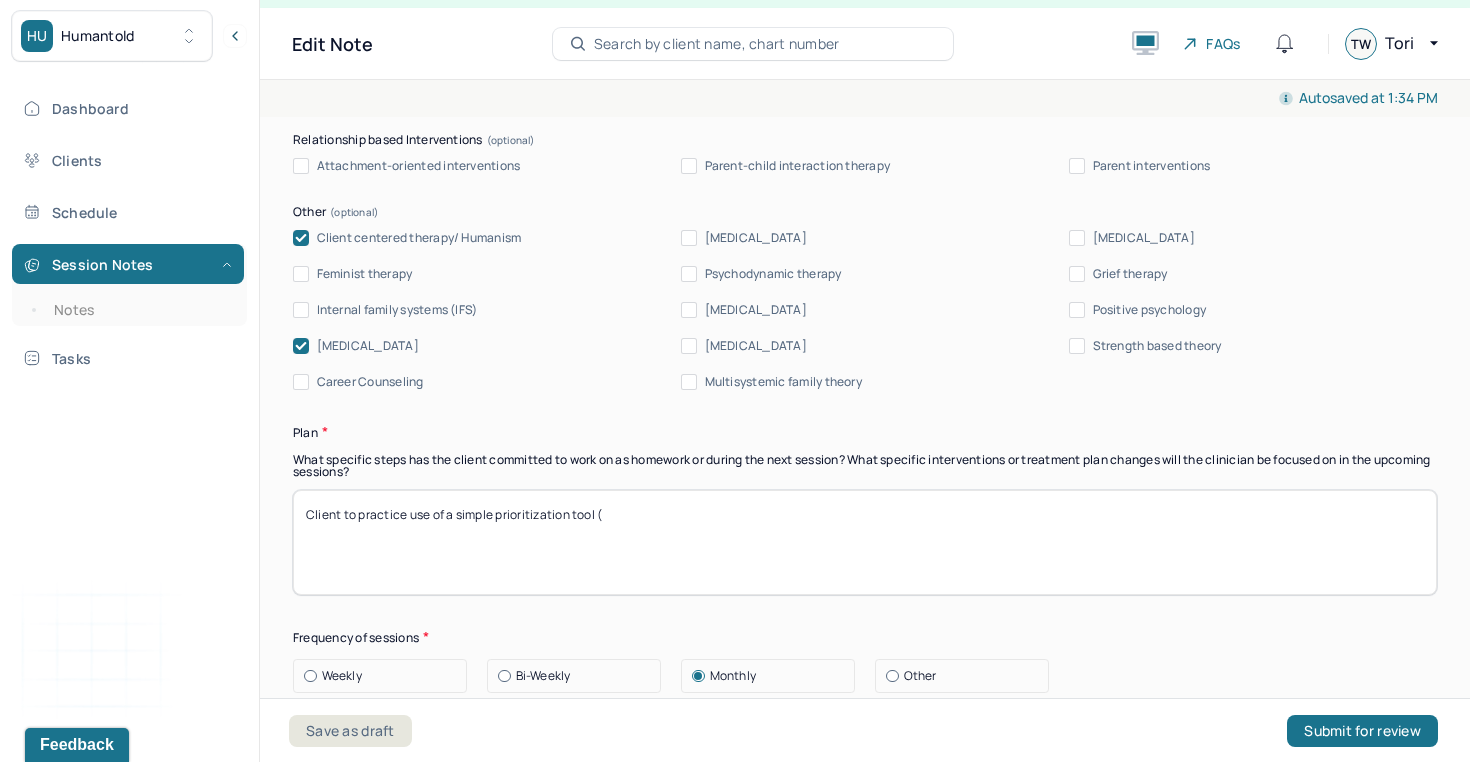 click on "Client to practice use of a simple prioritization tool (" at bounding box center (865, 542) 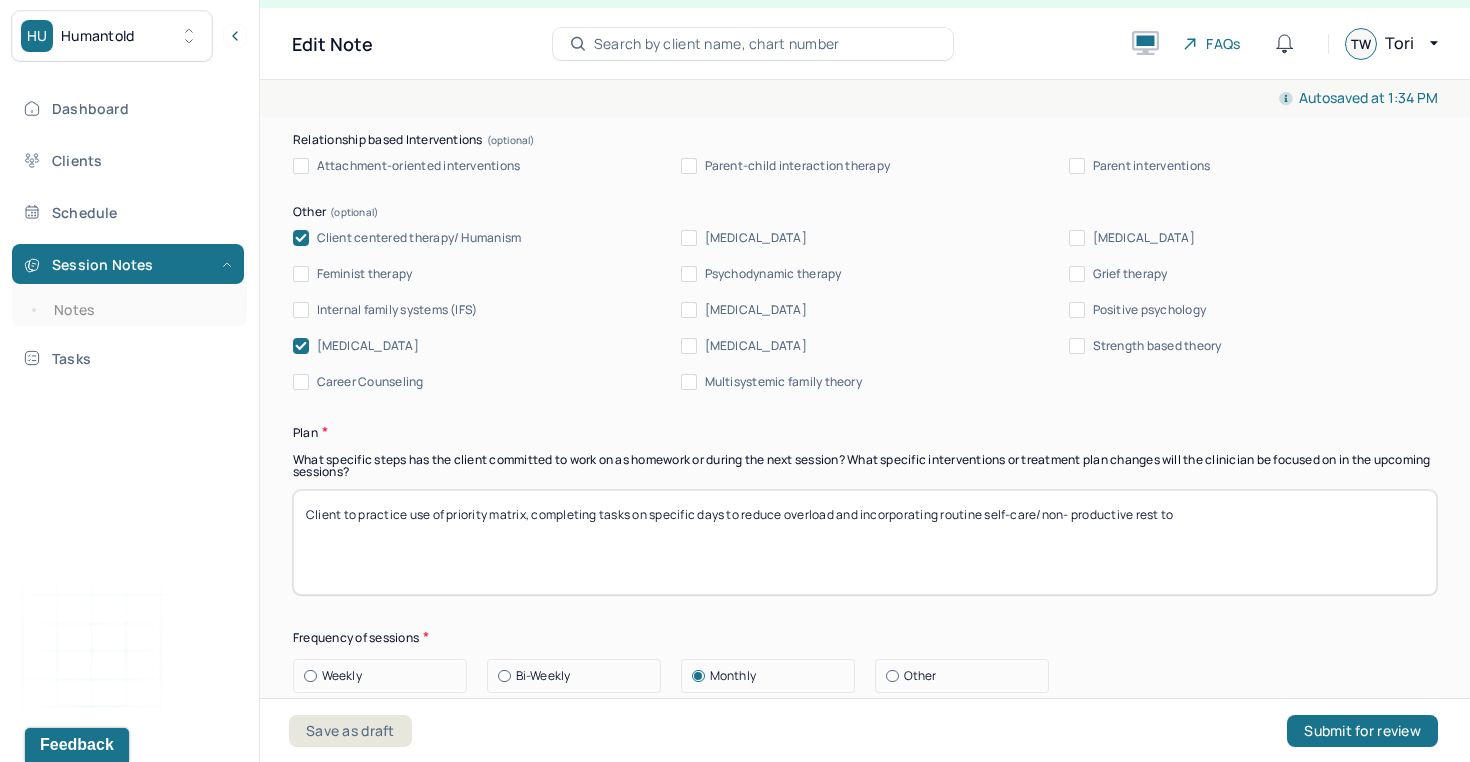 click on "Client to practice use of priority matrix, completing tasks on specific days to reduce overload and incporating routine self-care/non- productive rest to" at bounding box center (865, 542) 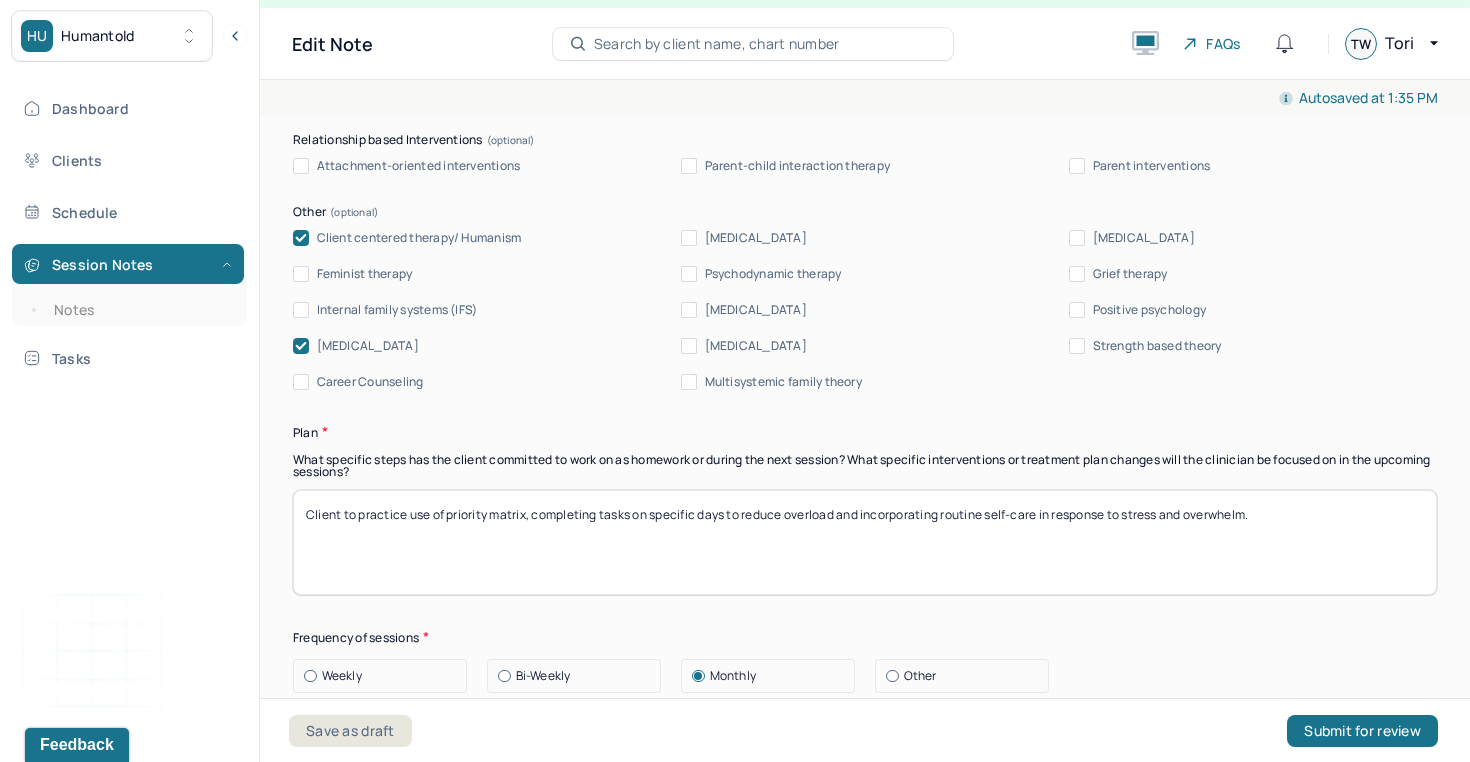 click on "Client to practice use of priority matrix, completing tasks on specific days to reduce overload and incorporating routine self-care in response to stress and overwhelm." at bounding box center (865, 542) 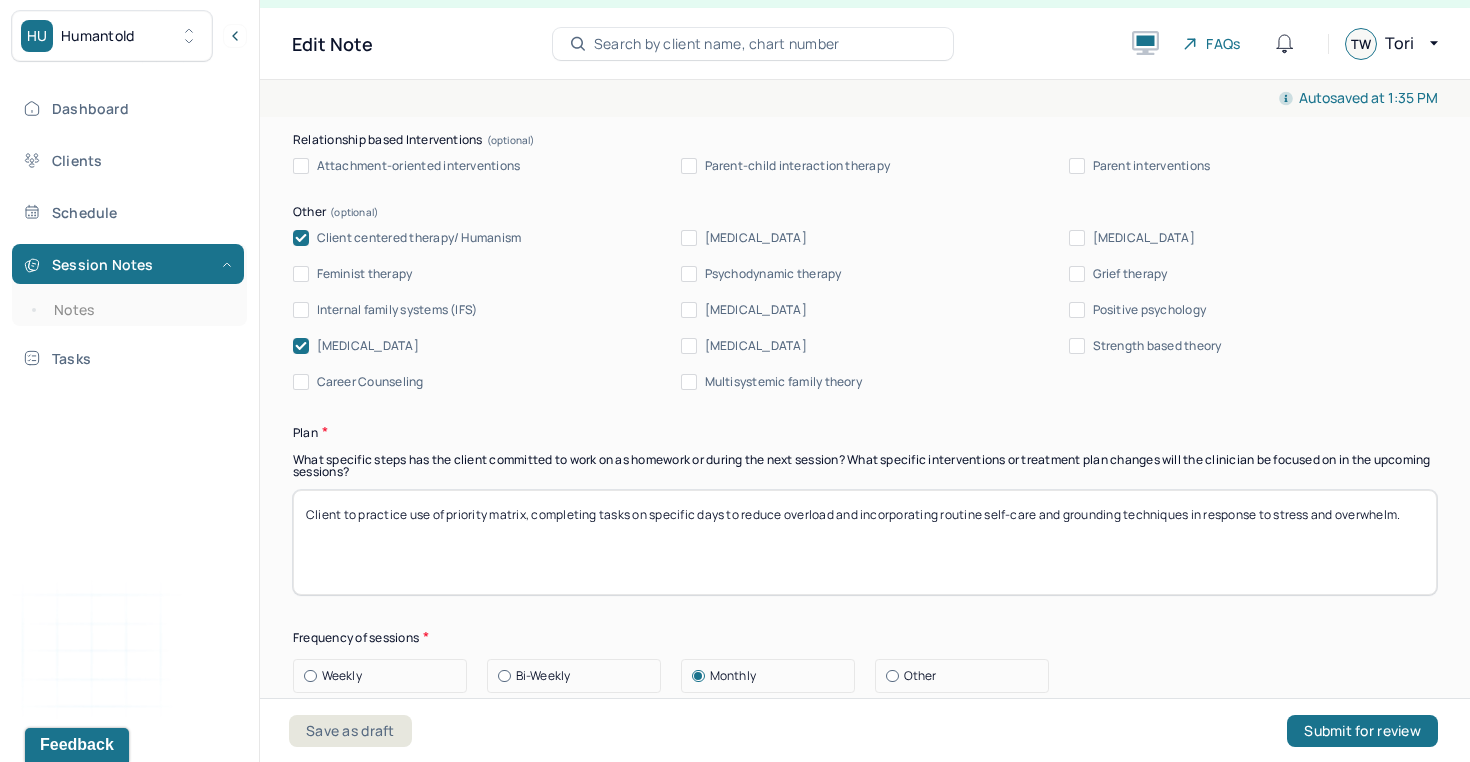 type on "Client to practice use of priority matrix, completing tasks on specific days to reduce overload and incorporating routine self-care and grounding techniques in response to stress and overwhelm." 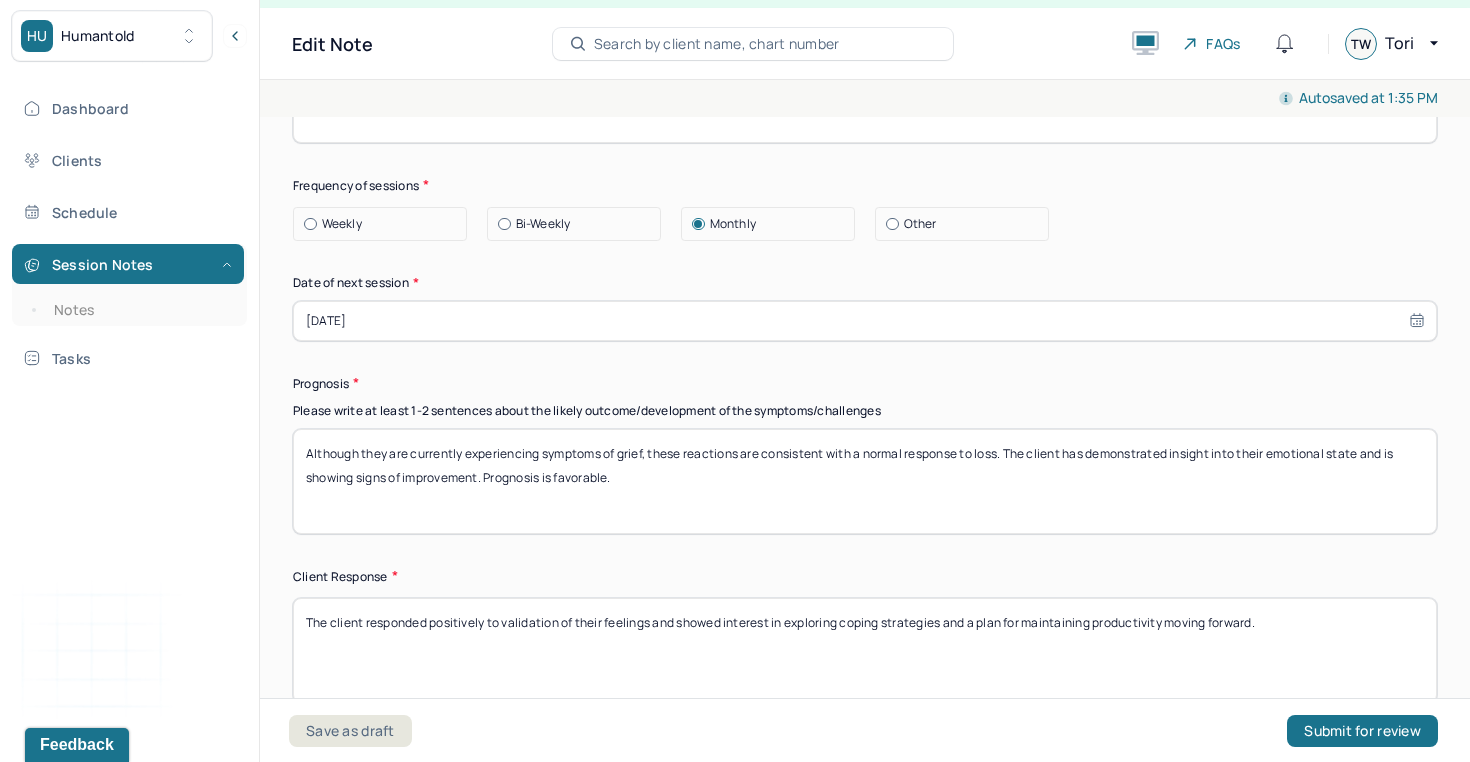 scroll, scrollTop: 2741, scrollLeft: 0, axis: vertical 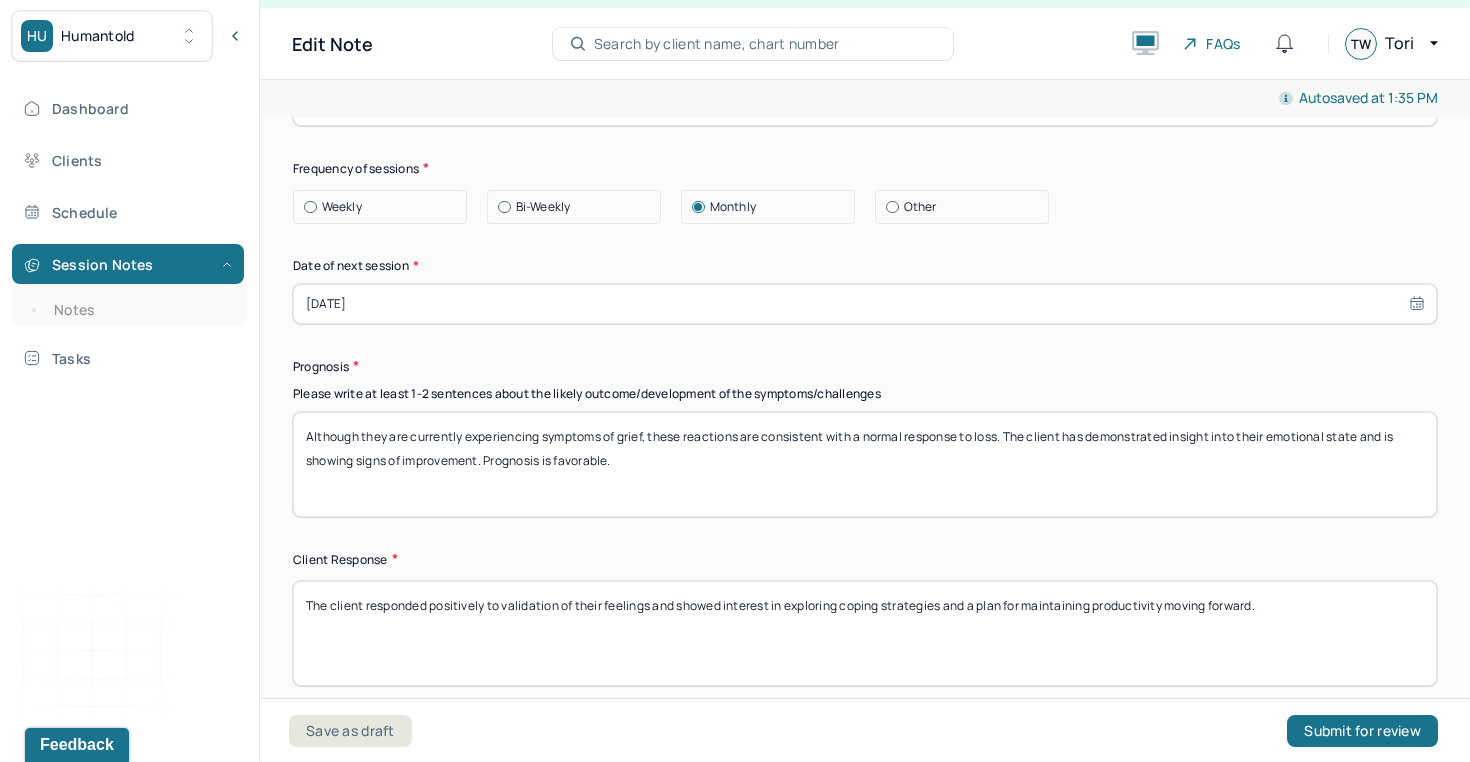click on "[DATE]" at bounding box center [865, 304] 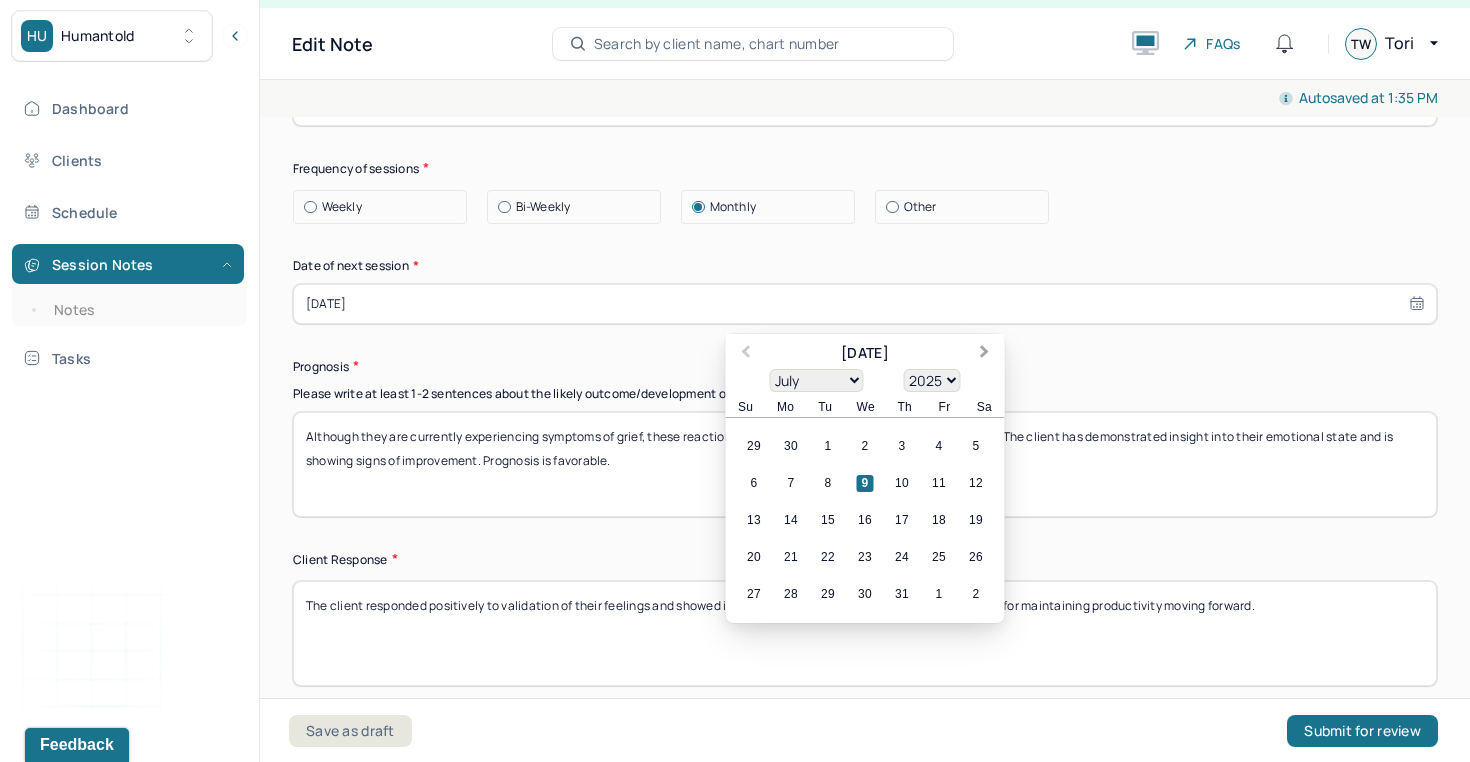 click on "Next Month" at bounding box center (987, 355) 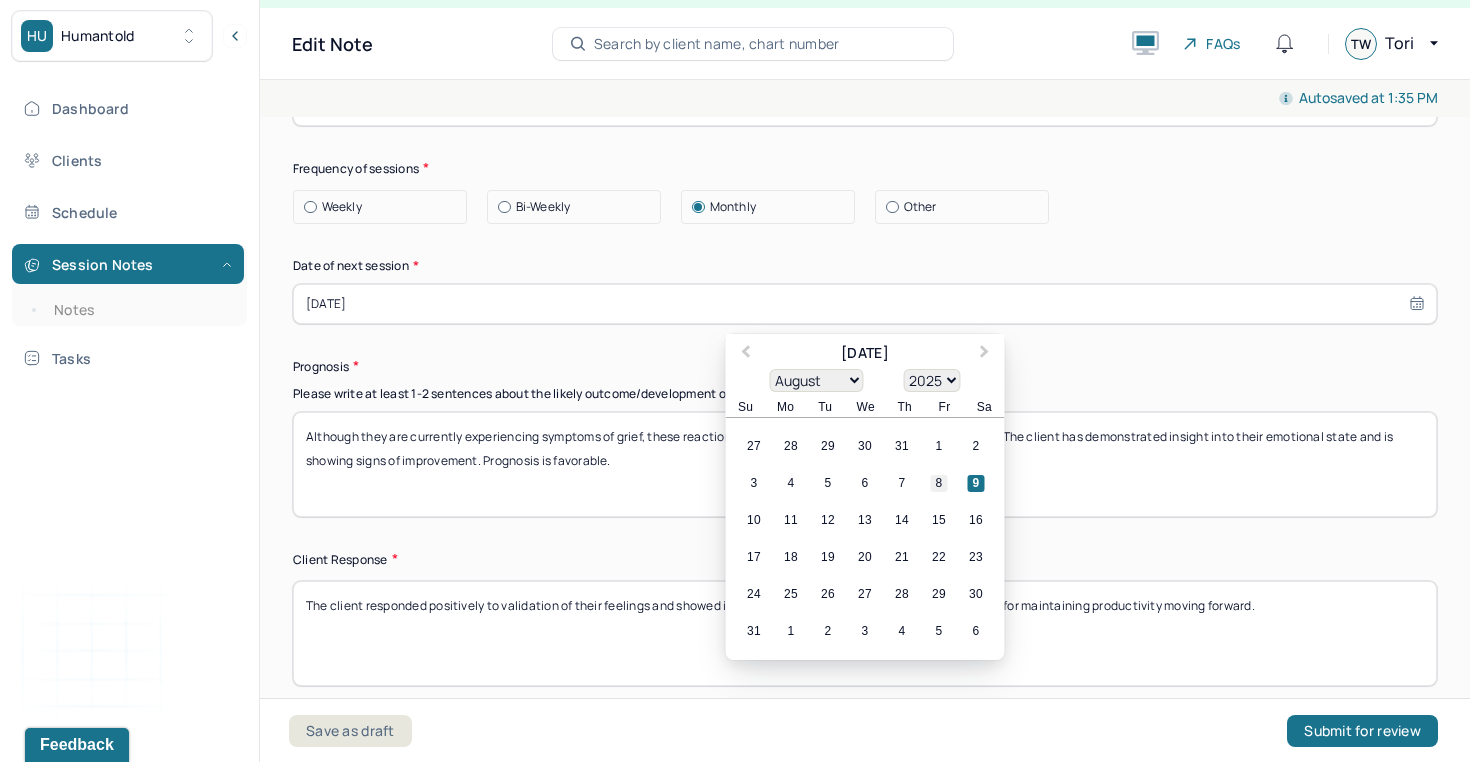 click on "8" at bounding box center (939, 483) 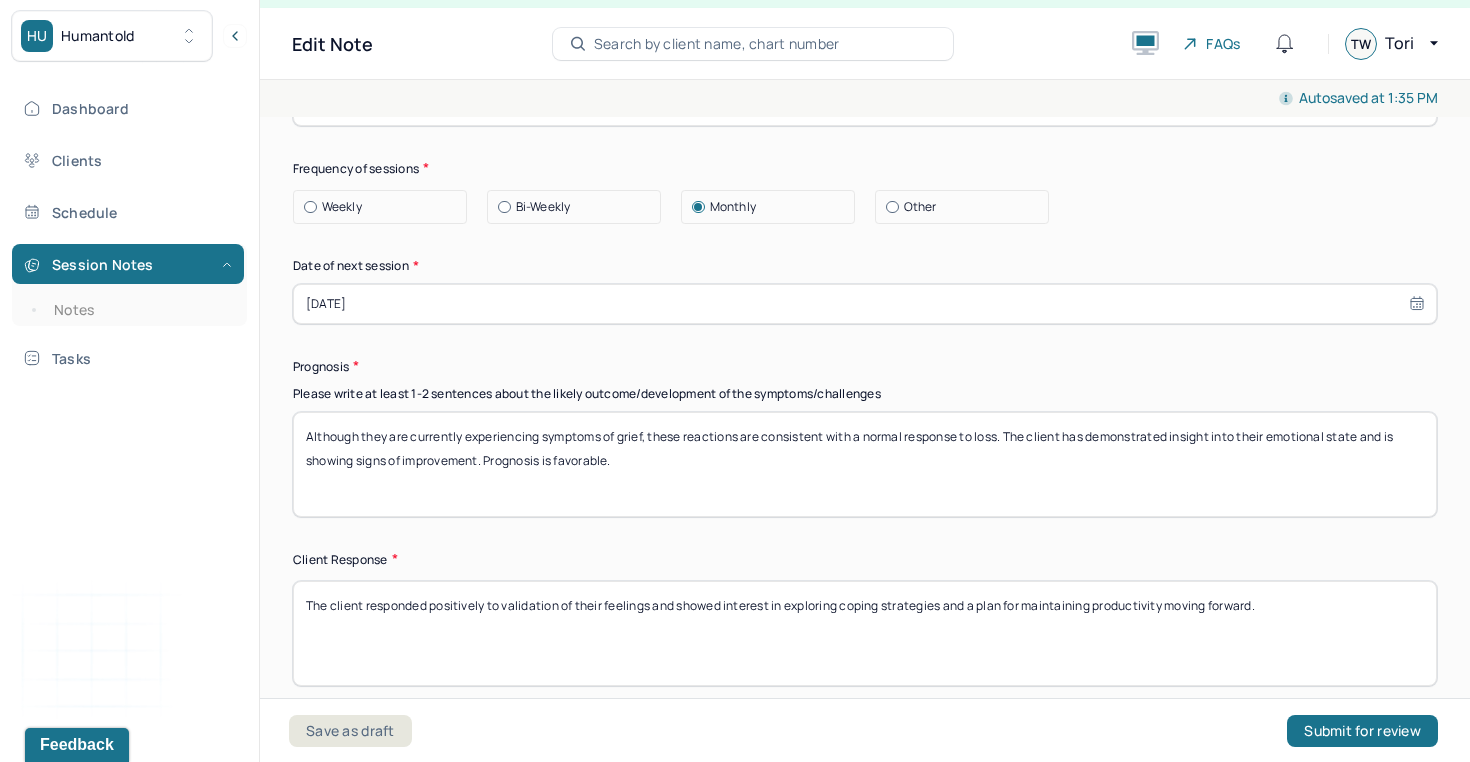 click on "Therapy Intervention Techniques Please select at least 1 intervention used Cognitive-Behavioral therapies Cognitive-Behavioral therapy (CBT) Dialectical Behavioral therapy (DBT) Modeling and skills training Trauma-focused CBT EDMR Rational Emotive [MEDICAL_DATA] Acceptance Commitment Therapy Solution Based [MEDICAL_DATA] [MEDICAL_DATA] Relationship based Interventions Attachment-oriented interventions Parent-child interaction therapy Parent interventions Other Client centered therapy/ Humanism [MEDICAL_DATA] [MEDICAL_DATA] Feminist therapy Psychodynamic therapy Grief therapy Internal family systems (IFS) [MEDICAL_DATA] Positive psychology [MEDICAL_DATA] [MEDICAL_DATA] Strength based theory Career Counseling Multisystemic family theory Plan What specific steps has the client committed to work on as homework or during the next session? What specific interventions or treatment plan changes will the clinician be focused on in the upcoming sessions? Frequency of sessions Weekly Other" at bounding box center [865, 75] 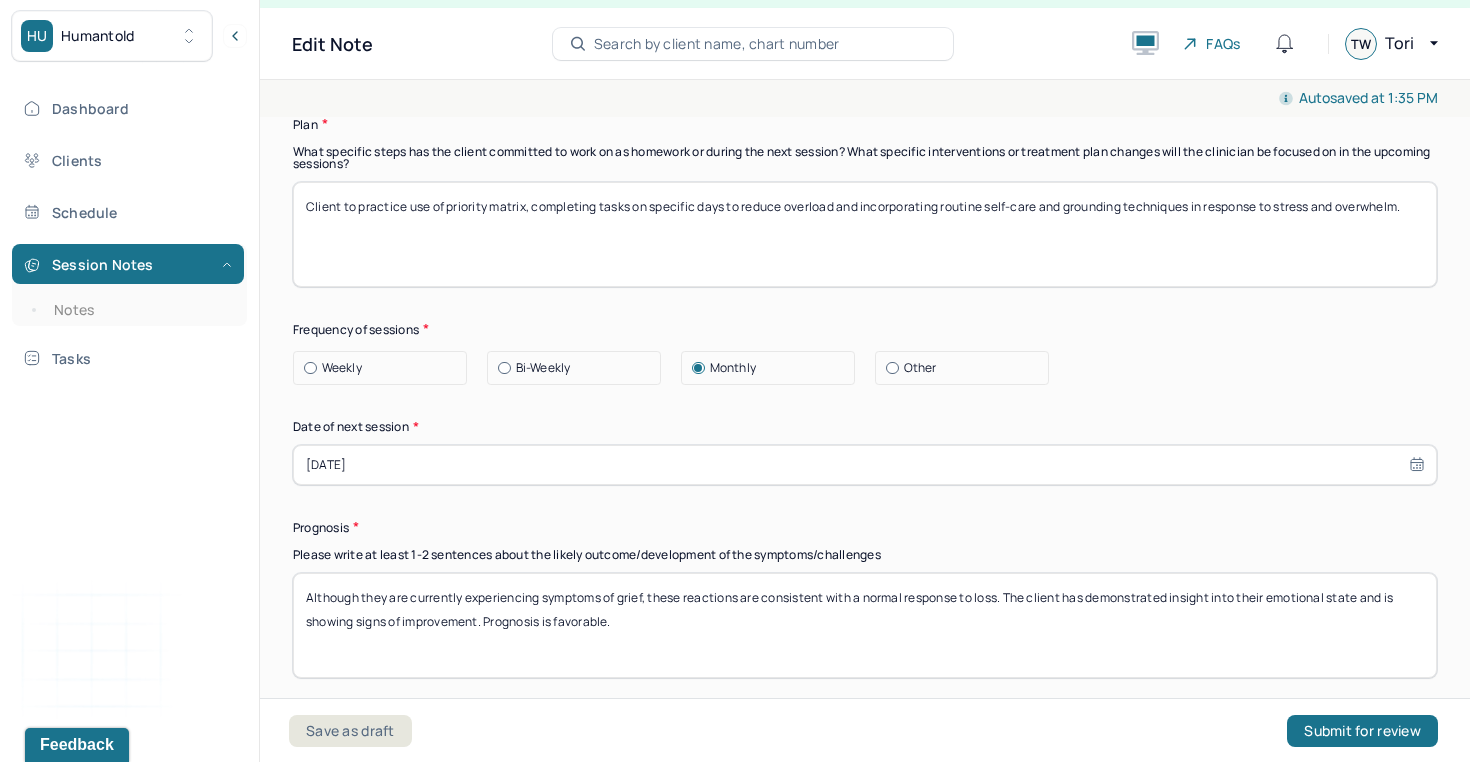 scroll, scrollTop: 2515, scrollLeft: 0, axis: vertical 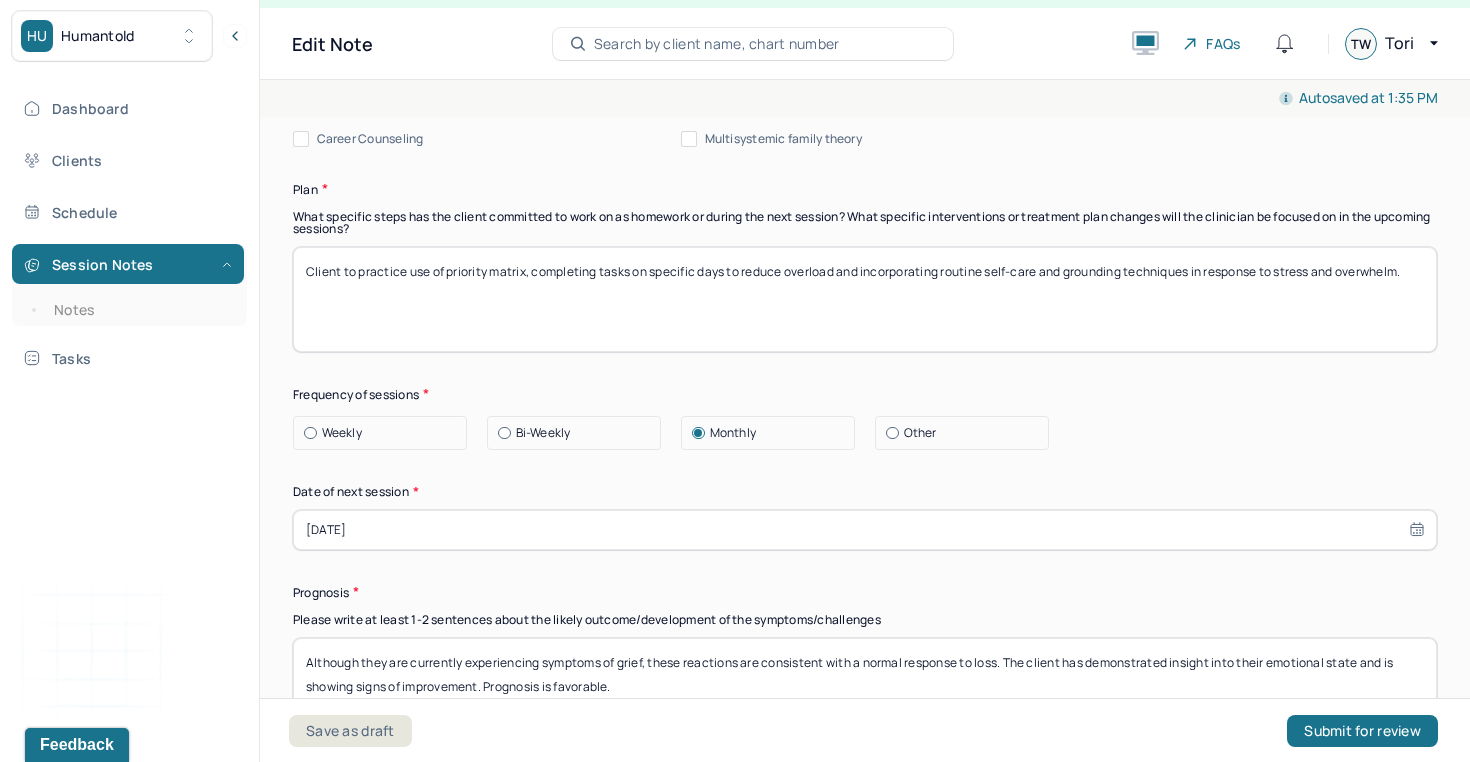 click on "Client to practice use of priority matrix, completing tasks on specific days to reduce overload and incorporating routine self-care and grounding techniques in response to stress and overwhelm." at bounding box center (865, 299) 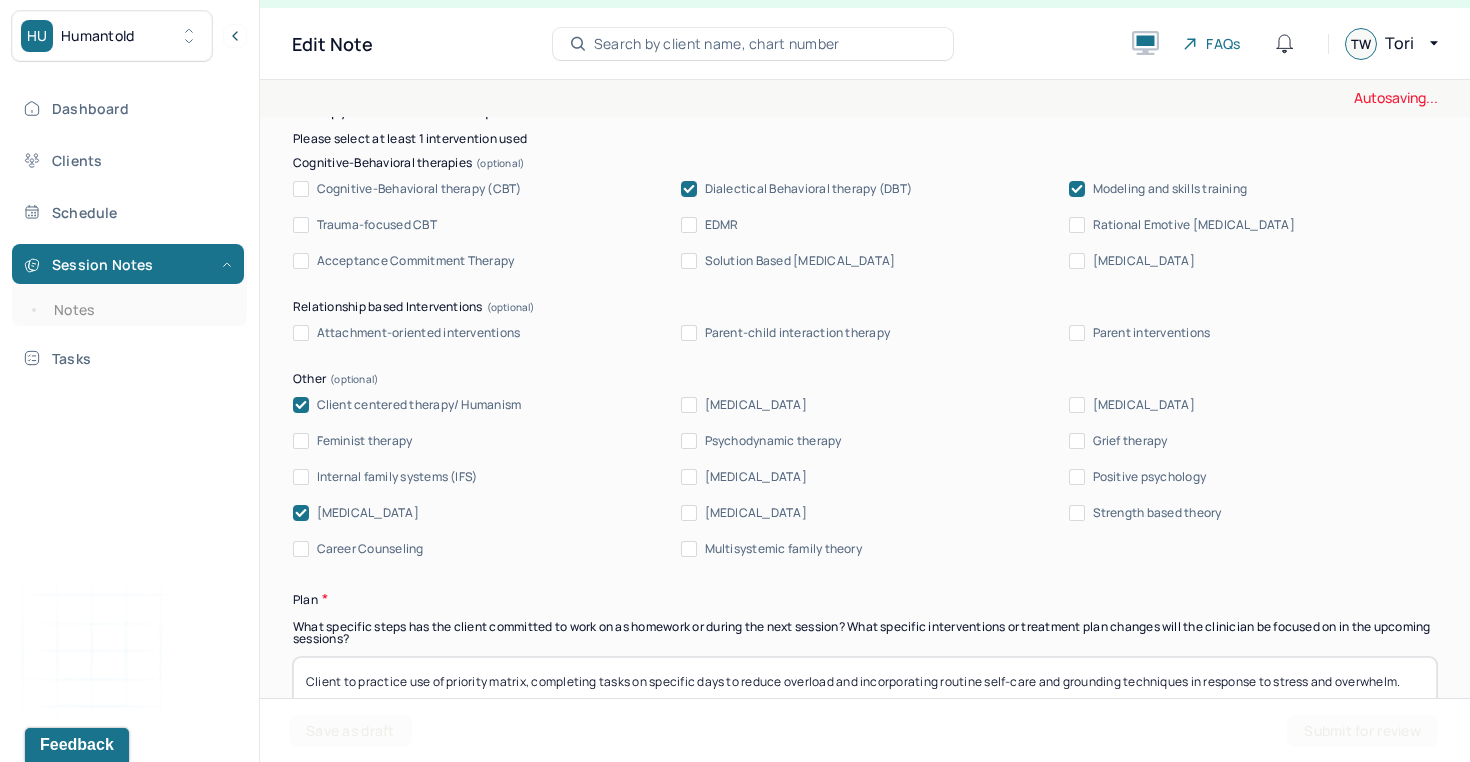 scroll, scrollTop: 1849, scrollLeft: 0, axis: vertical 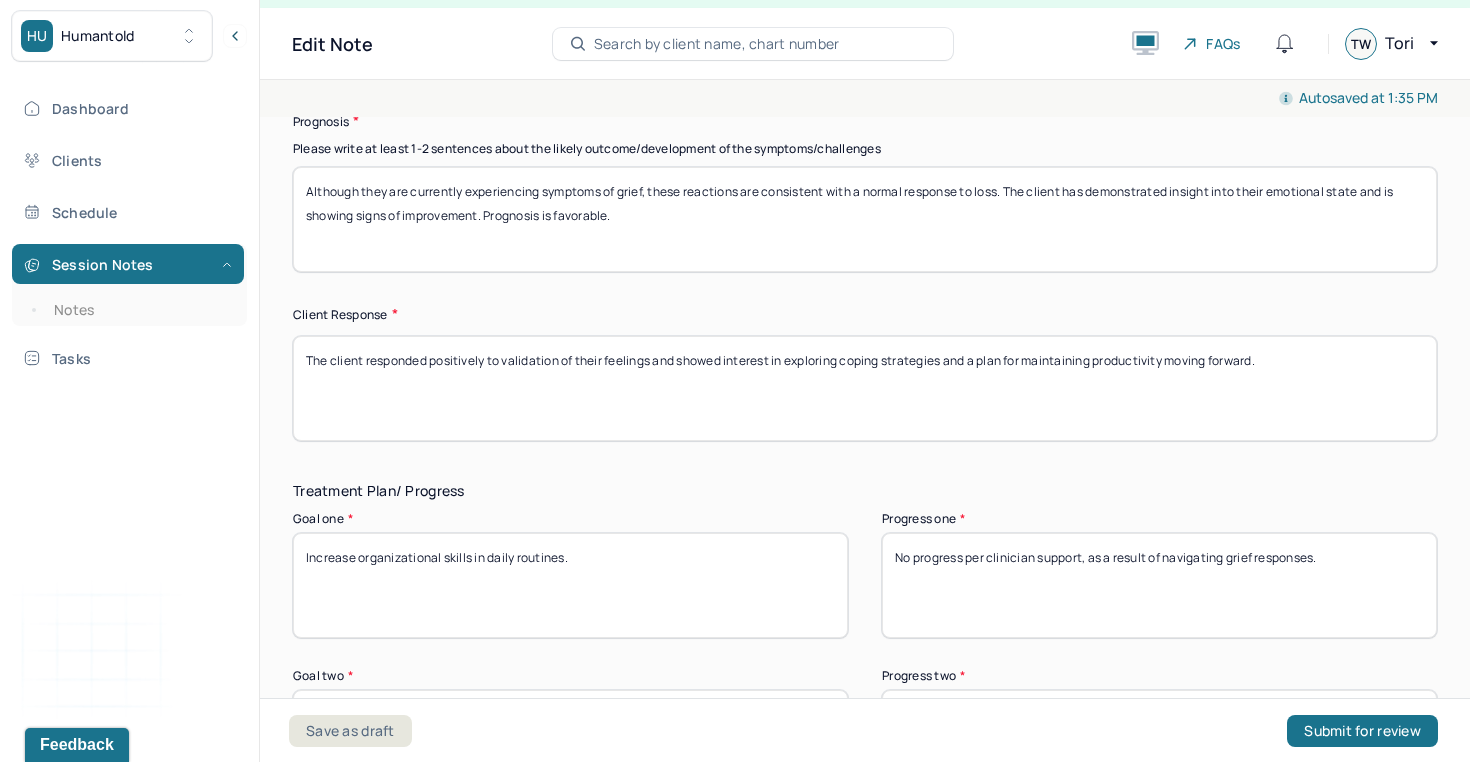 type on "Client to practice use of priority matrix, completing tasks on specific days to reduce overload and incorporating routine self-care and grounding techniques in response to stress and overwhelm. Follow up next session to assess tool usage and response to changes in routine structure." 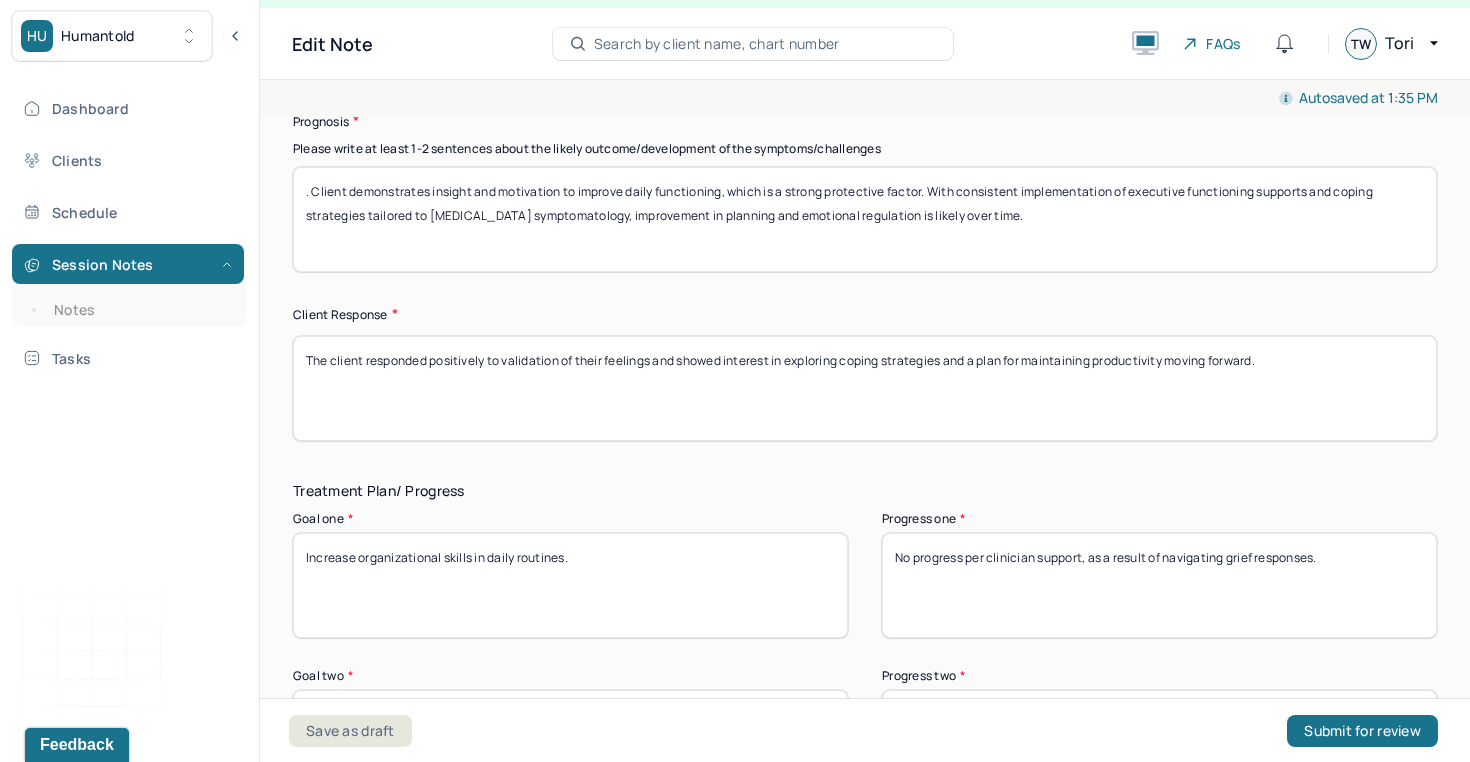 click on "Although they are currently experiencing symptoms of grief, these reactions are consistent with a normal response to loss. The client has demonstrated insight into their emotional state and is showing signs of improvement. Prognosis is favorable." at bounding box center (865, 219) 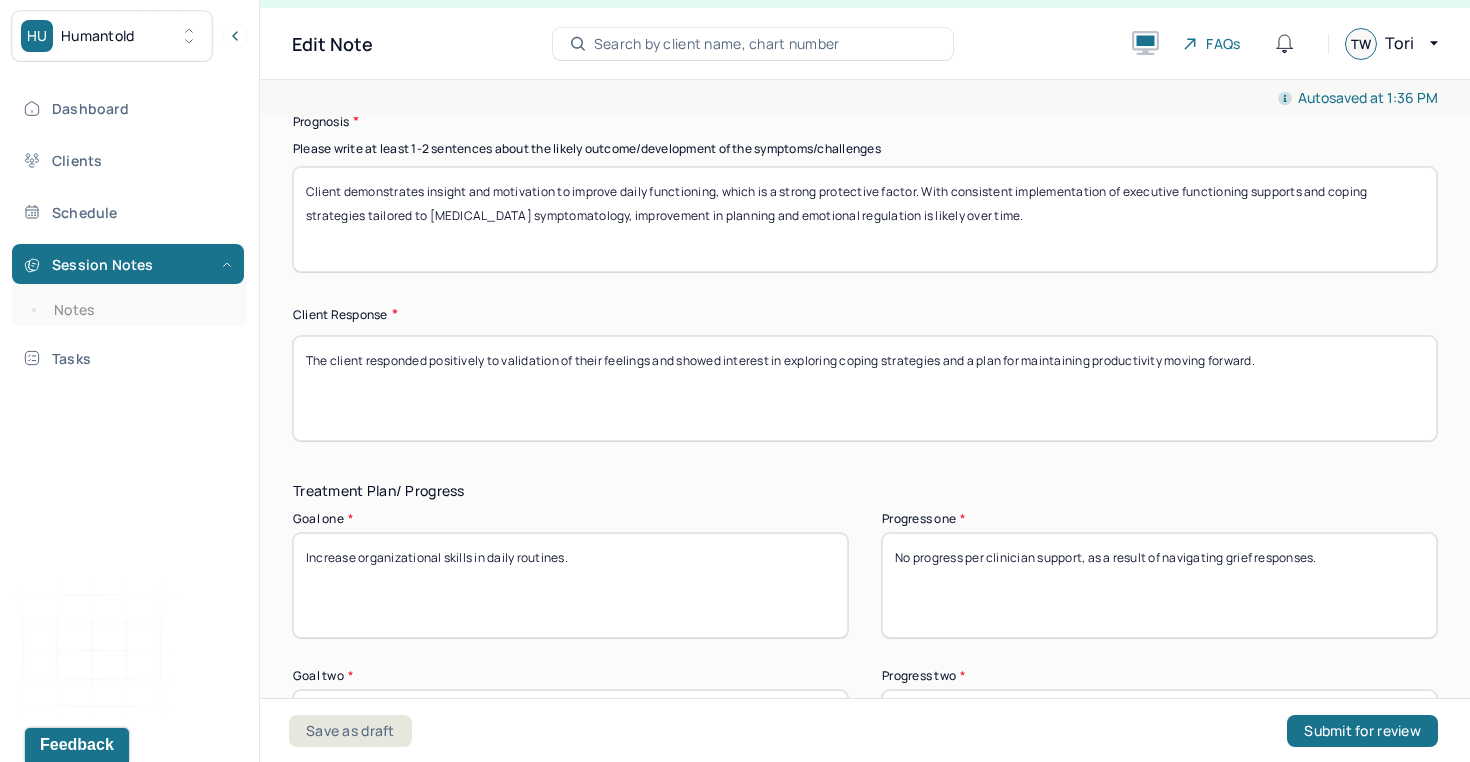 drag, startPoint x: 924, startPoint y: 197, endPoint x: 729, endPoint y: 192, distance: 195.06409 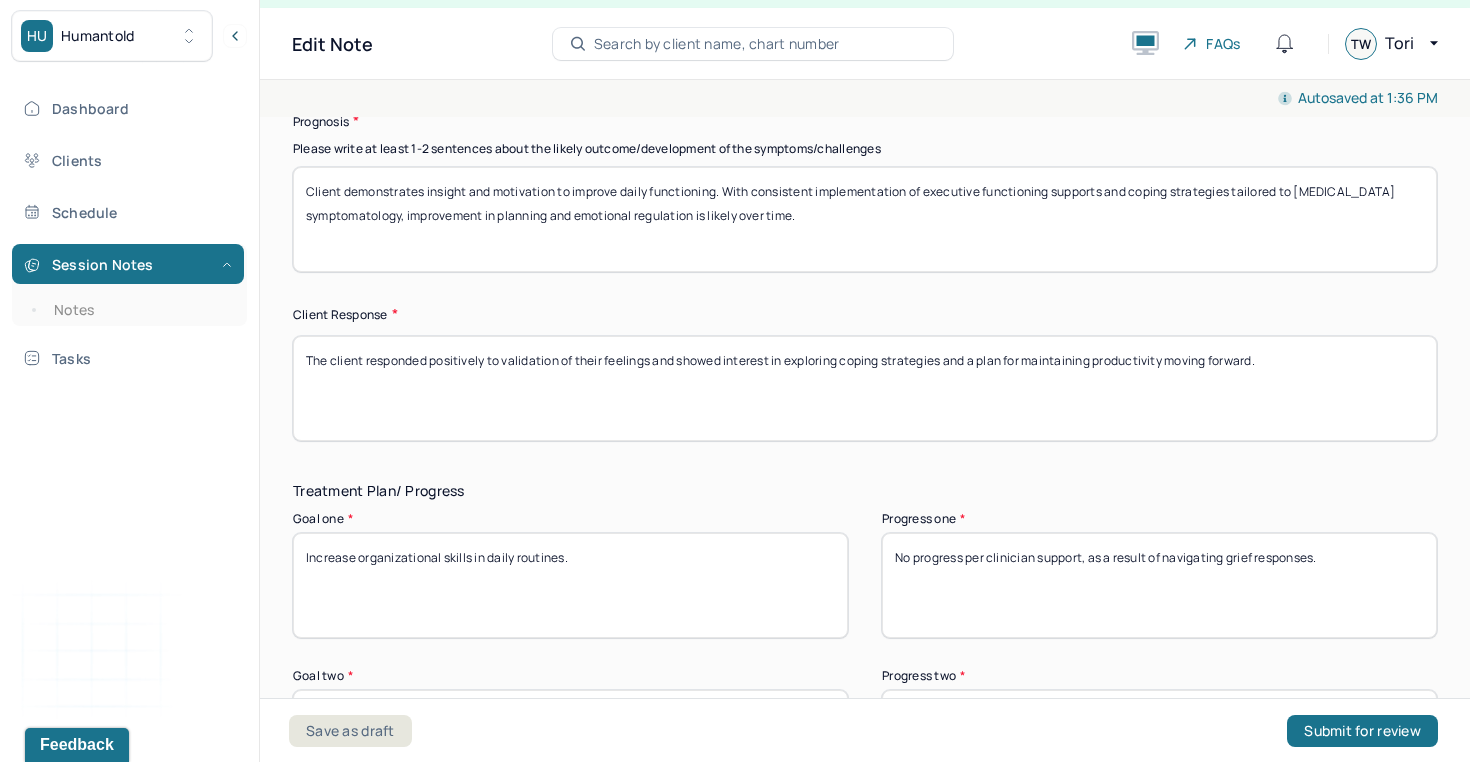 drag, startPoint x: 1235, startPoint y: 199, endPoint x: 403, endPoint y: 227, distance: 832.471 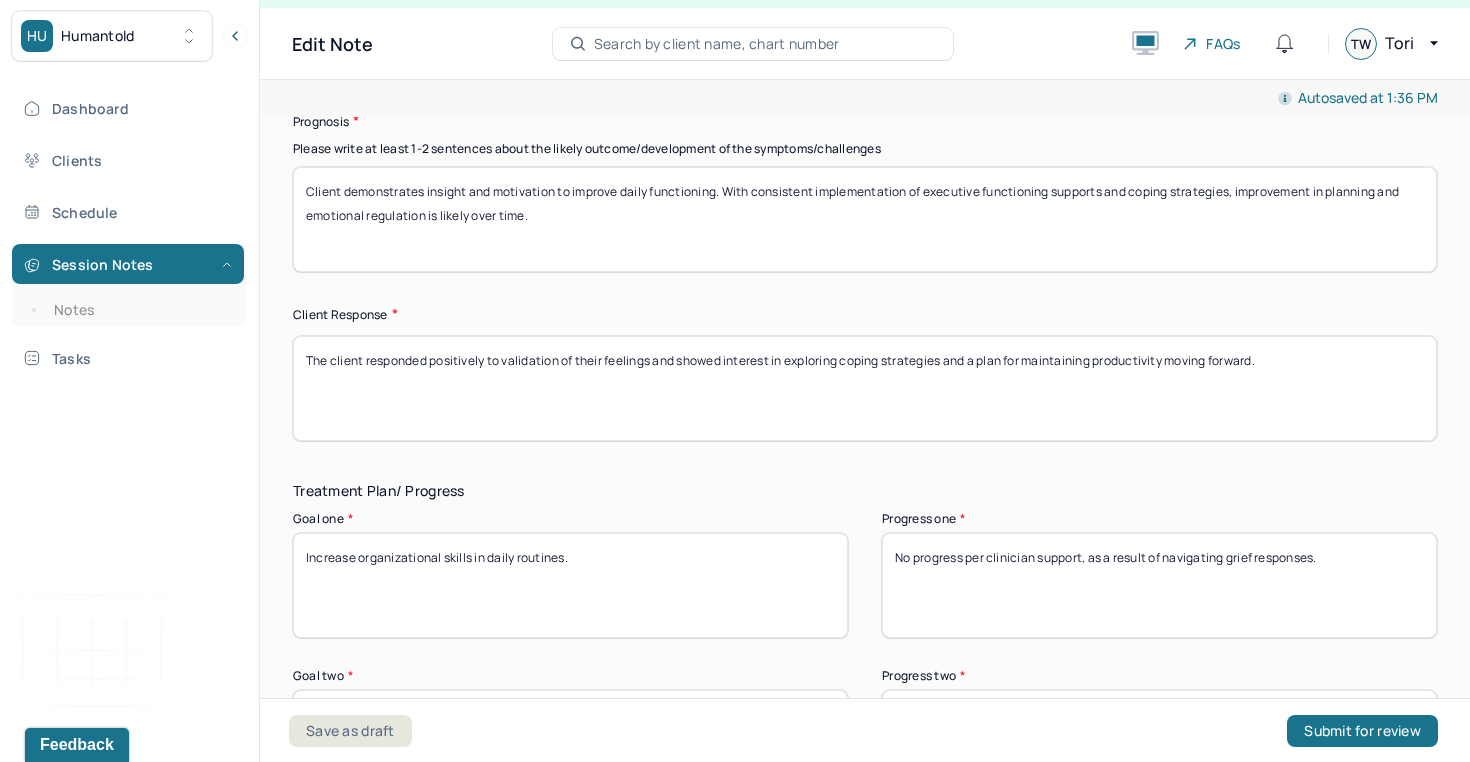 click on "Client demonstrates insight and motivation to improve daily functioning. With consistent implementation of executive functioning supports and coping strategies, improvement in planning and emotional regulation is likely over time." at bounding box center [865, 219] 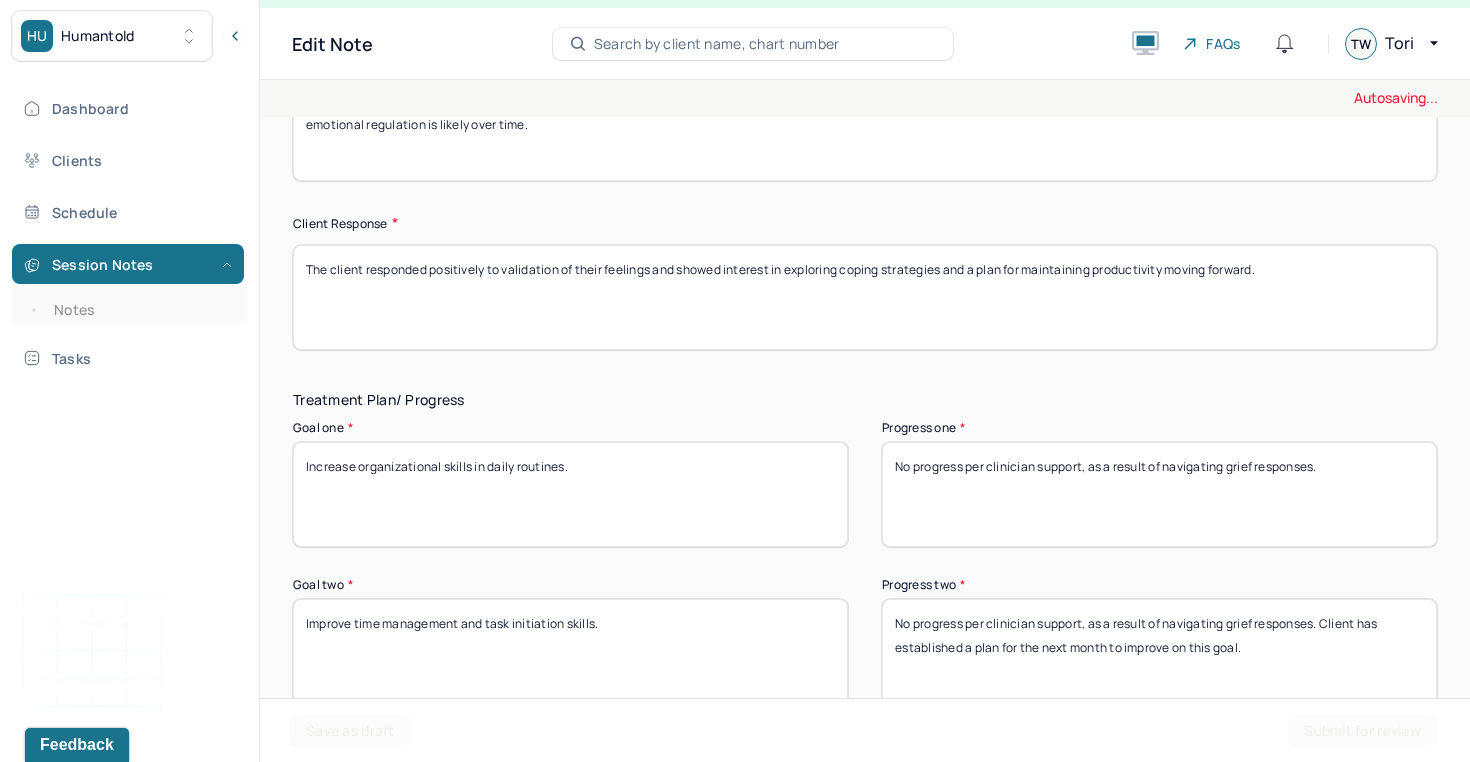 scroll, scrollTop: 3078, scrollLeft: 0, axis: vertical 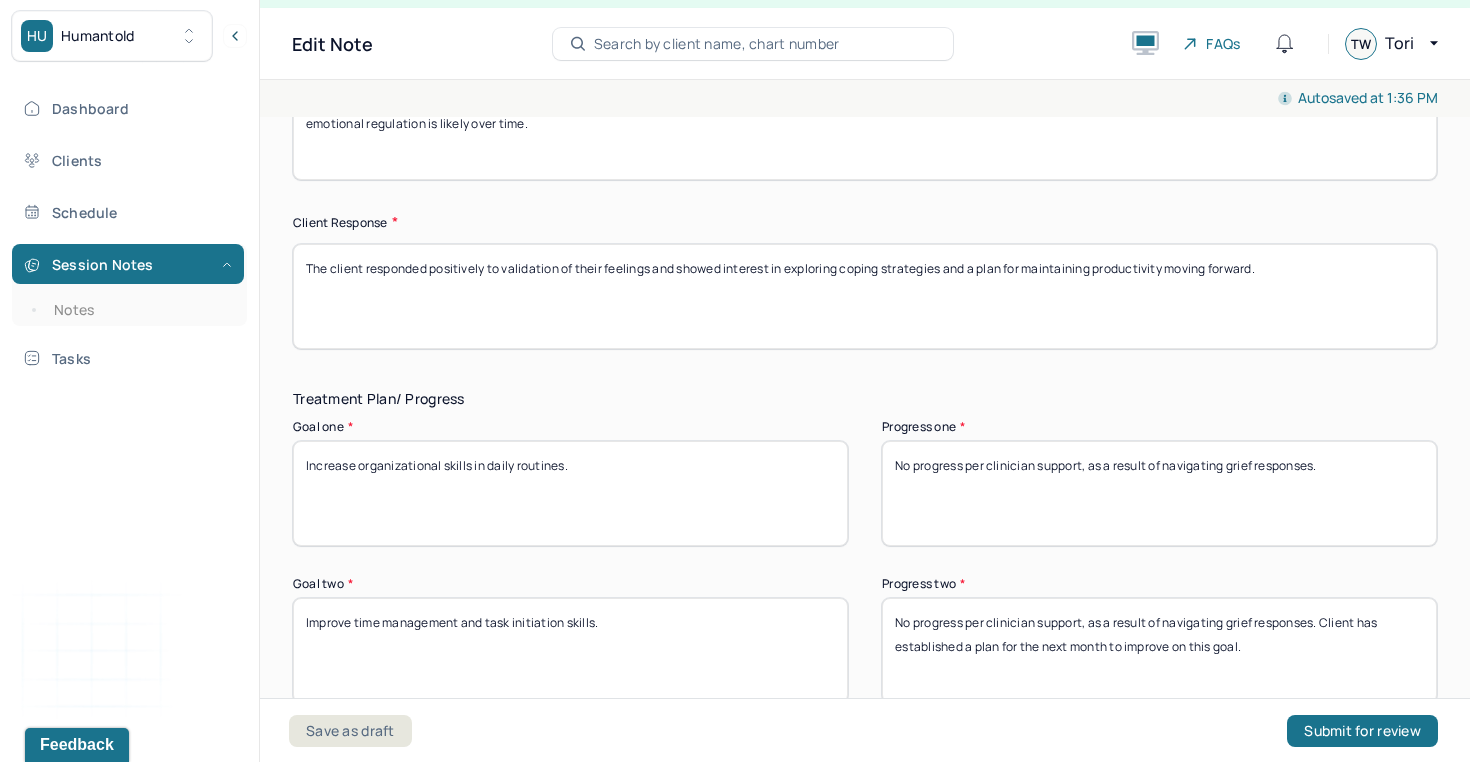 type on "Client demonstrates insight and motivation to improve daily functioning. With consistent implementation of executive functioning supports and coping strategies, improvement in planning and emotional regulation is likely over time." 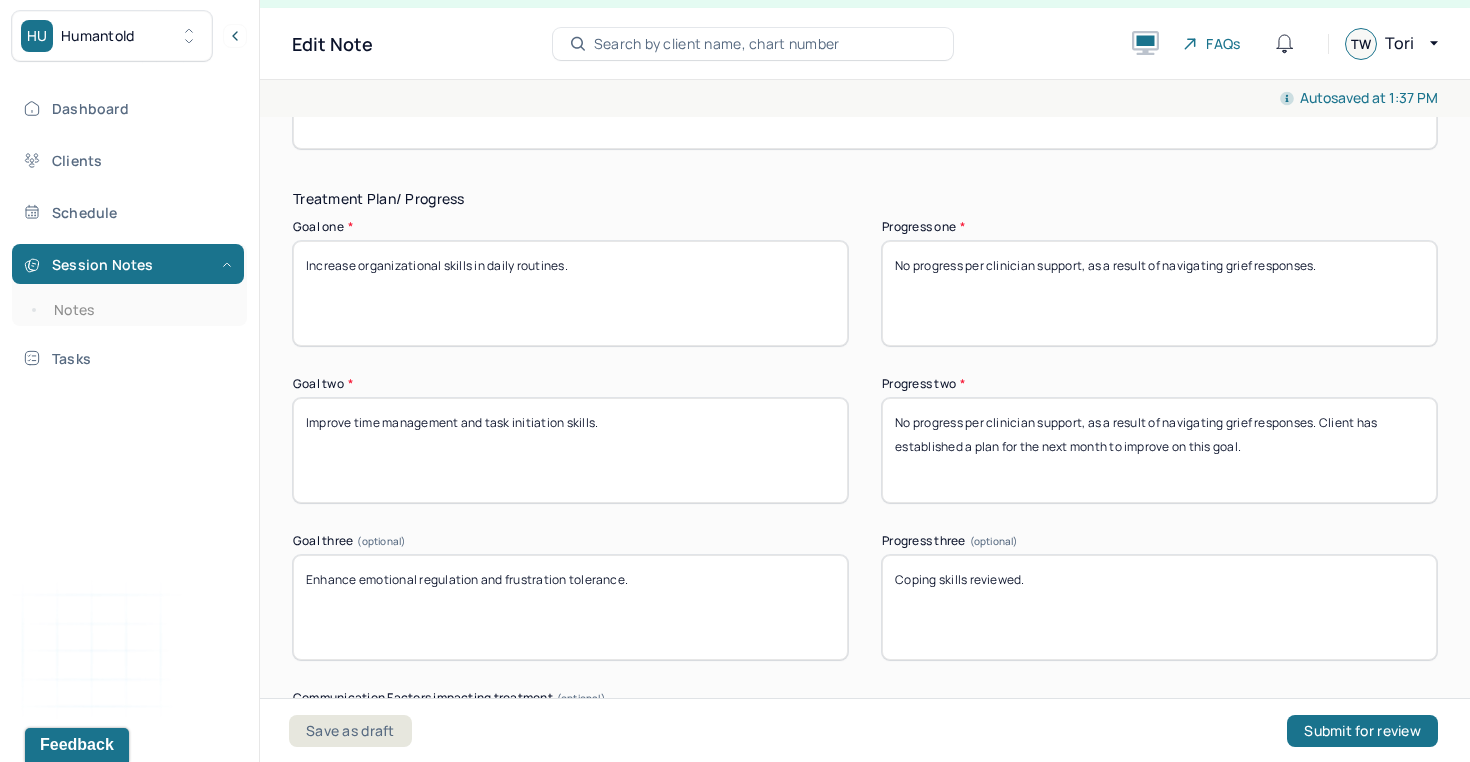 scroll, scrollTop: 3282, scrollLeft: 0, axis: vertical 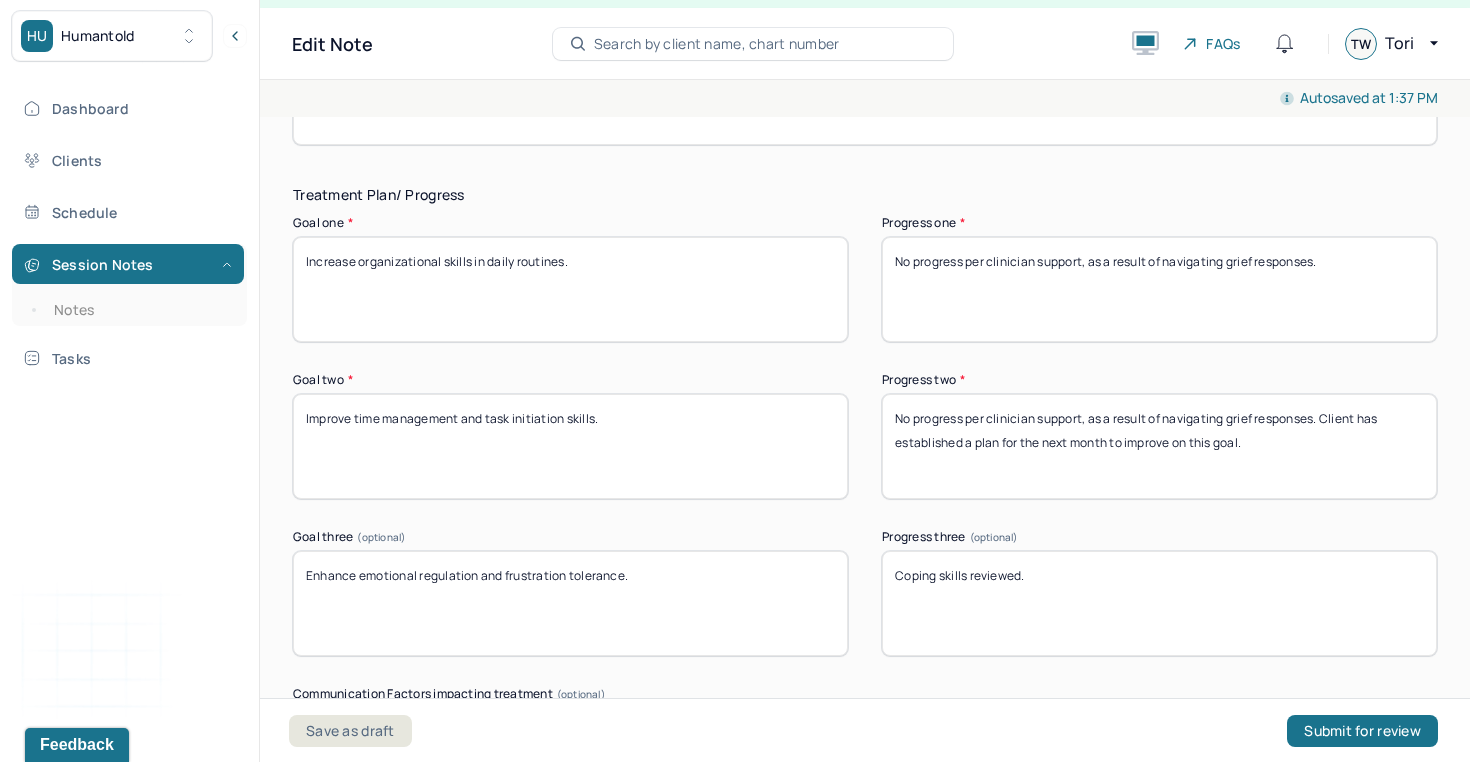 type on "The client responded positively to receiving tangible prioritizing tools and relief at being able to name their experiences." 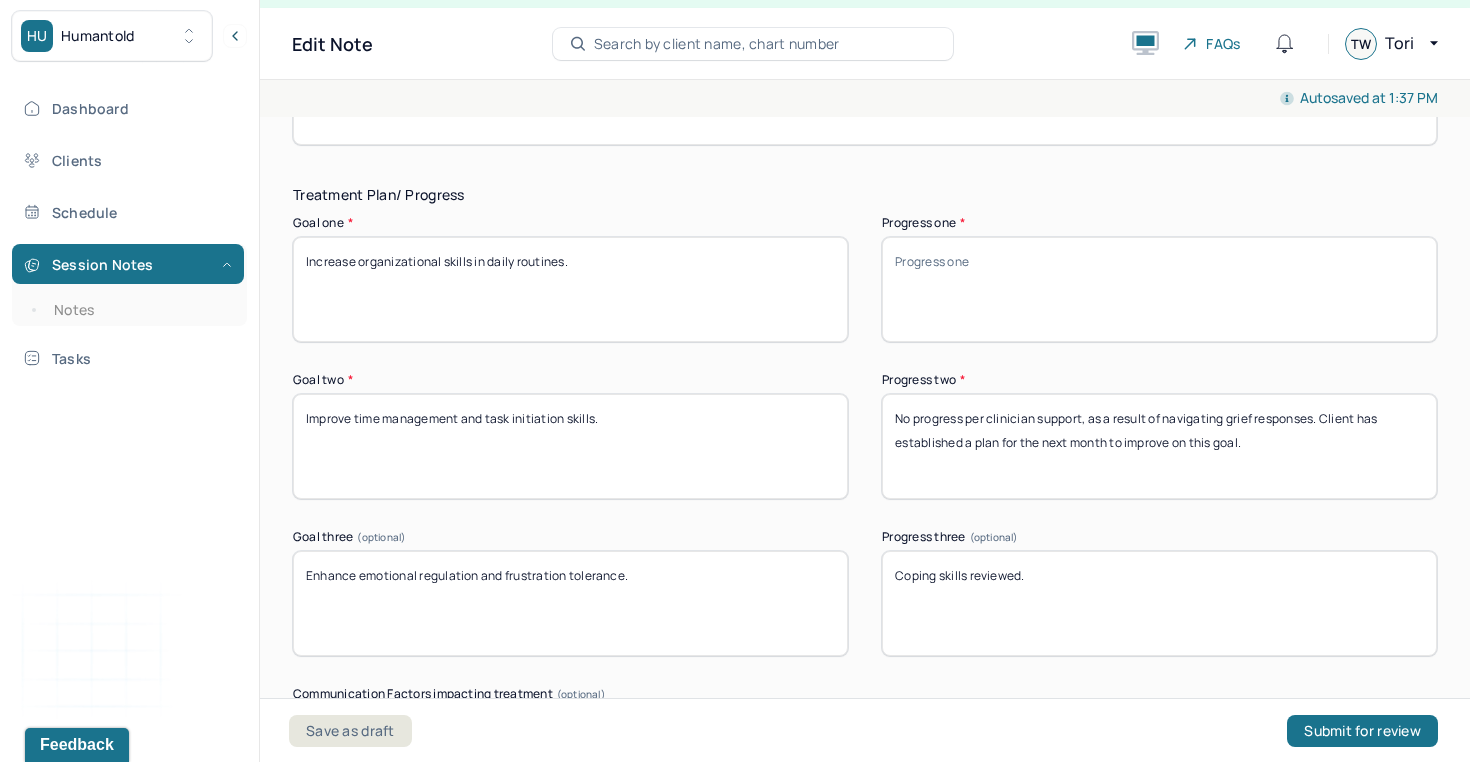 type 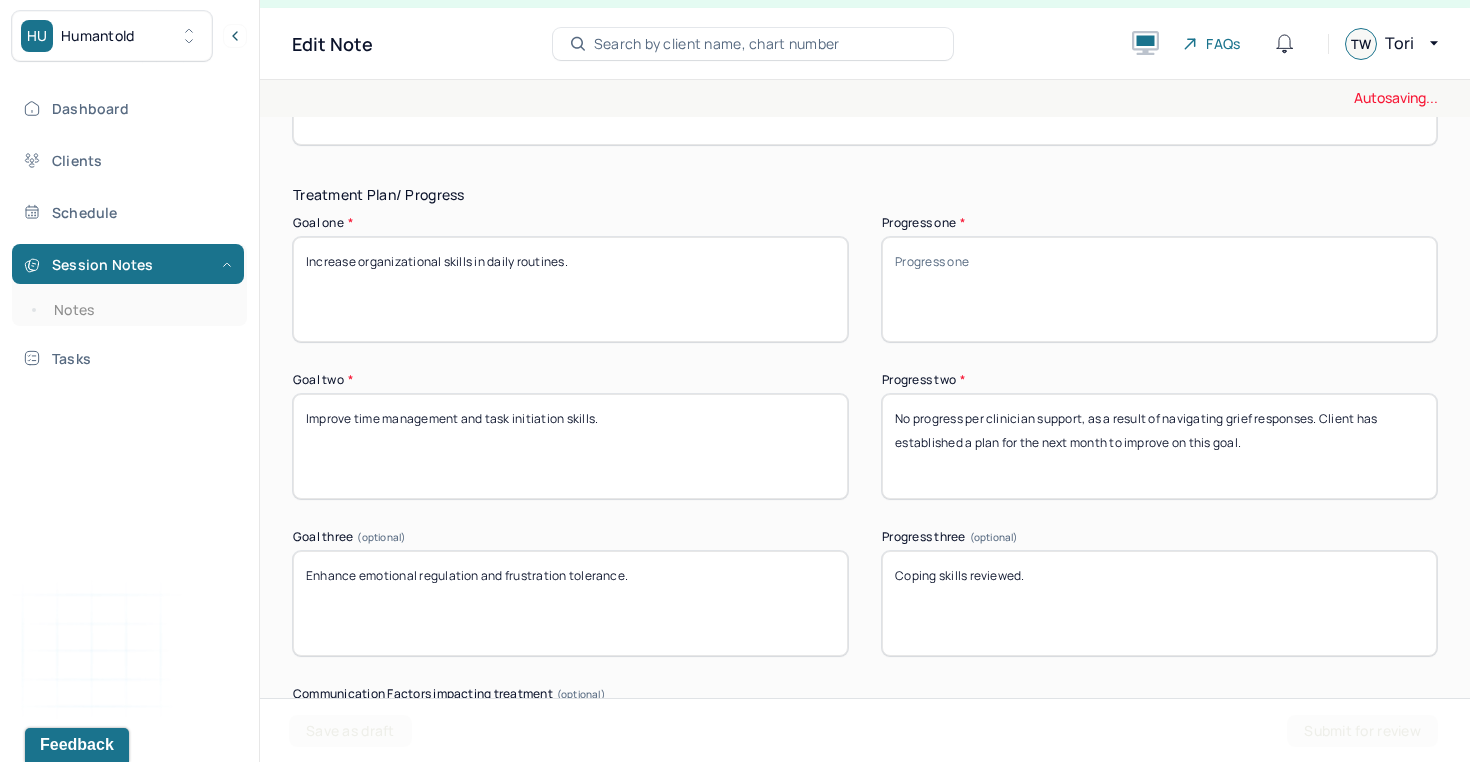 drag, startPoint x: 1312, startPoint y: 468, endPoint x: 794, endPoint y: 399, distance: 522.5754 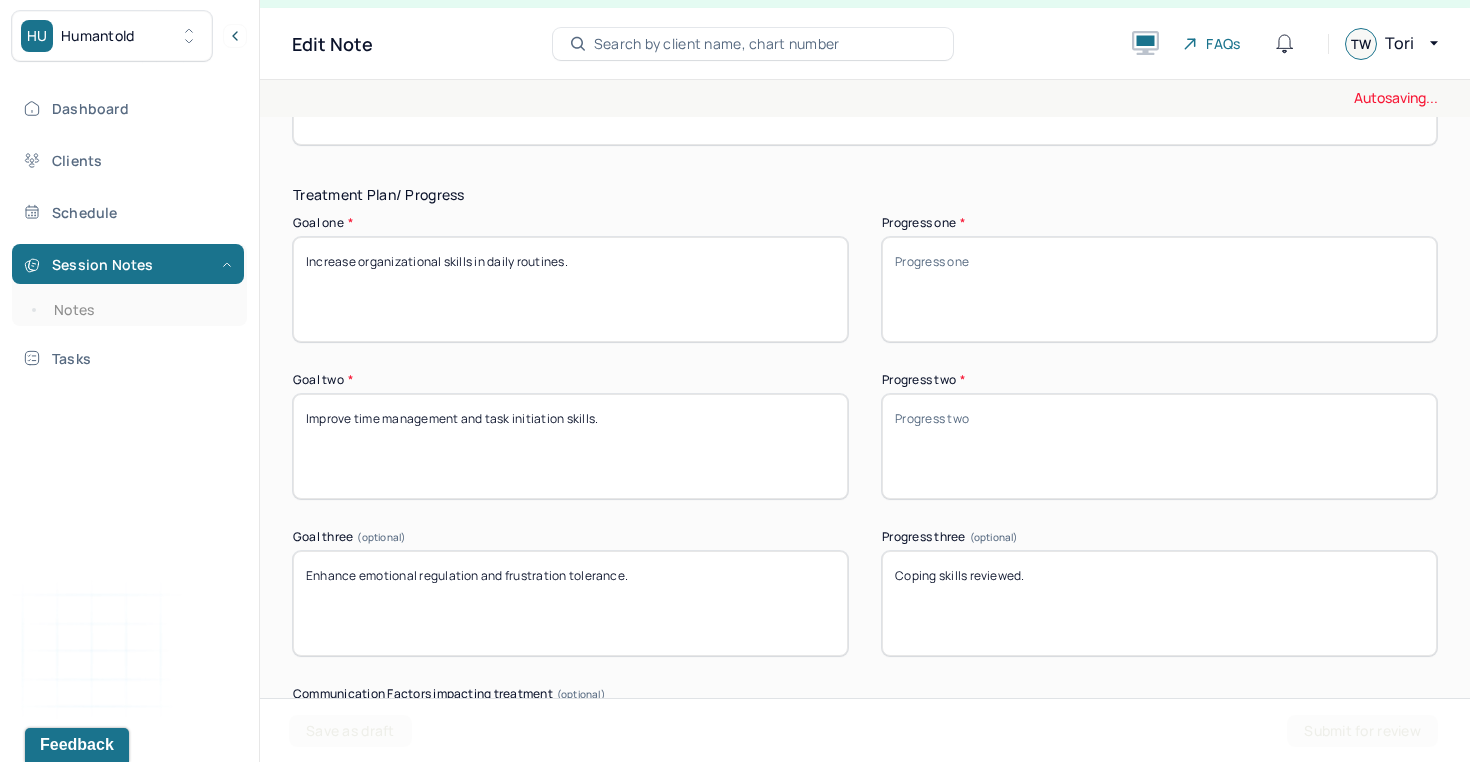 type 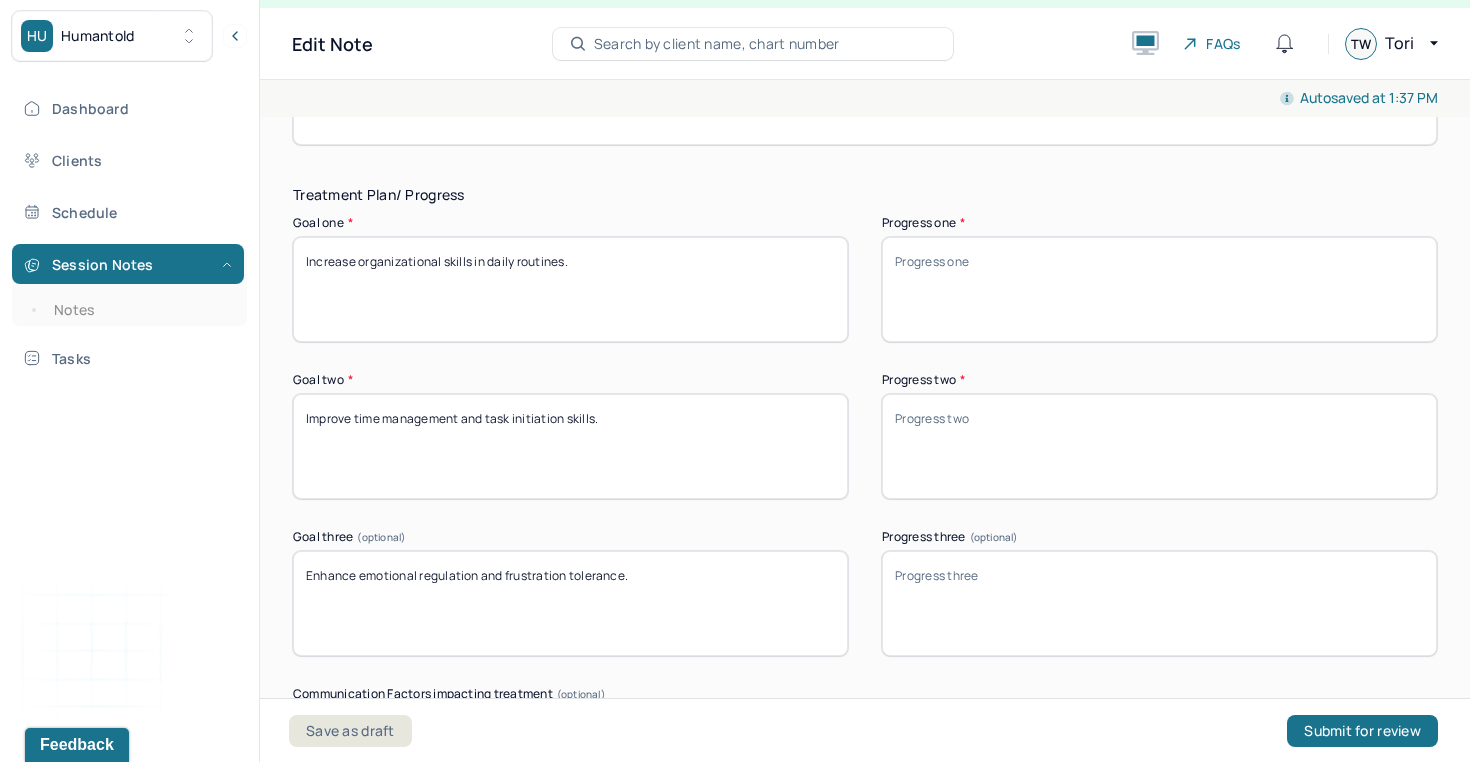 type 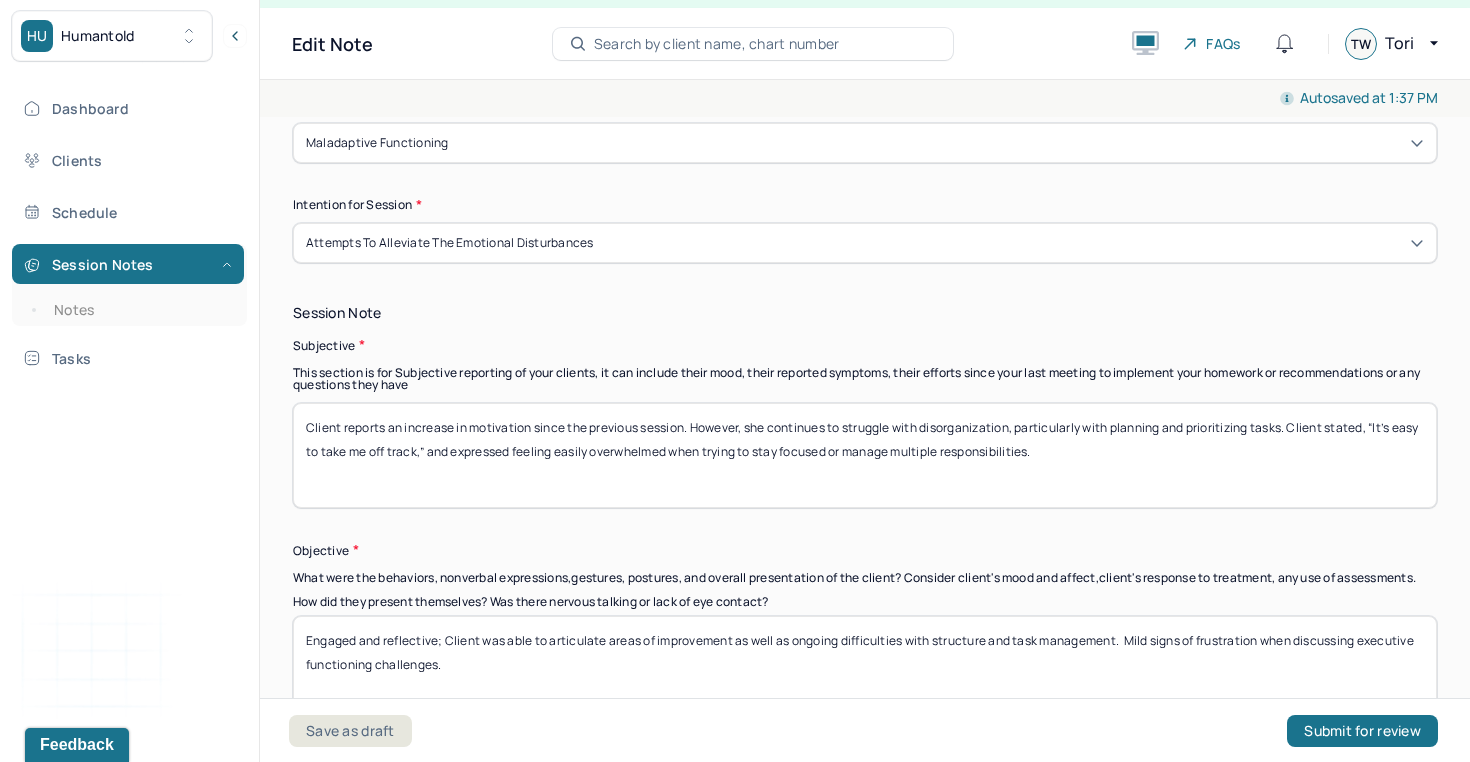 scroll, scrollTop: 1216, scrollLeft: 0, axis: vertical 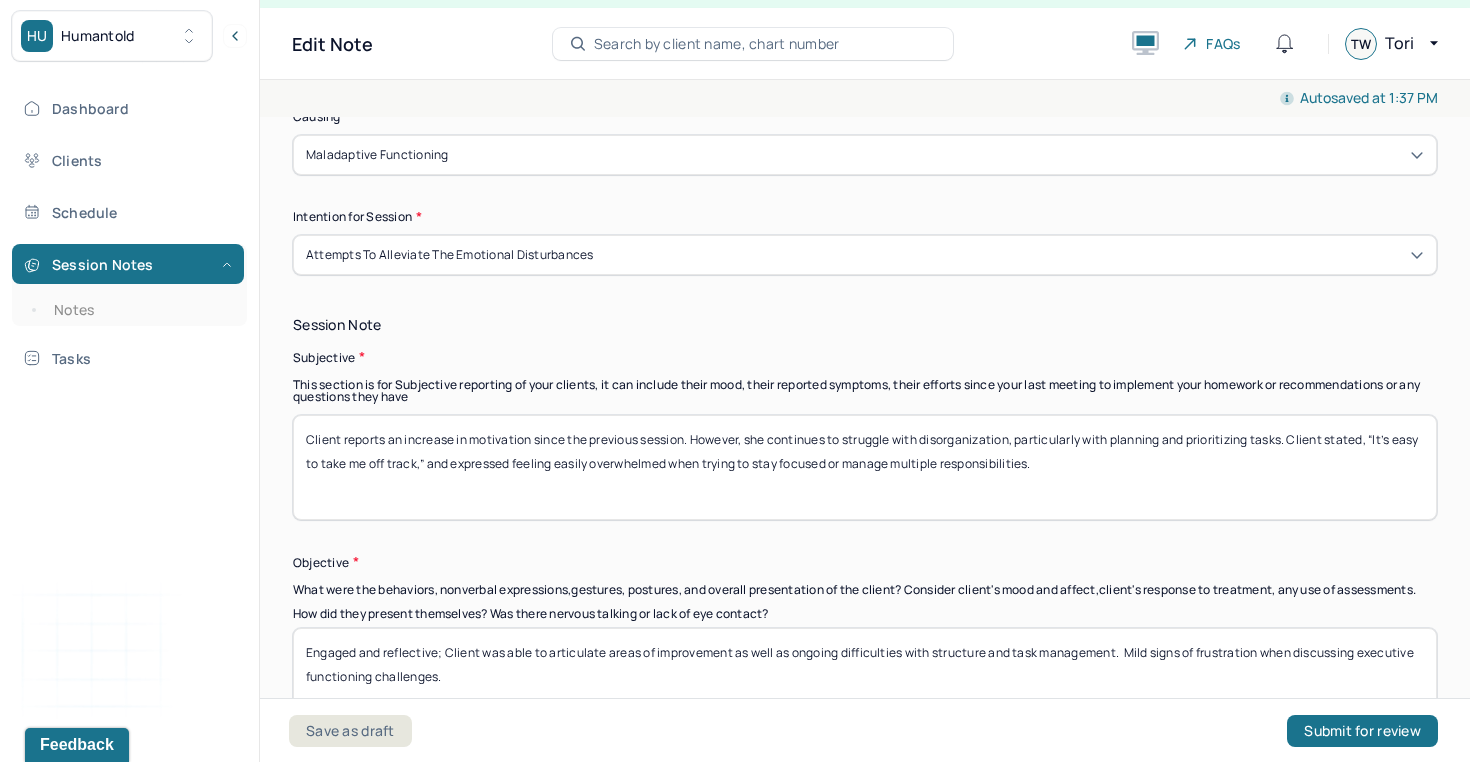 click on "Client reports an increase in motivation since the previous session. However, she continues to struggle with disorganization, particularly with planning and prioritizing tasks. Client stated, “It’s easy to take me off track,” and expressed feeling easily overwhelmed when trying to stay focused or manage multiple responsibilities." at bounding box center (865, 467) 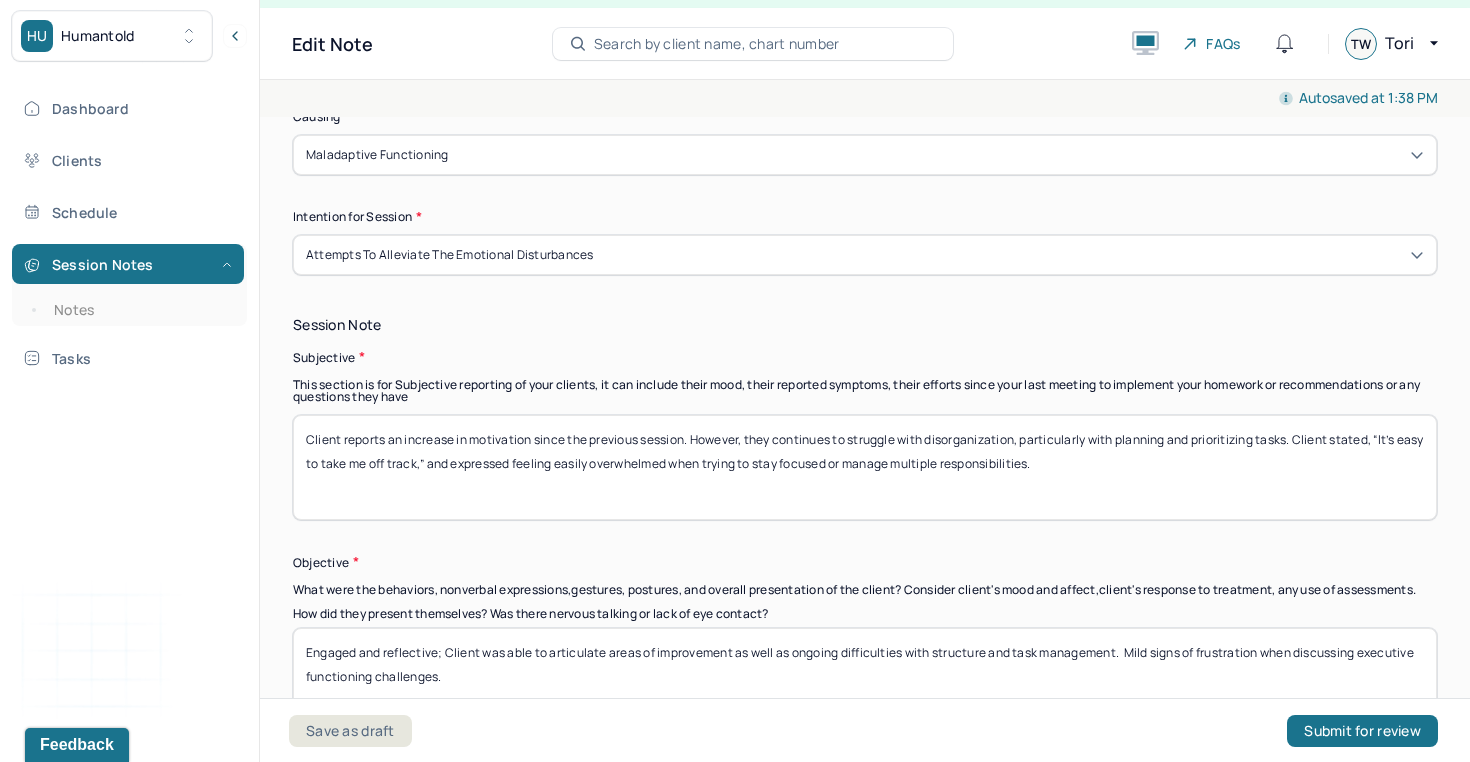 scroll, scrollTop: 1274, scrollLeft: 0, axis: vertical 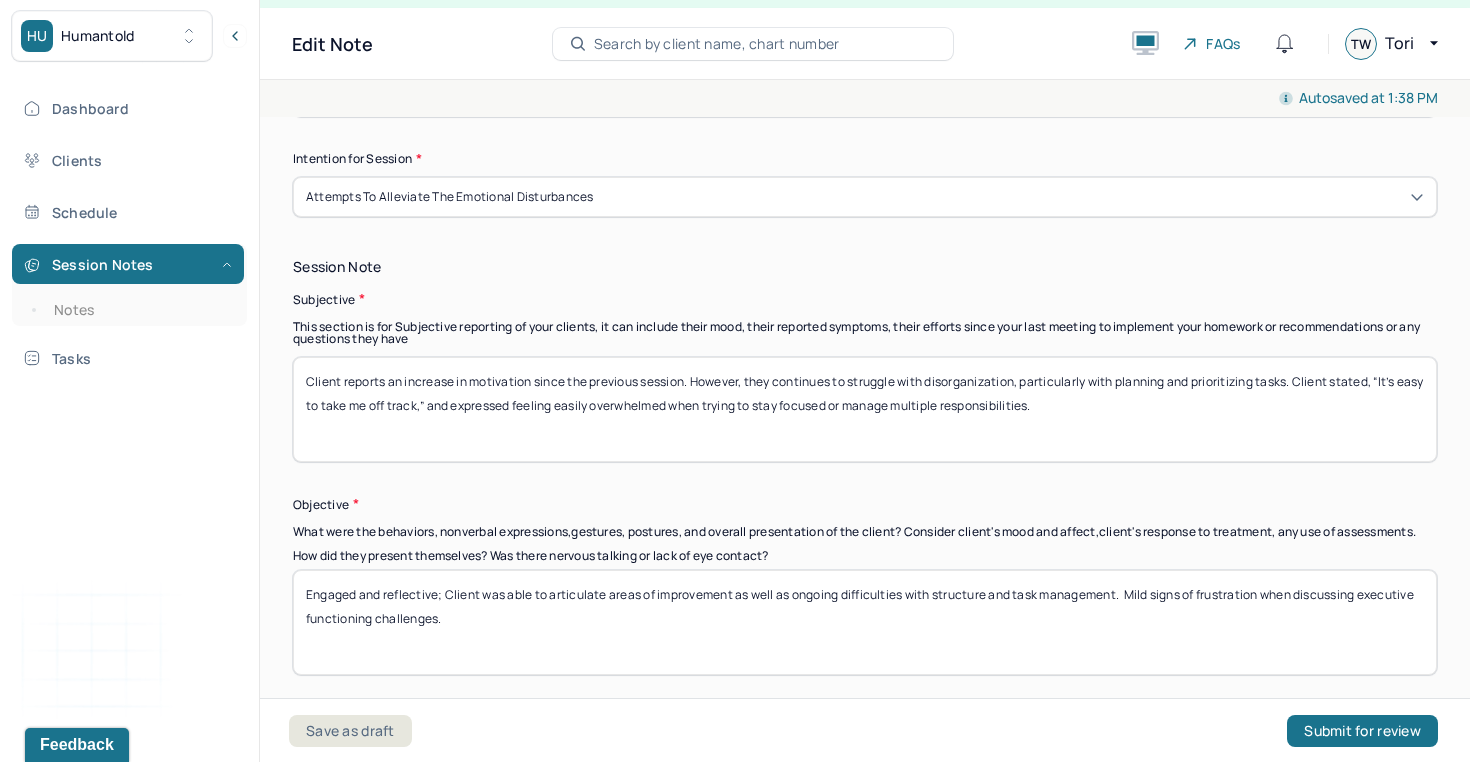 click on "Client reports an increase in motivation since the previous session. However, they continues to struggle with disorganization, particularly with planning and prioritizing tasks. Client stated, “It’s easy to take me off track,” and expressed feeling easily overwhelmed when trying to stay focused or manage multiple responsibilities." at bounding box center (865, 409) 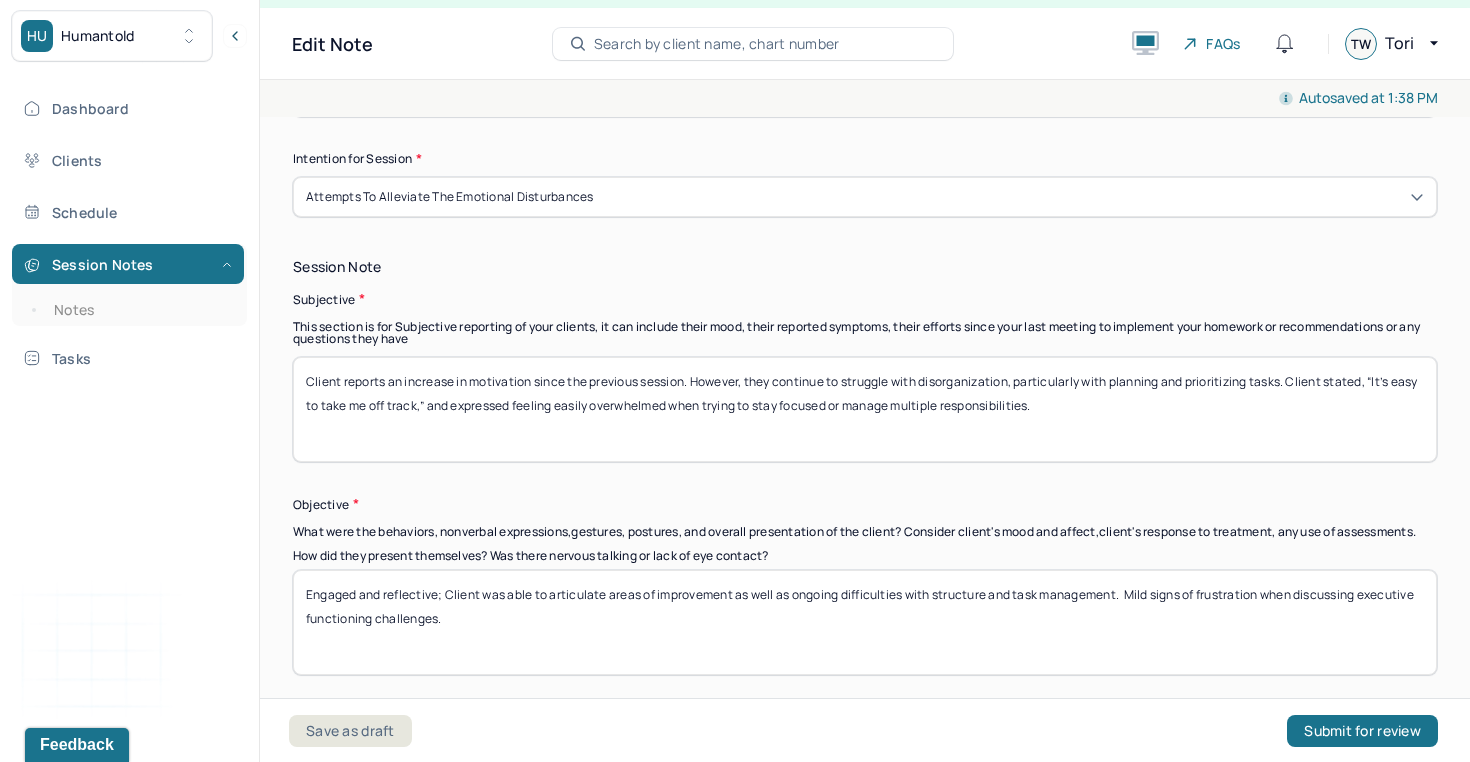 drag, startPoint x: 779, startPoint y: 382, endPoint x: 1020, endPoint y: 386, distance: 241.03319 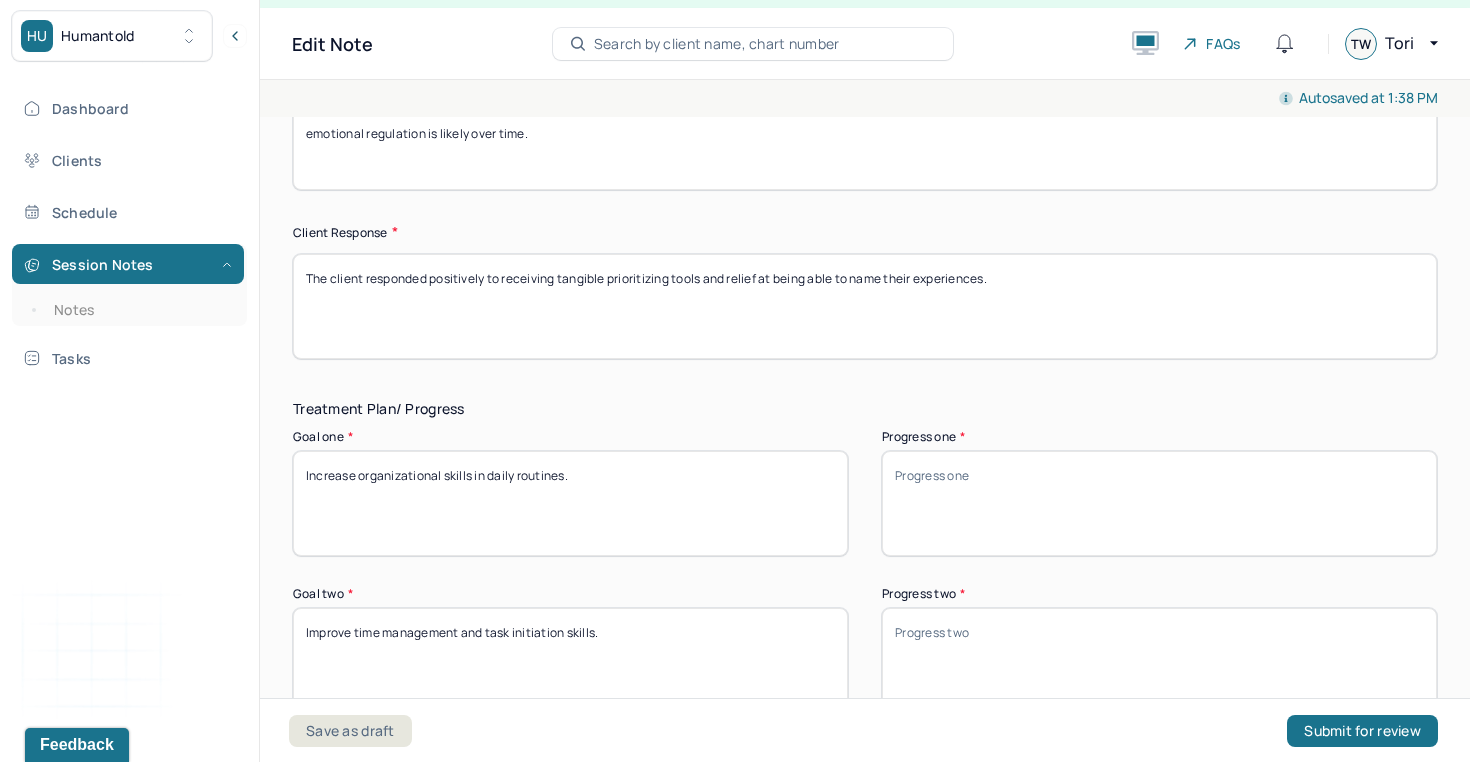 scroll, scrollTop: 3080, scrollLeft: 0, axis: vertical 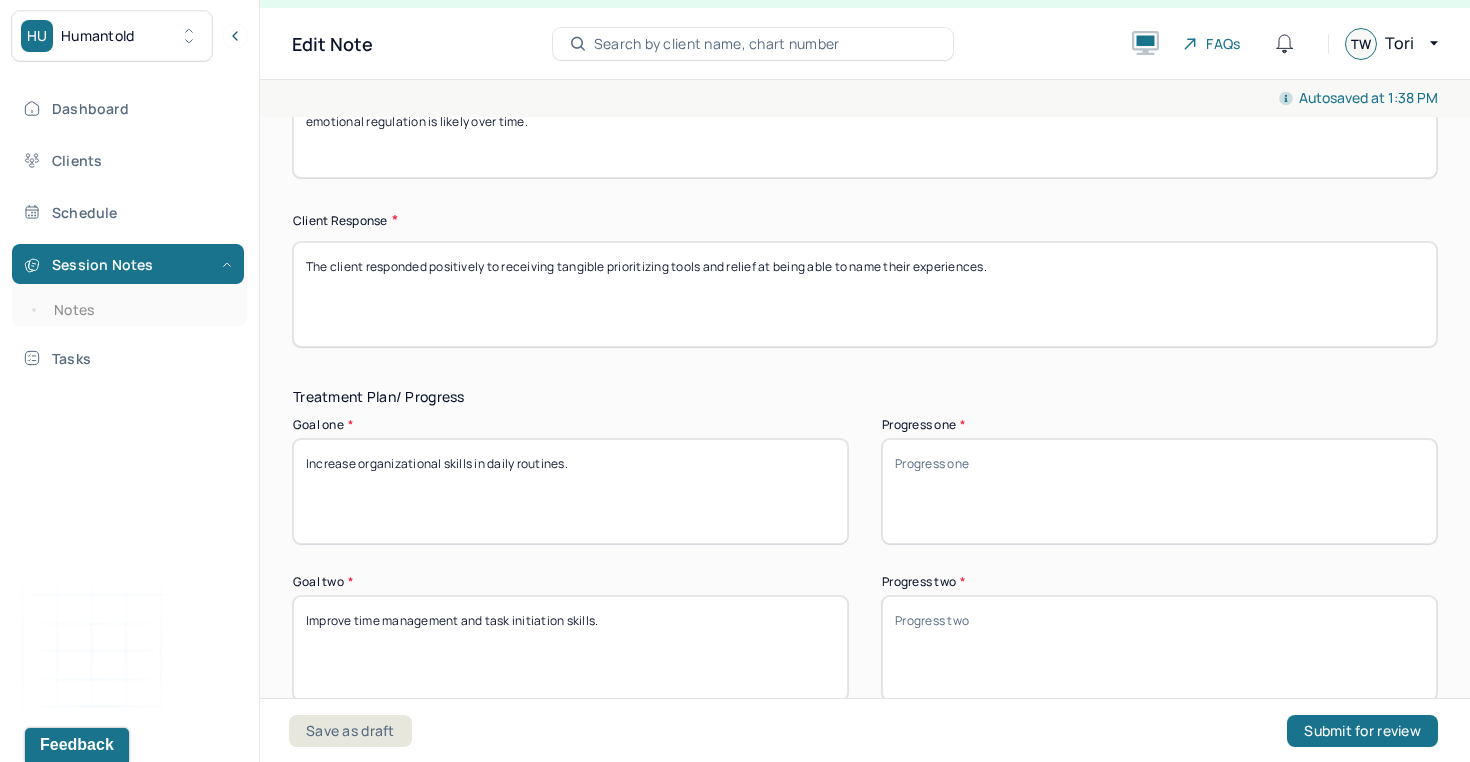 type on "Client reports an increase in motivation since the previous session. However, they continue to struggle with disorganization, particularly with planning and prioritizing tasks. Client stated, “It’s easy to take me off track,” and expressed feeling easily overwhelmed when trying to stay focused or manage multiple responsibilities." 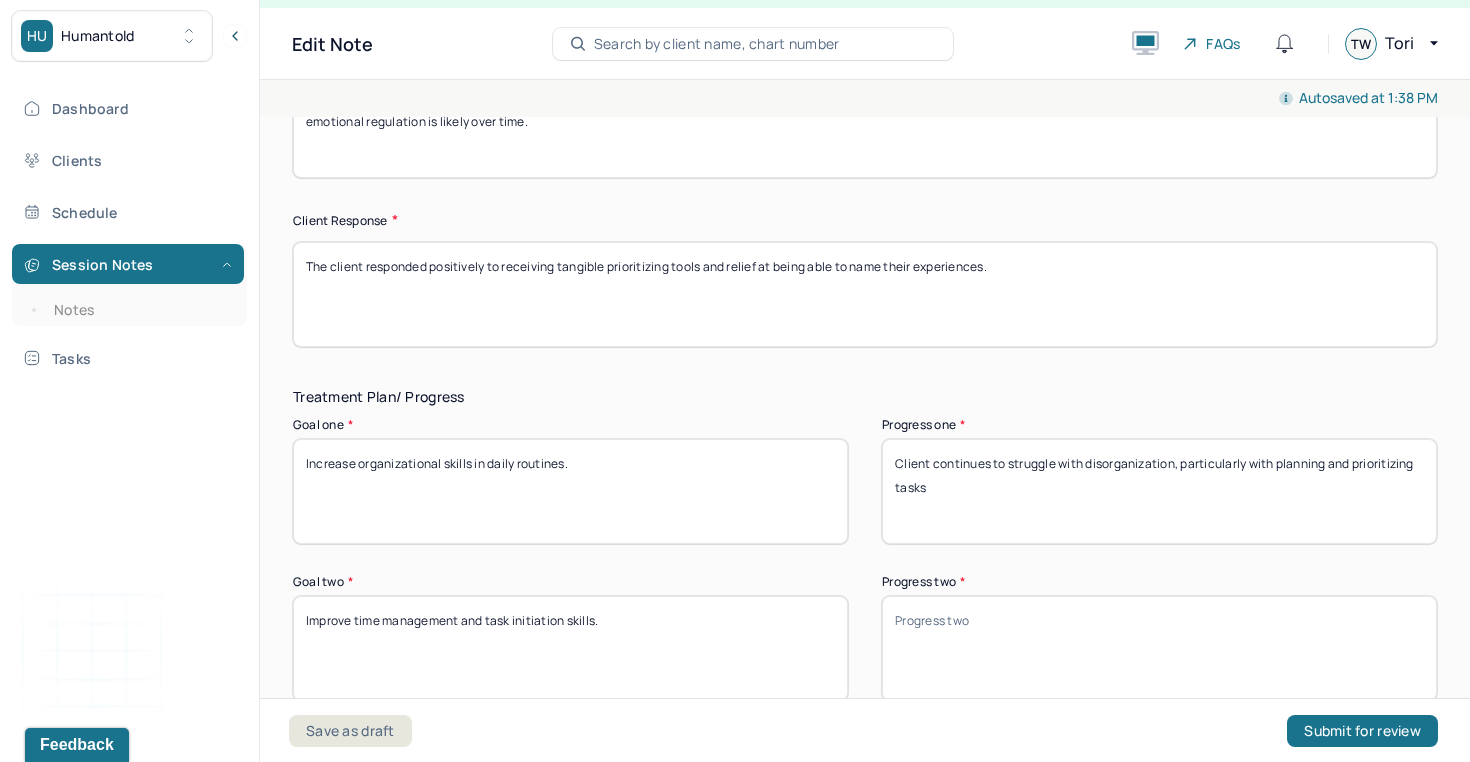 click on "Client continues to struggle with disorganization, particularly with planning and prioritizing tasks" at bounding box center (1159, 491) 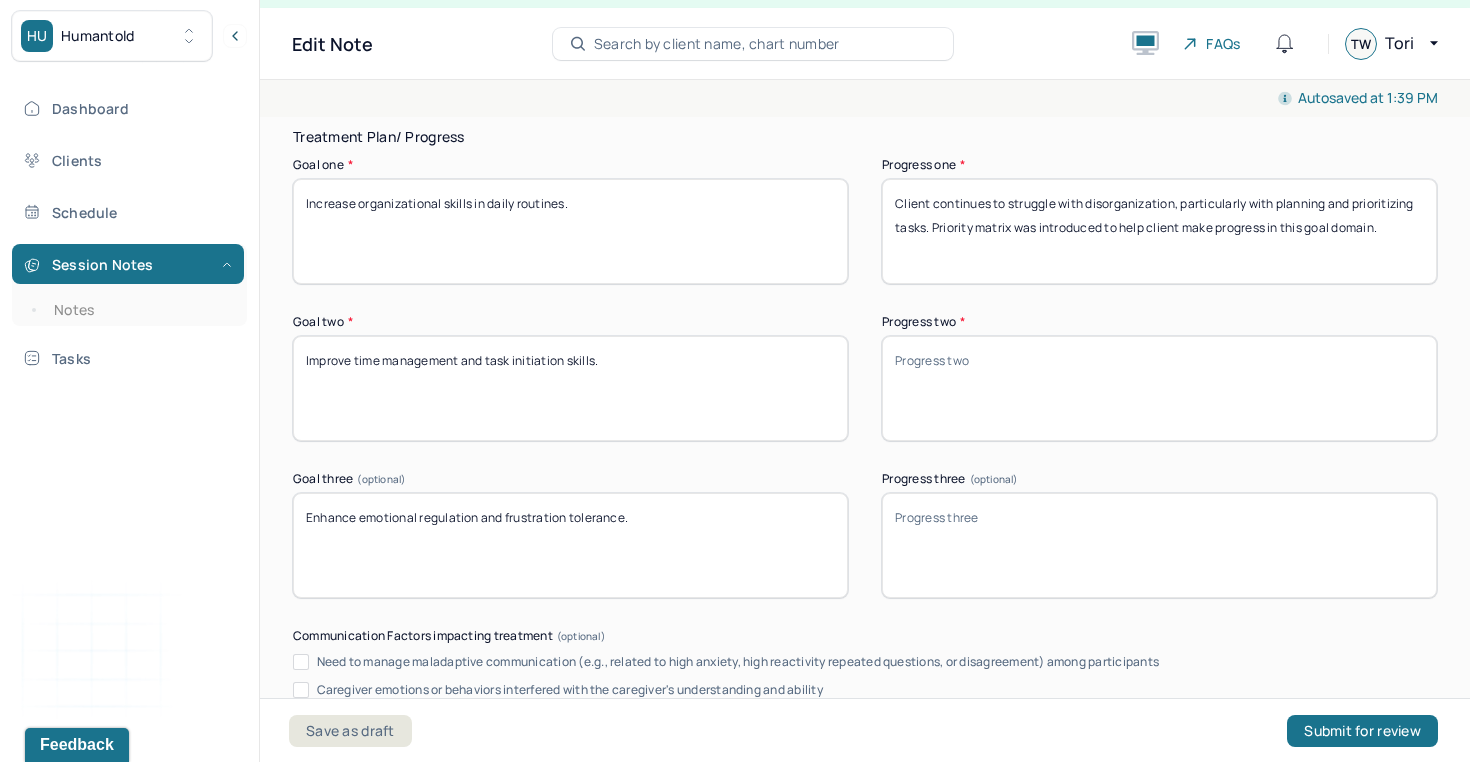 scroll, scrollTop: 3425, scrollLeft: 0, axis: vertical 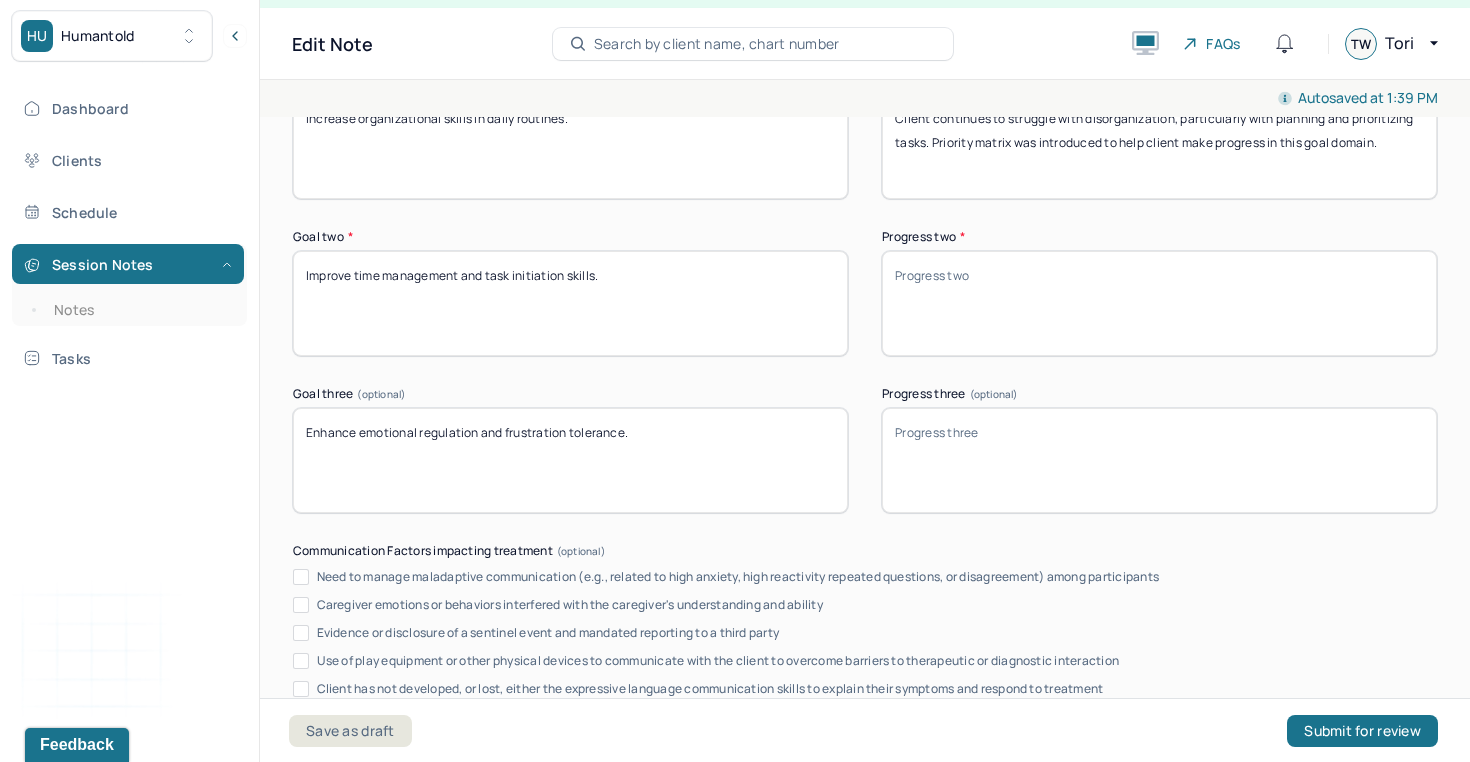 type on "Client continues to struggle with disorganization, particularly with planning and prioritizing tasks. Priority matrix was introduced to help client make progress in this goal domain." 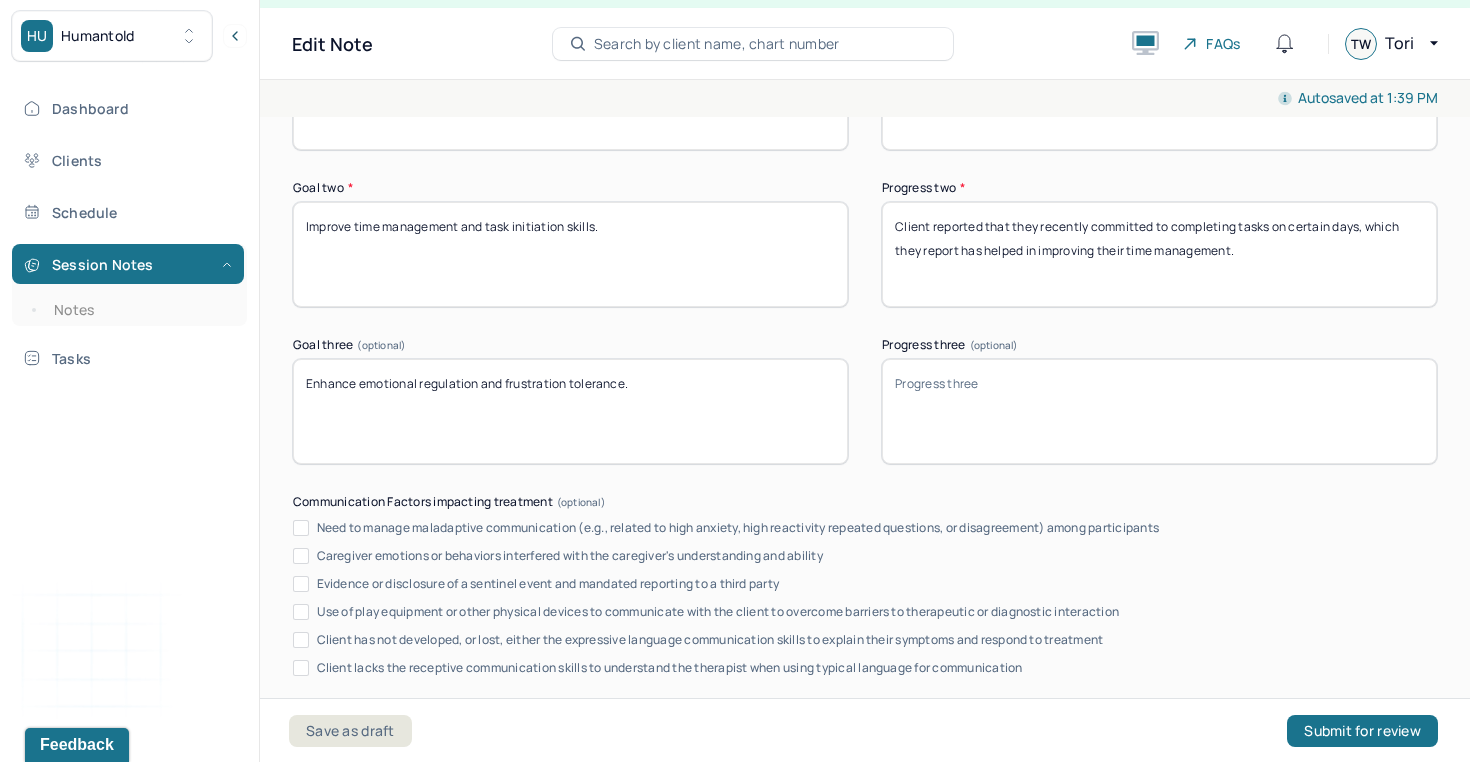 scroll, scrollTop: 3475, scrollLeft: 0, axis: vertical 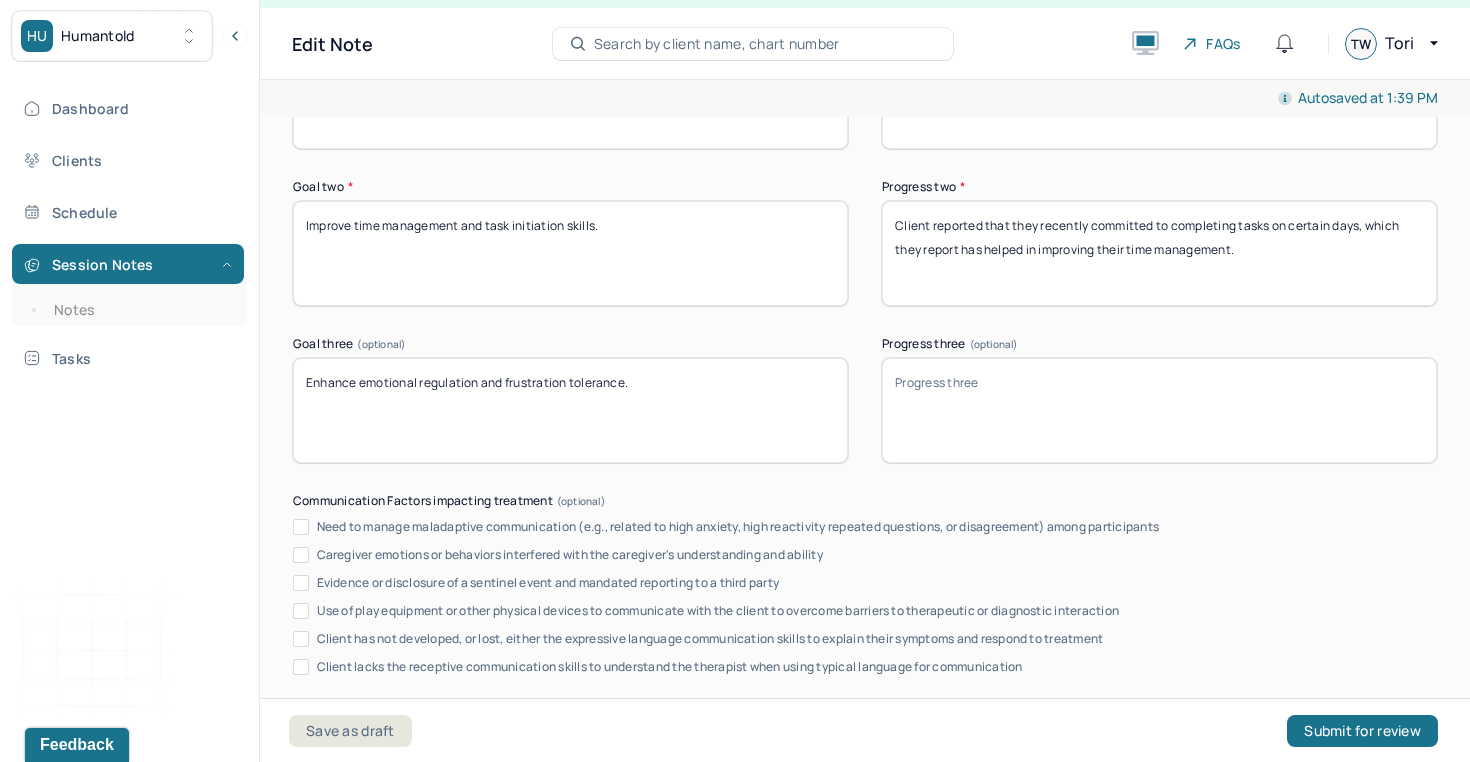 type on "Client reported that they recently committed to completing tasks on certain days, which they report has helped in improving their time management." 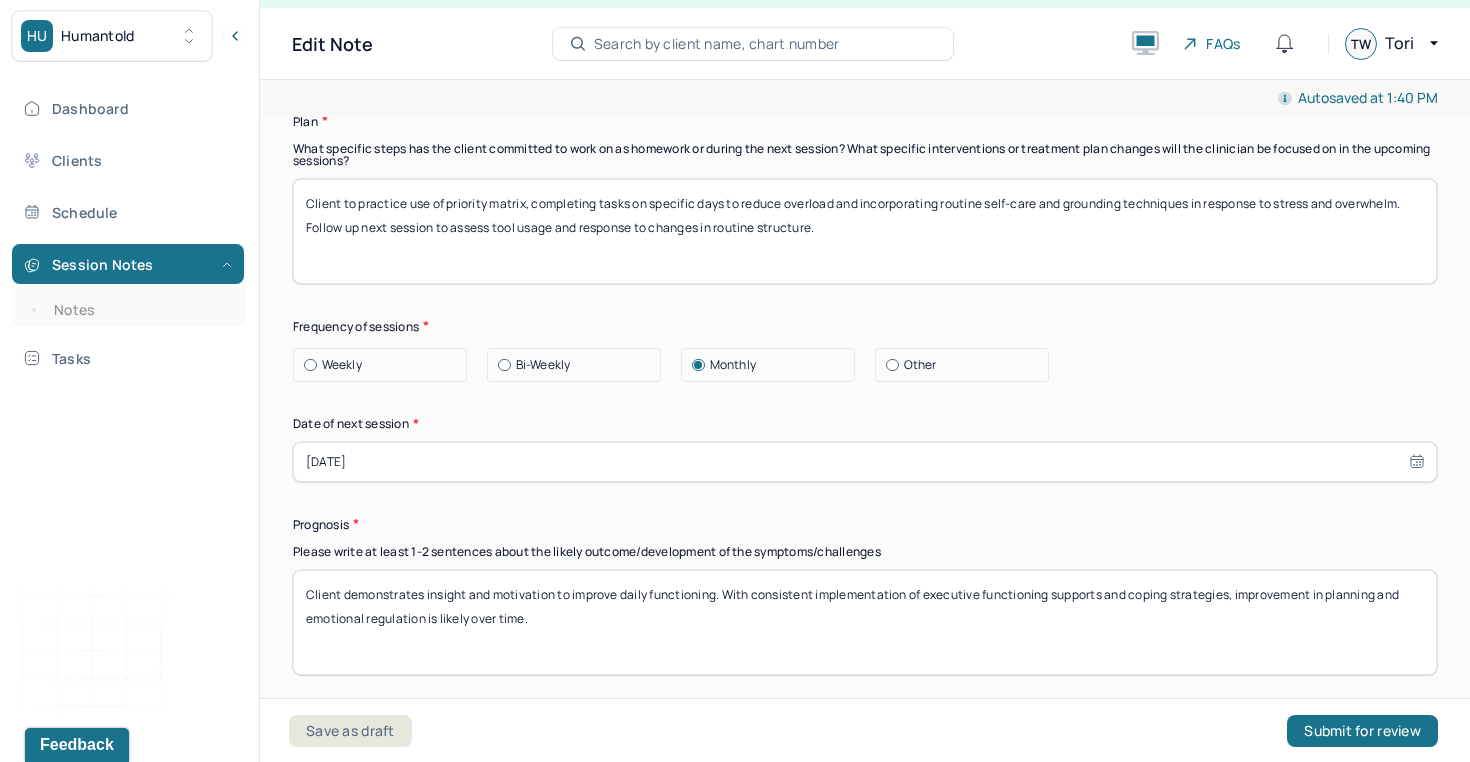 scroll, scrollTop: 2548, scrollLeft: 0, axis: vertical 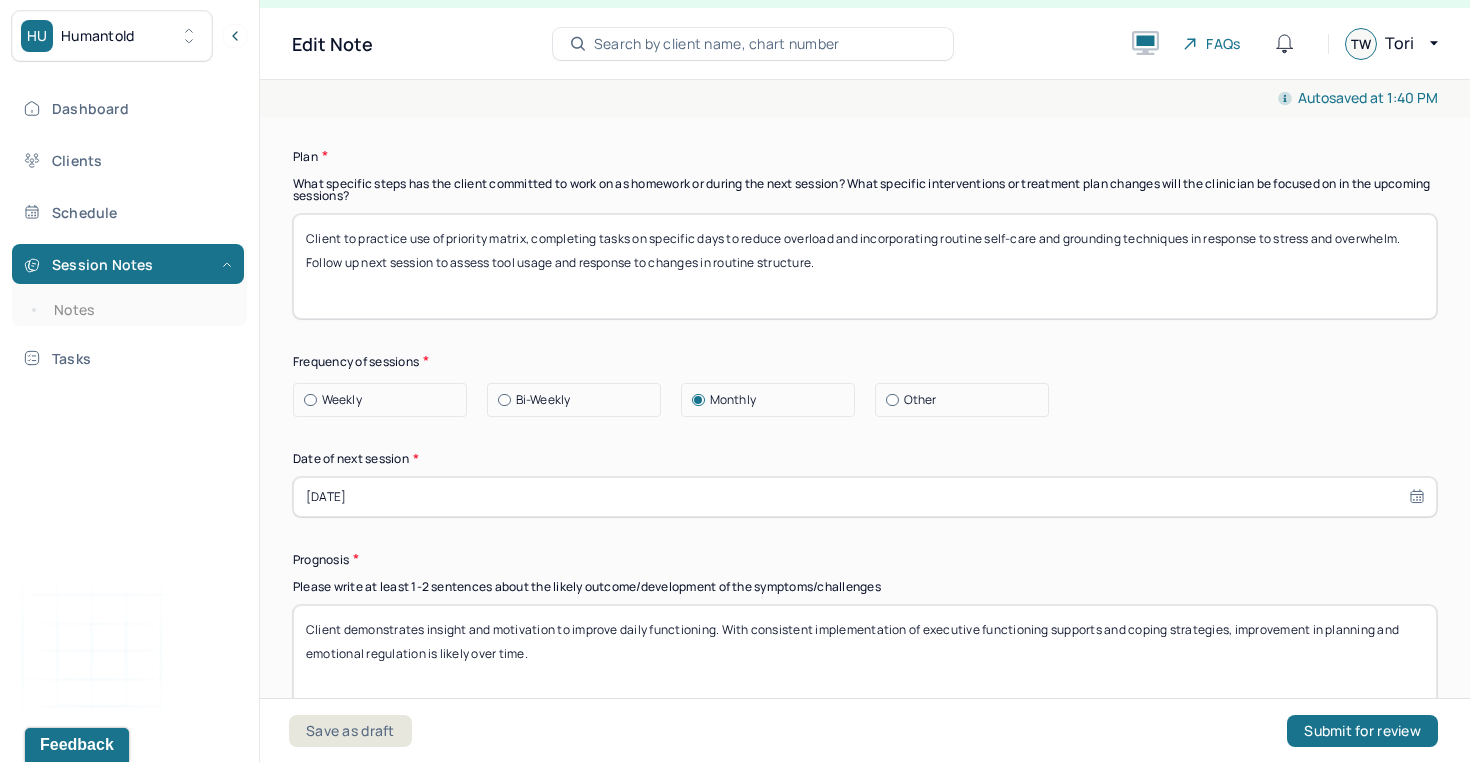 drag, startPoint x: 863, startPoint y: 247, endPoint x: 1406, endPoint y: 248, distance: 543.0009 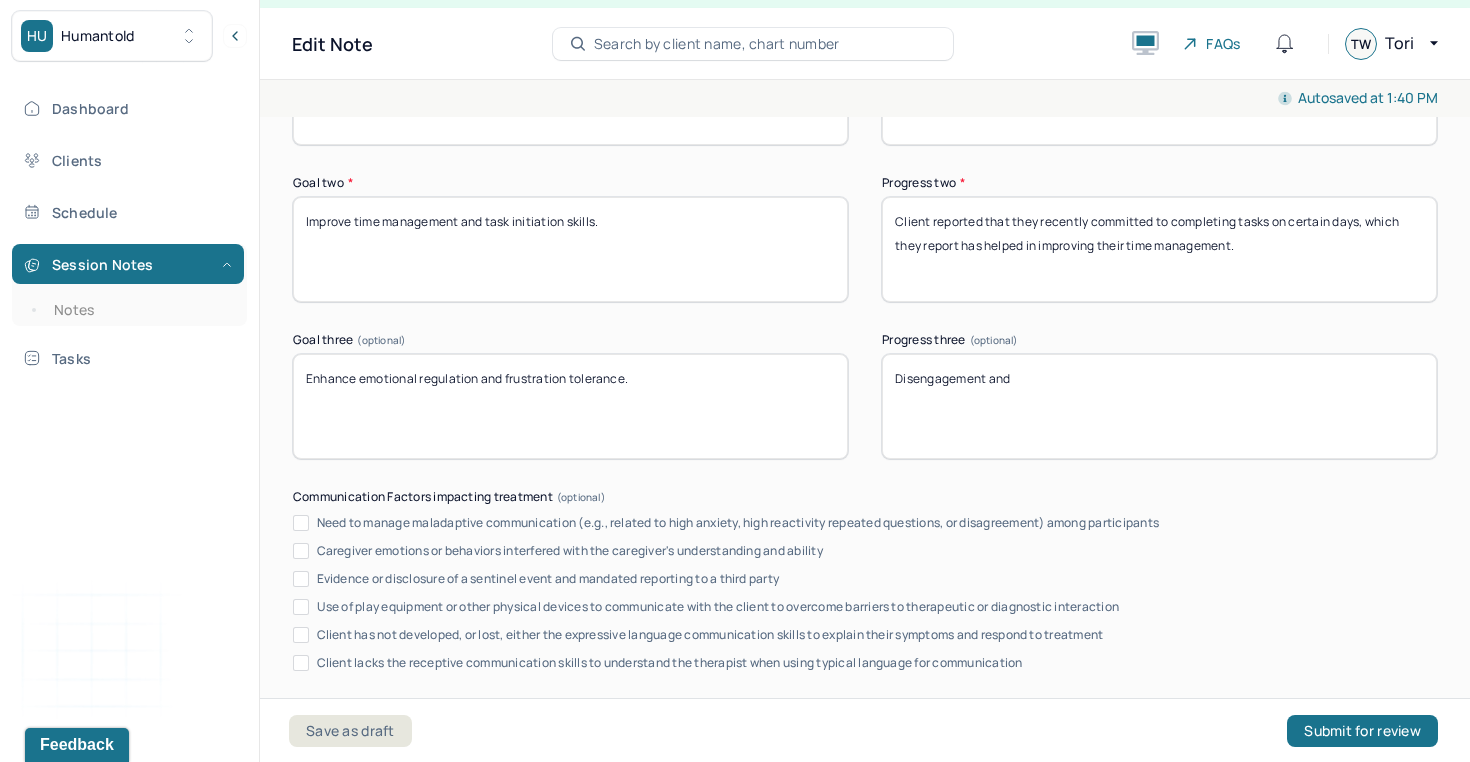 scroll, scrollTop: 3560, scrollLeft: 0, axis: vertical 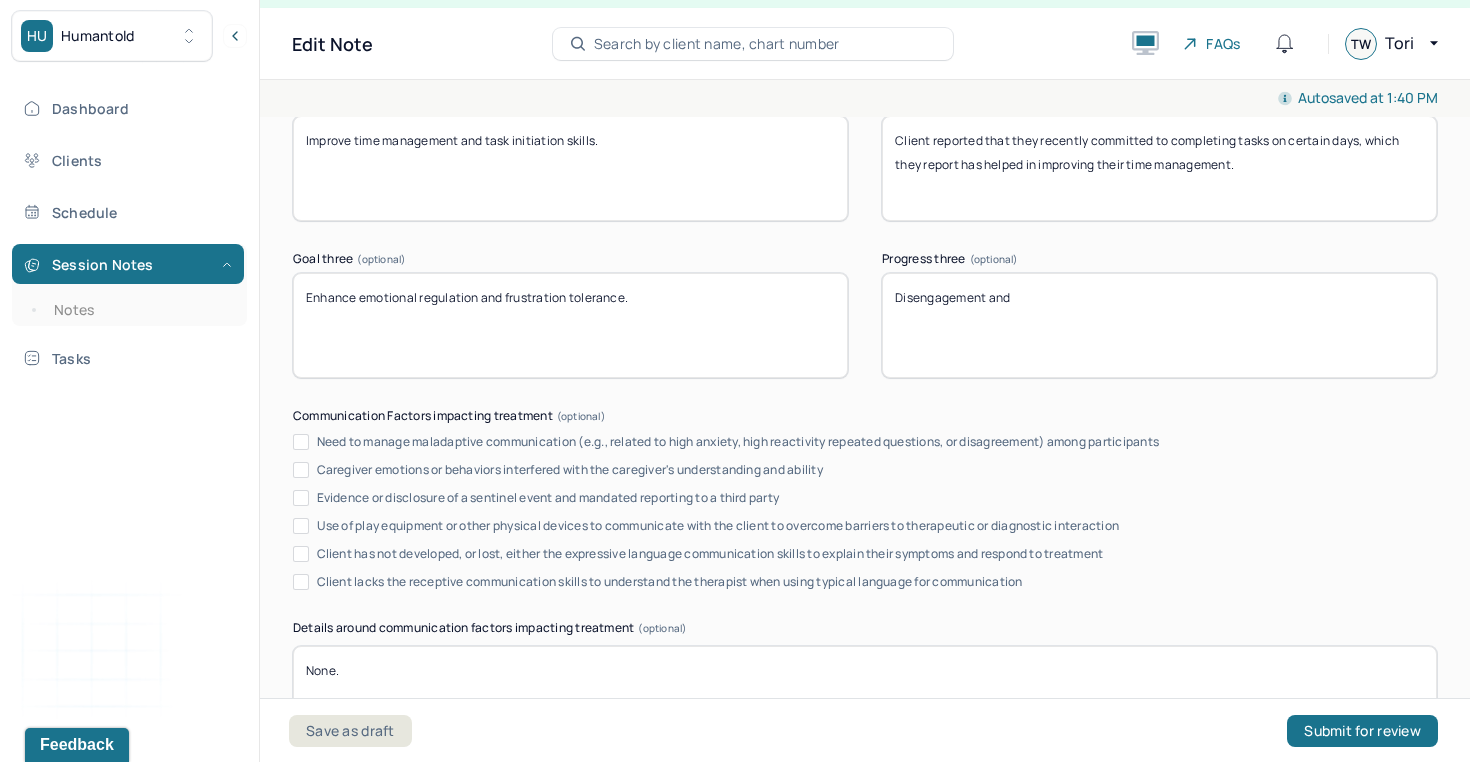 click on "Disengagement and" at bounding box center [1159, 325] 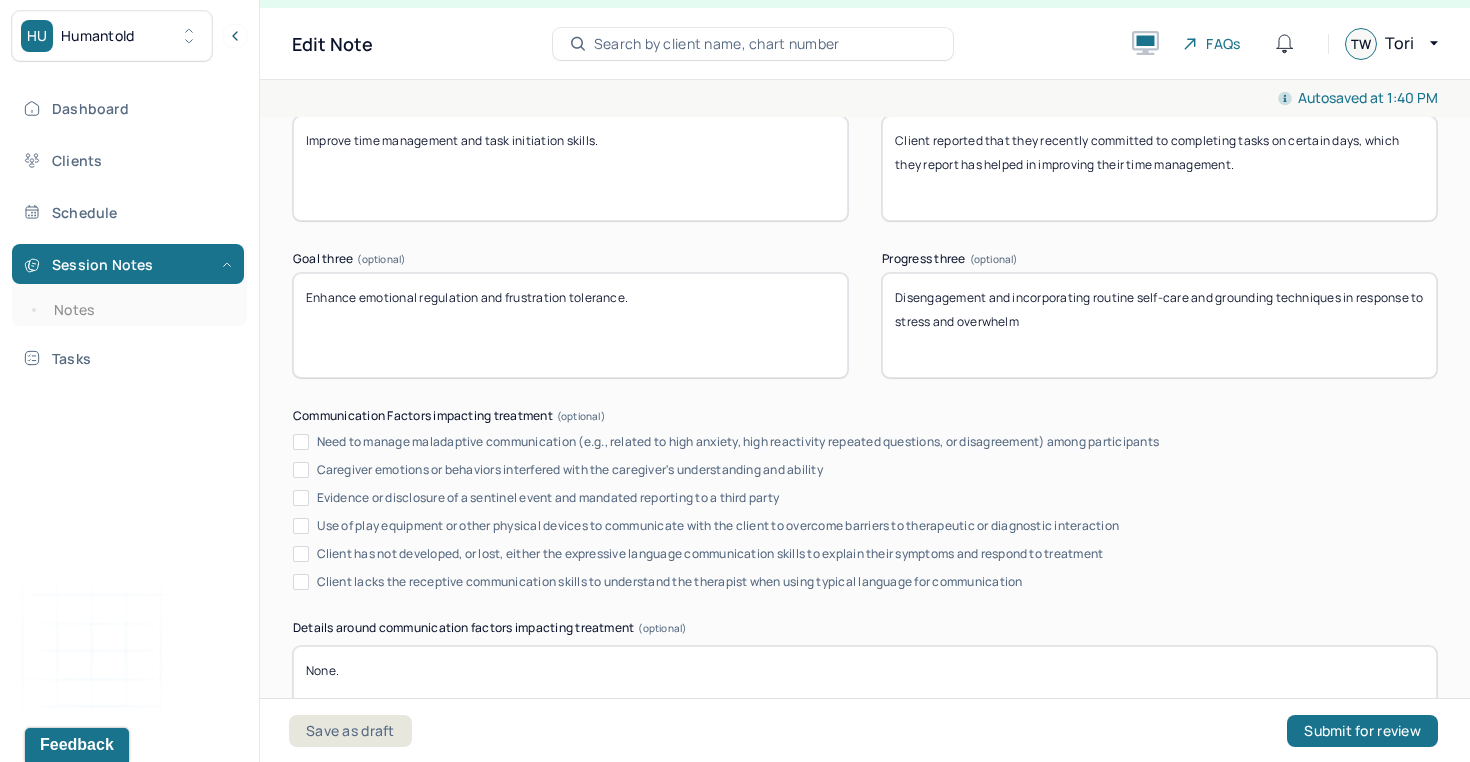drag, startPoint x: 1011, startPoint y: 304, endPoint x: 835, endPoint y: 307, distance: 176.02557 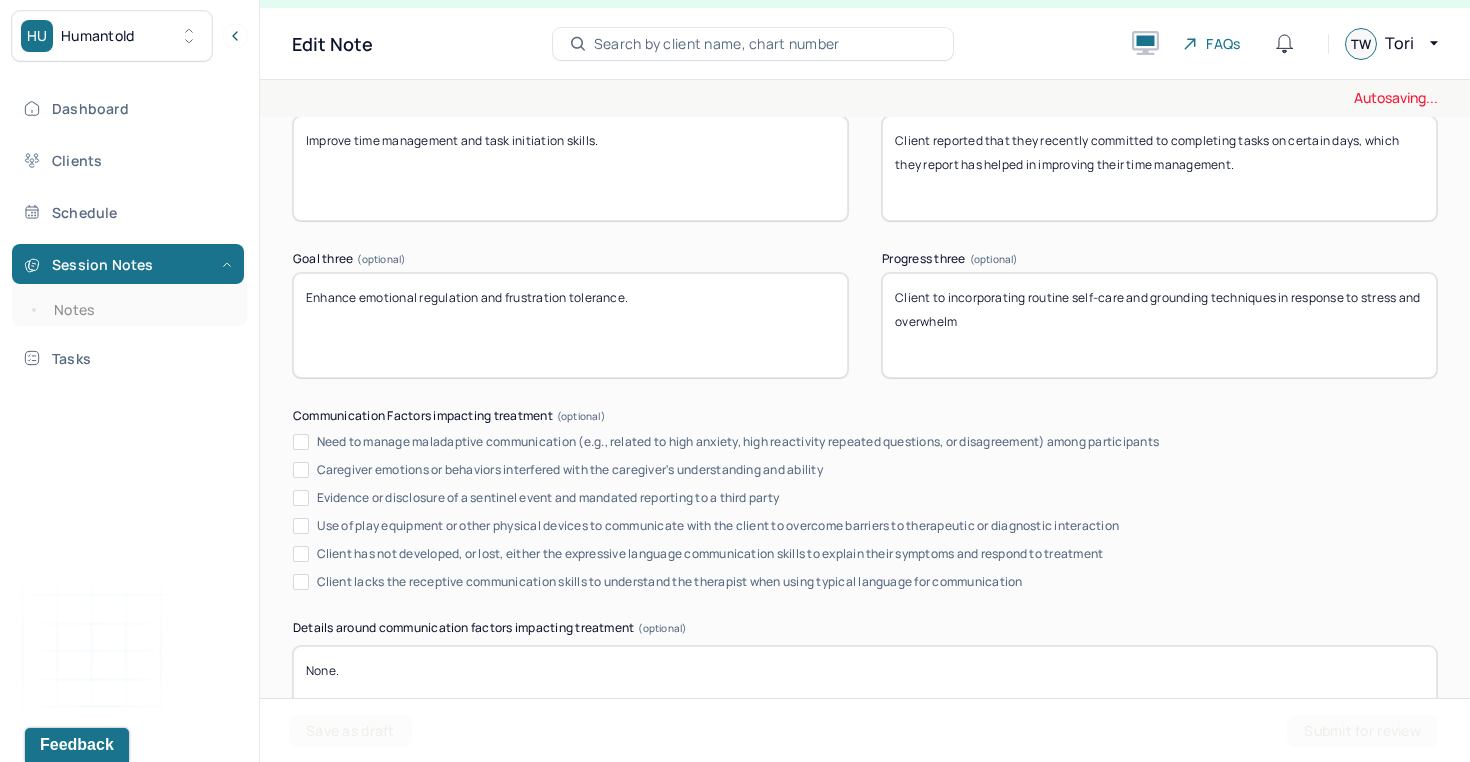 click on "Disengagement and" at bounding box center (1159, 325) 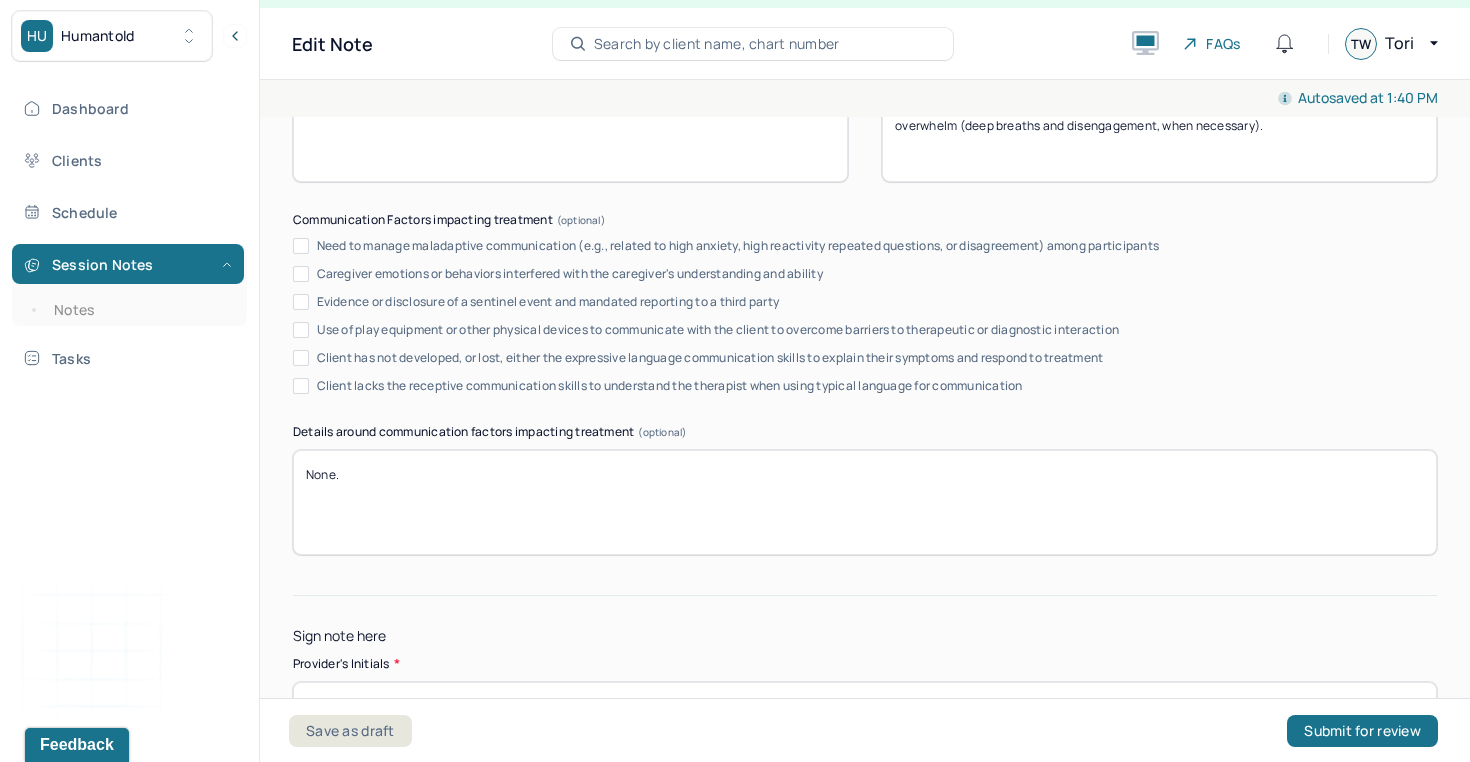 scroll, scrollTop: 3833, scrollLeft: 0, axis: vertical 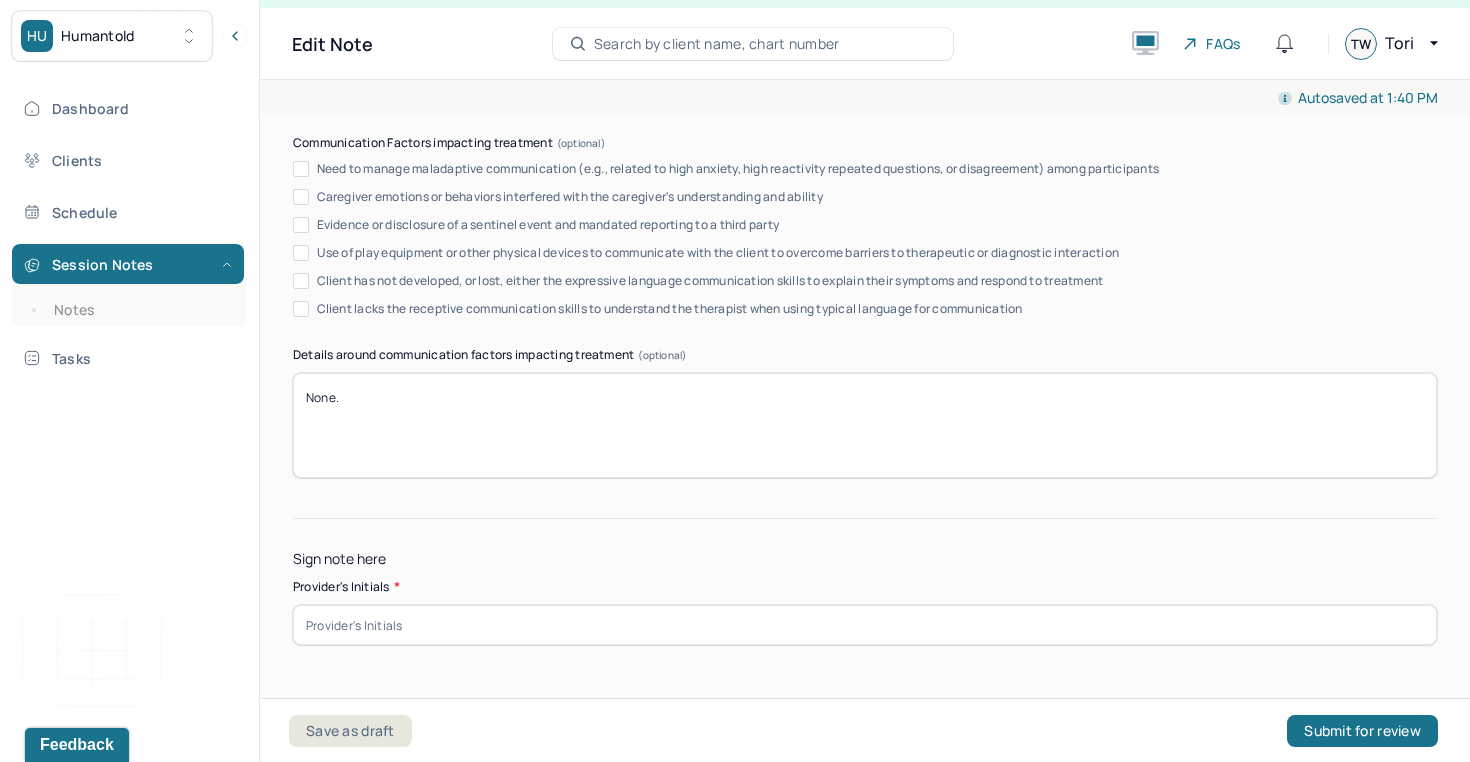 type on "Client to incorporate routine self-care and grounding techniques in response to stress and overwhelm (deep breaths and disengagement, when necessary)." 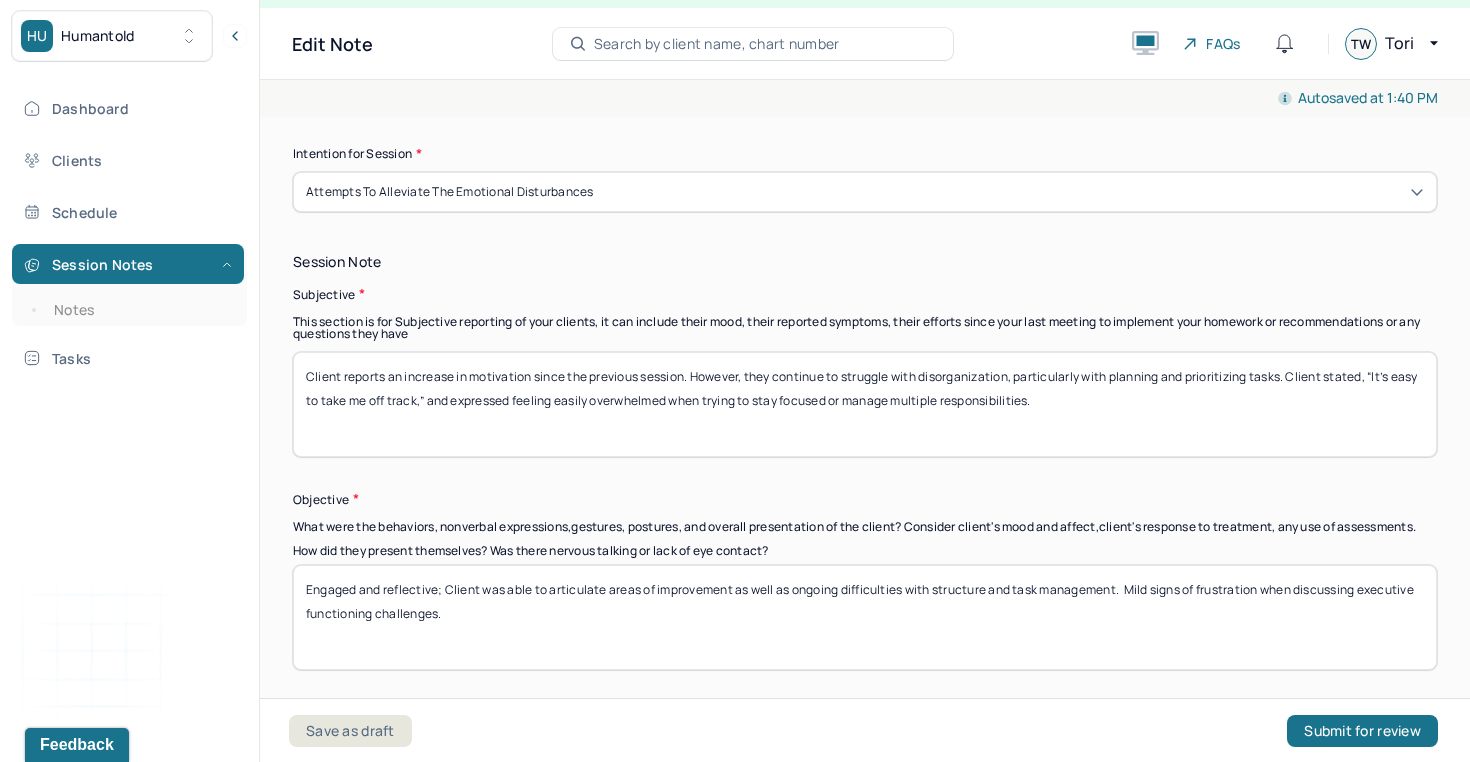 scroll, scrollTop: 1295, scrollLeft: 0, axis: vertical 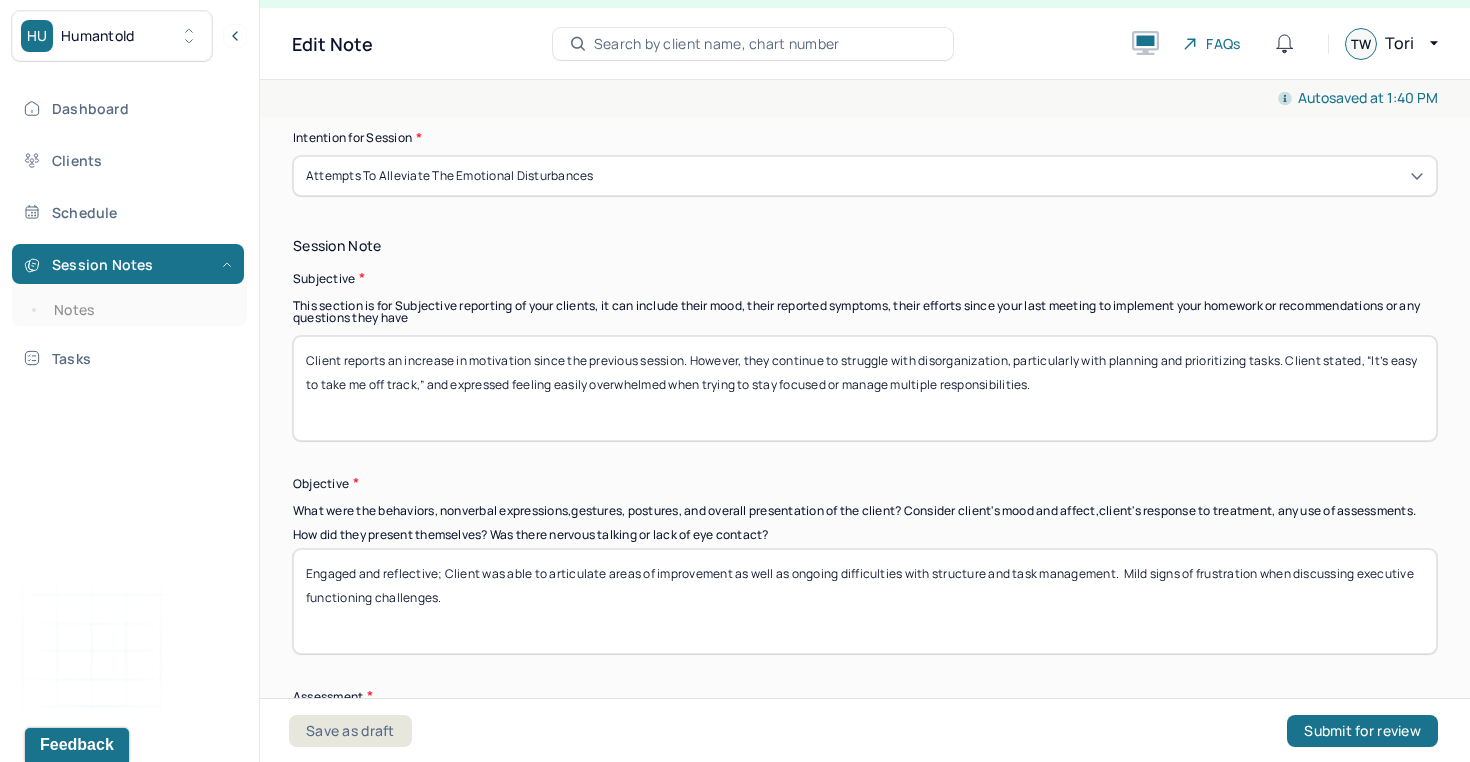 type on "TW" 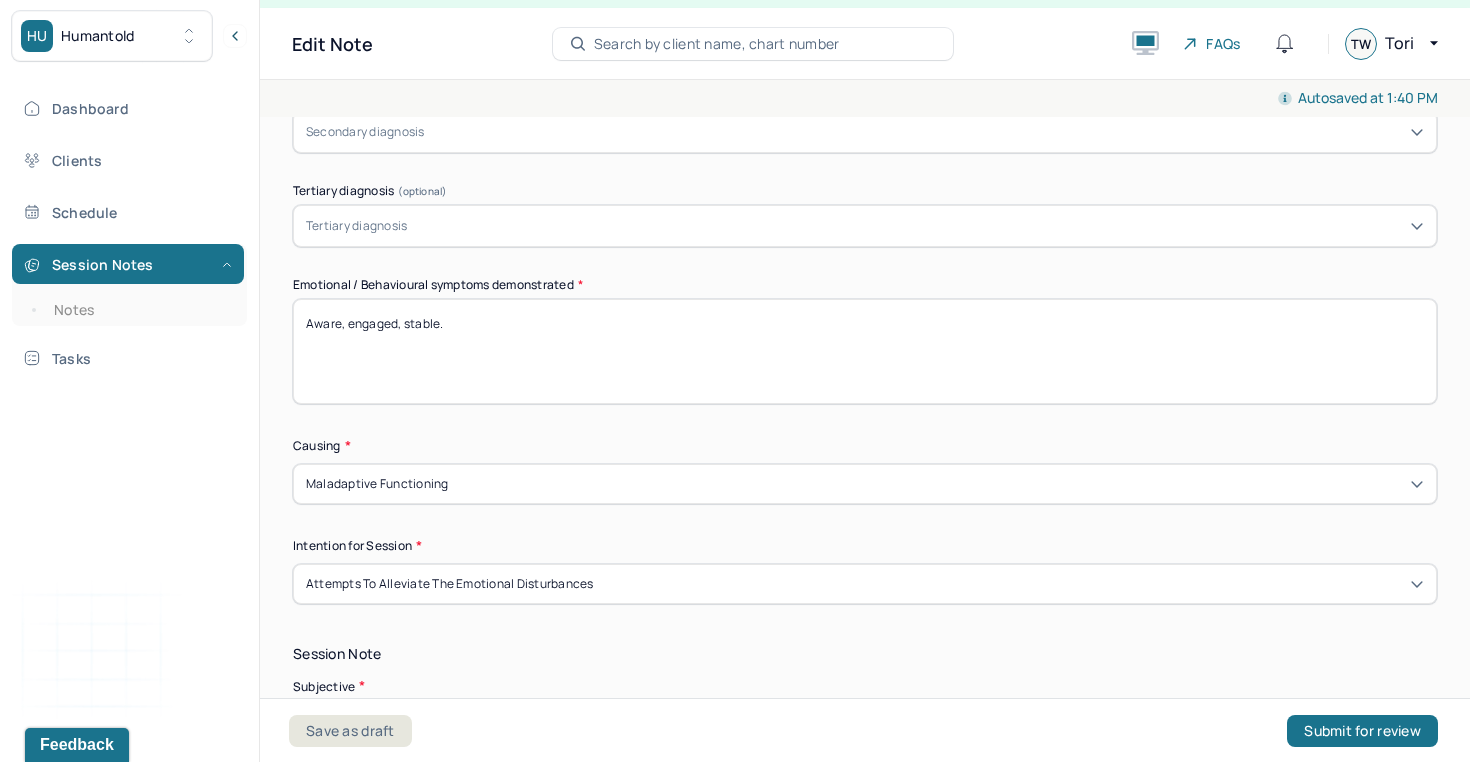 scroll, scrollTop: 879, scrollLeft: 0, axis: vertical 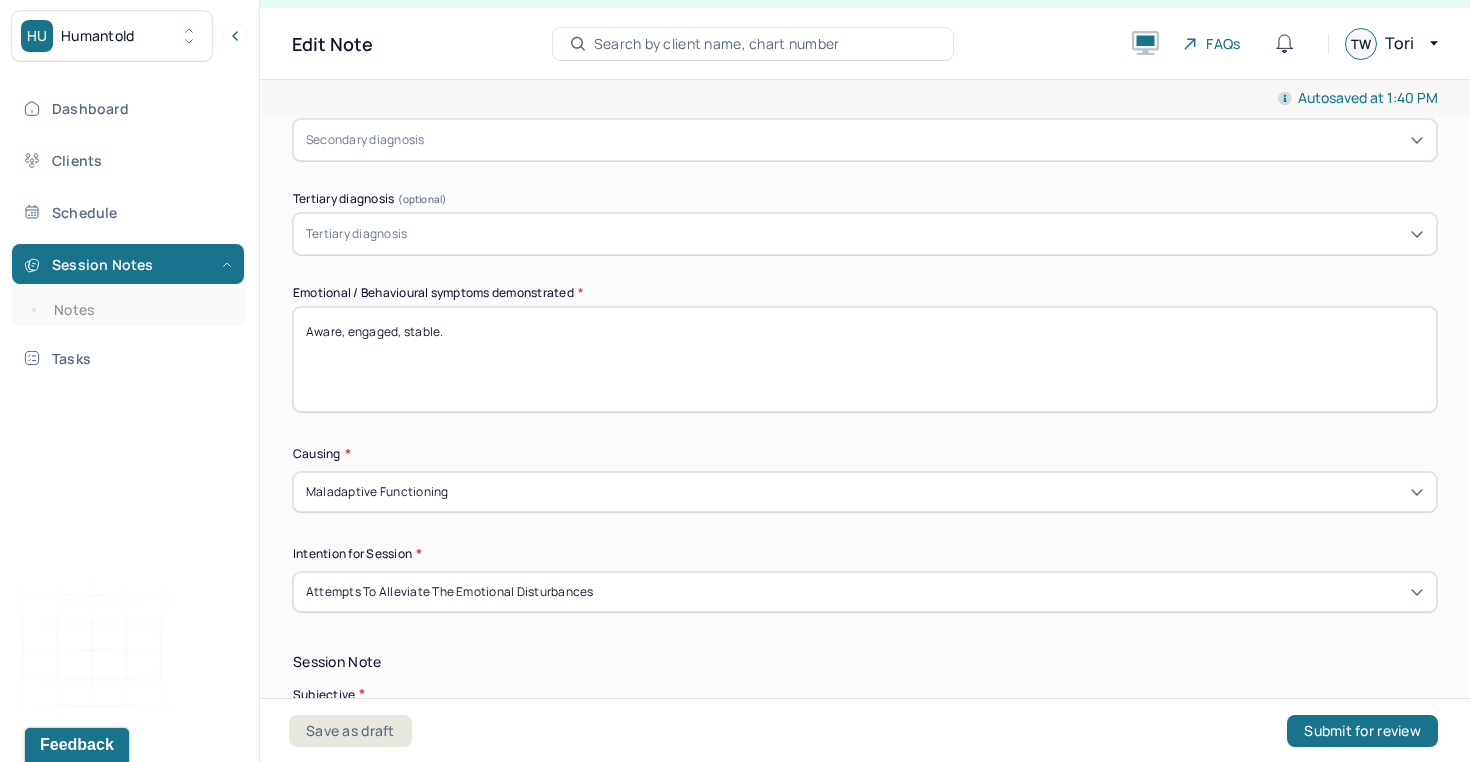 drag, startPoint x: 484, startPoint y: 332, endPoint x: 260, endPoint y: 314, distance: 224.72205 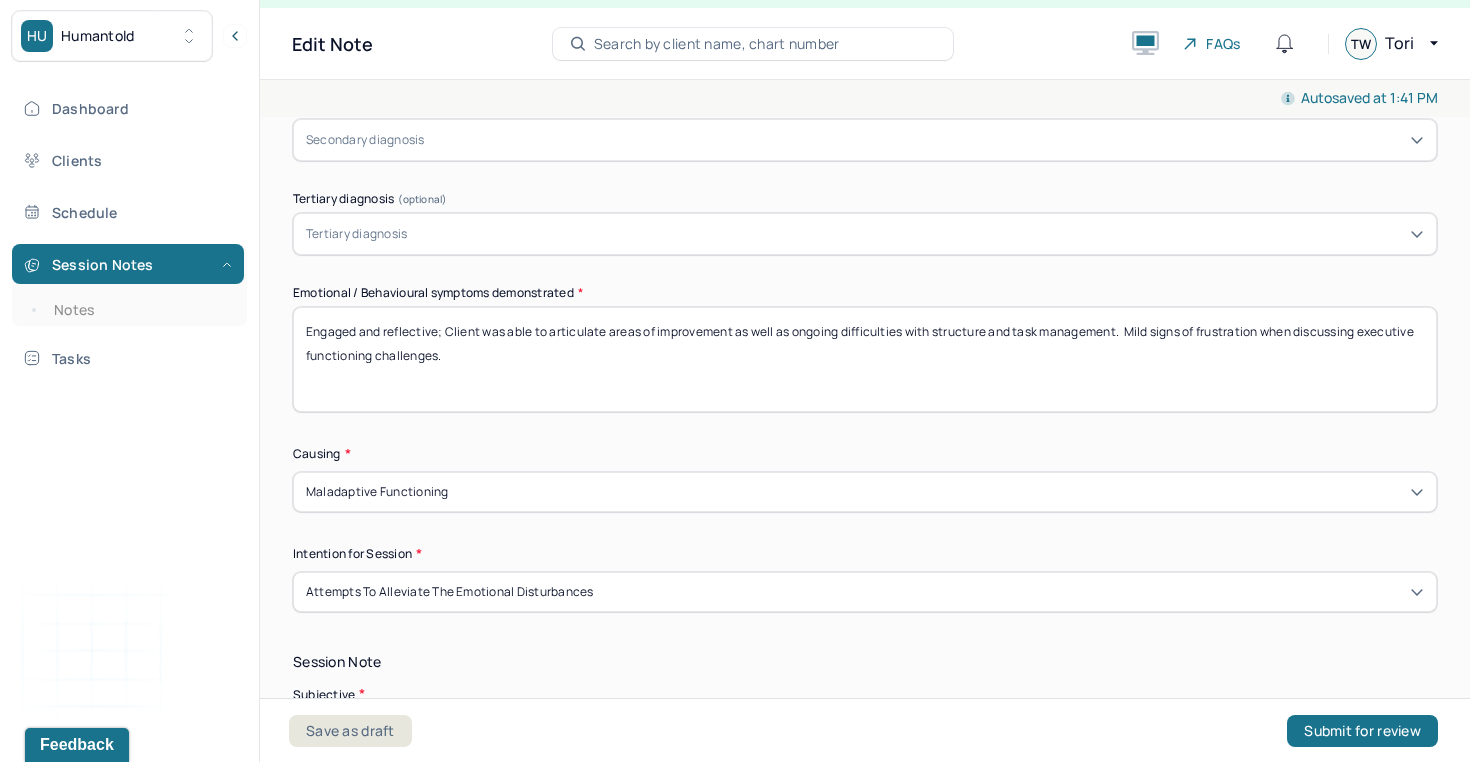 drag, startPoint x: 1123, startPoint y: 331, endPoint x: 485, endPoint y: 339, distance: 638.0502 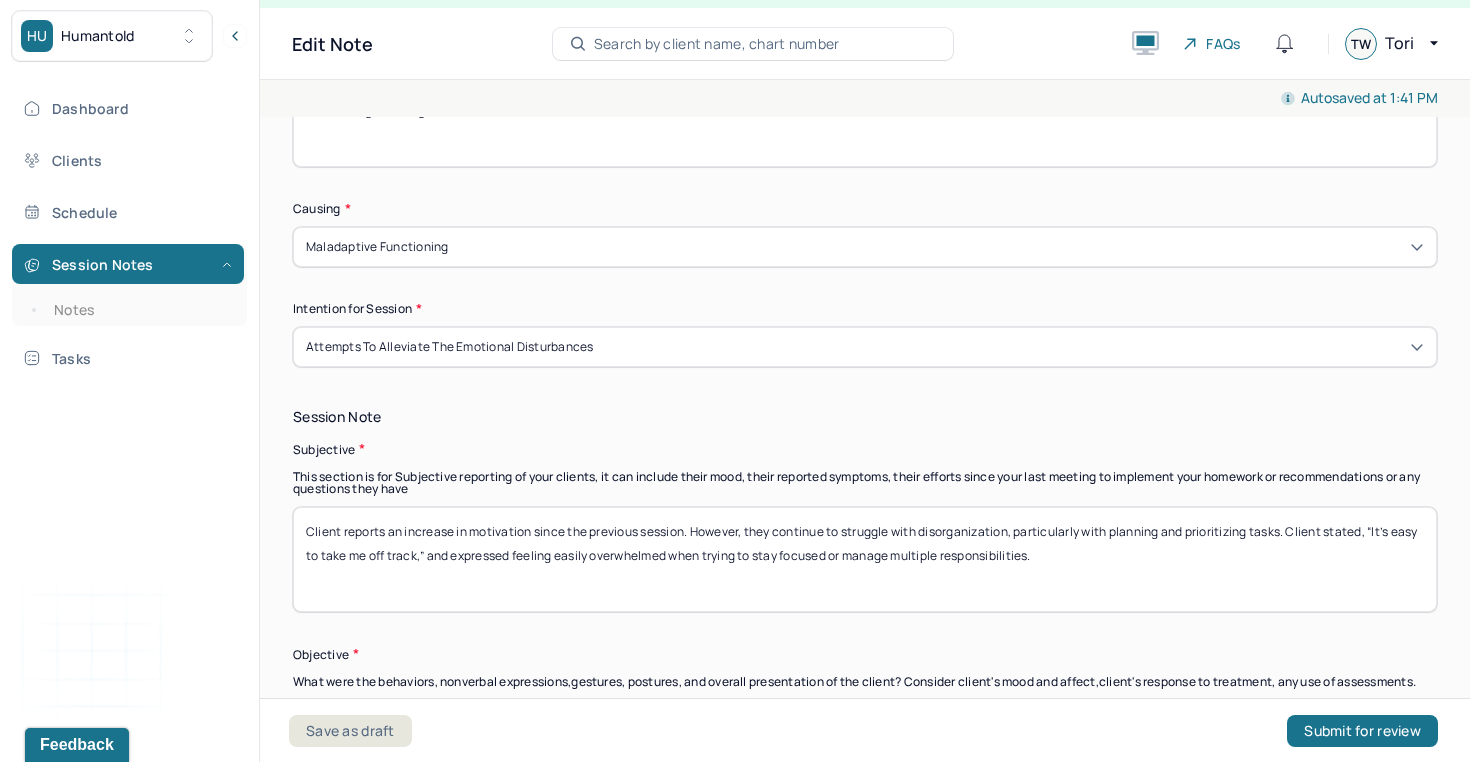 scroll, scrollTop: 1208, scrollLeft: 0, axis: vertical 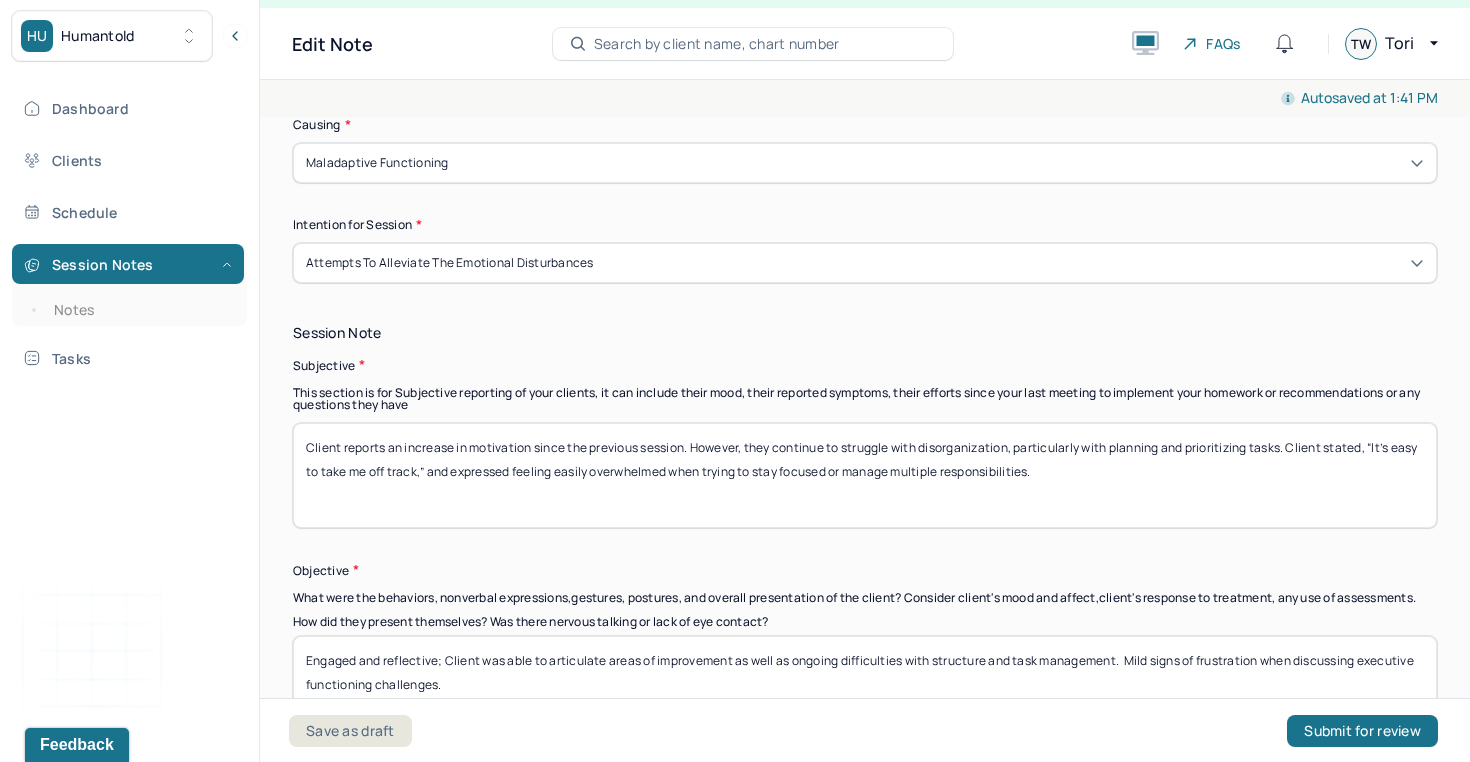 click on "Attempts to alleviate the emotional disturbances" at bounding box center (865, 263) 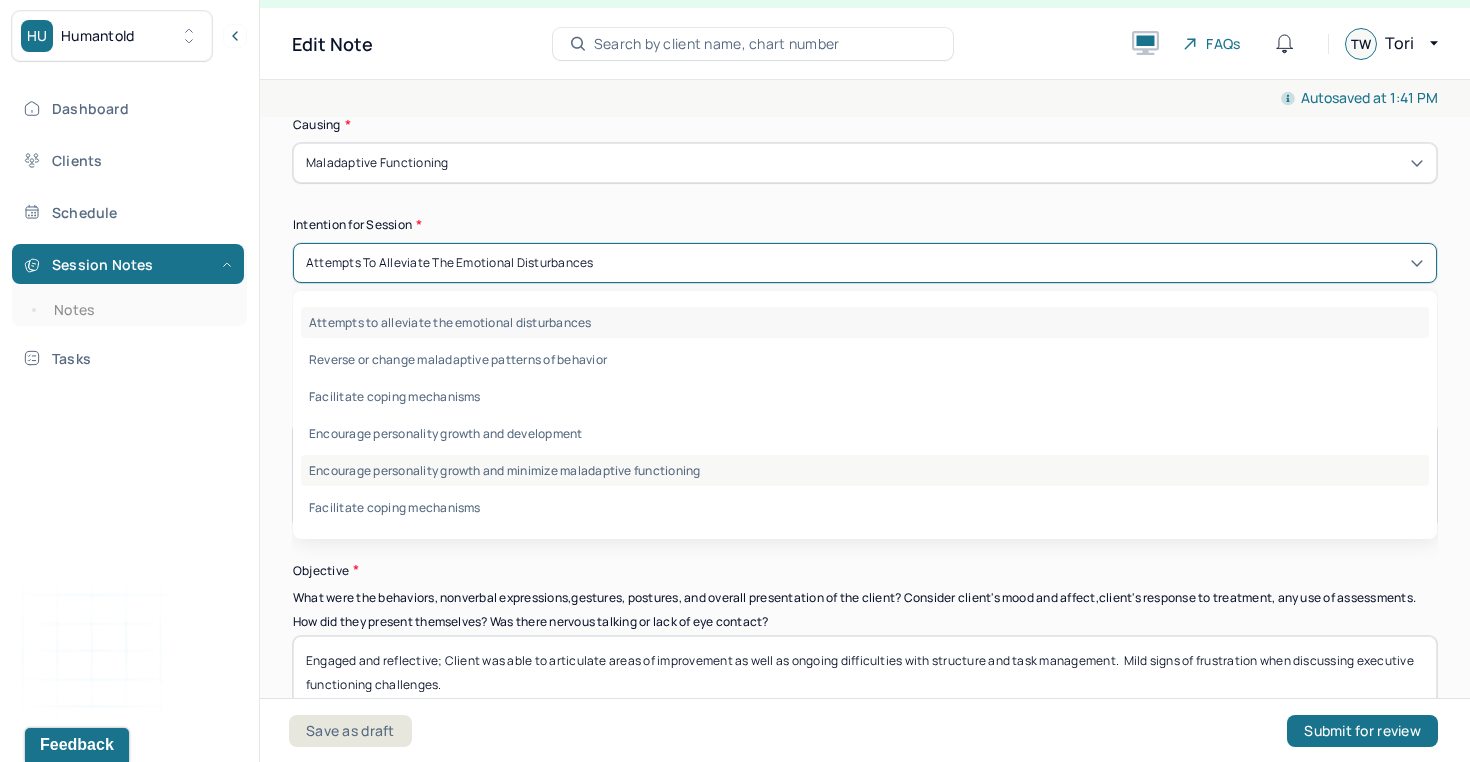 click on "Encourage personality growth and minimize maladaptive functioning" at bounding box center (865, 470) 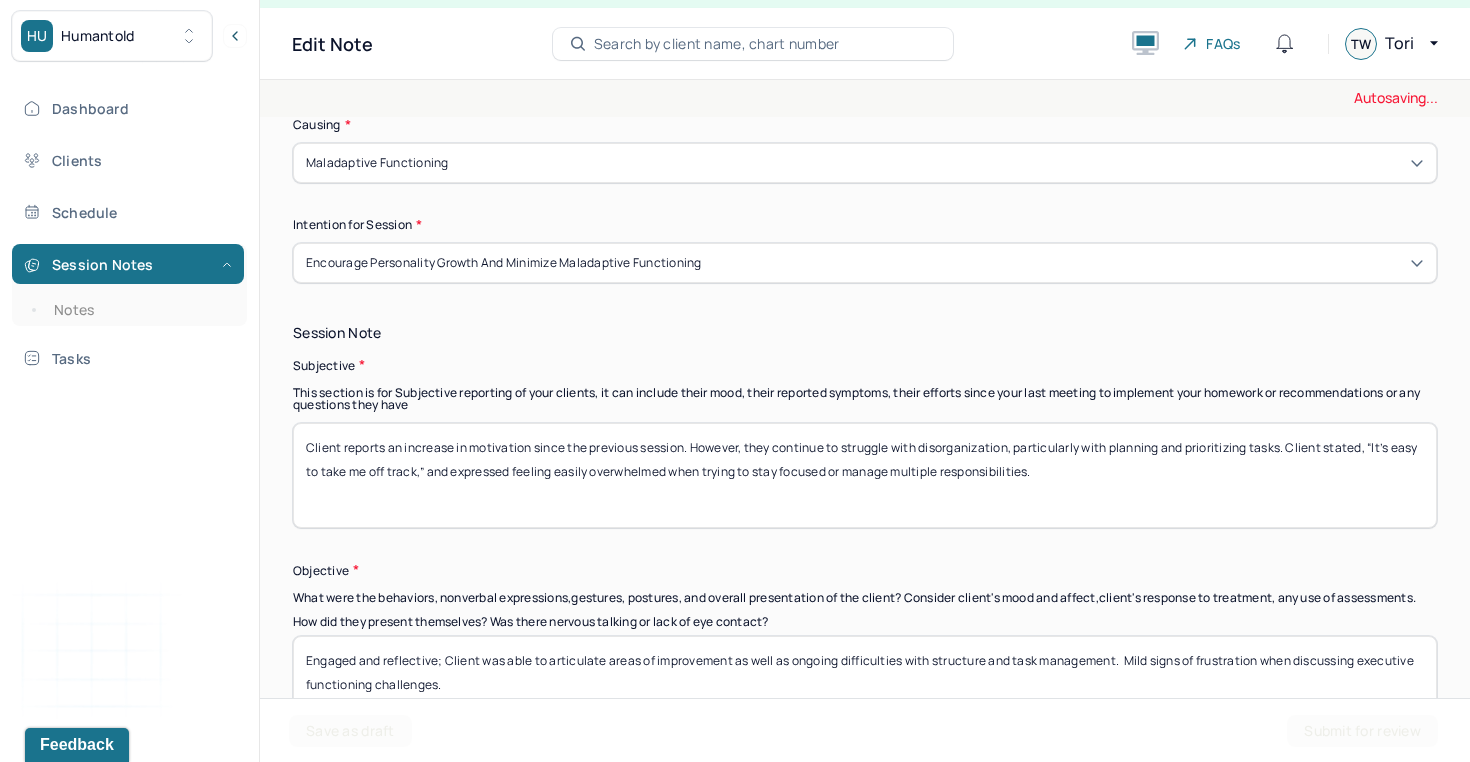 click on "Subjective" at bounding box center [865, 365] 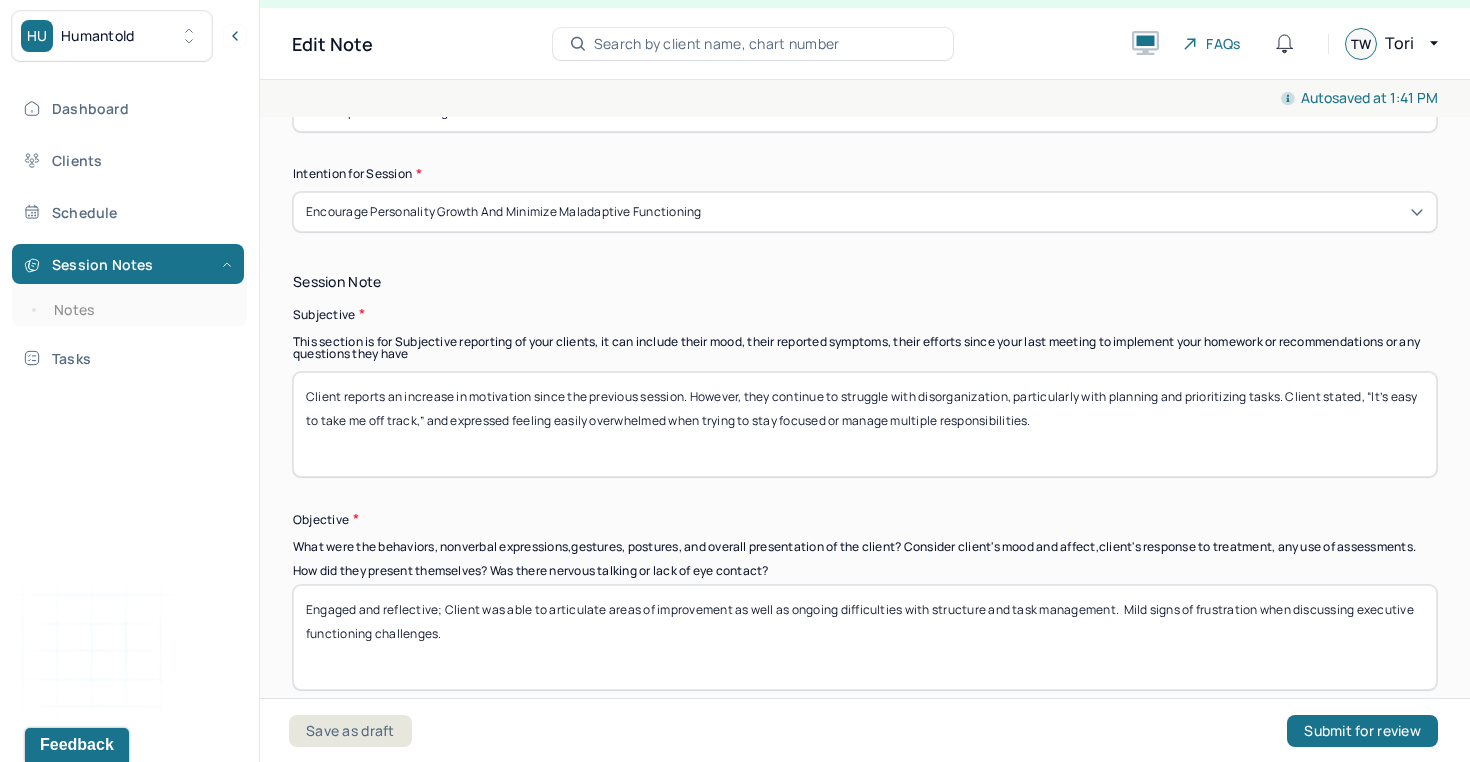 scroll, scrollTop: 1239, scrollLeft: 0, axis: vertical 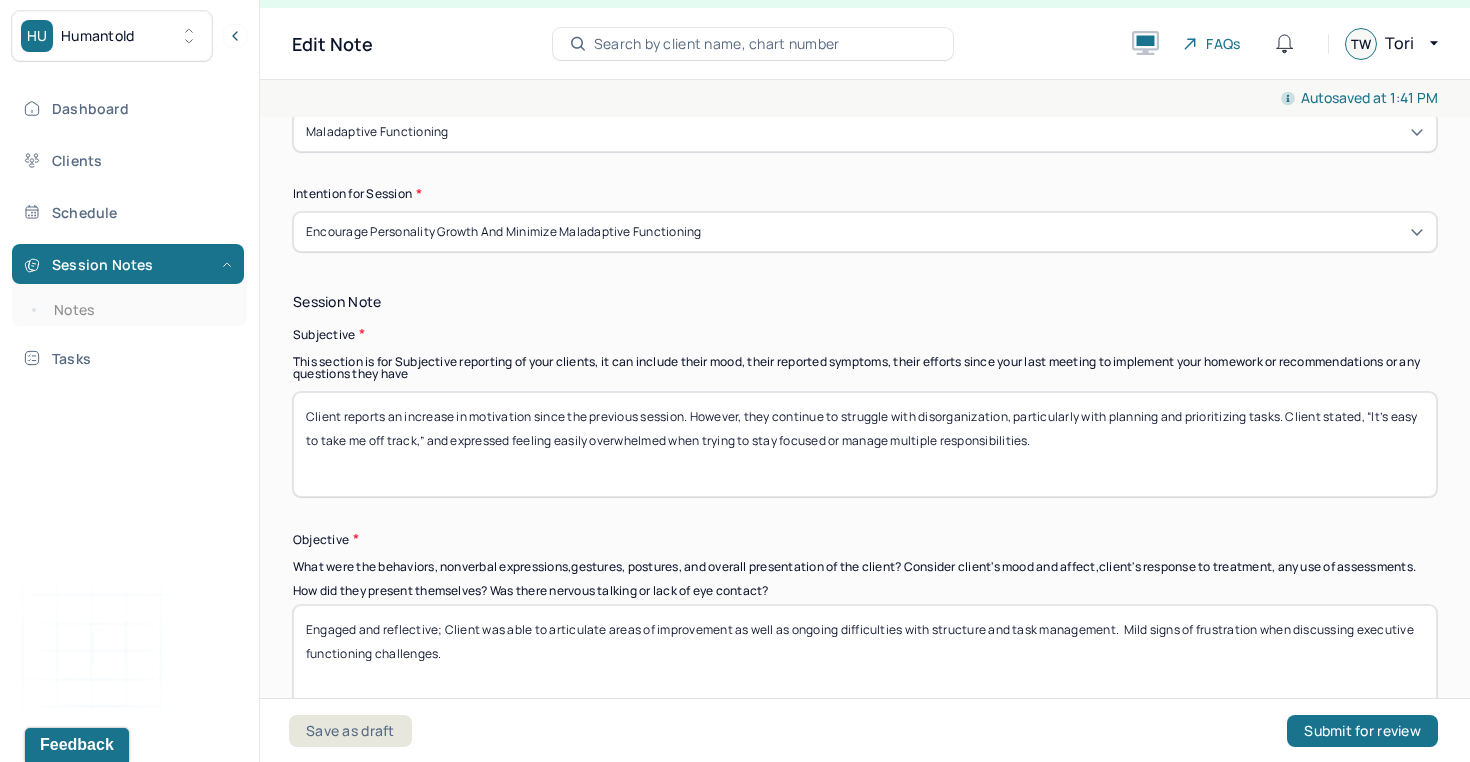 click on "Encourage personality growth and minimize maladaptive functioning" at bounding box center (504, 232) 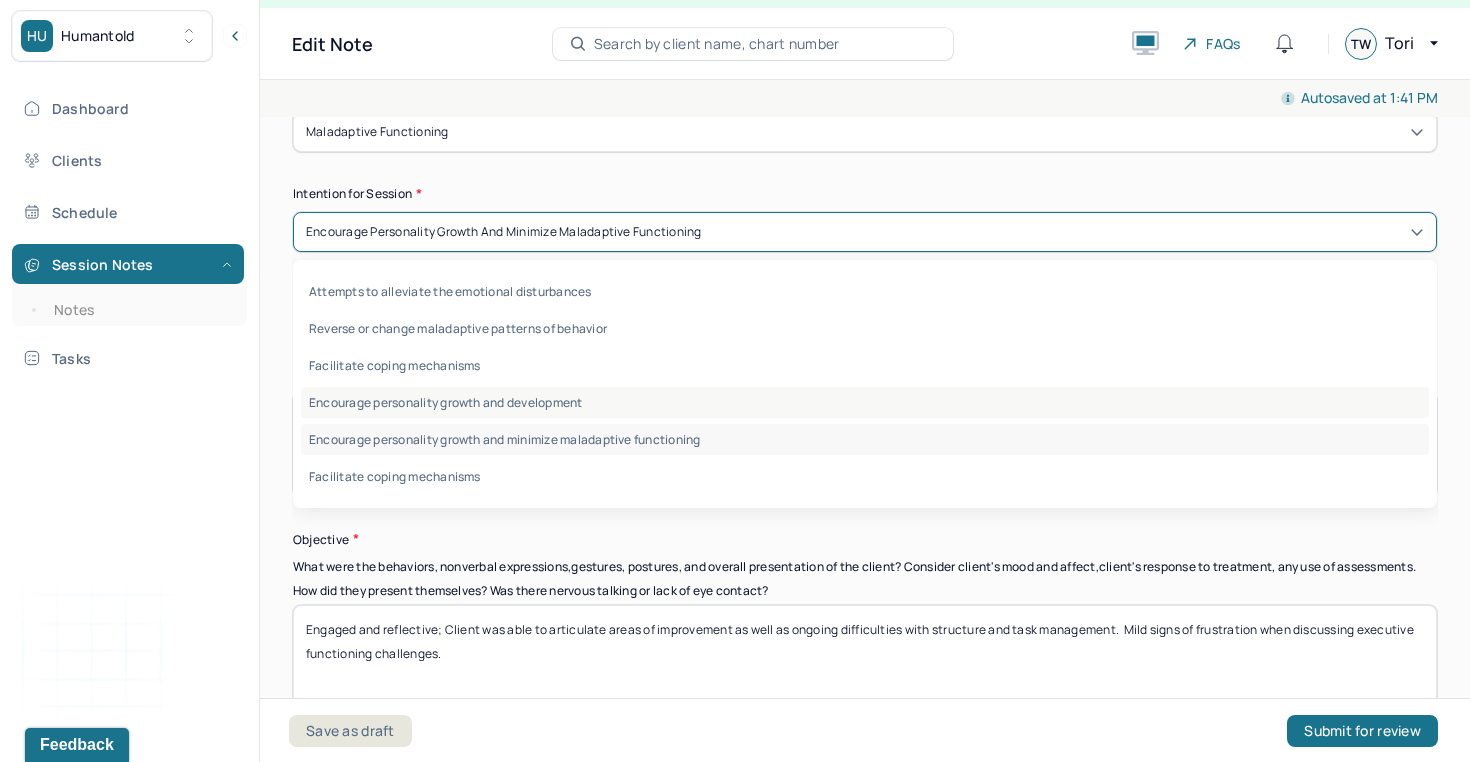 click on "Encourage personality growth and development" at bounding box center [865, 402] 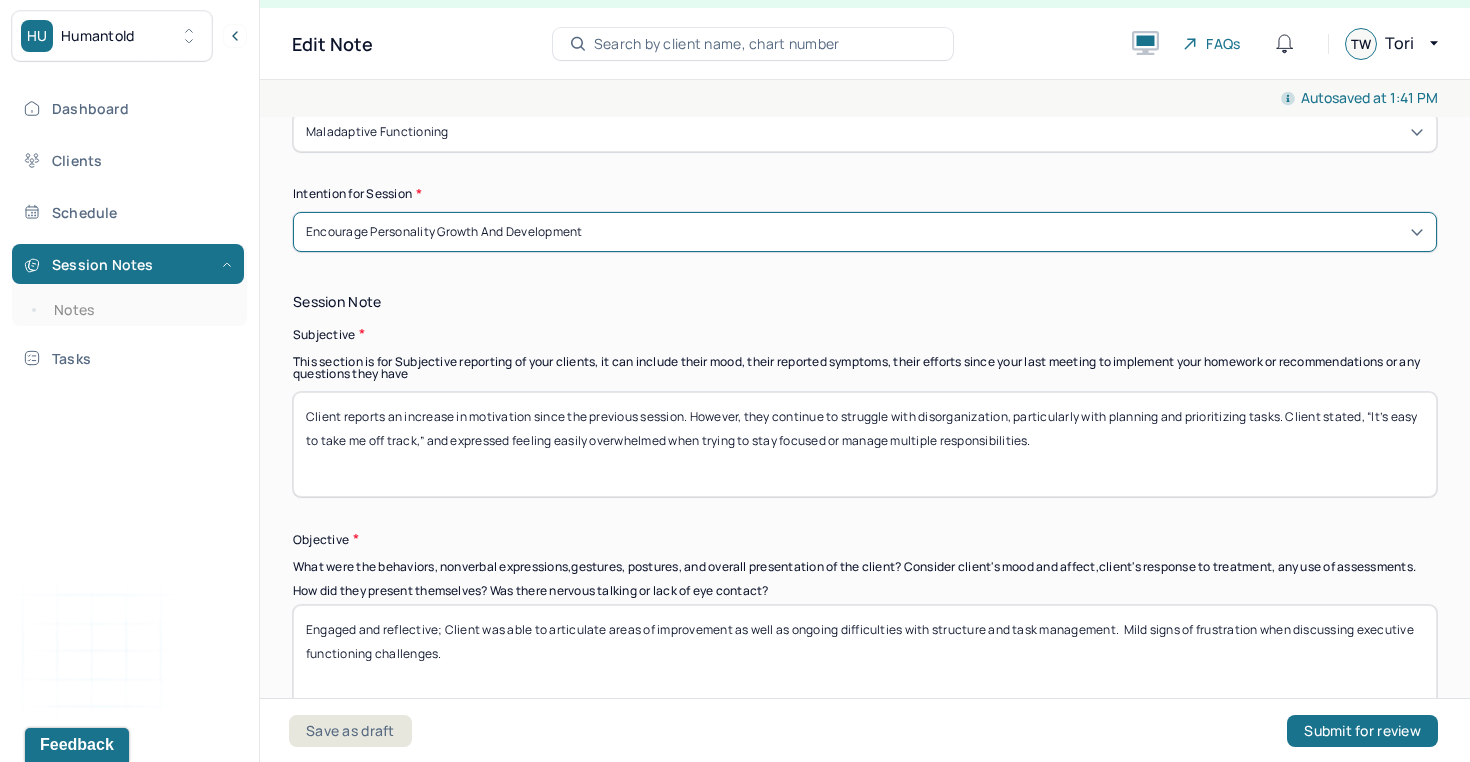 click on "Session Note" at bounding box center [865, 302] 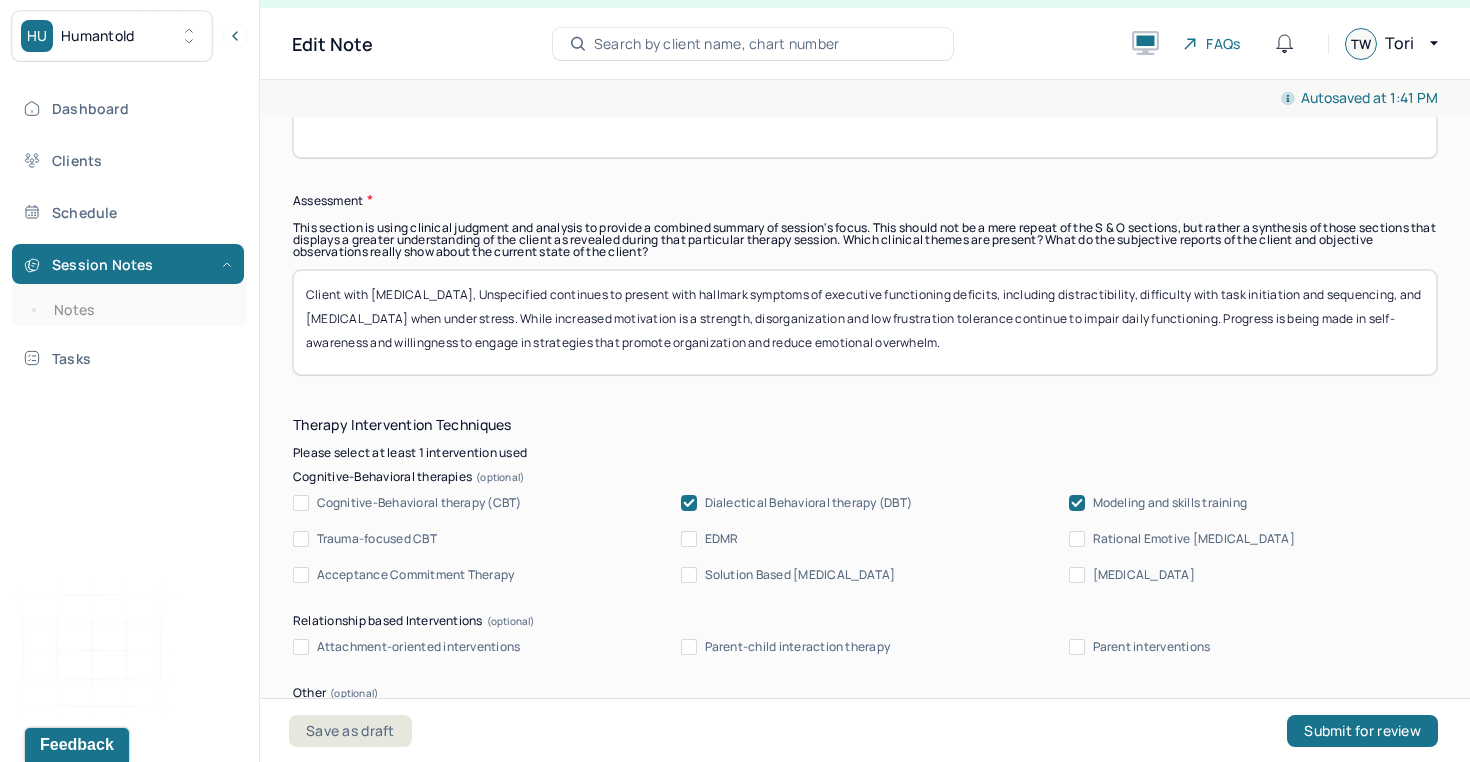 scroll, scrollTop: 1798, scrollLeft: 0, axis: vertical 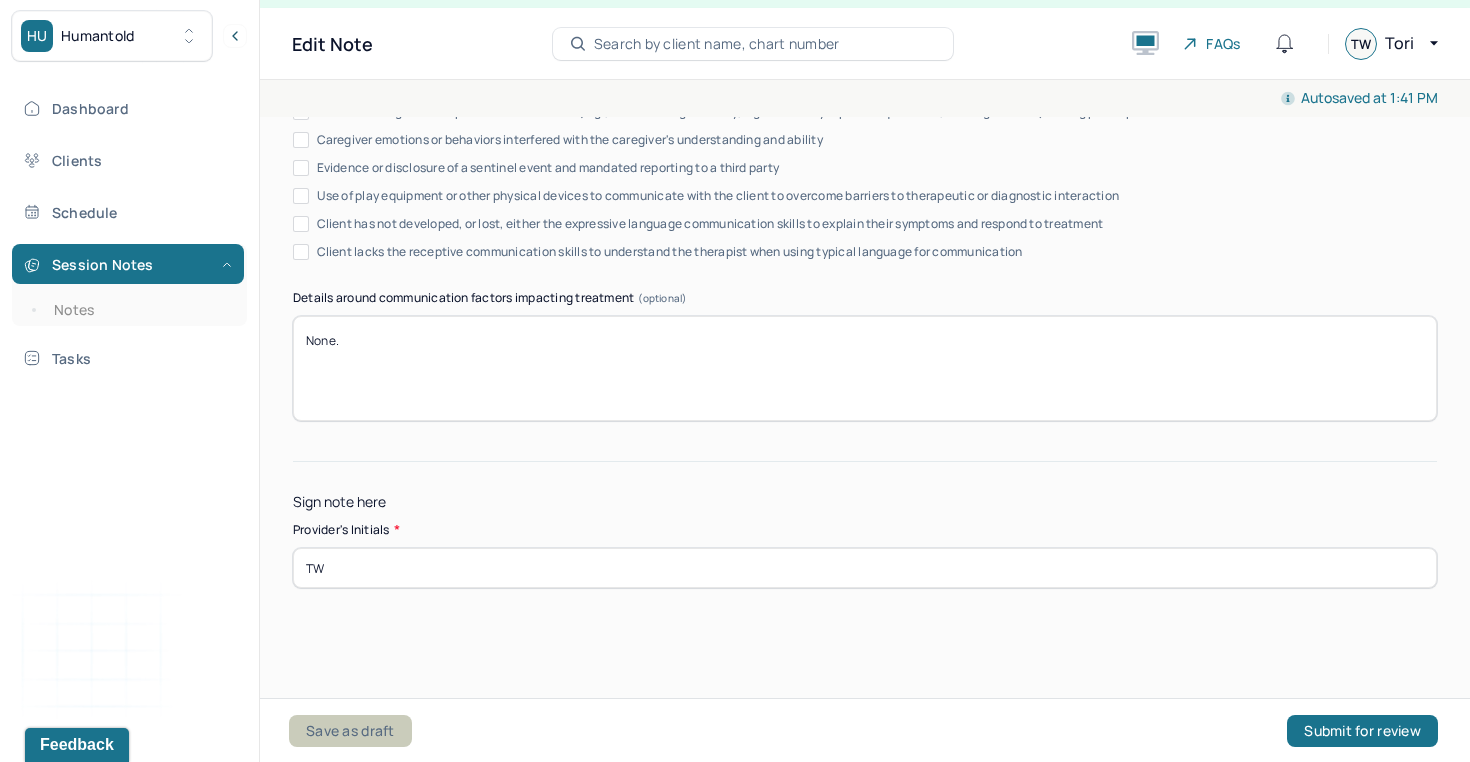 click on "Save as draft" at bounding box center [350, 731] 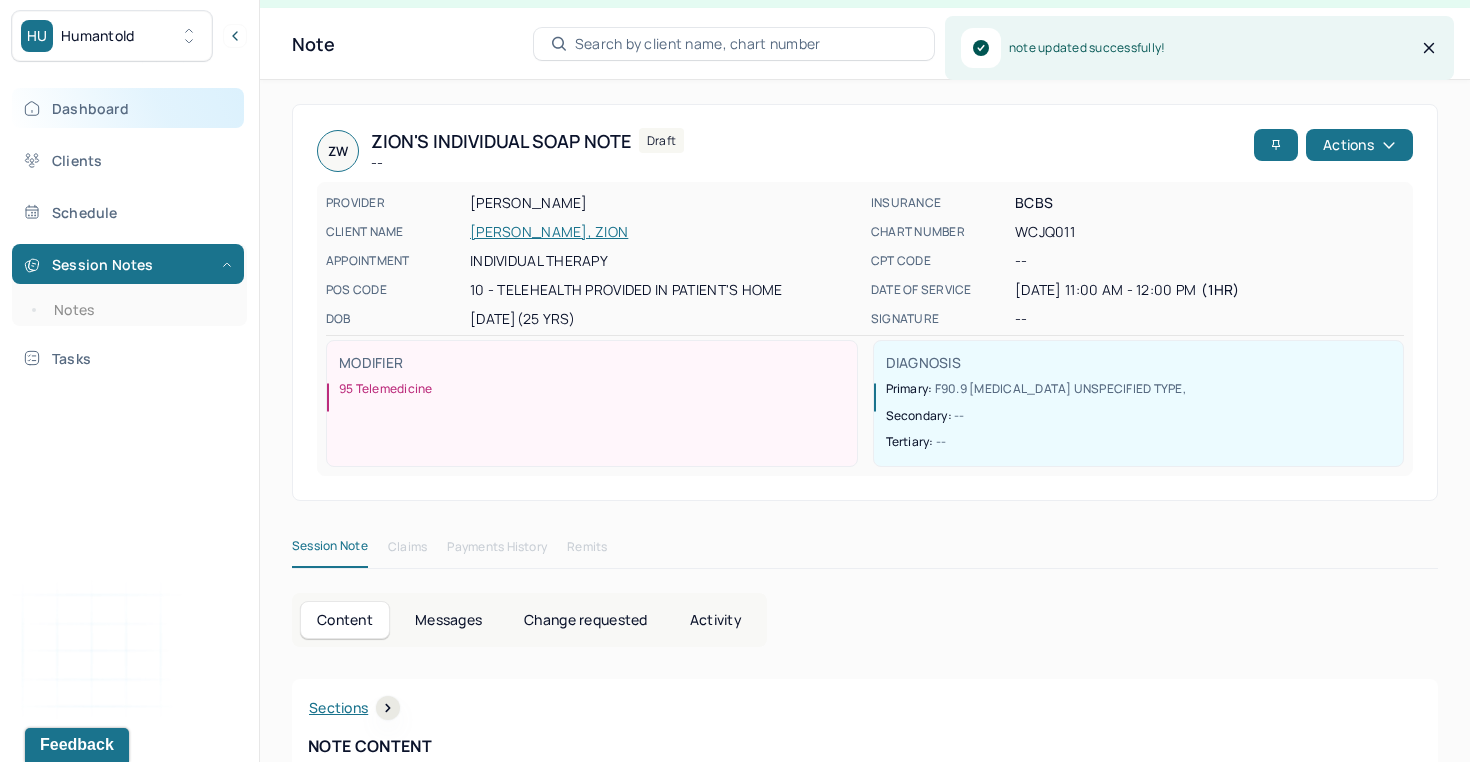 click on "Dashboard" at bounding box center (128, 108) 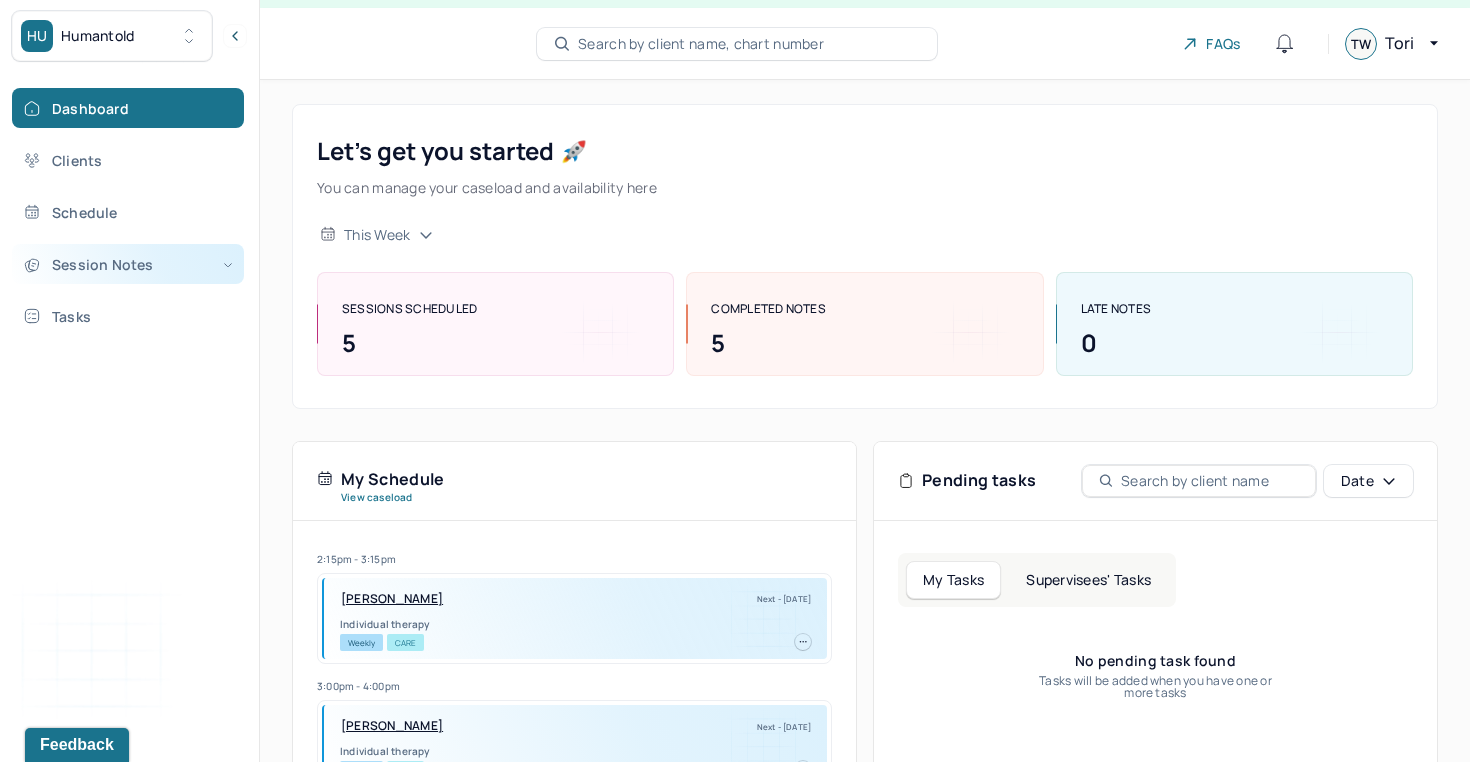 click on "Session Notes" at bounding box center (128, 264) 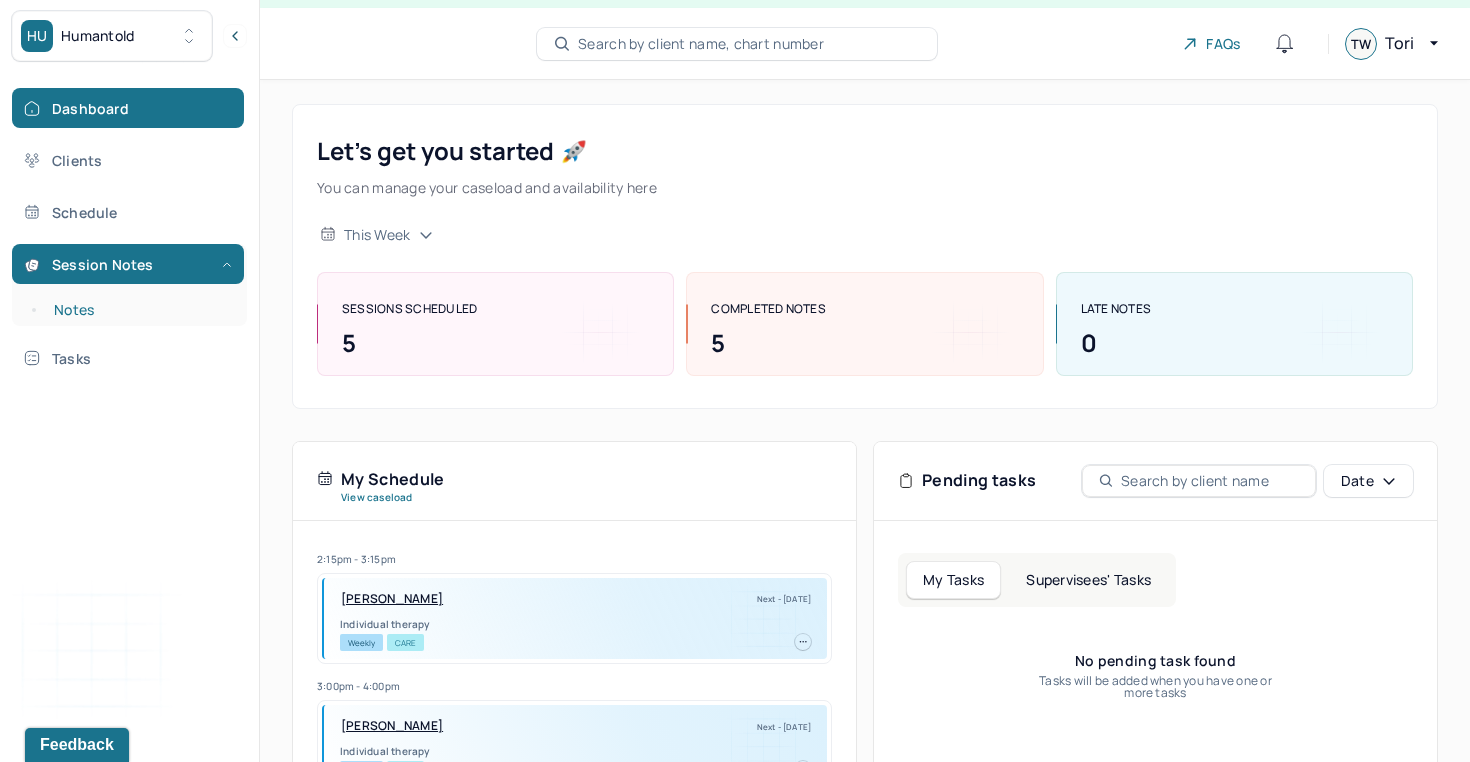 click on "Notes" at bounding box center [139, 310] 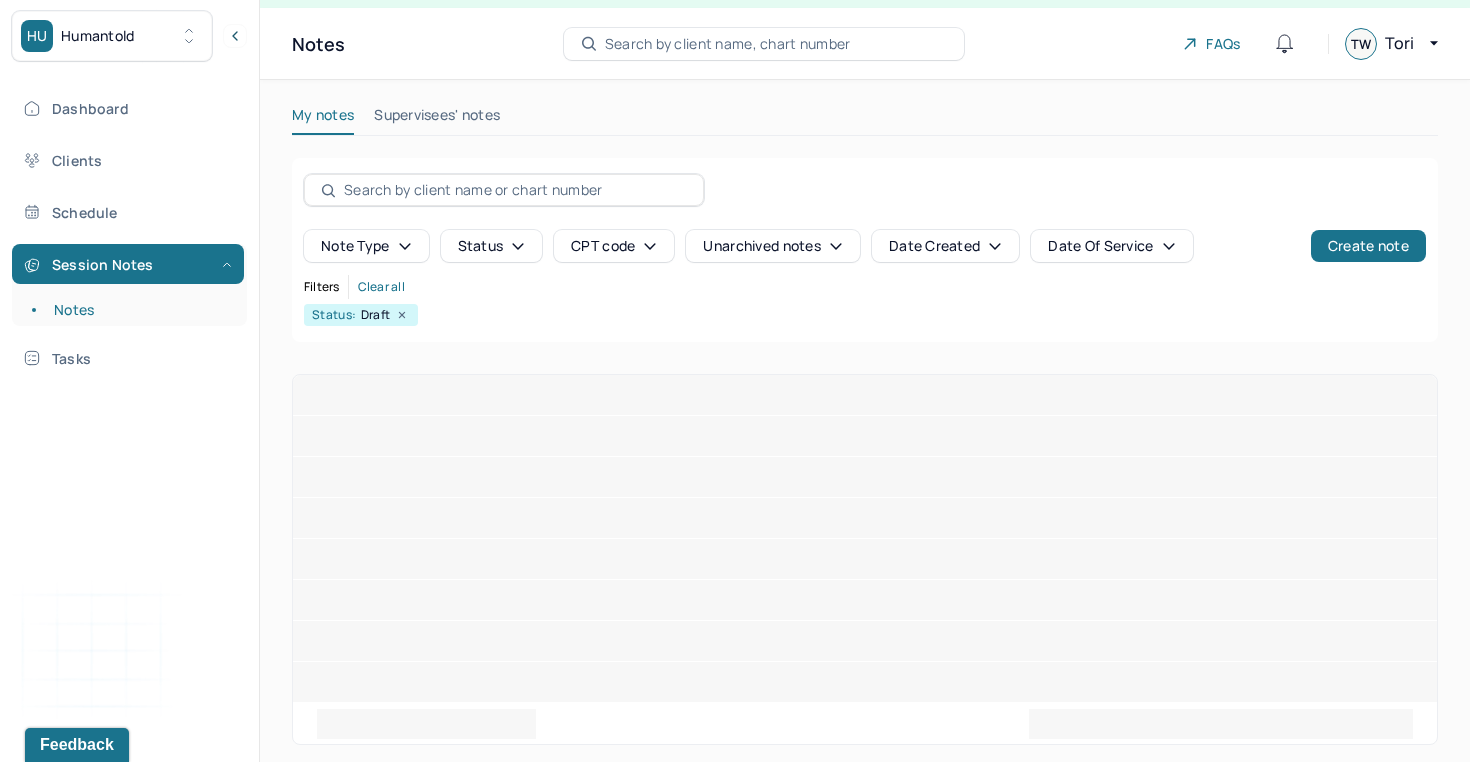 scroll, scrollTop: 0, scrollLeft: 0, axis: both 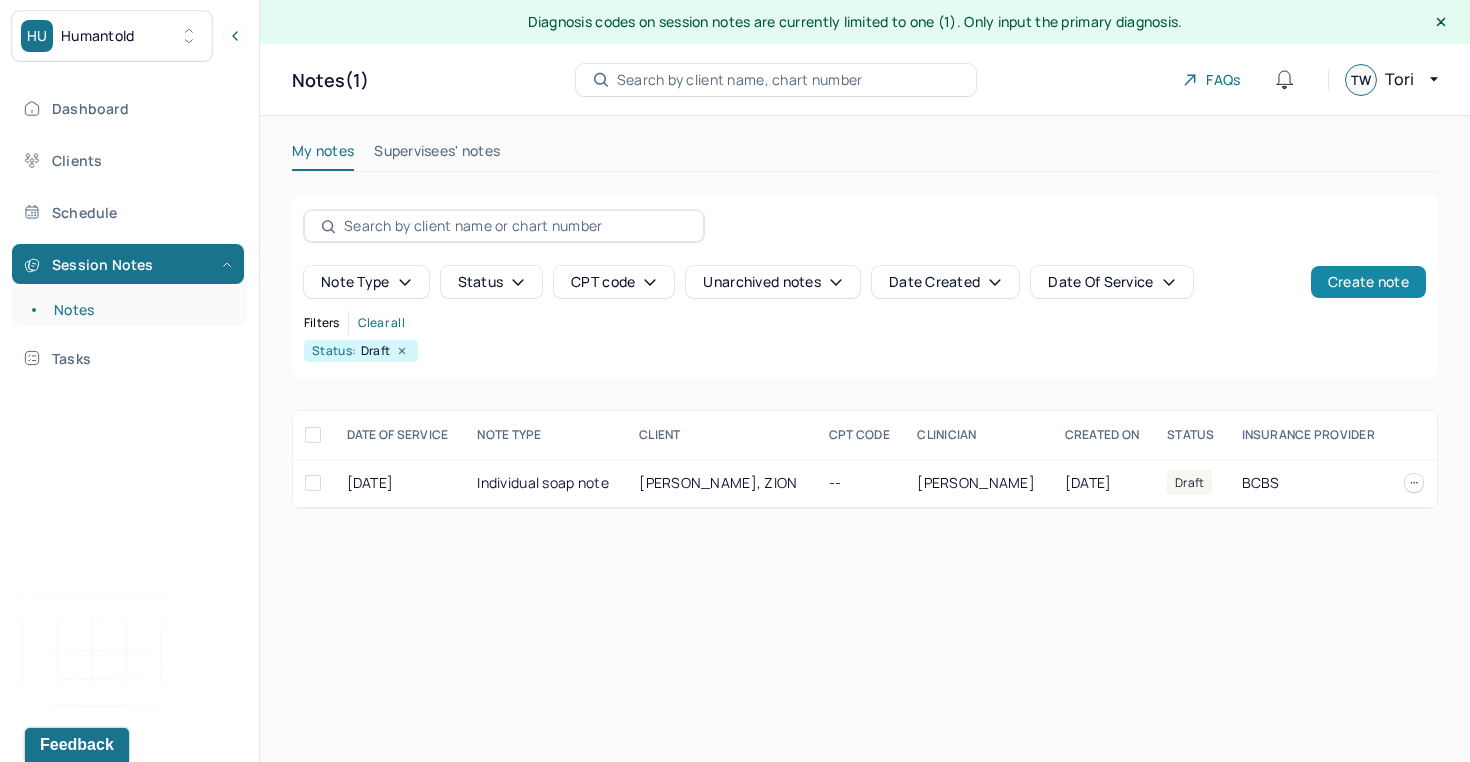 click on "Create note" at bounding box center (1368, 282) 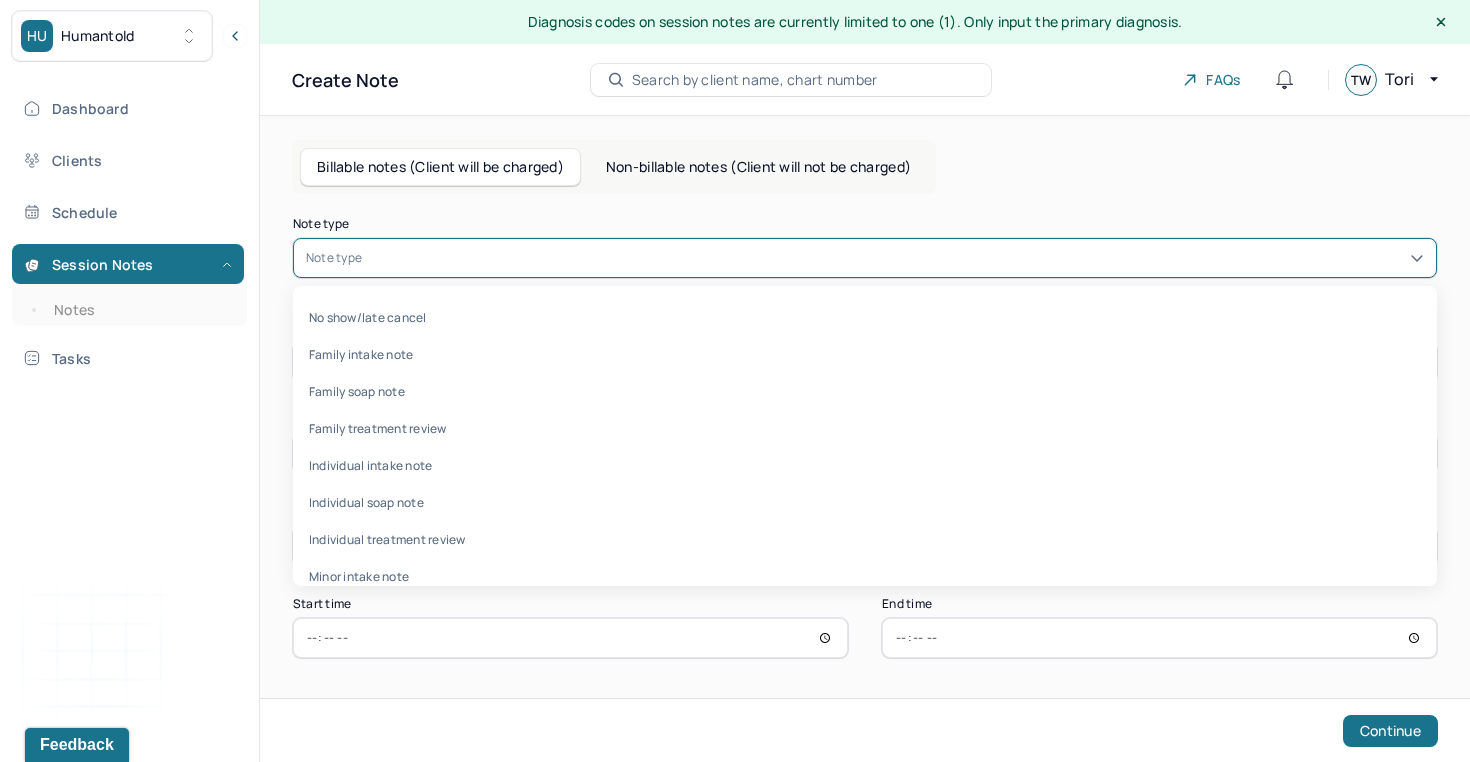 click at bounding box center [895, 258] 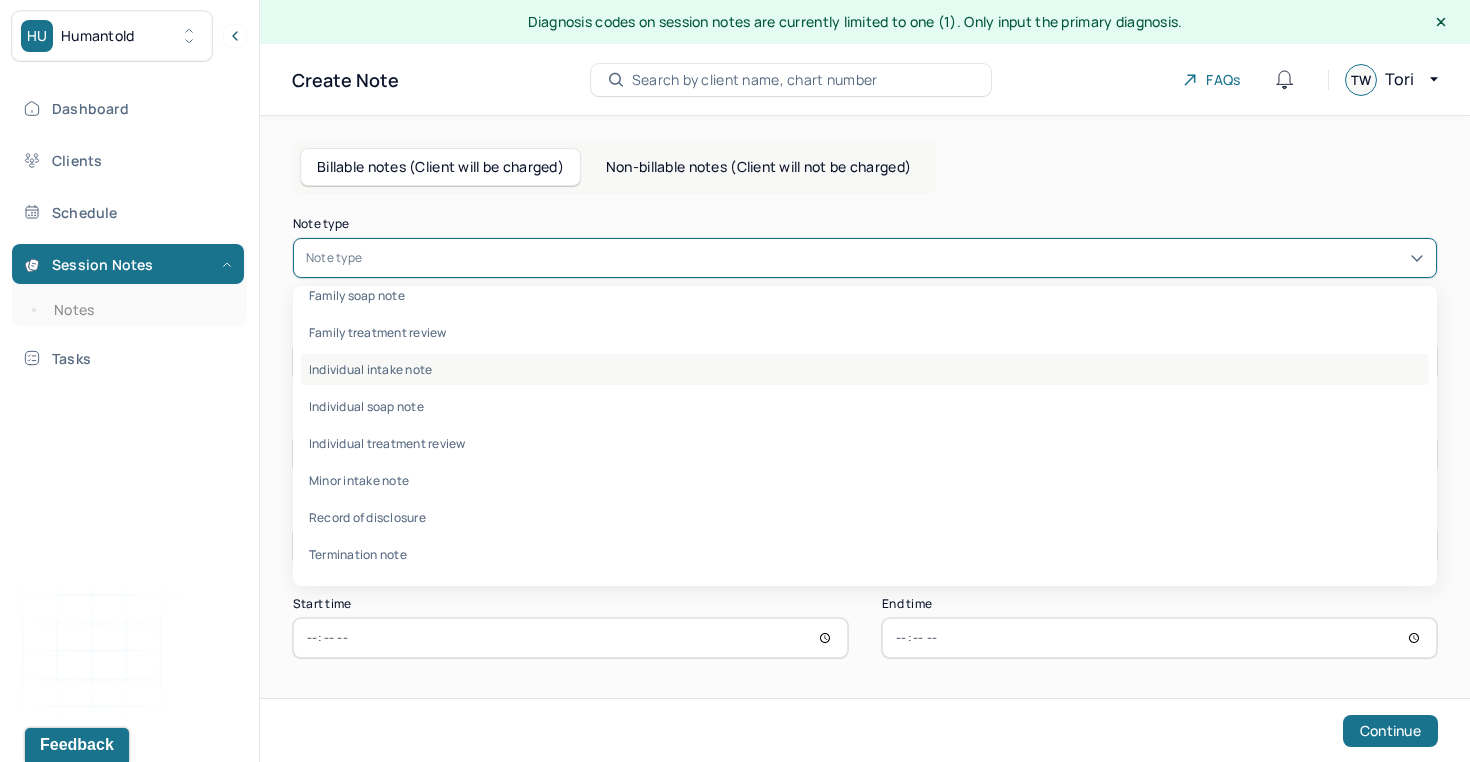 scroll, scrollTop: 0, scrollLeft: 0, axis: both 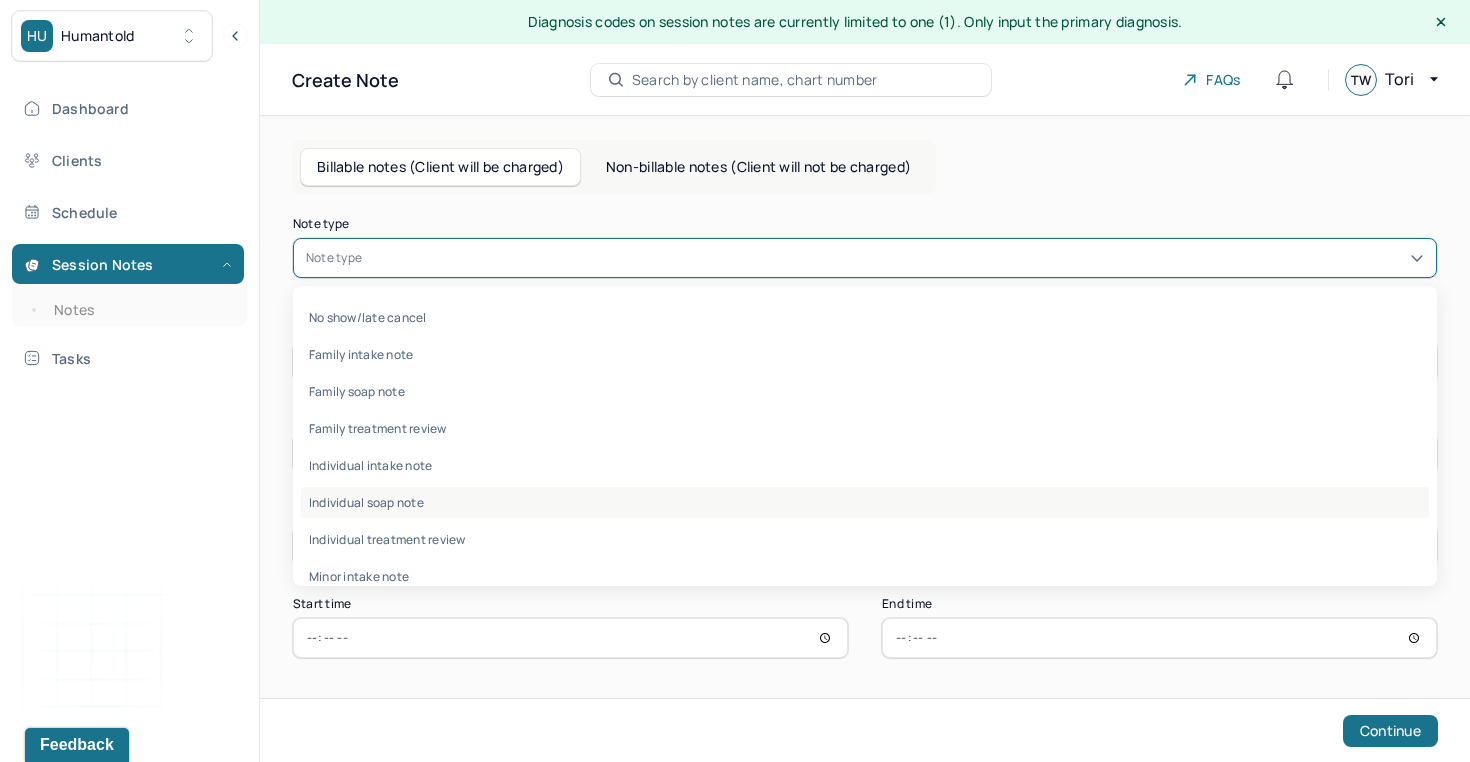 click on "Individual soap note" at bounding box center (865, 502) 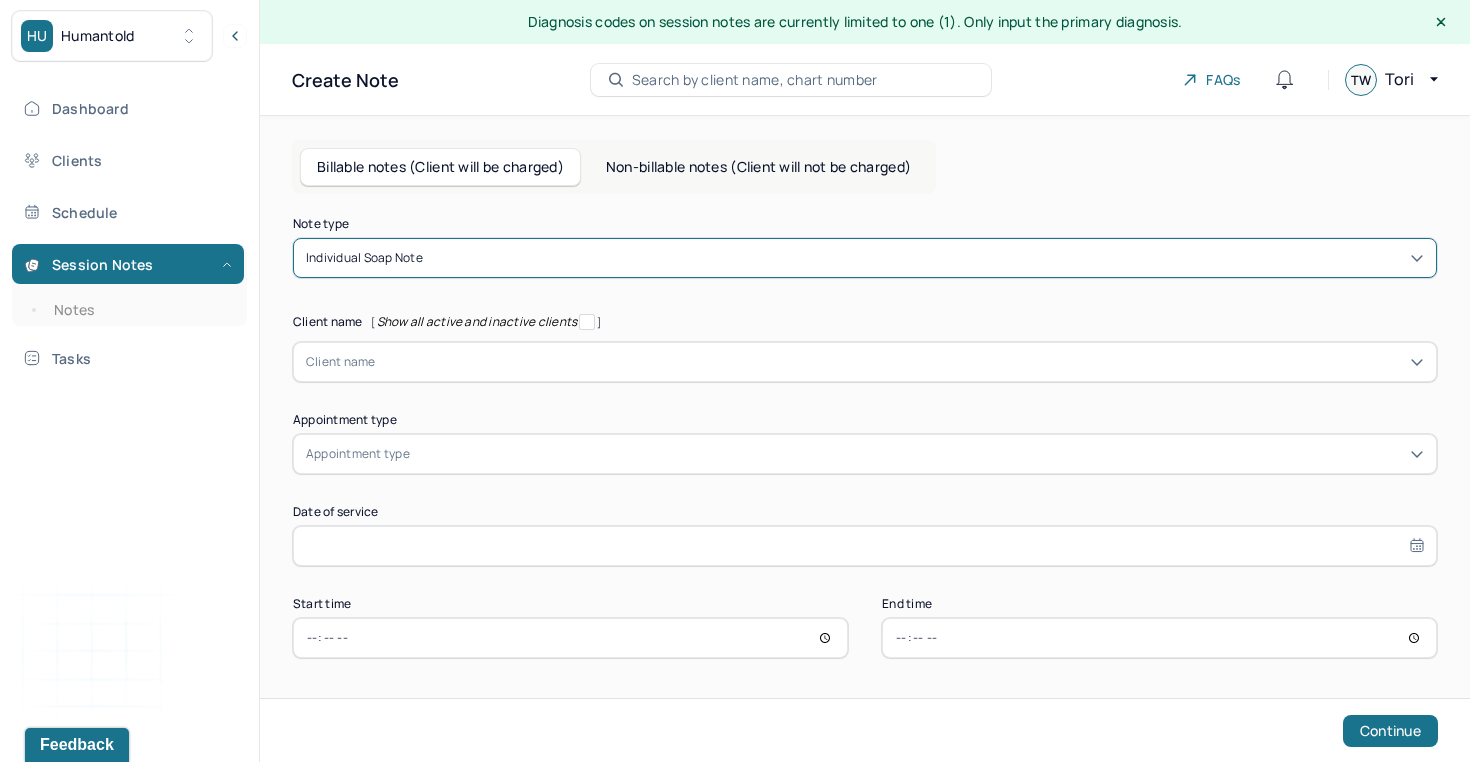 click at bounding box center [900, 362] 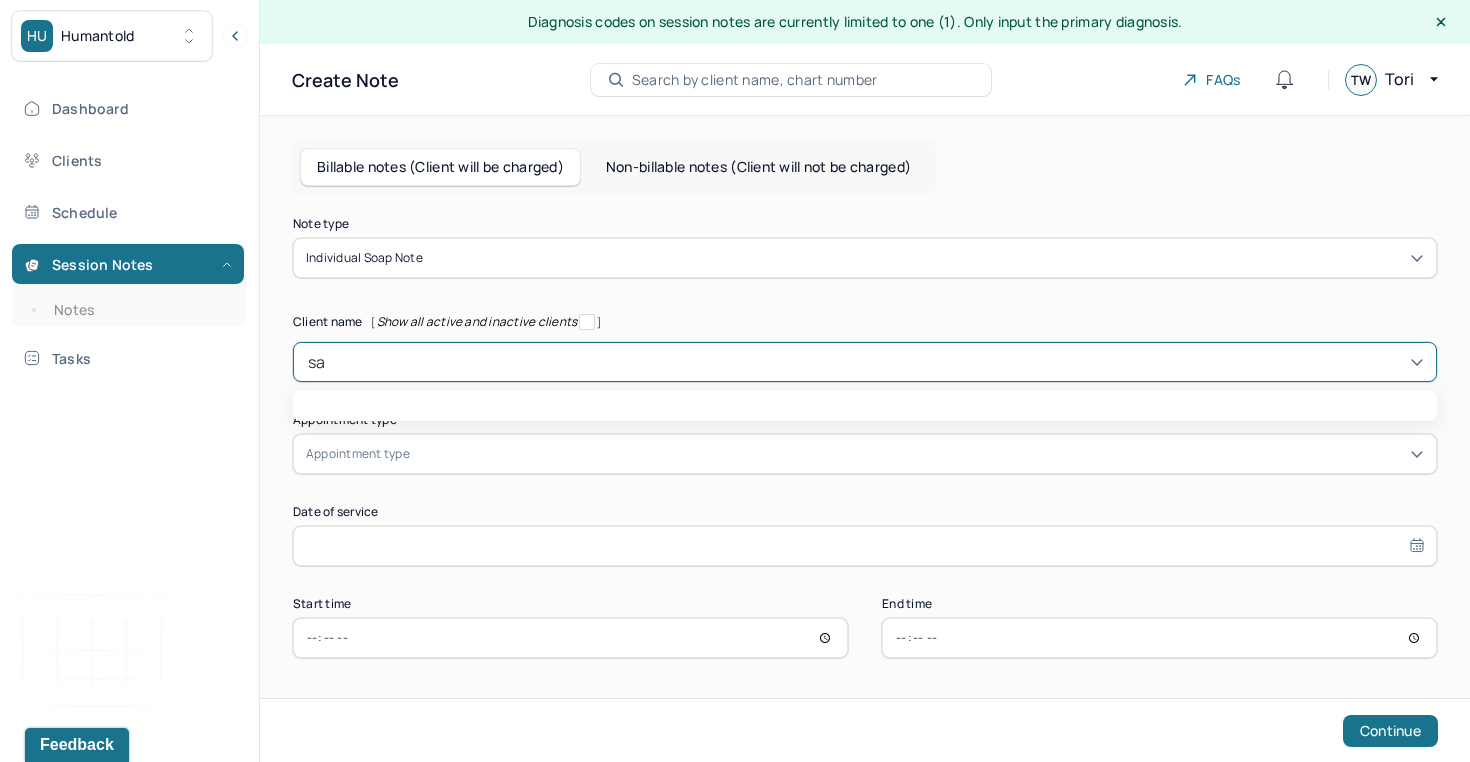 type on "san" 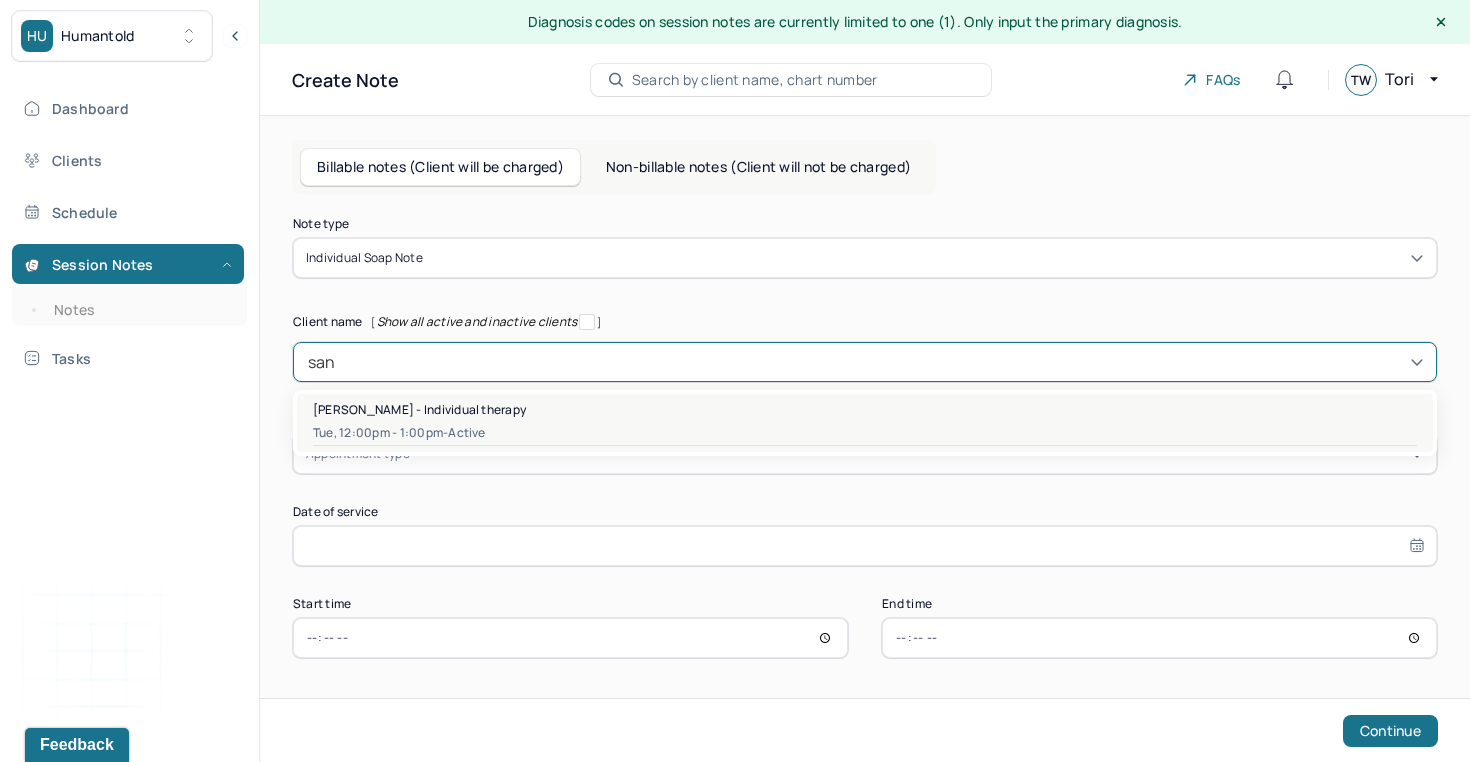 click on "Tue, 12:00pm - 1:00pm  -  active" at bounding box center [865, 433] 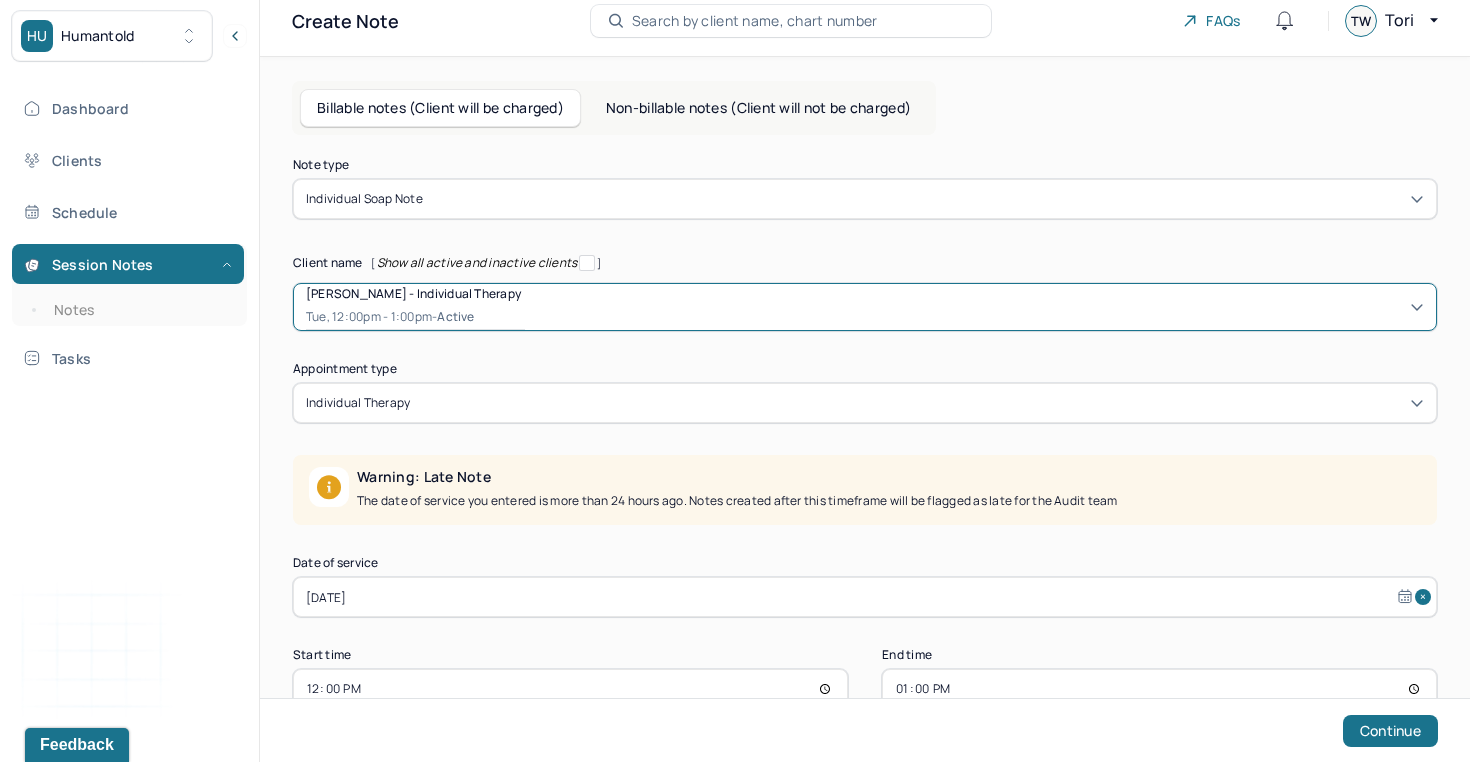 scroll, scrollTop: 66, scrollLeft: 0, axis: vertical 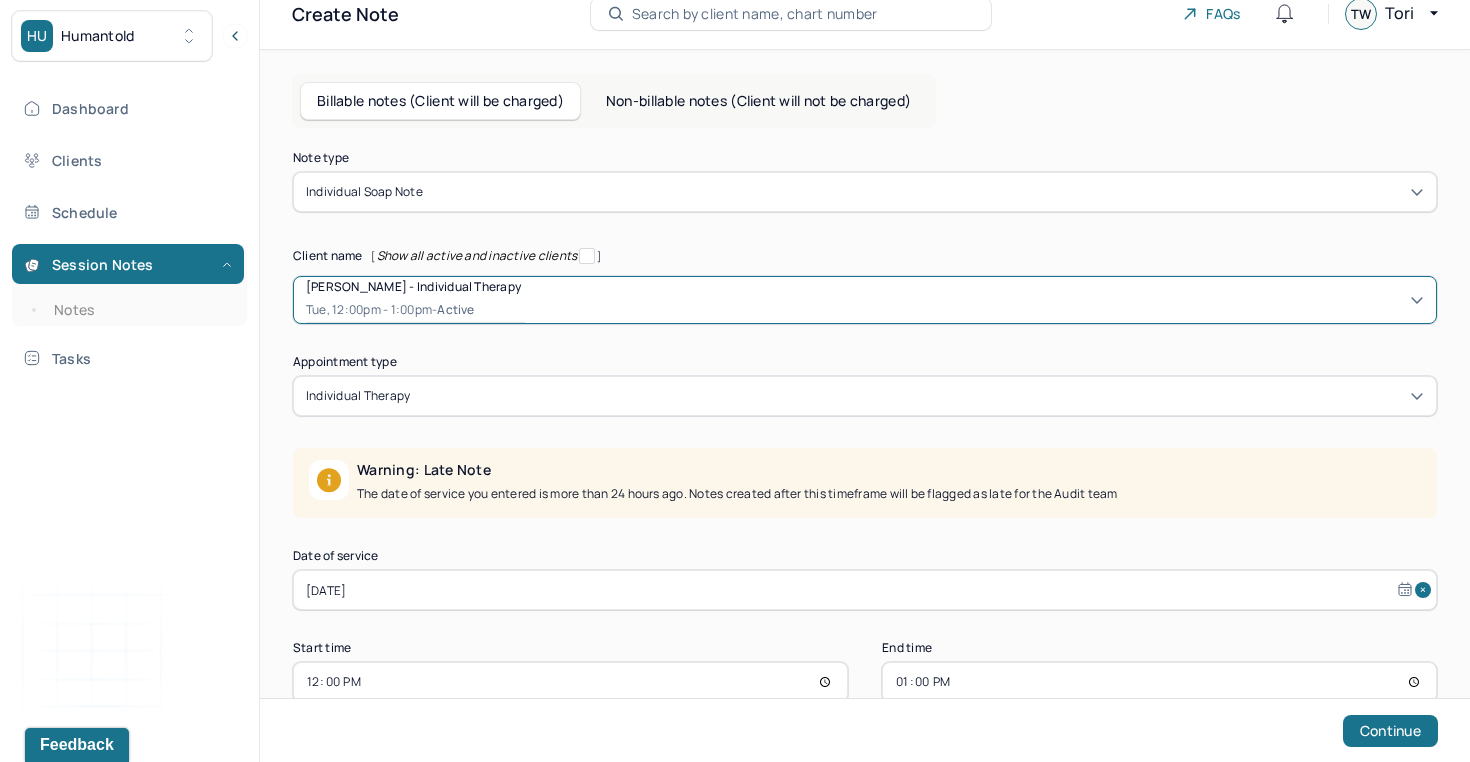 select on "6" 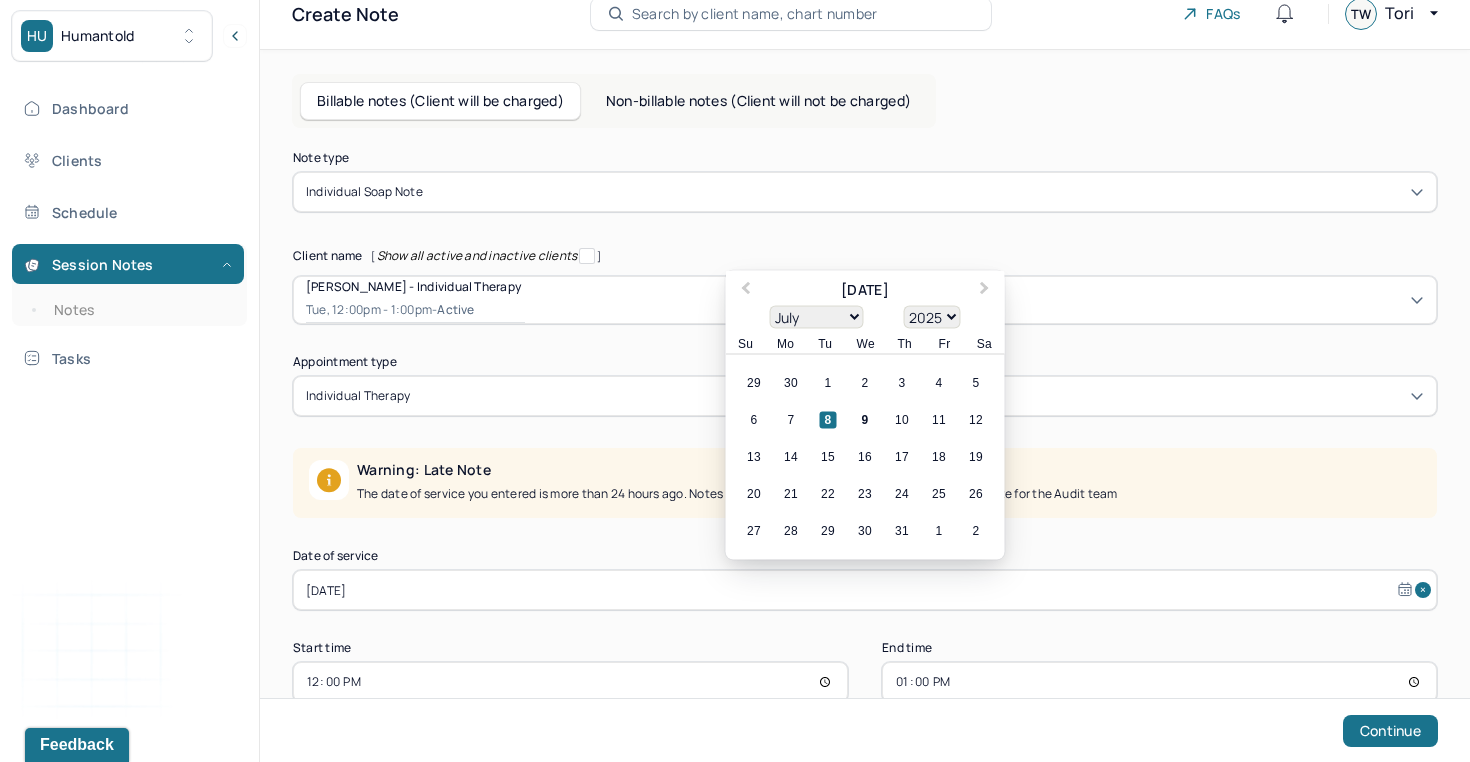 click on "[DATE]" at bounding box center (865, 590) 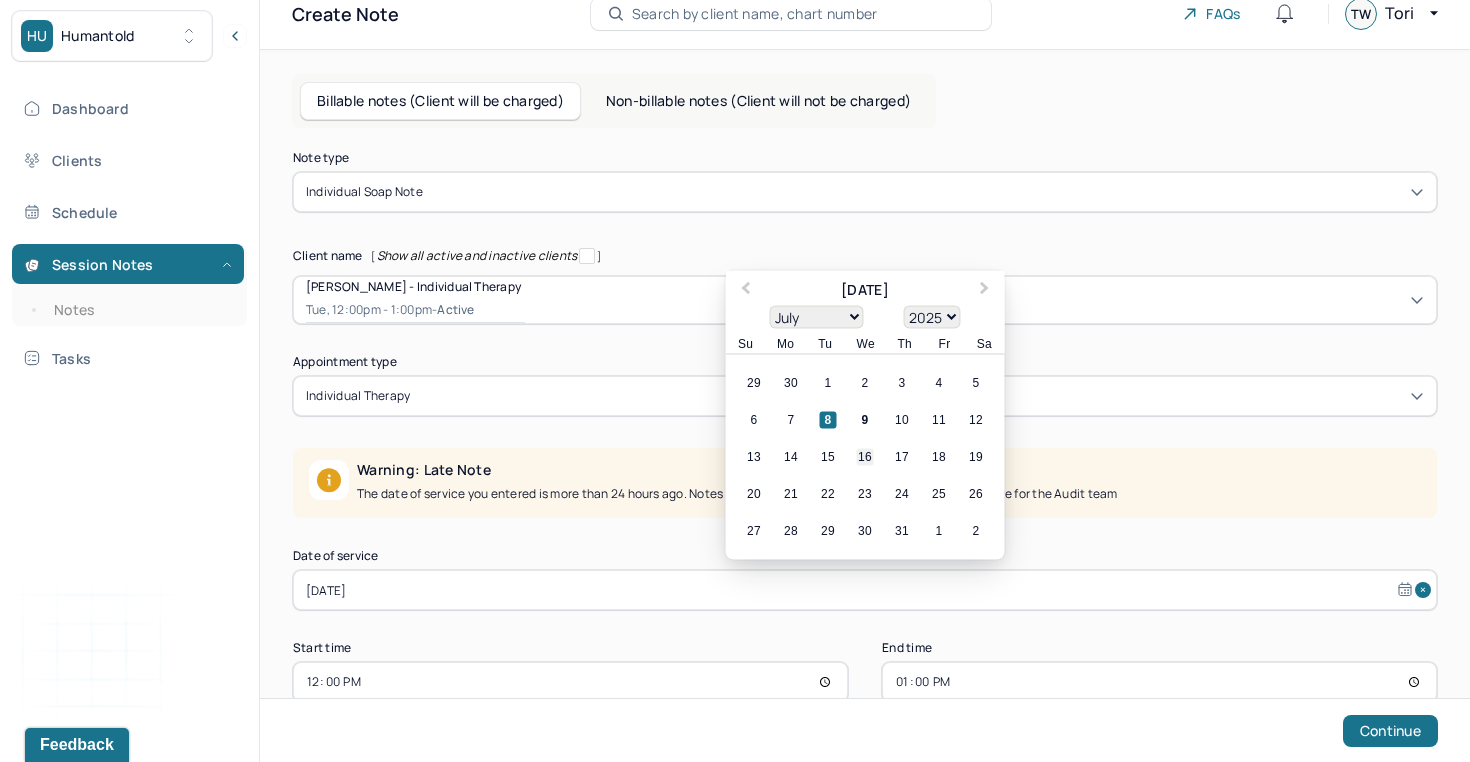 click on "16" at bounding box center [865, 457] 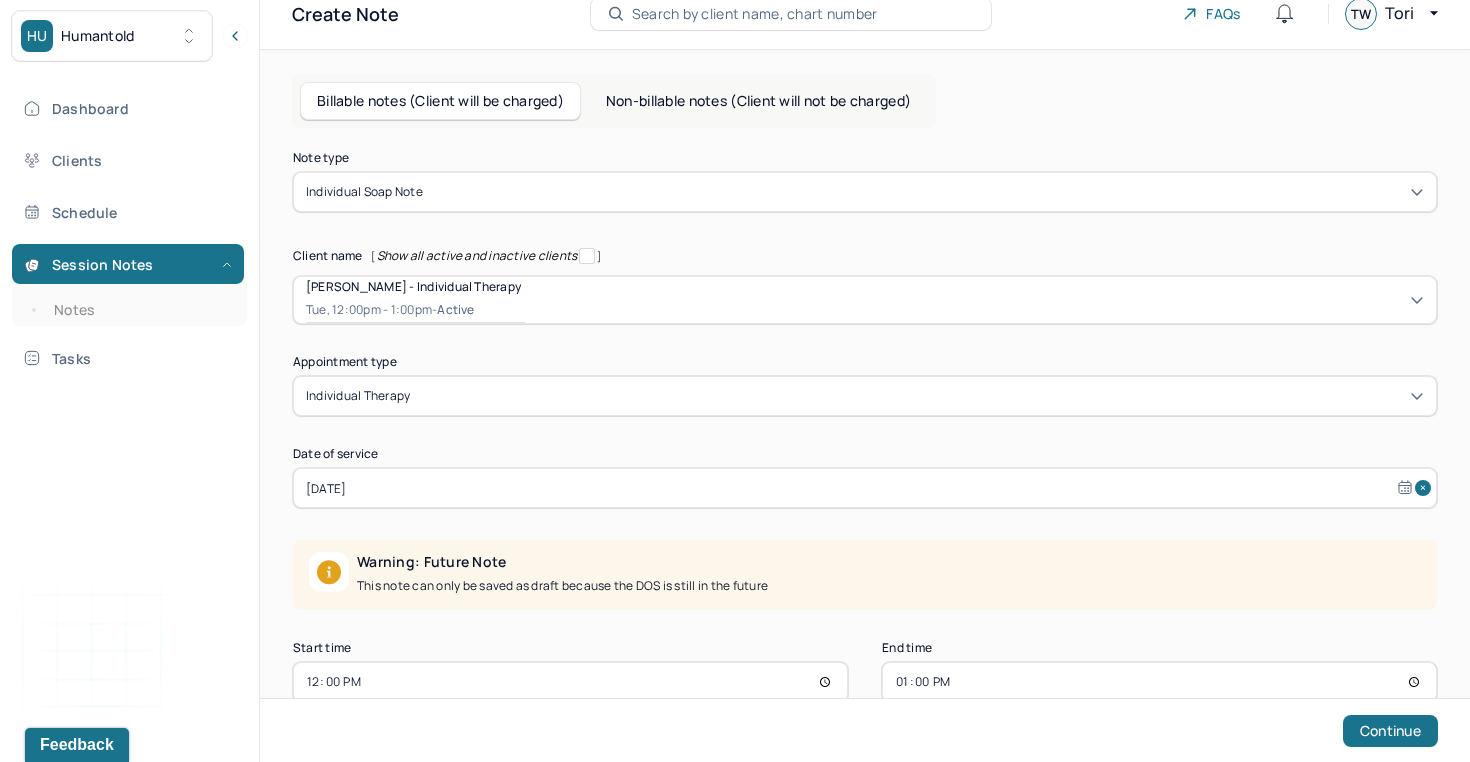 scroll, scrollTop: 111, scrollLeft: 0, axis: vertical 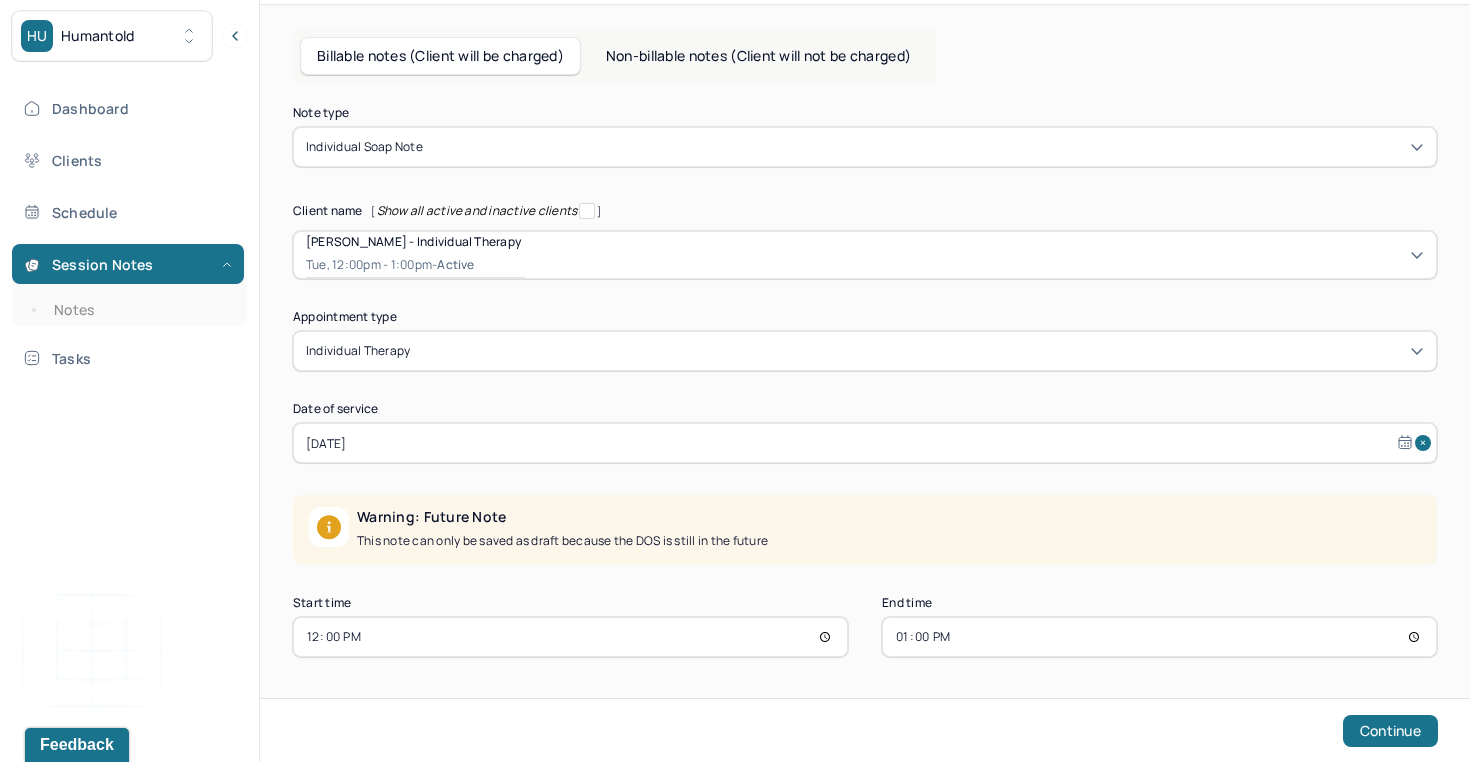 click on "[DATE]" at bounding box center [865, 443] 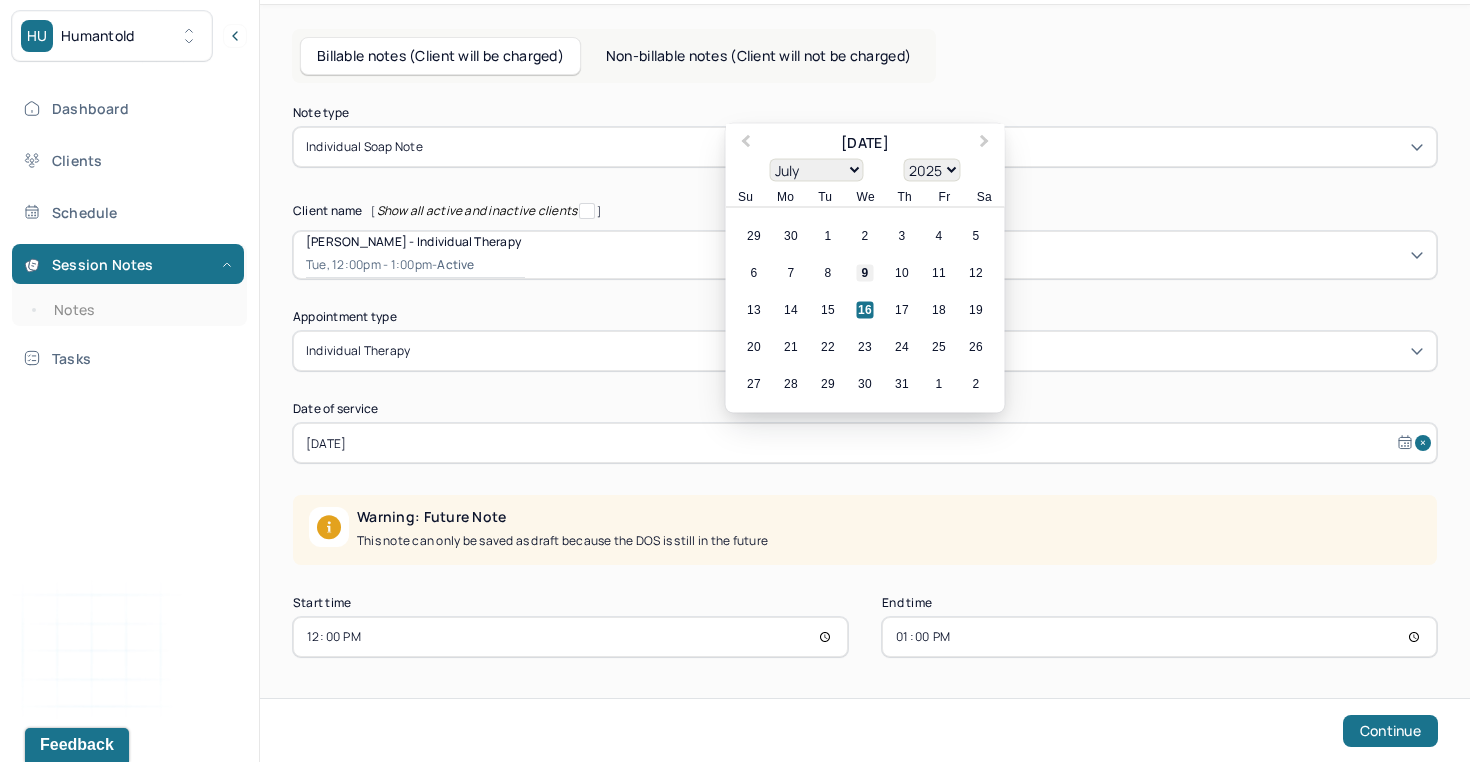 click on "9" at bounding box center [865, 273] 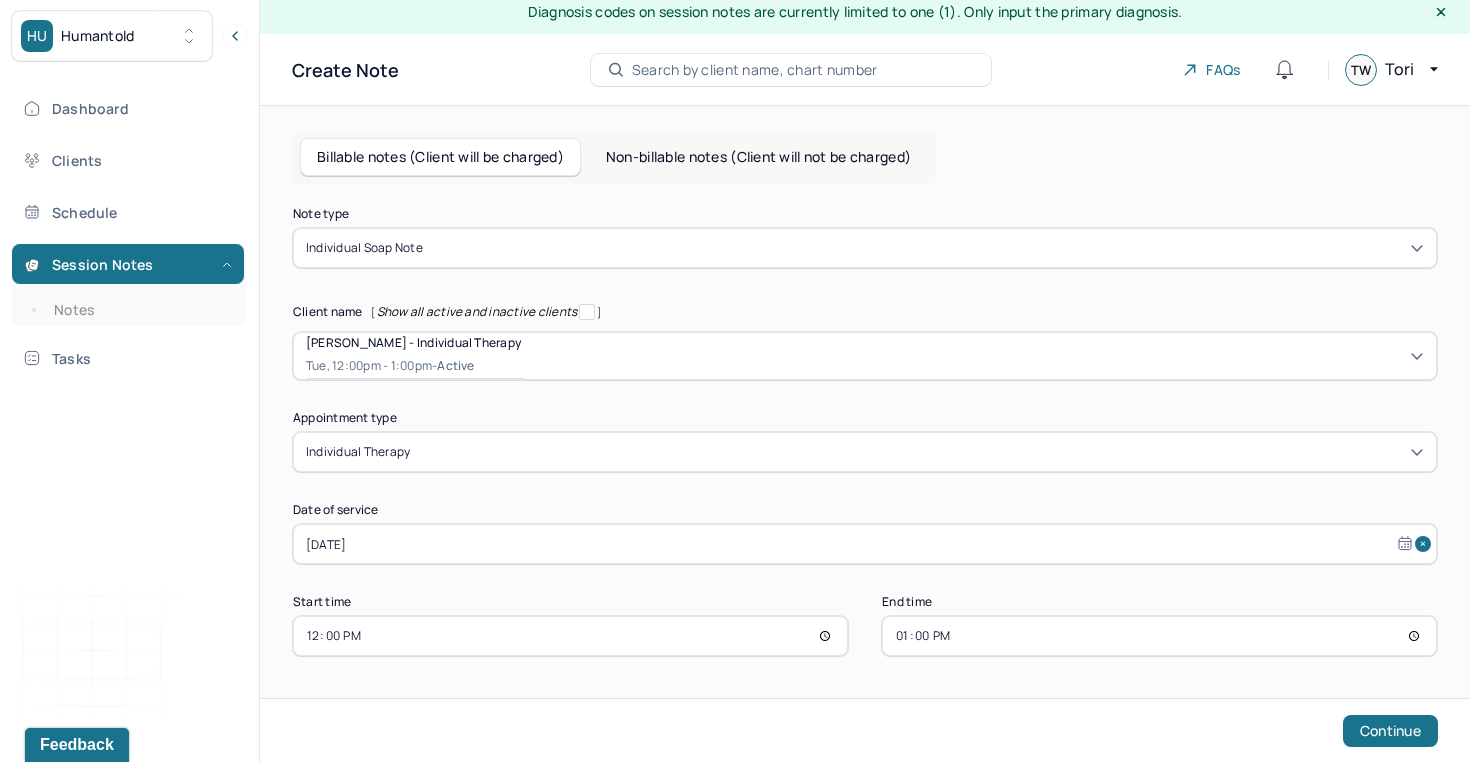 scroll, scrollTop: 9, scrollLeft: 0, axis: vertical 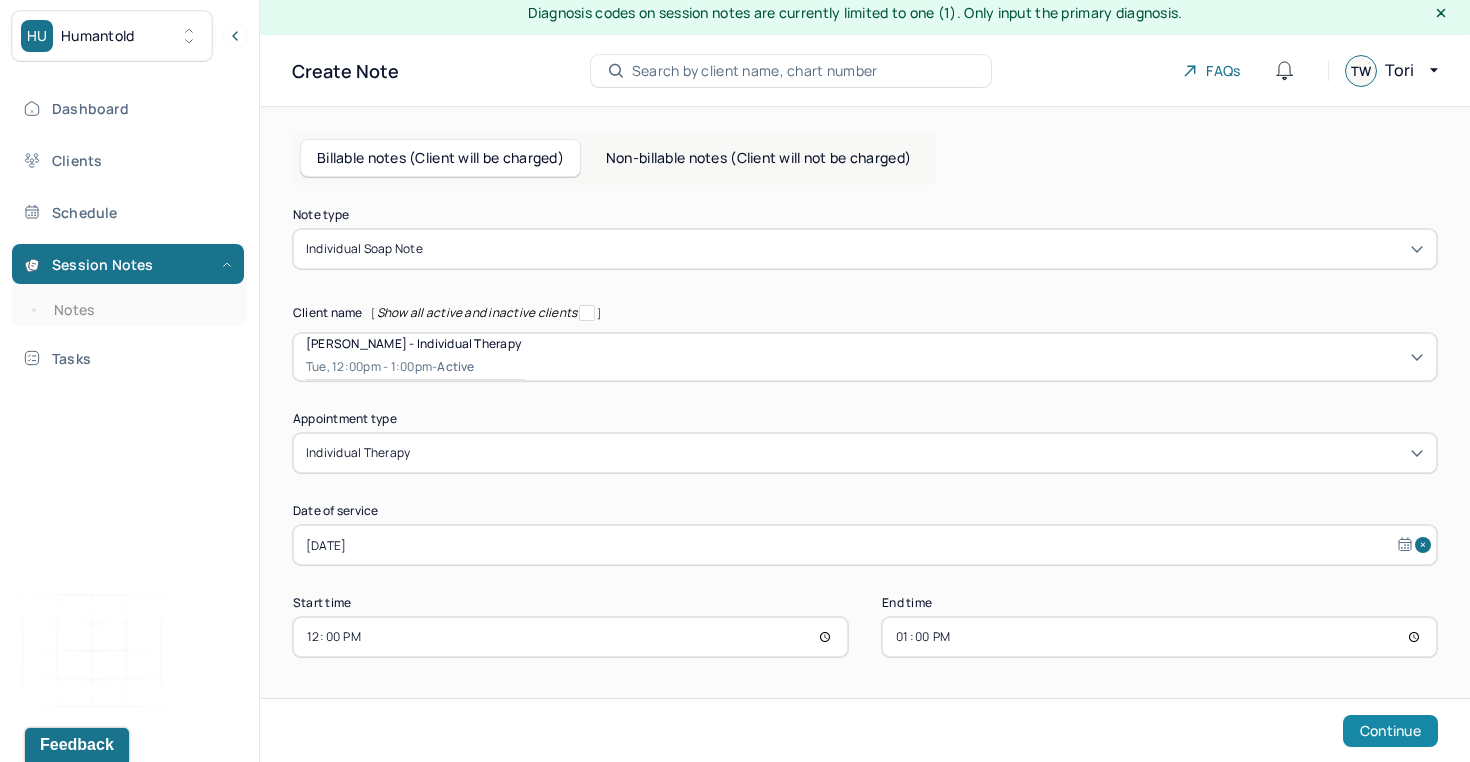 click on "Continue" at bounding box center [1390, 731] 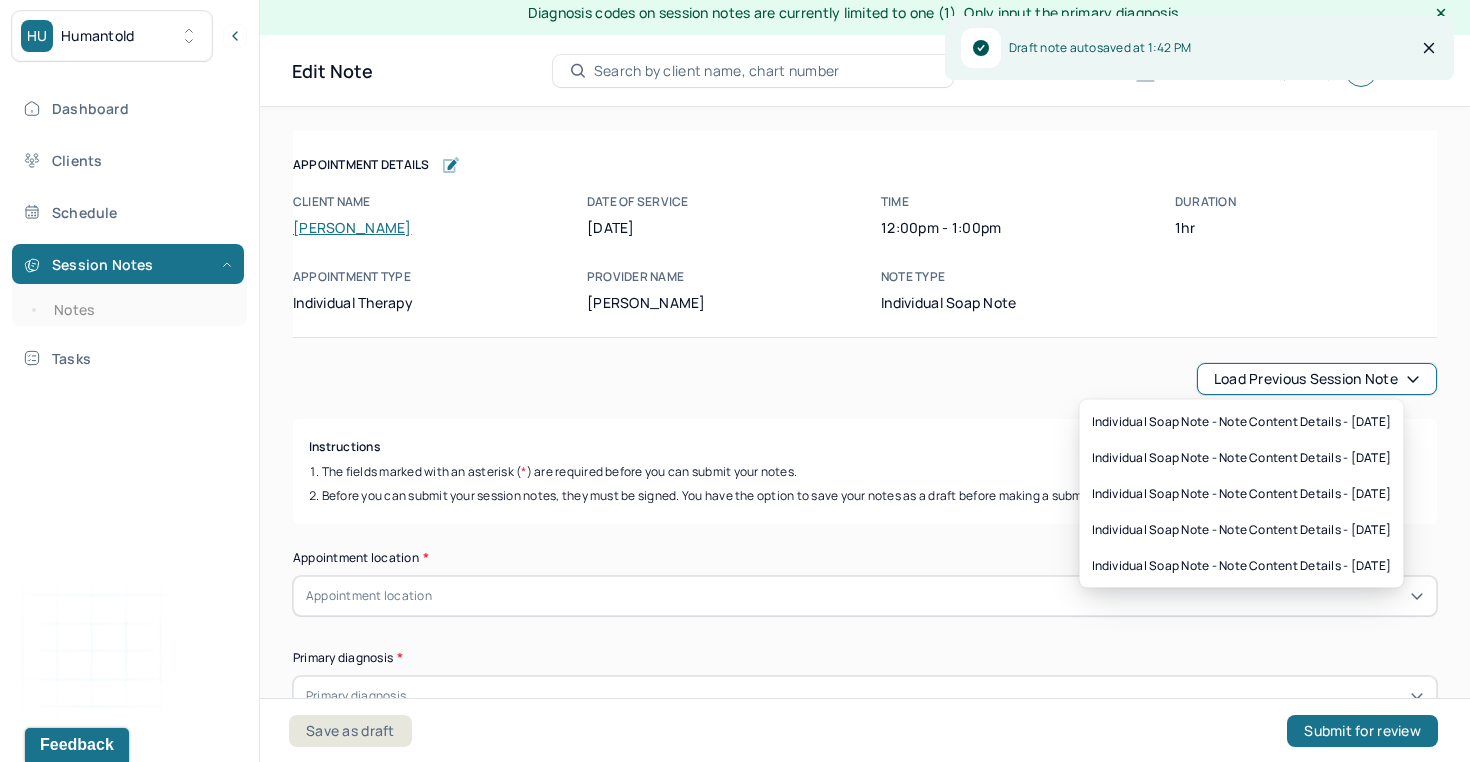 click on "Load previous session note" at bounding box center (1317, 379) 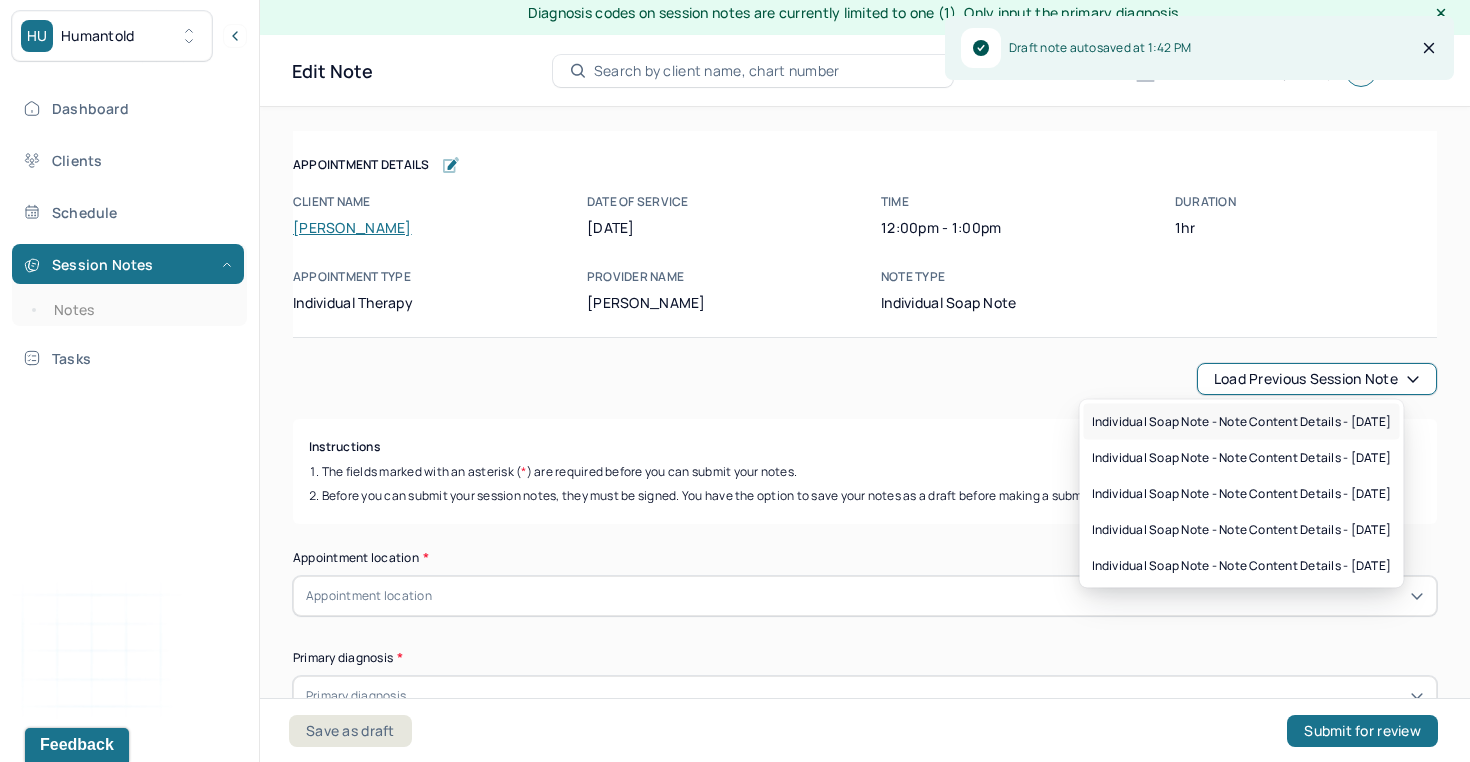 click on "Individual soap note   - Note content Details -   [DATE]" at bounding box center [1242, 422] 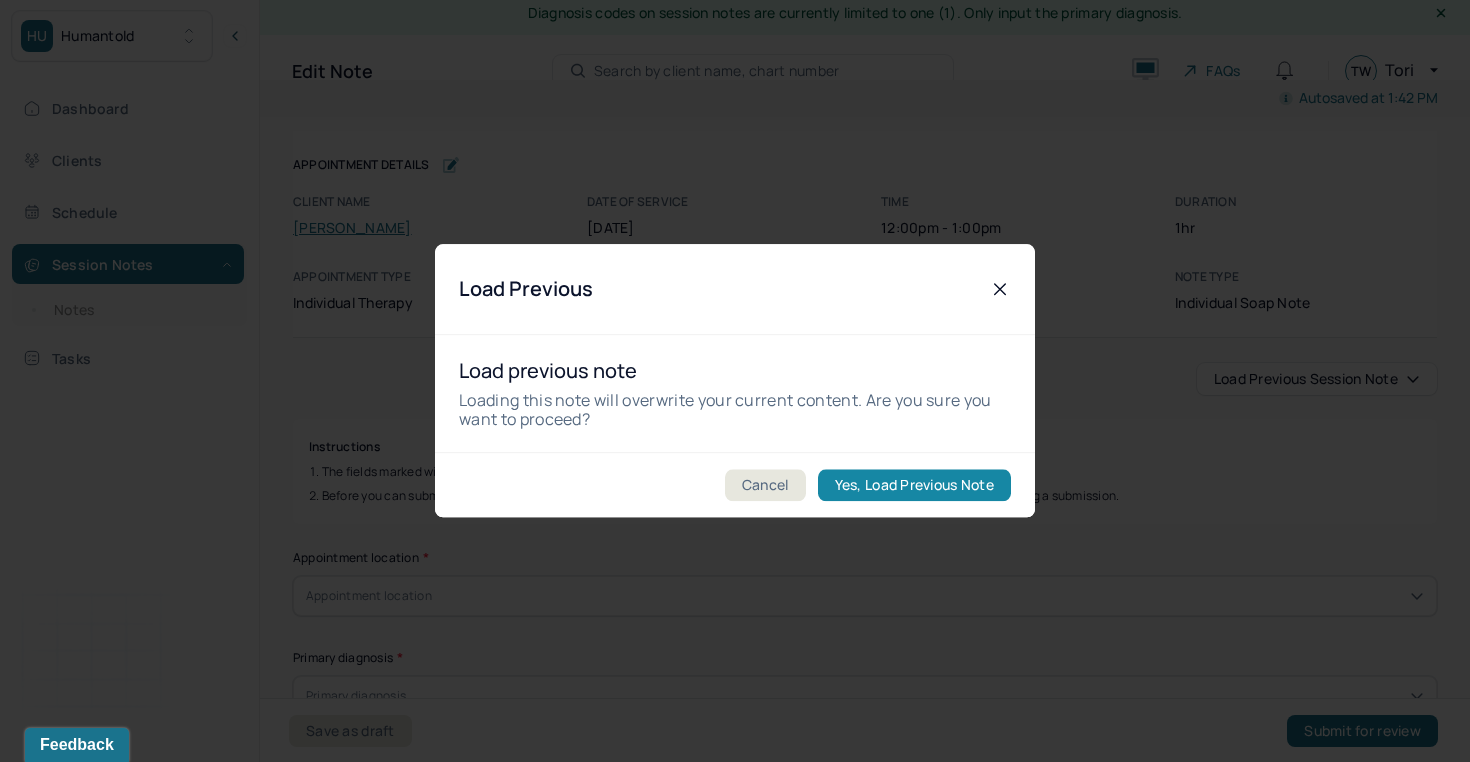 click on "Yes, Load Previous Note" at bounding box center [914, 486] 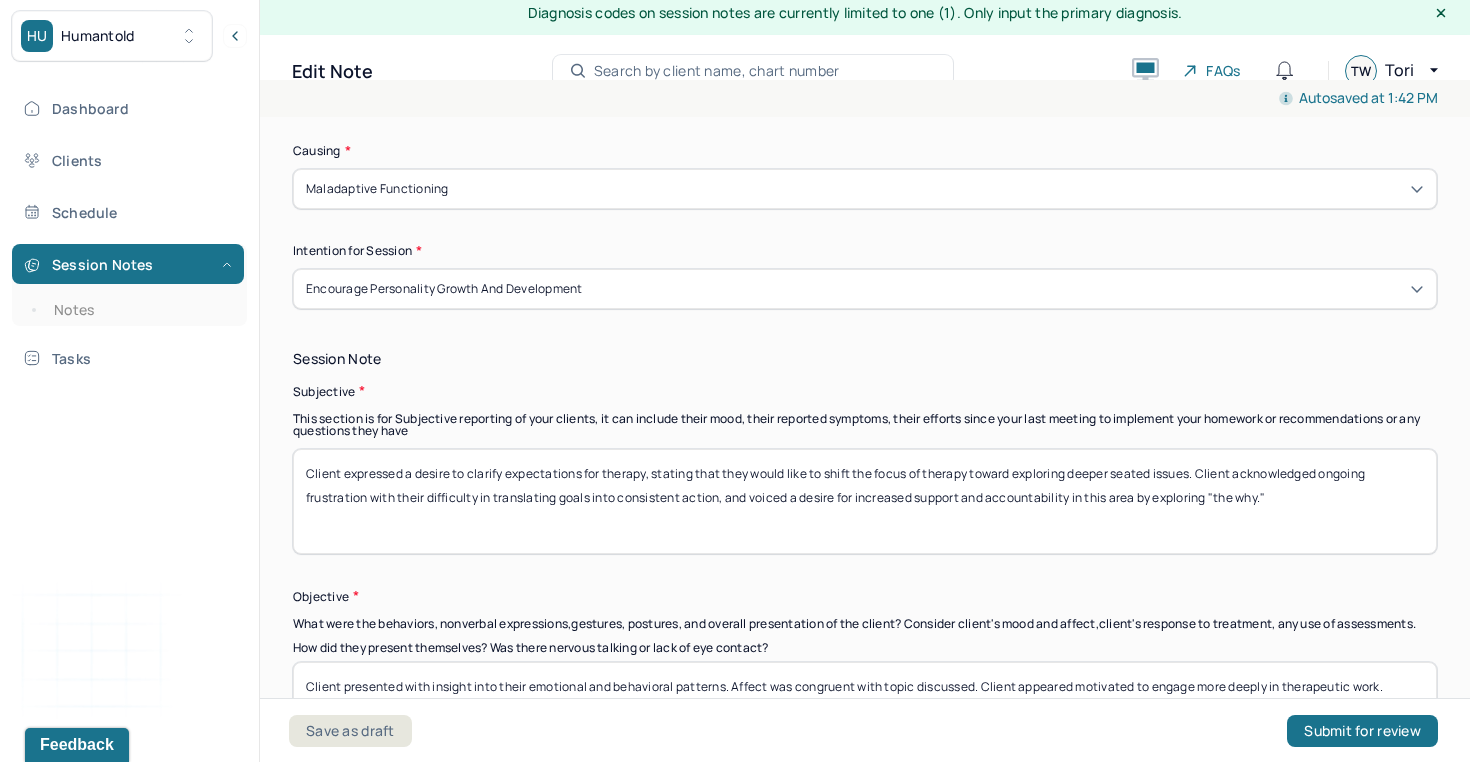 scroll, scrollTop: 1212, scrollLeft: 0, axis: vertical 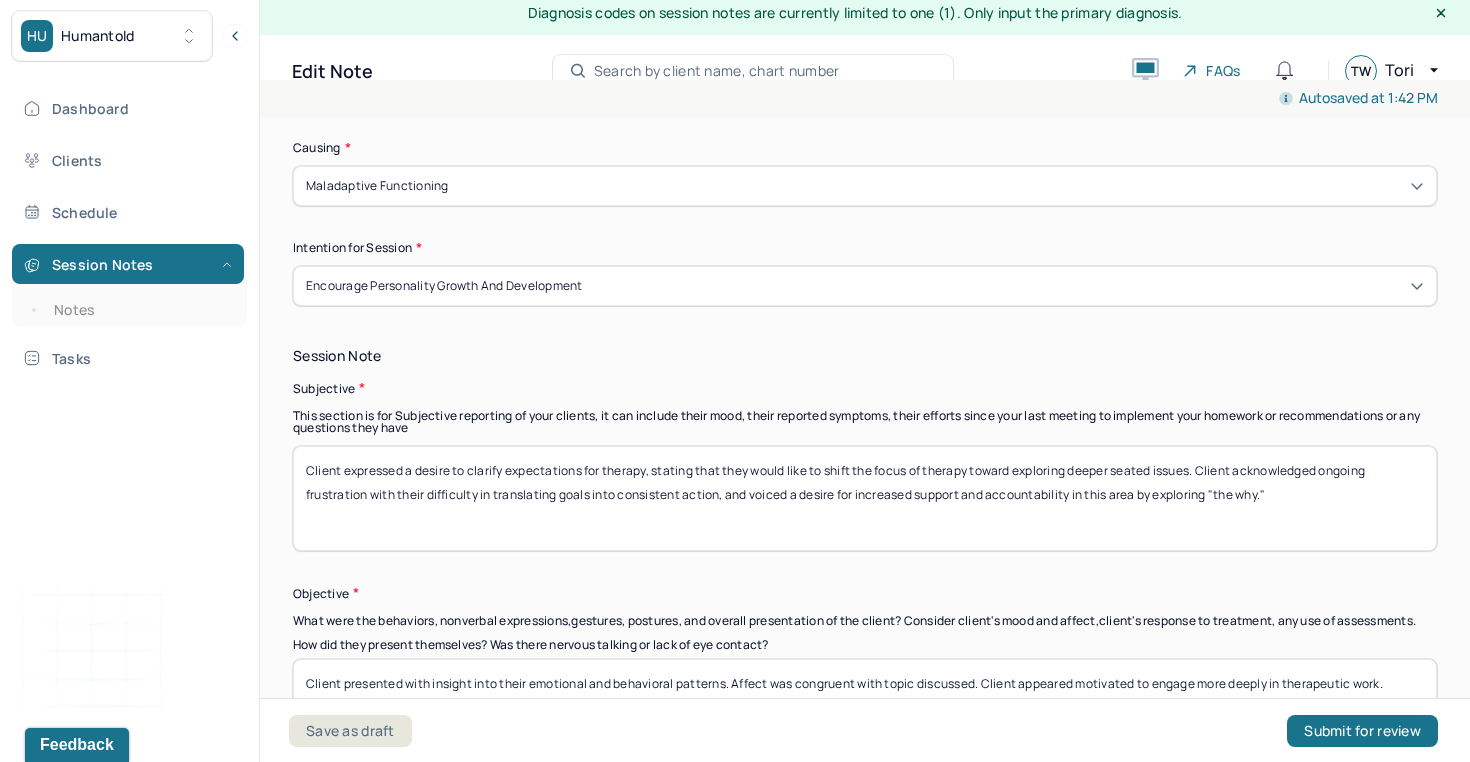 drag, startPoint x: 1289, startPoint y: 487, endPoint x: 327, endPoint y: 443, distance: 963.00574 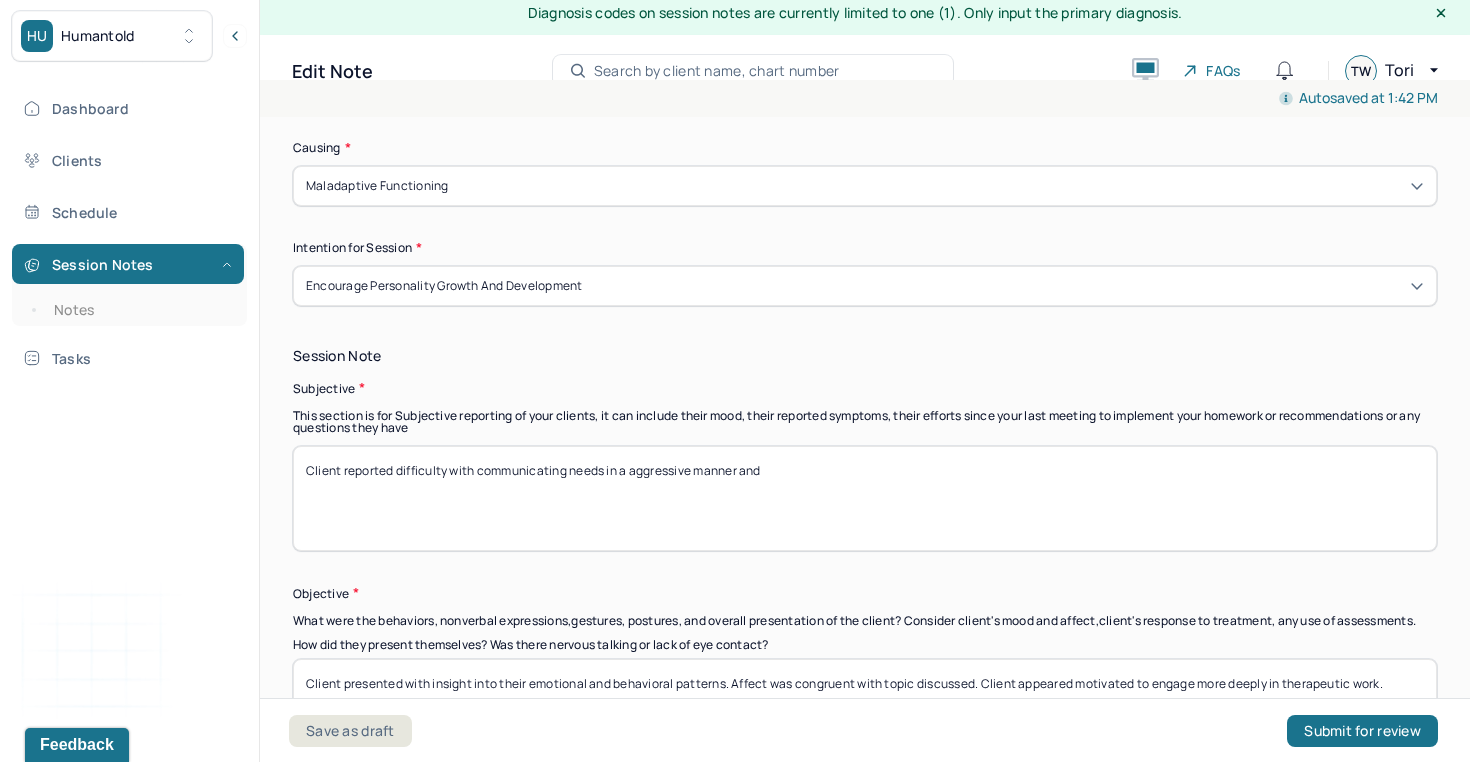 click on "Client reported difficulty with communicating needs in a non-aggresive manner and" at bounding box center [865, 498] 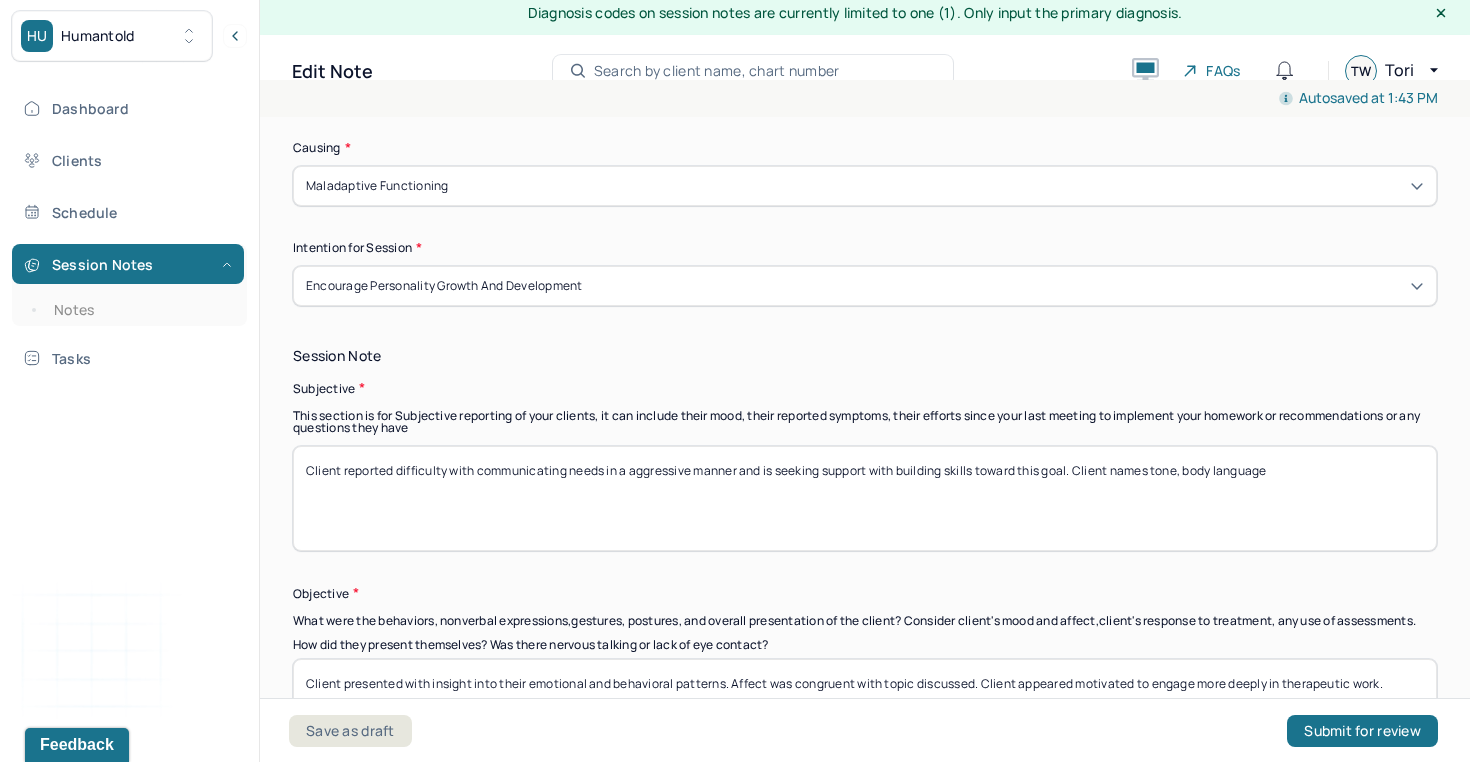 click on "Client reported difficulty with communicating needs in a aggressive manner and is seeking support with building skills toward this goal. Client names tone, body language" at bounding box center (865, 498) 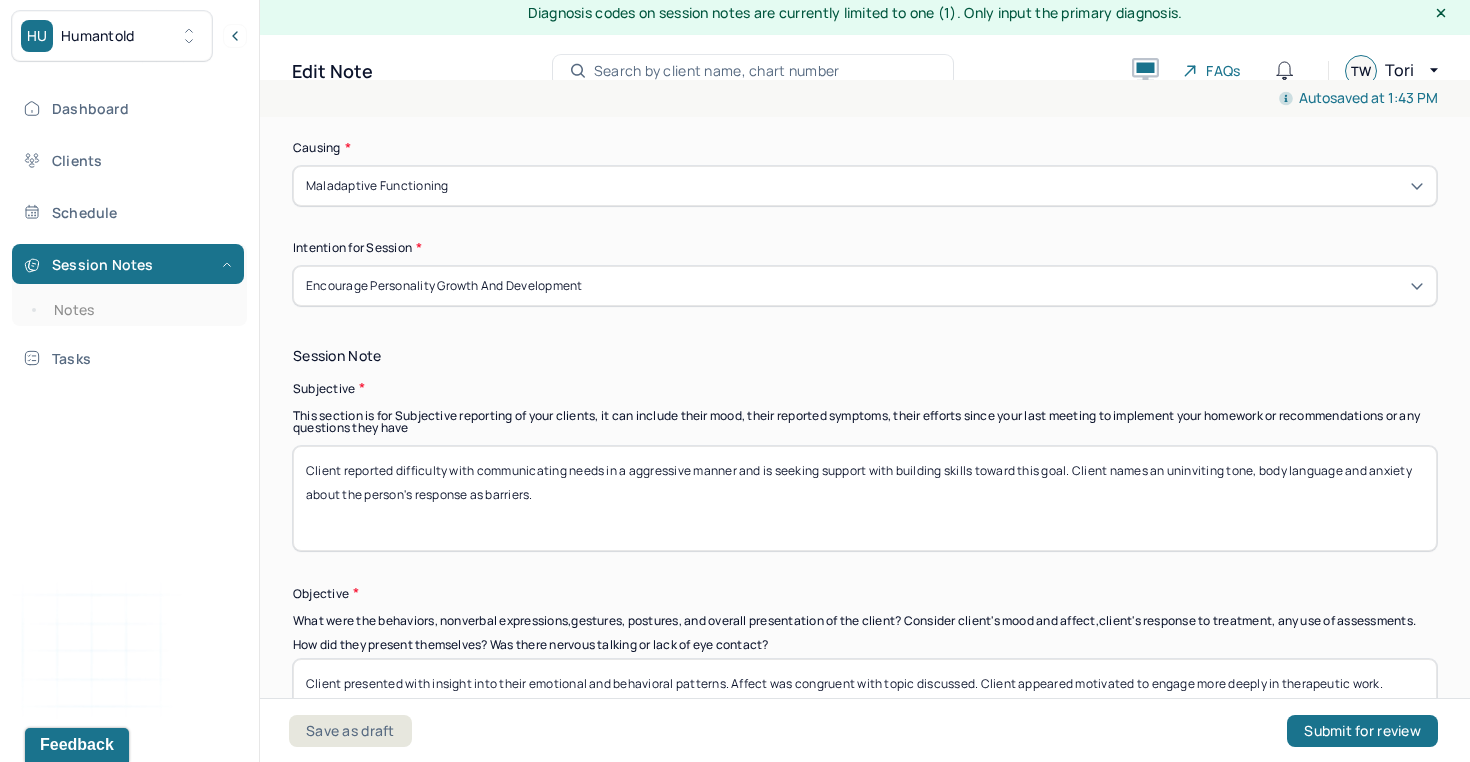 drag, startPoint x: 586, startPoint y: 494, endPoint x: 294, endPoint y: 440, distance: 296.95117 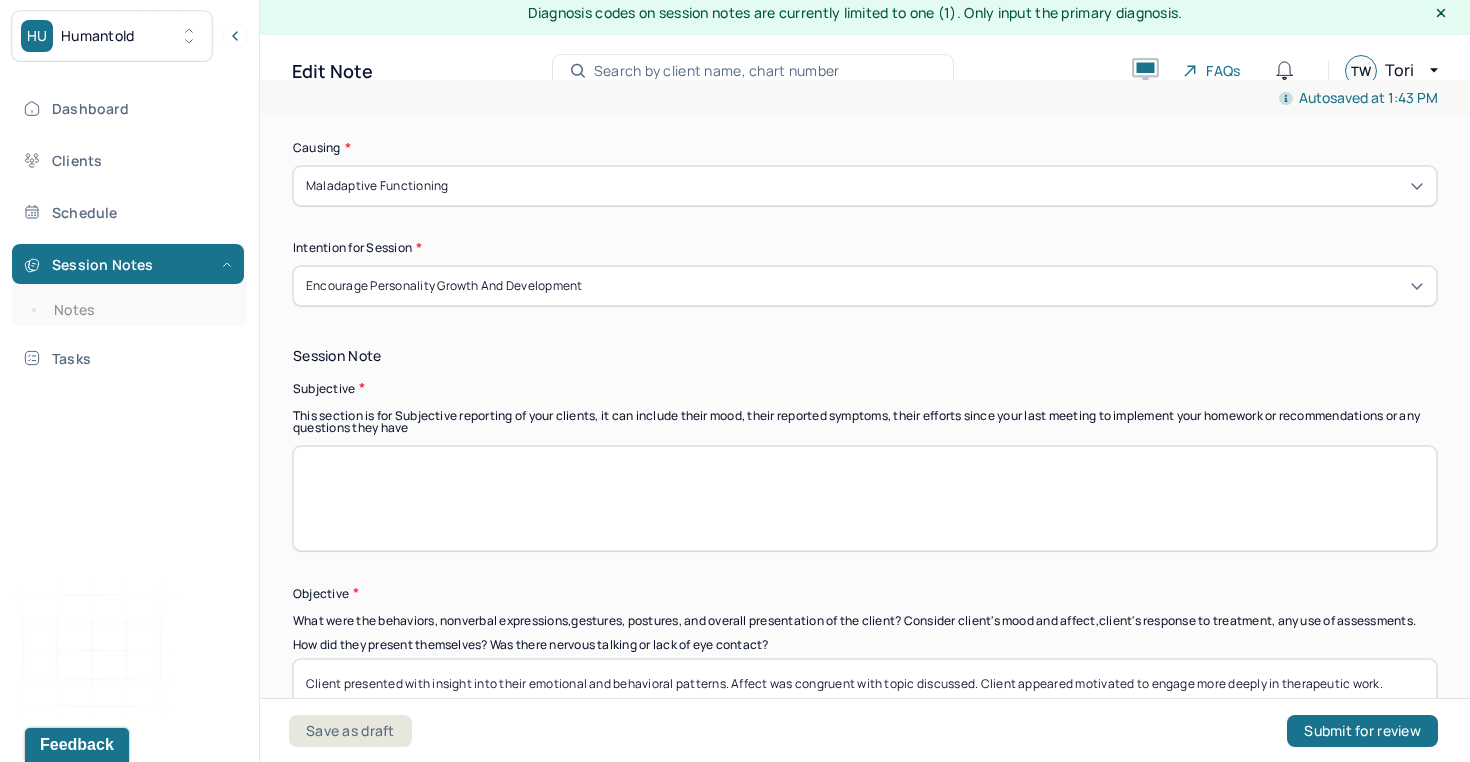 paste on "Client reported ongoing difficulty communicating her needs effectively, often expressing them in a manner that she described as “aggressive.” She identified tone of voice, closed-off body language, and anxiety about how the other person might respond as key barriers to expressing herself in a calm and clear way. Client stated a desire to develop more effective, respectful communication skills." 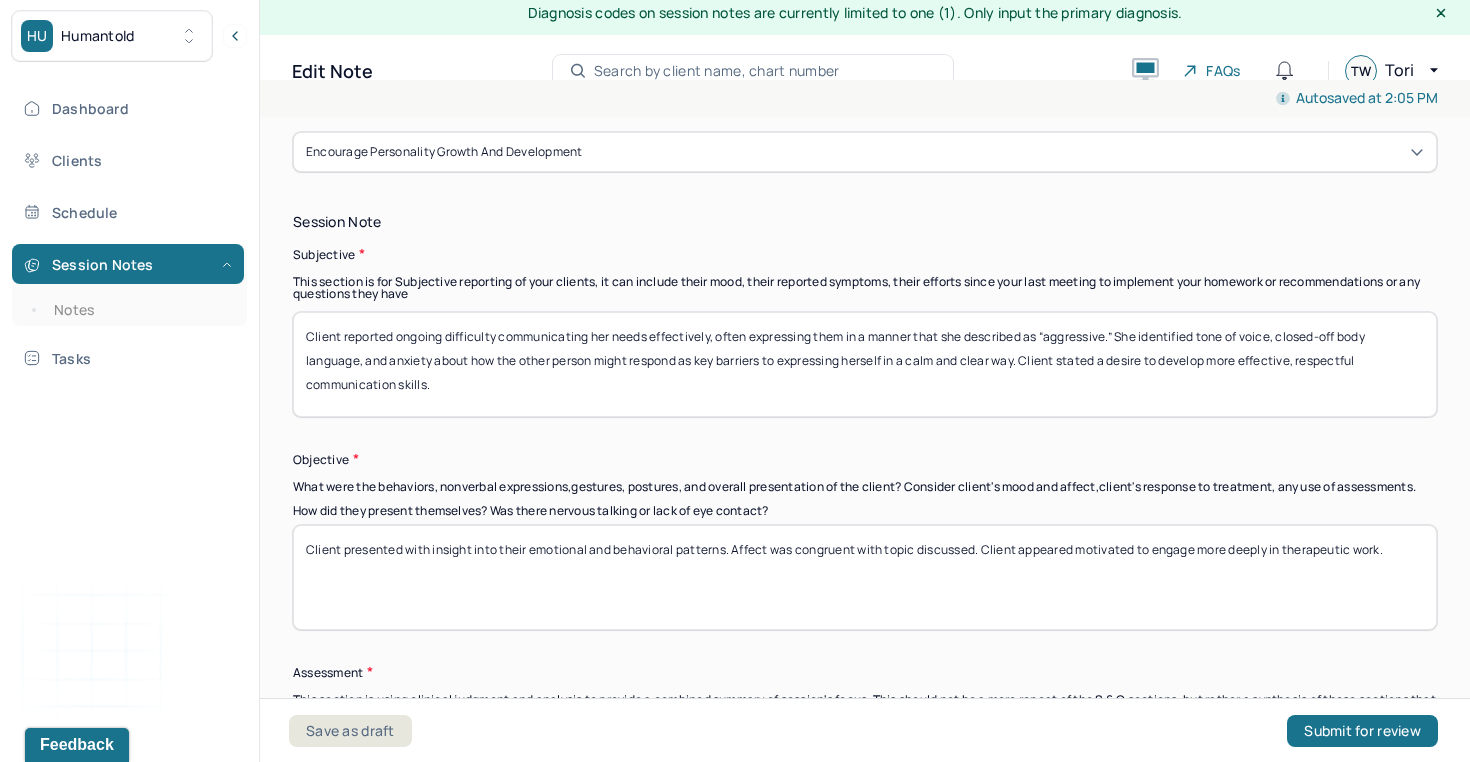 scroll, scrollTop: 1350, scrollLeft: 0, axis: vertical 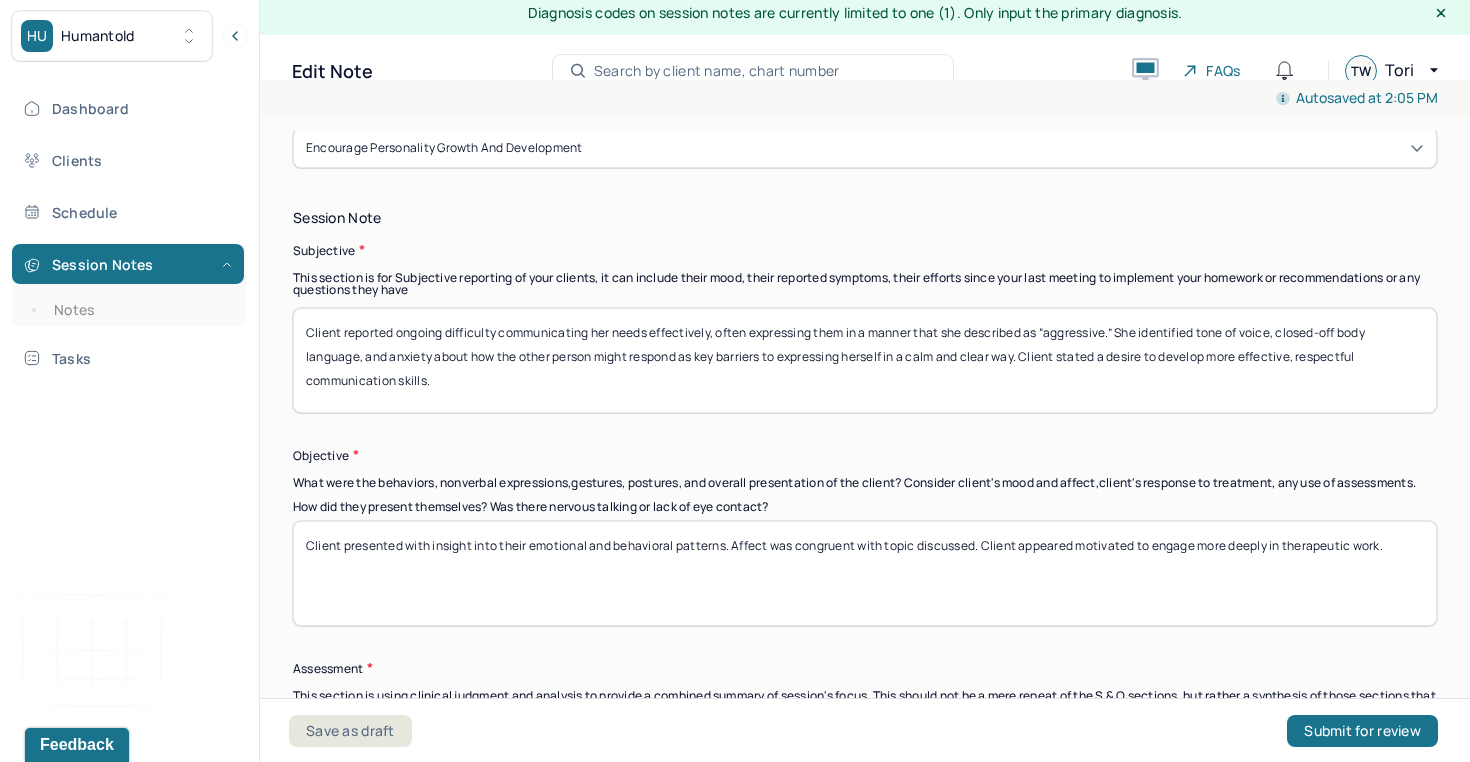 type on "Client reported ongoing difficulty communicating her needs effectively, often expressing them in a manner that she described as “aggressive.” She identified tone of voice, closed-off body language, and anxiety about how the other person might respond as key barriers to expressing herself in a calm and clear way. Client stated a desire to develop more effective, respectful communication skills." 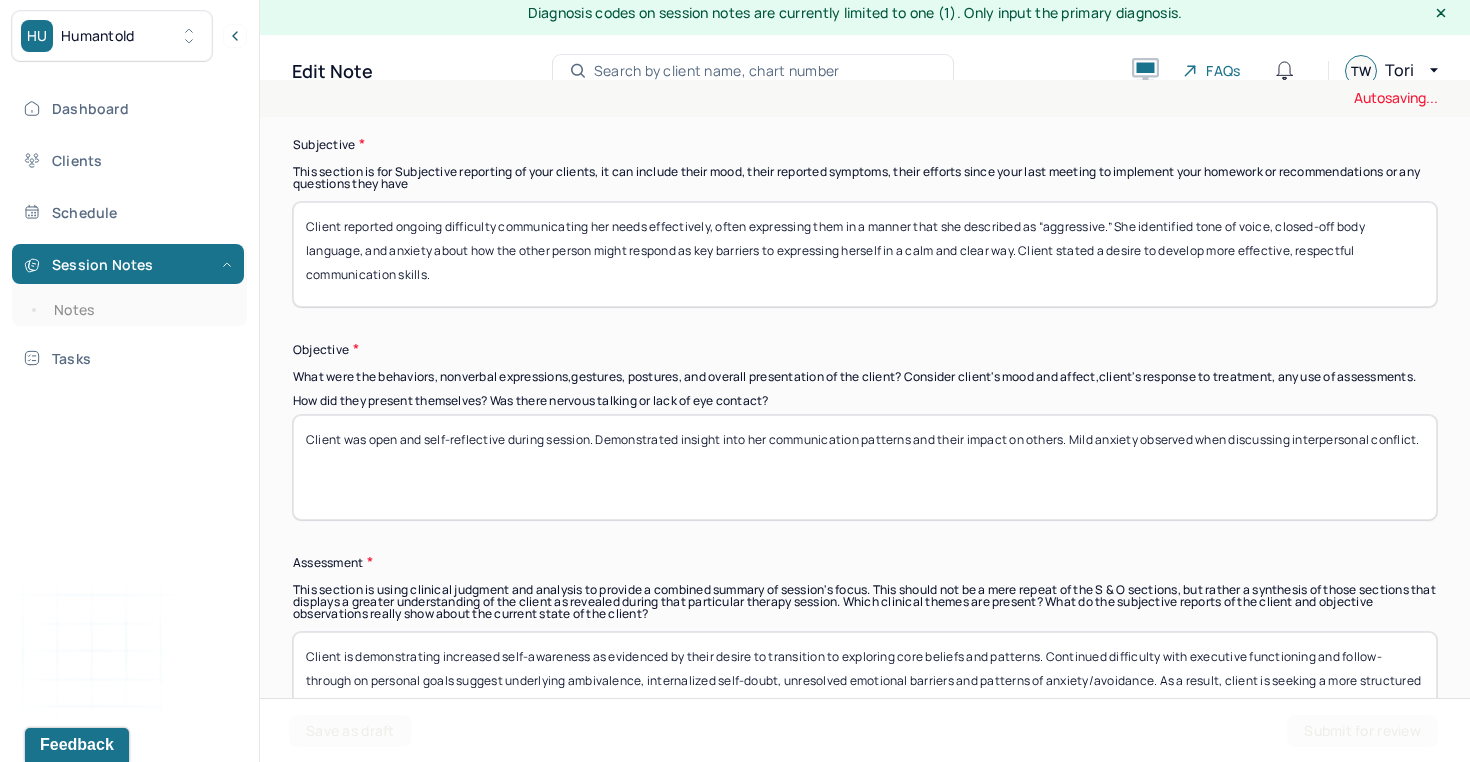 scroll, scrollTop: 1502, scrollLeft: 0, axis: vertical 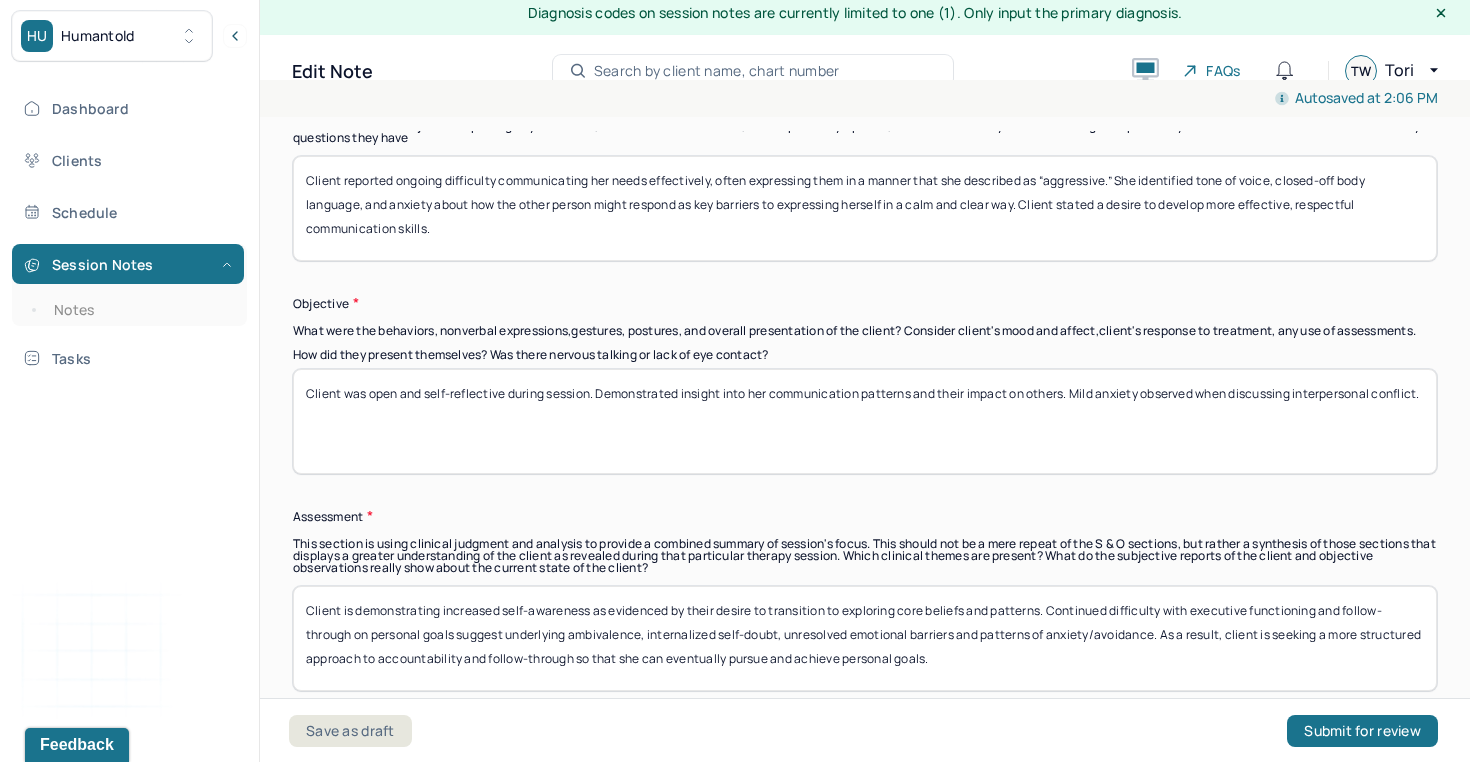 click on "Client was open and self-reflective during session. Demonstrated insight into her communication patterns and their impact on others. Mild anxiety observed when discussing interpersonal conflict." at bounding box center (865, 421) 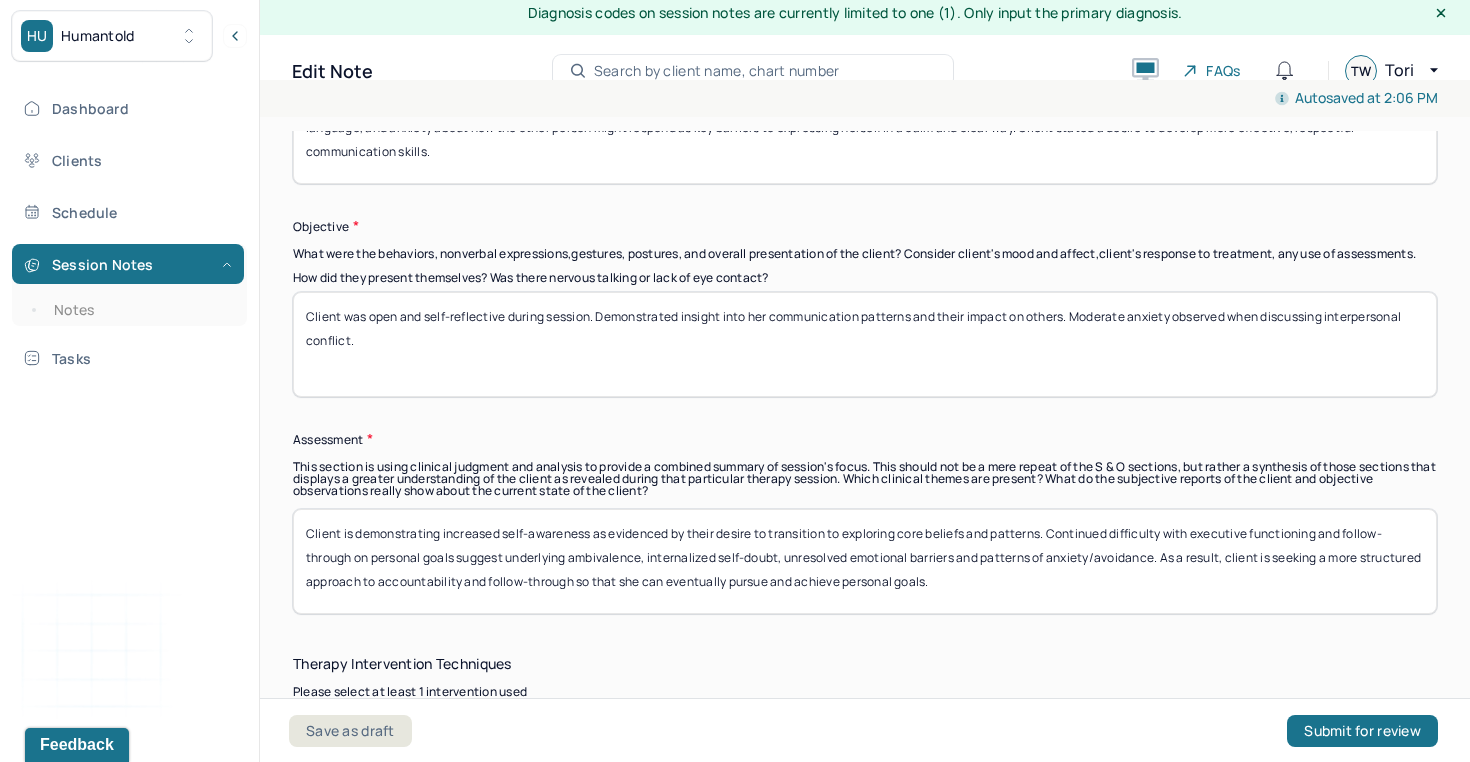 scroll, scrollTop: 1587, scrollLeft: 0, axis: vertical 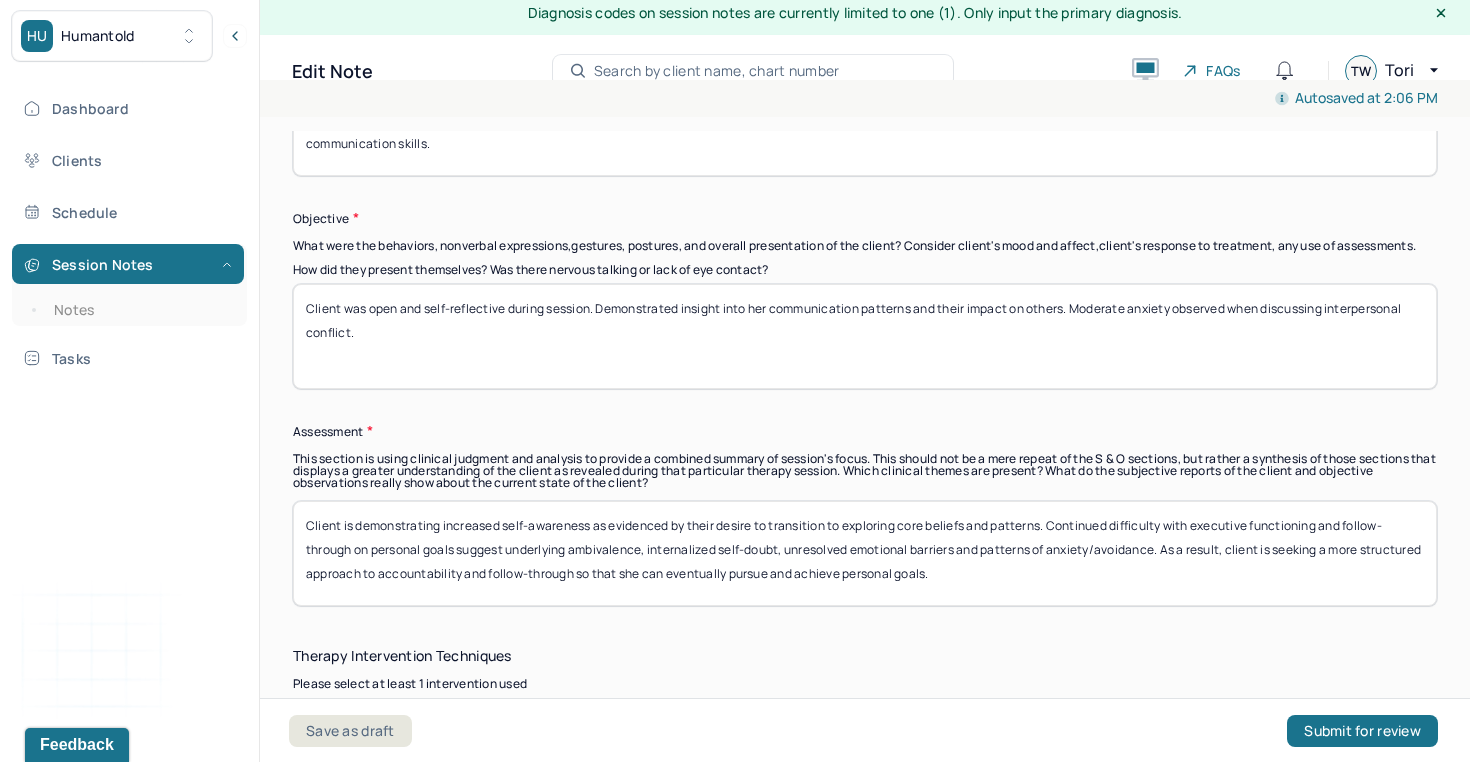 type on "Client was open and self-reflective during session. Demonstrated insight into her communication patterns and their impact on others. Moderate anxiety observed when discussing interpersonal conflict." 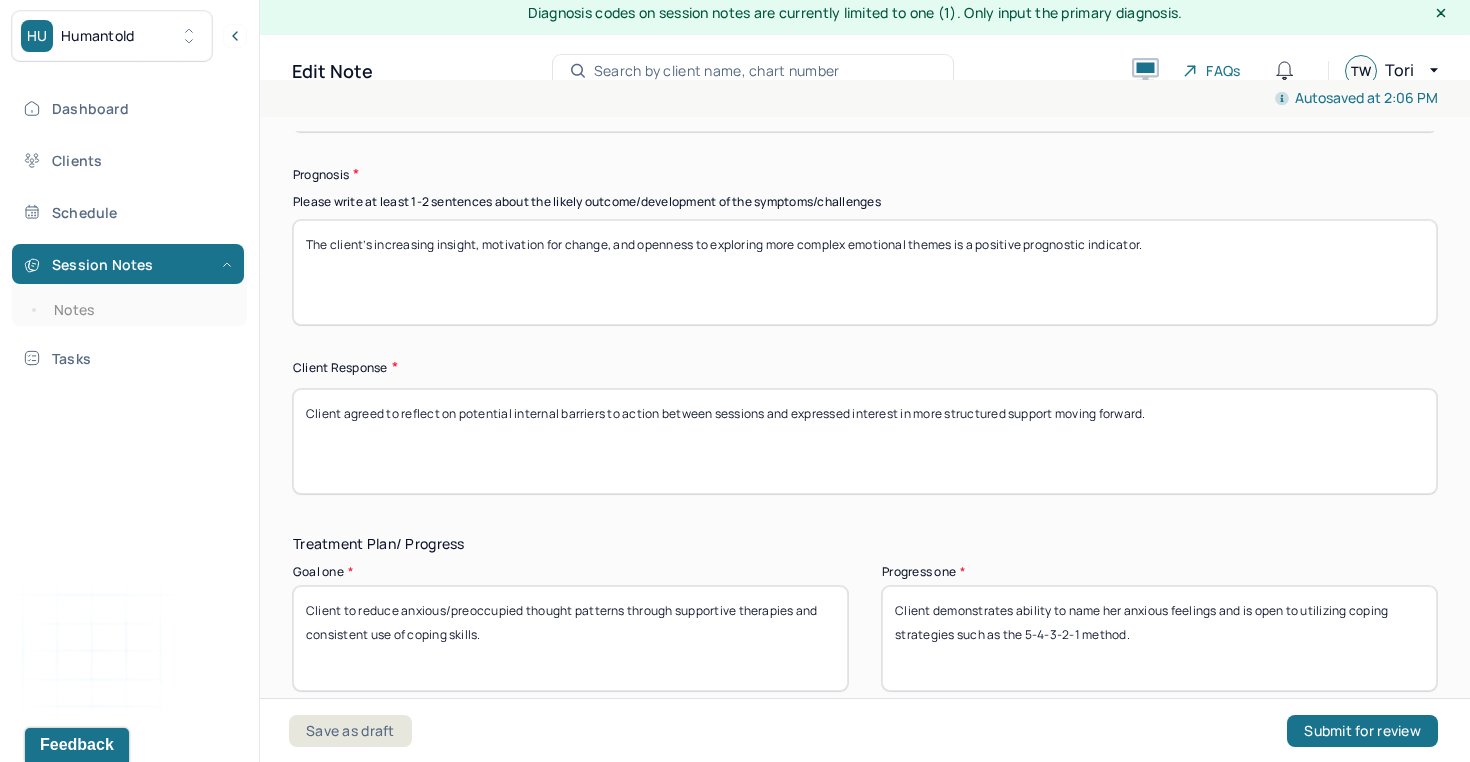 scroll, scrollTop: 2938, scrollLeft: 0, axis: vertical 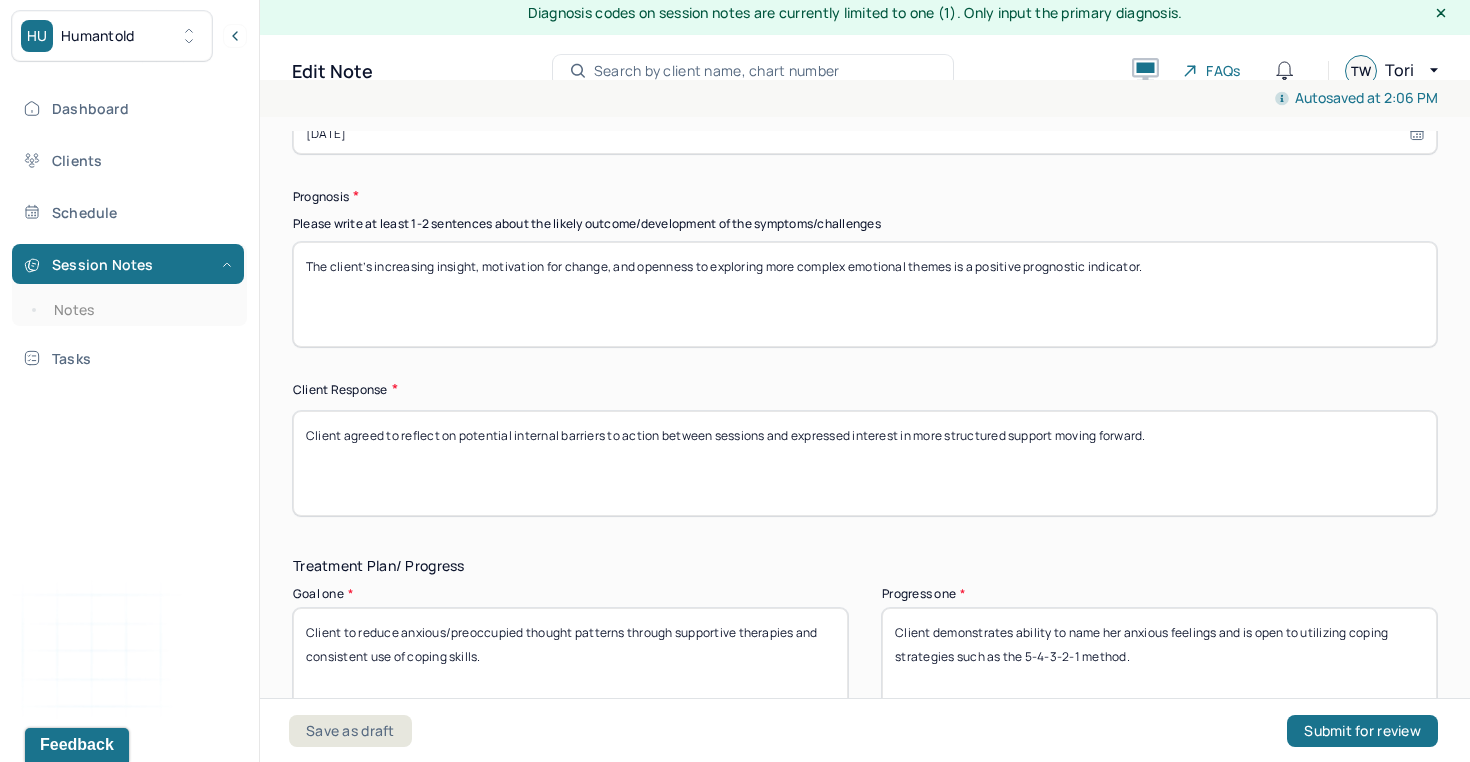 drag, startPoint x: 1161, startPoint y: 282, endPoint x: 271, endPoint y: 271, distance: 890.068 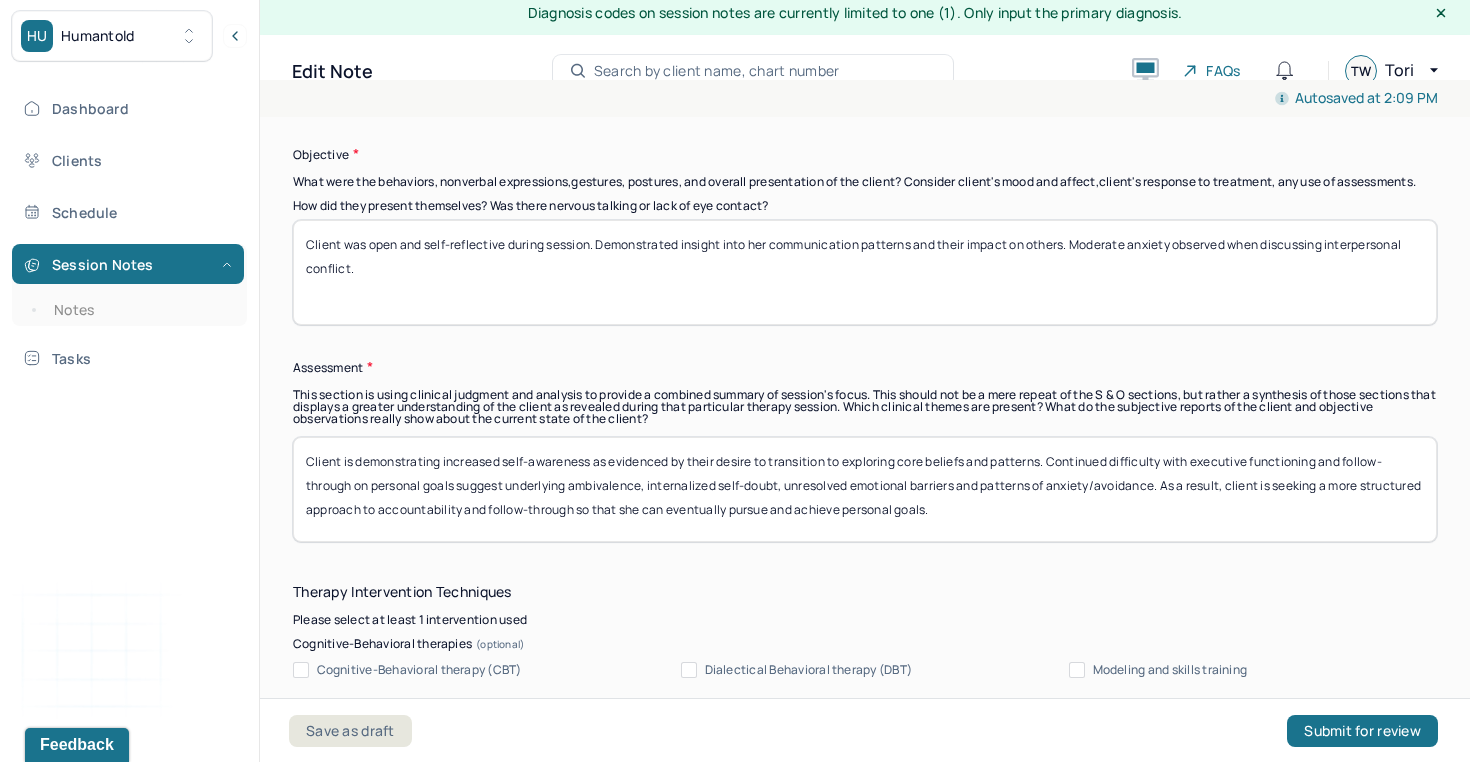 scroll, scrollTop: 1658, scrollLeft: 0, axis: vertical 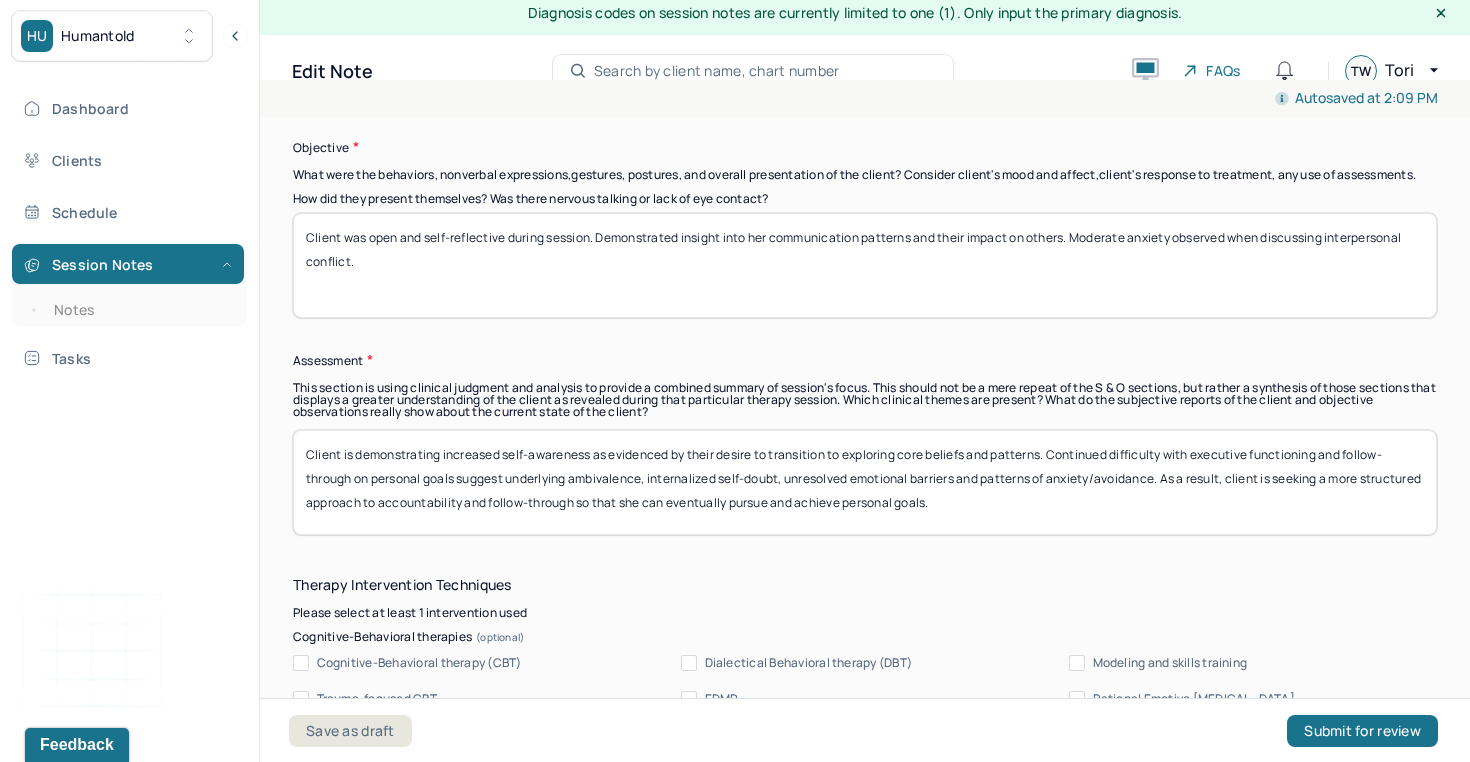 type on "Client shows strong motivation to improve interpersonal effectiveness, particularly in expressing her needs more assertively." 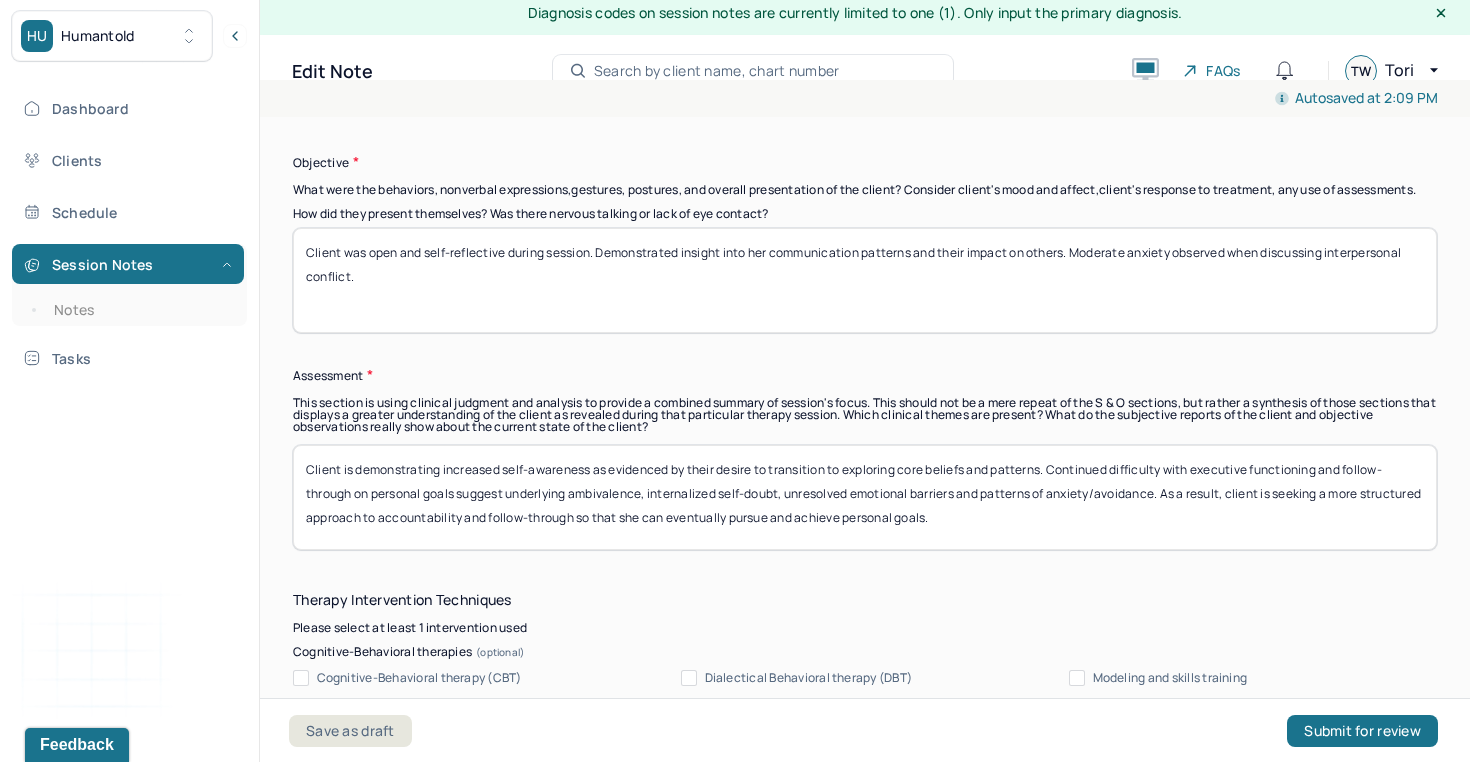 scroll, scrollTop: 1647, scrollLeft: 0, axis: vertical 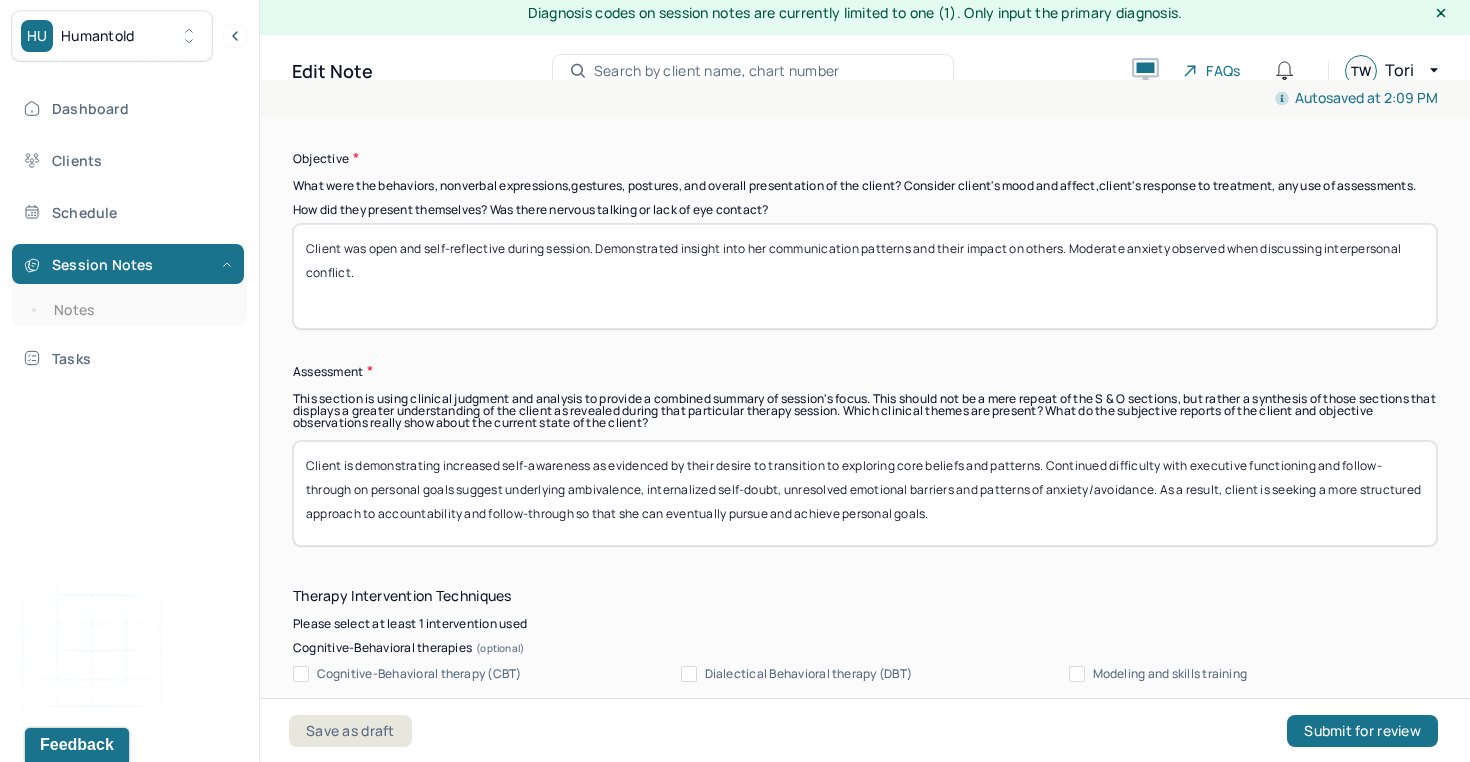 drag, startPoint x: 1026, startPoint y: 539, endPoint x: 233, endPoint y: 448, distance: 798.2042 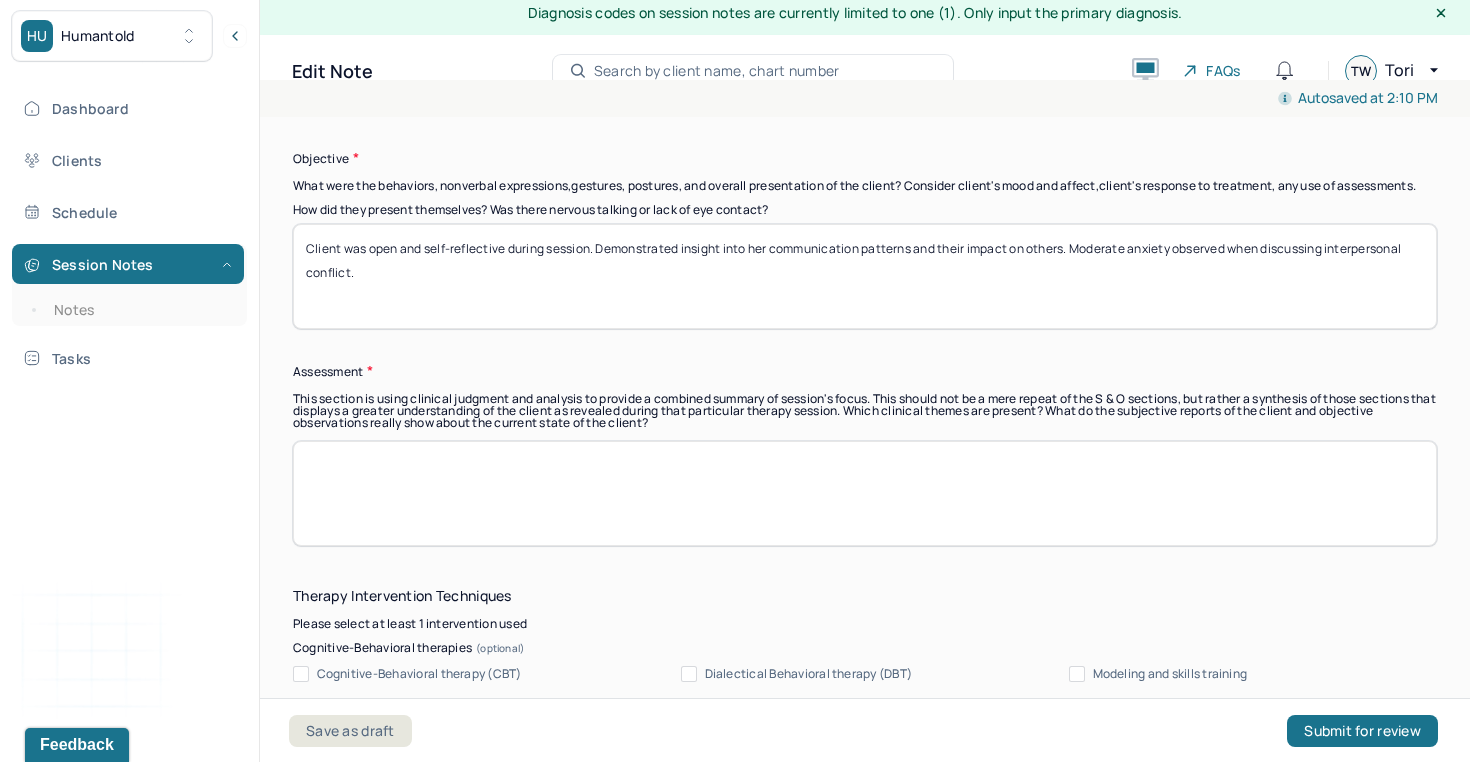 paste on "Client shows strong motivation to improve interpersonal effectiveness, particularly in expressing her needs more assertively. While she identifies an aggressive communication style at times, underlying people-pleasing tendencies also appear to contribute to her difficulty. These include anticipatory anxiety about how others will respond, fear of being disliked or rejected, and overcompensating with indirect or intense communication when needs go unmet." 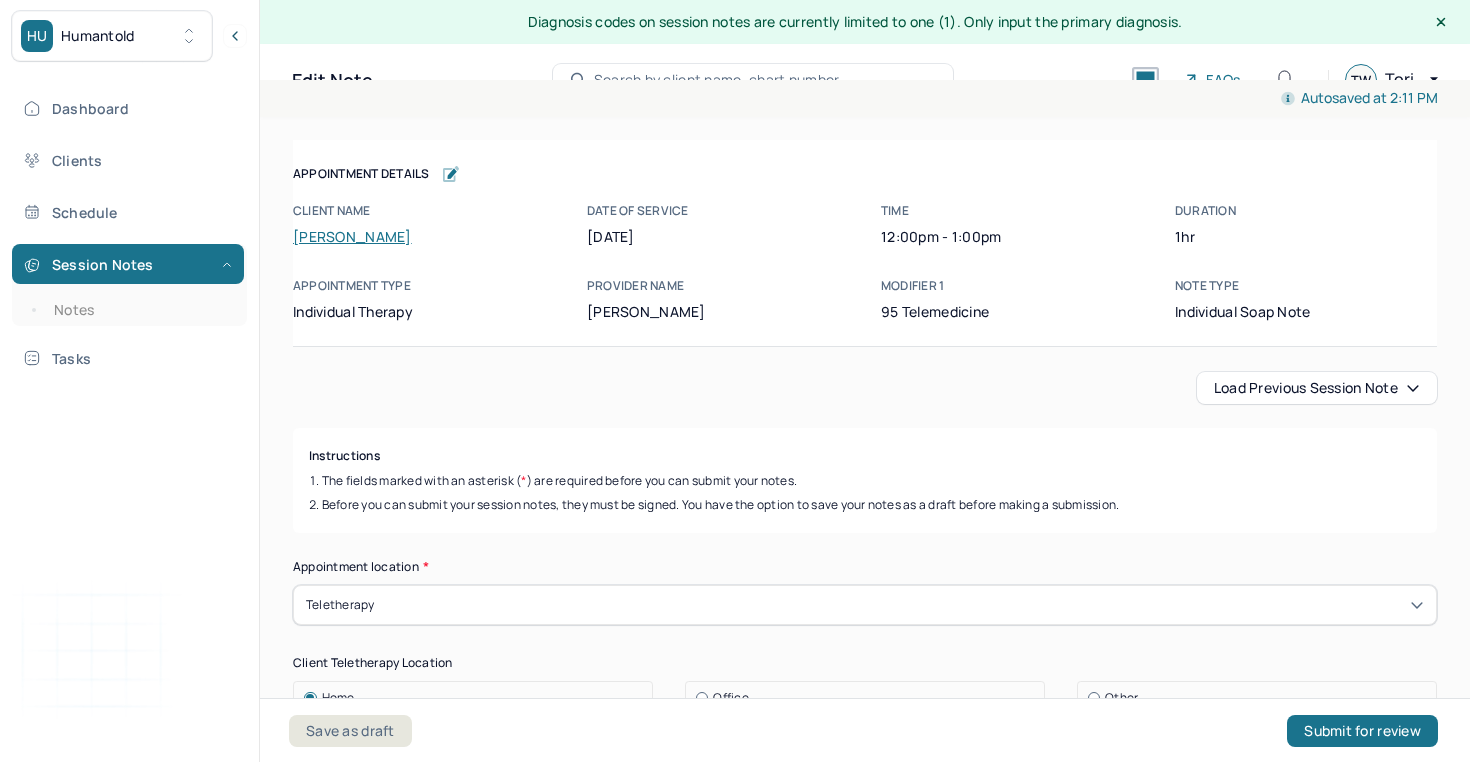 scroll, scrollTop: 9, scrollLeft: 0, axis: vertical 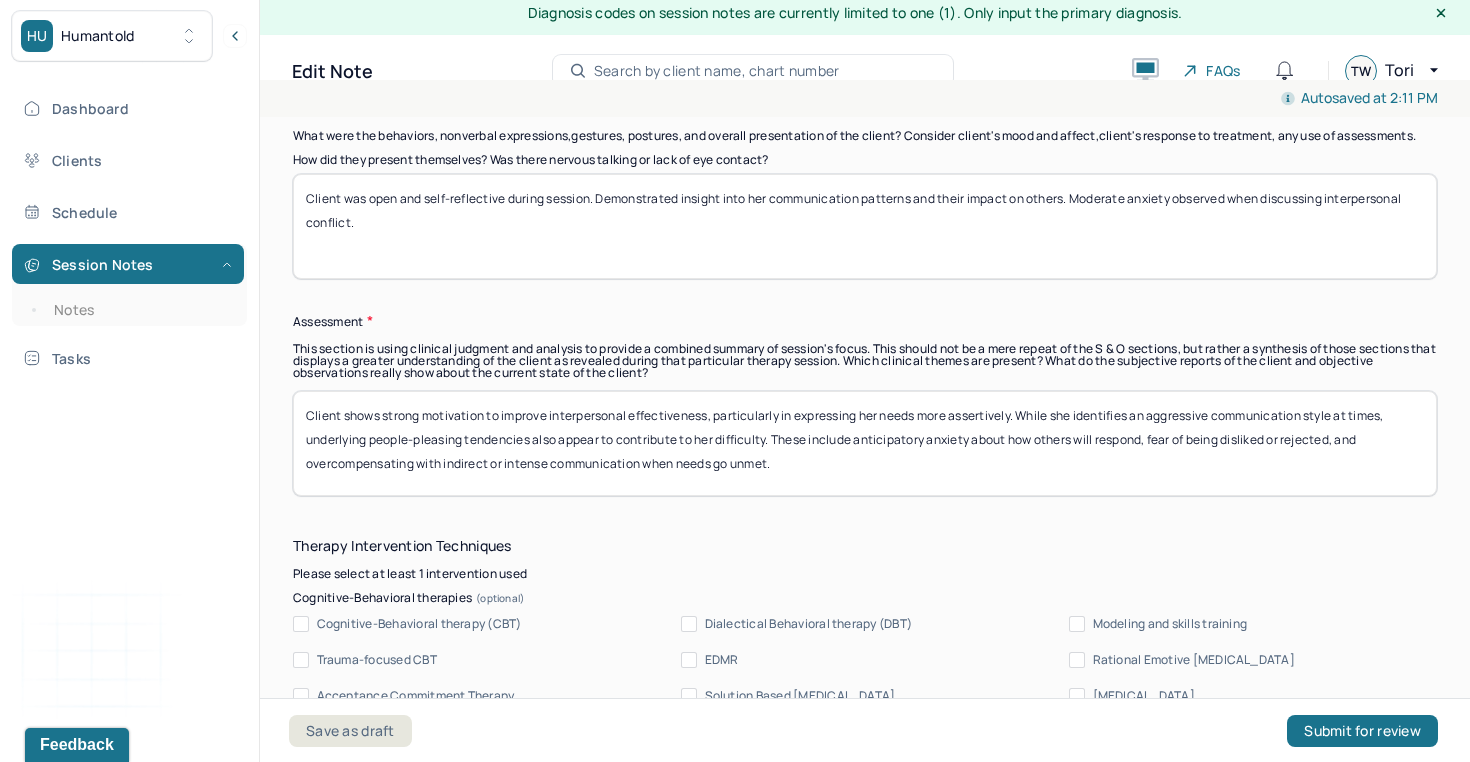 drag, startPoint x: 1026, startPoint y: 423, endPoint x: 1390, endPoint y: 426, distance: 364.01236 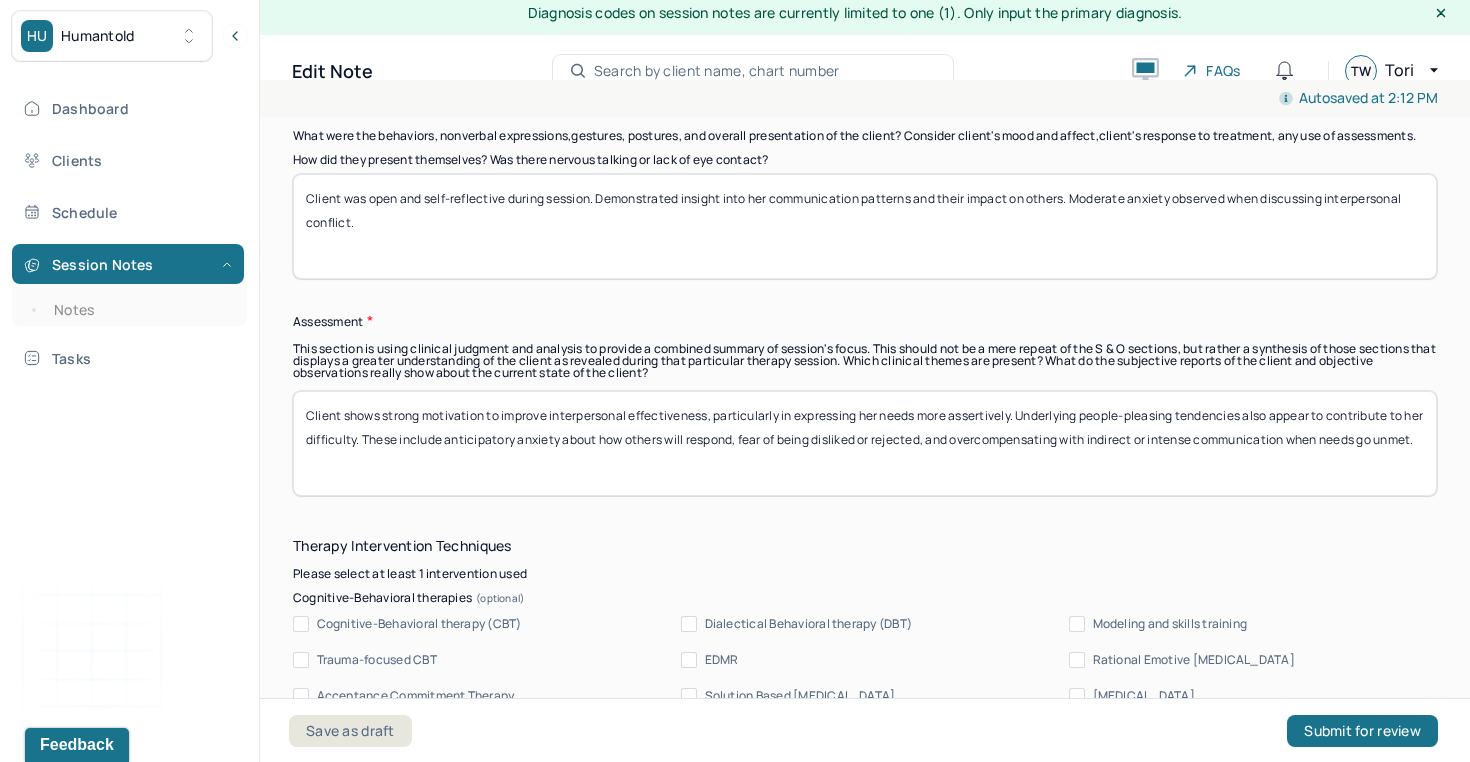 click on "Client shows strong motivation to improve interpersonal effectiveness, particularly in expressing her needs more assertively. underlying people-pleasing tendencies also appear to contribute to her difficulty. These include anticipatory anxiety about how others will respond, fear of being disliked or rejected, and overcompensating with indirect or intense communication when needs go unmet." at bounding box center [865, 443] 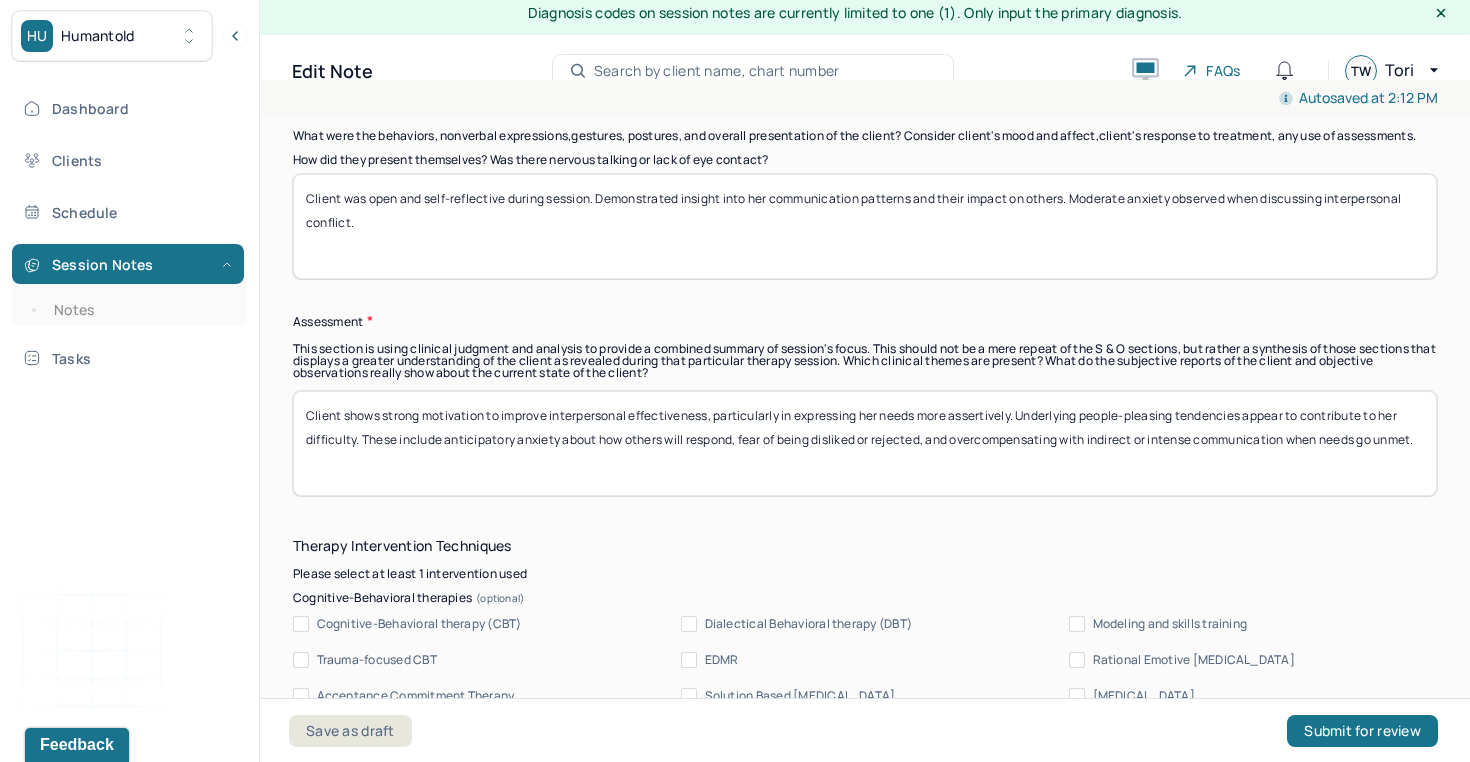 click on "Client shows strong motivation to improve interpersonal effectiveness, particularly in expressing her needs more assertively. Underlying people-pleasing tendencies appear to contribute to her difficulty. These include anticipatory anxiety about how others will respond, fear of being disliked or rejected, and overcompensating with indirect or intense communication when needs go unmet." at bounding box center (865, 443) 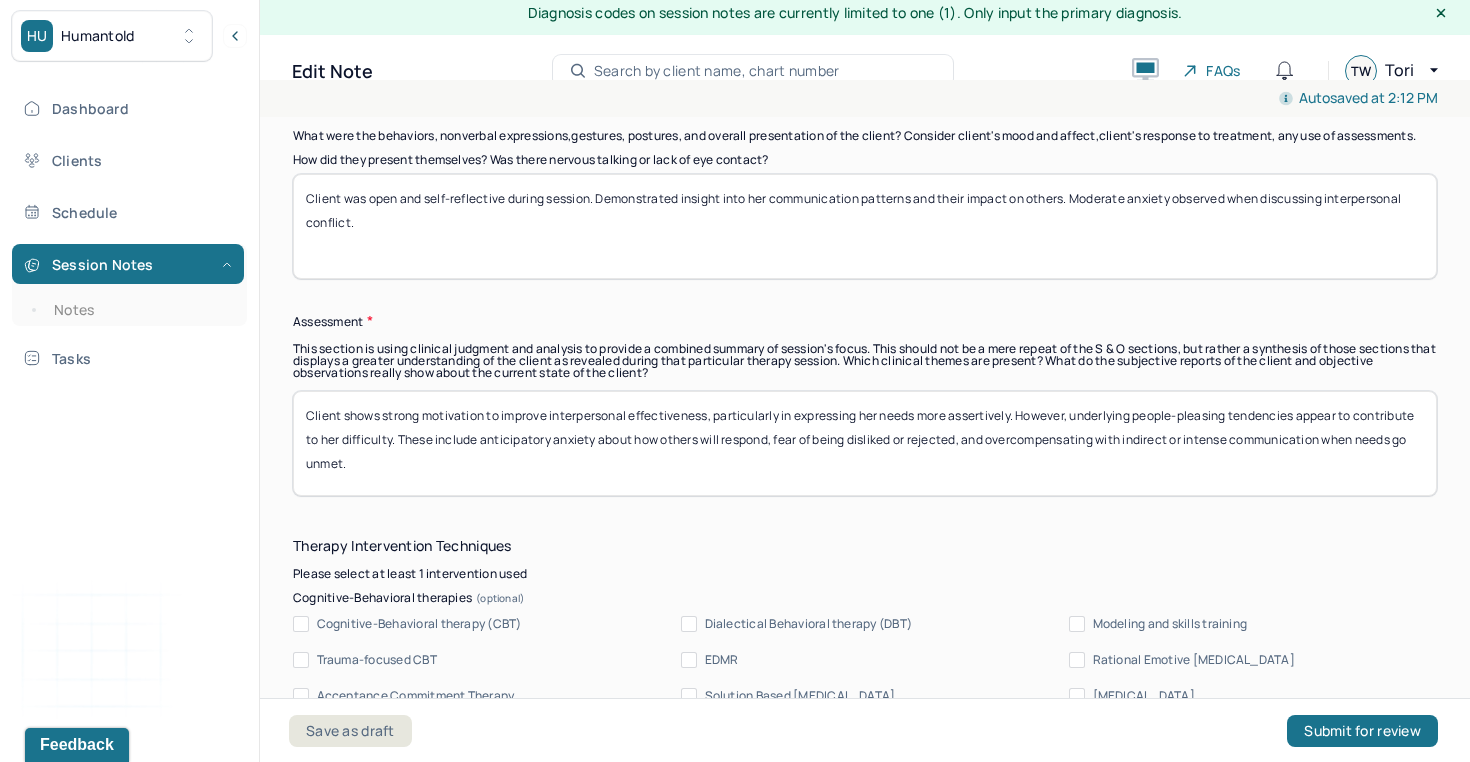 click on "Client shows strong motivation to improve interpersonal effectiveness, particularly in expressing her needs more assertively. However, underlying people-pleasing tendencies appear to contribute to her difficulty. These include anticipatory anxiety about how others will respond, fear of being disliked or rejected, and overcompensating with indirect or intense communication when needs go unmet." at bounding box center (865, 443) 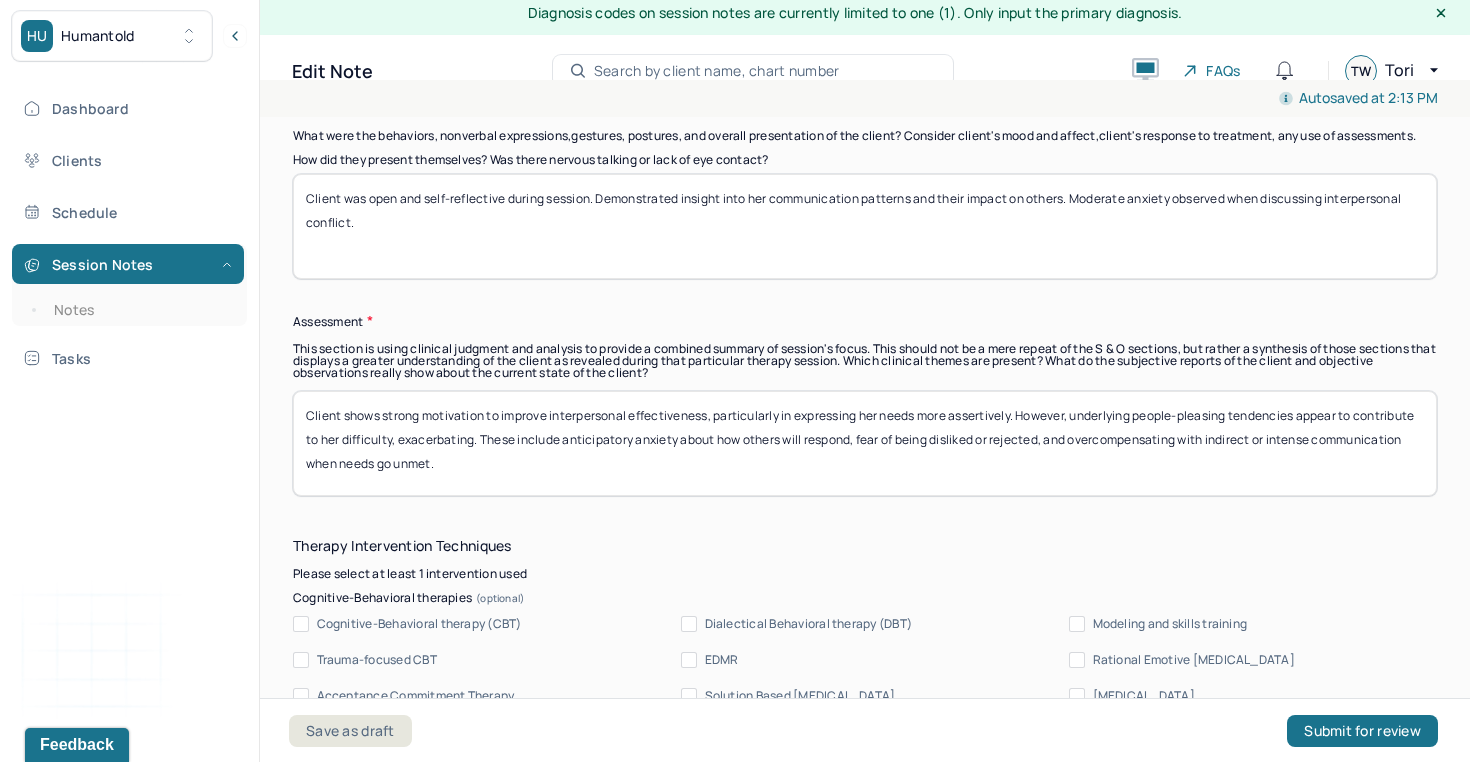 drag, startPoint x: 559, startPoint y: 450, endPoint x: 482, endPoint y: 450, distance: 77 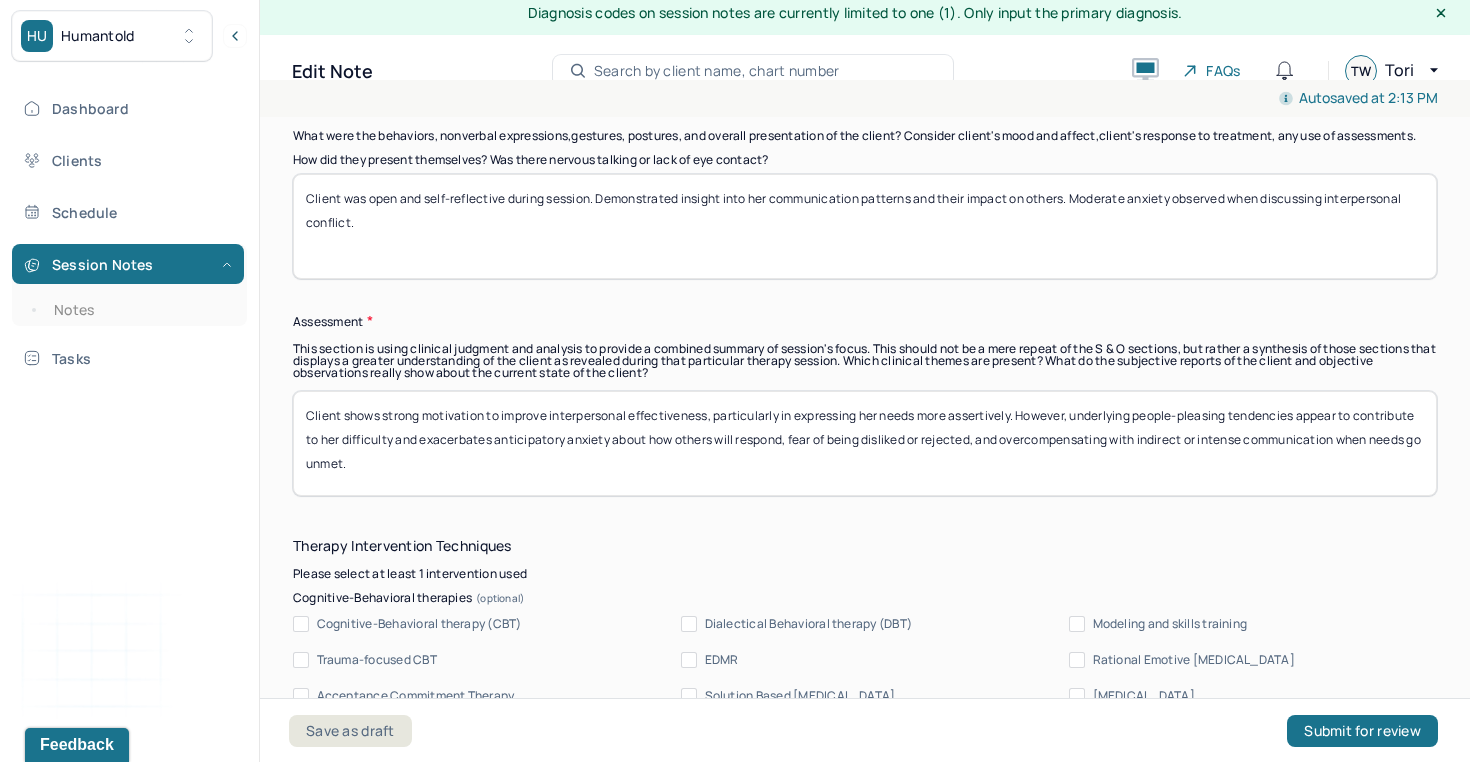 click on "Client shows strong motivation to improve interpersonal effectiveness, particularly in expressing her needs more assertively. However, underlying people-pleasing tendencies appear to contribute to her difficulty, exacerbating. These include anticipatory anxiety about how others will respond, fear of being disliked or rejected, and overcompensating with indirect or intense communication when needs go unmet." at bounding box center (865, 443) 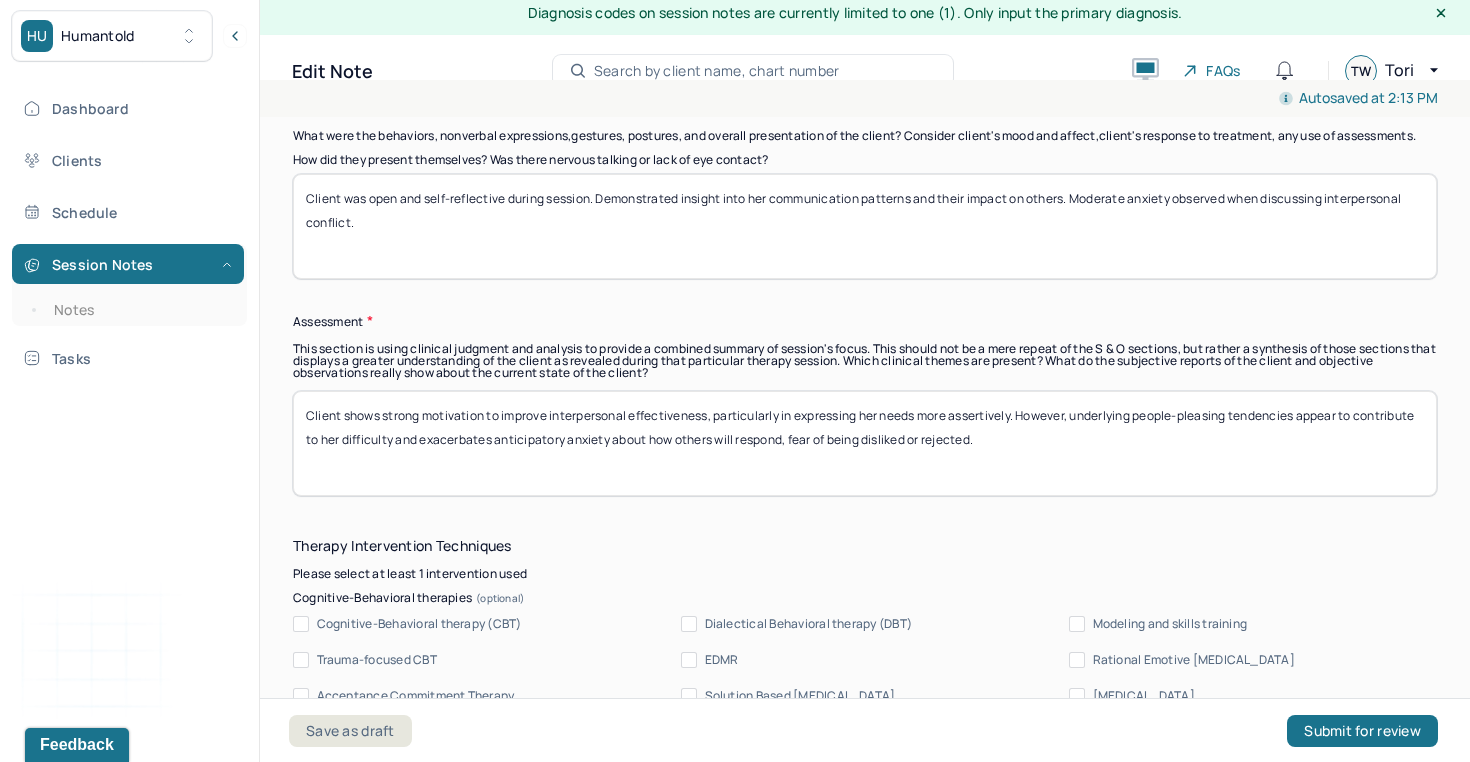 click on "Client shows strong motivation to improve interpersonal effectiveness, particularly in expressing her needs more assertively. However, underlying people-pleasing tendencies appear to contribute to her difficulty and exacerbates anticipatory anxiety about how others will respond, fear of being disliked or rejected, and overcompensating with indirect or intense communication when needs go unmet." at bounding box center [865, 443] 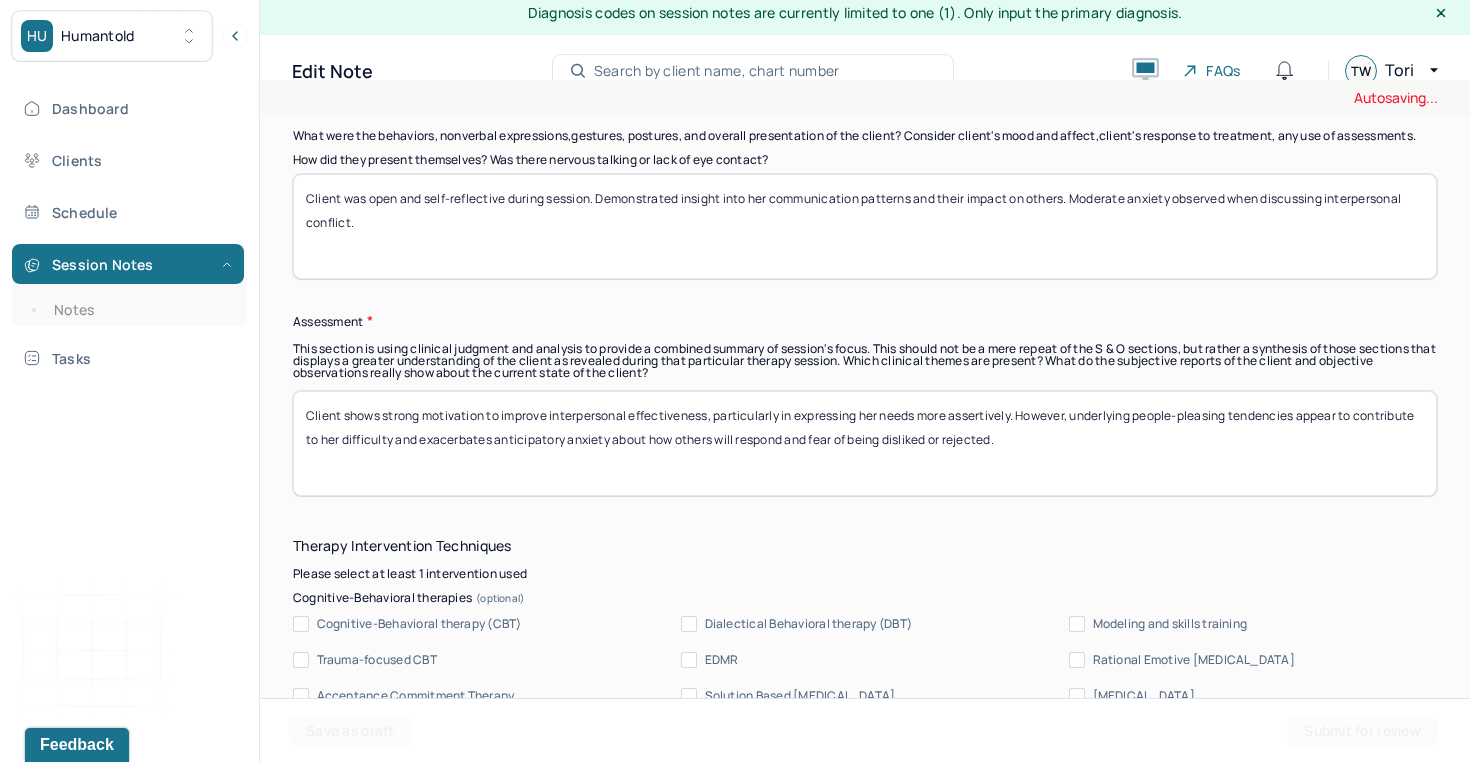 type on "Client shows strong motivation to improve interpersonal effectiveness, particularly in expressing her needs more assertively. However, underlying people-pleasing tendencies appear to contribute to her difficulty and exacerbates anticipatory anxiety about how others will respond and fear of being disliked or rejected." 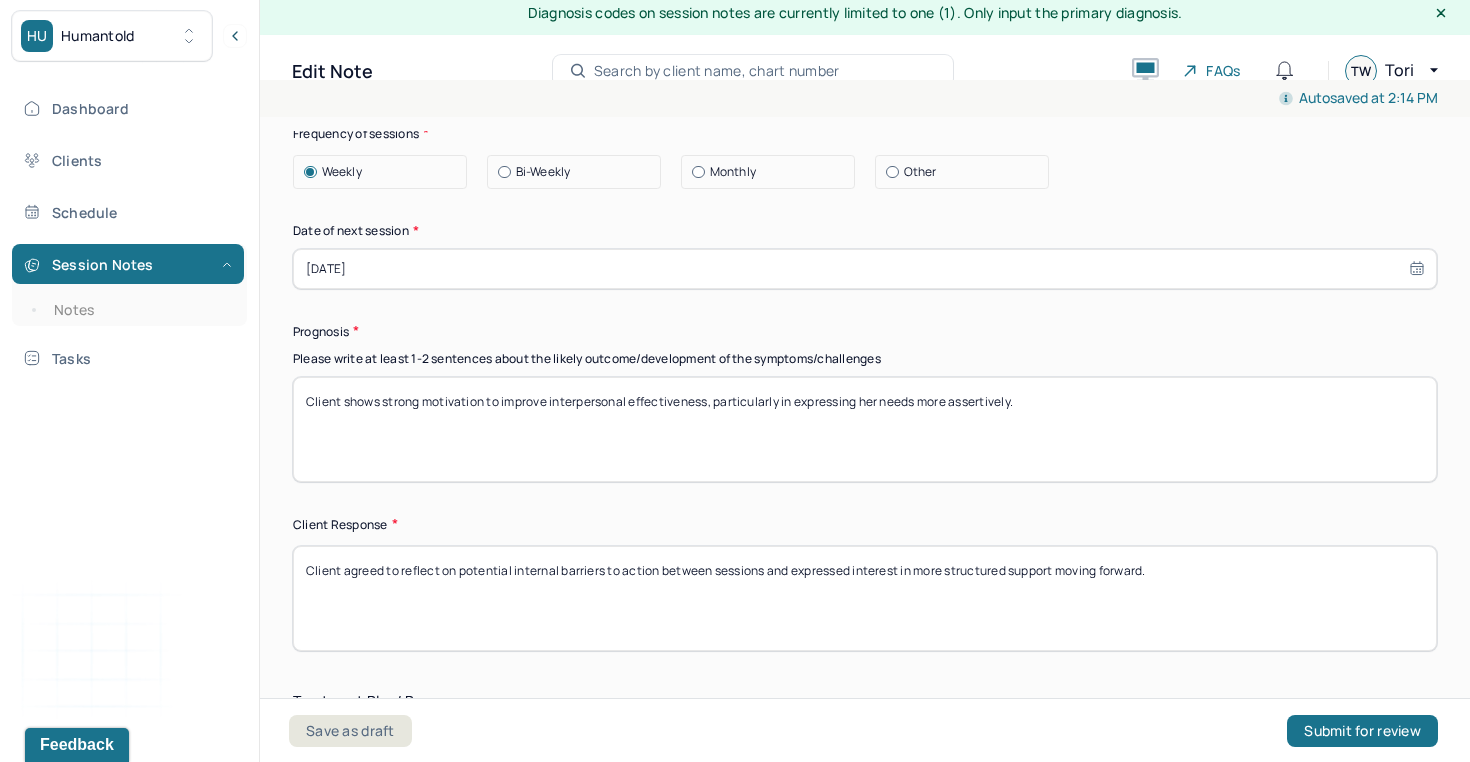 scroll, scrollTop: 2817, scrollLeft: 0, axis: vertical 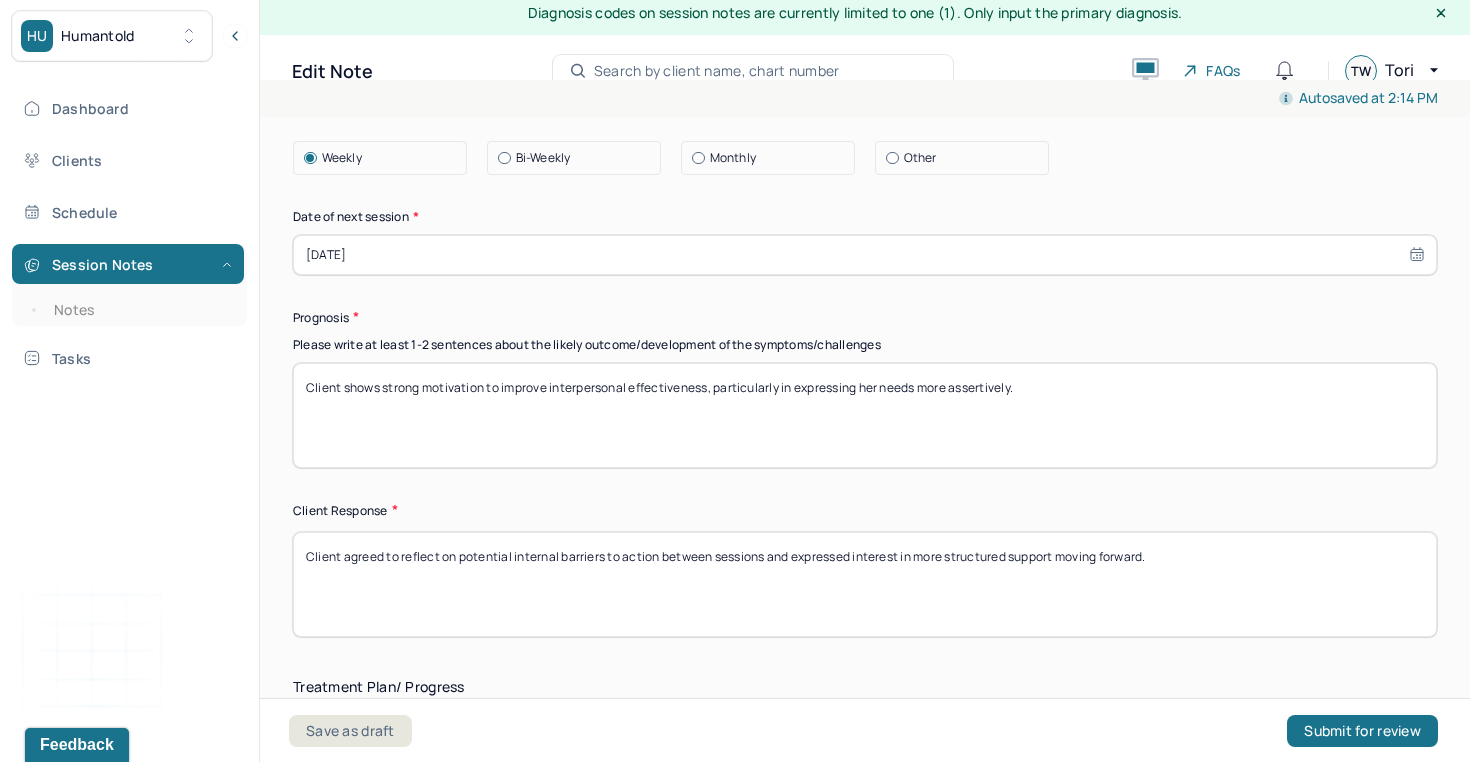 drag, startPoint x: 1058, startPoint y: 390, endPoint x: 282, endPoint y: 375, distance: 776.14496 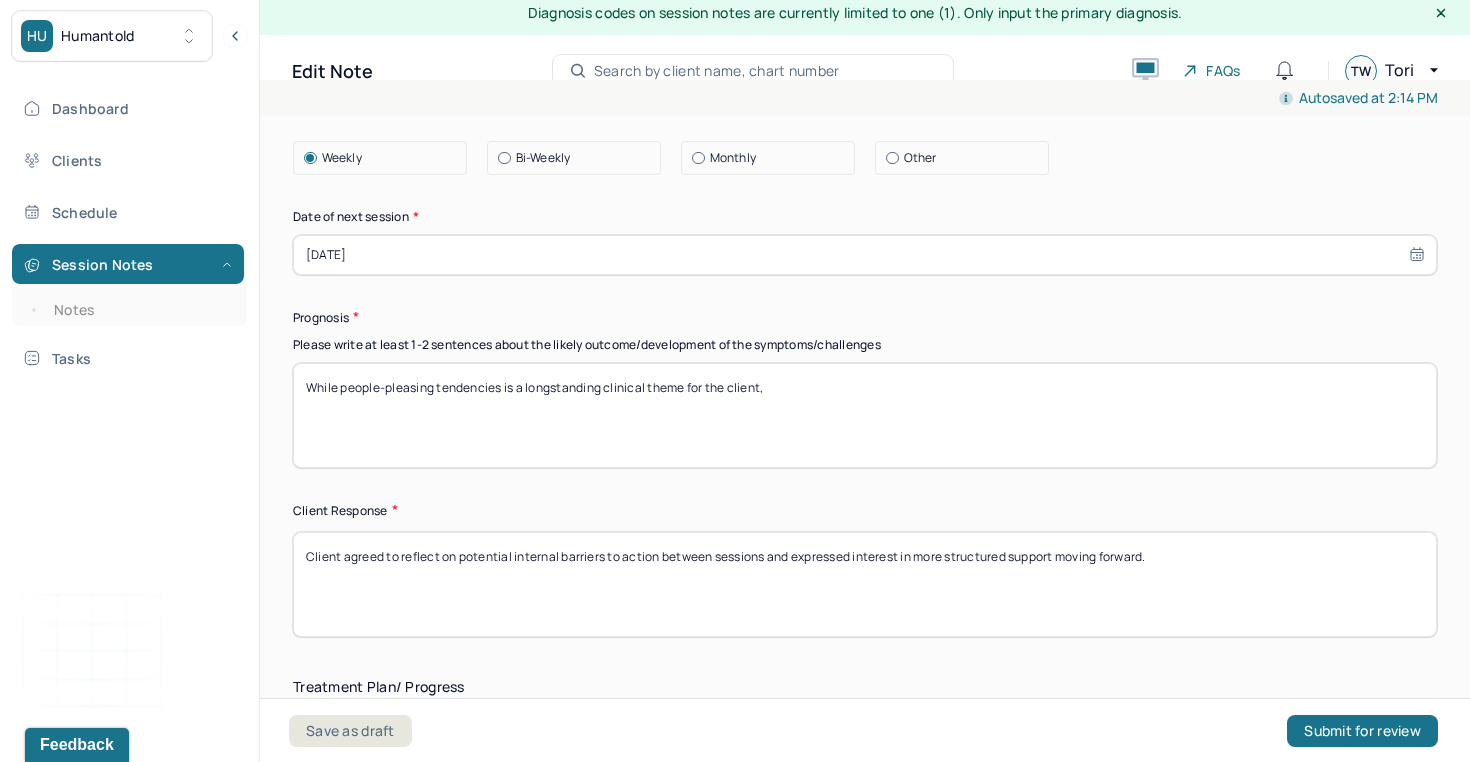 paste on "Overall, she appears ready for skill-building in areas such as assertive communication, emotional regulation, and boundary-setting." 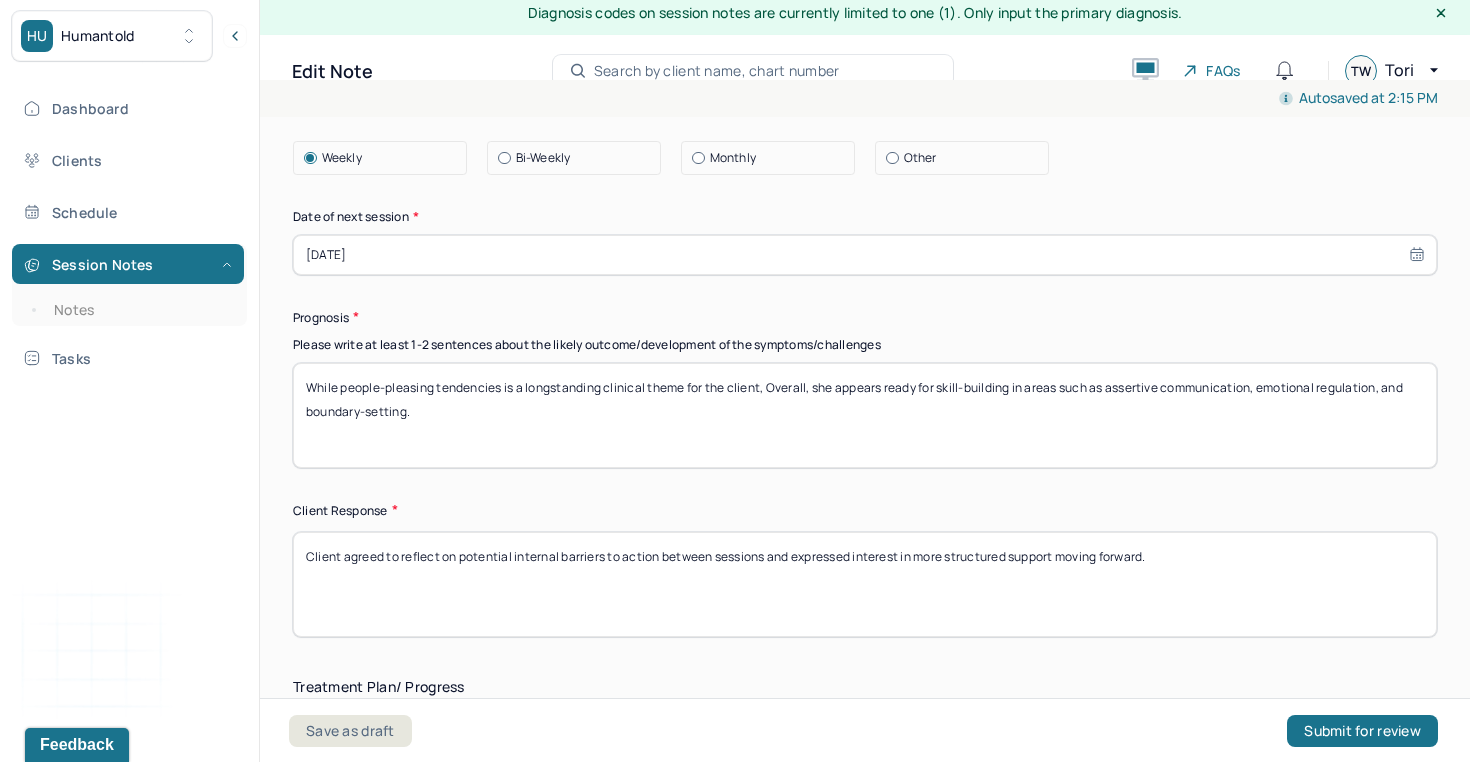 click on "While people-pleasing tendencies is a longstanding clinical theme for the client, Overall, she appears ready for skill-building in areas such as assertive communication, emotional regulation, and boundary-setting." at bounding box center [865, 415] 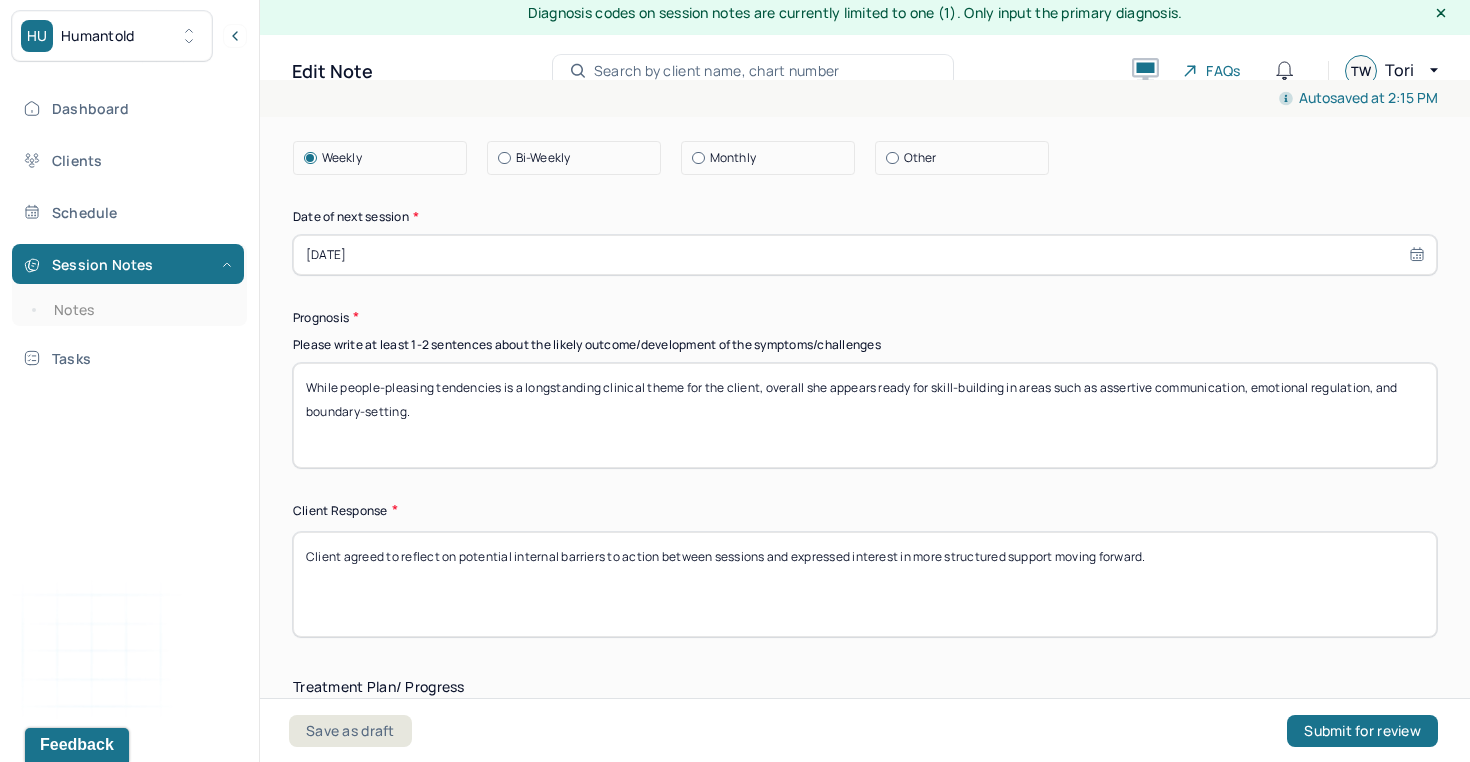 click on "While people-pleasing tendencies is a longstanding clinical theme for the client, overall she appears ready for skill-building in areas such as assertive communication, emotional regulation, and boundary-setting." at bounding box center [865, 415] 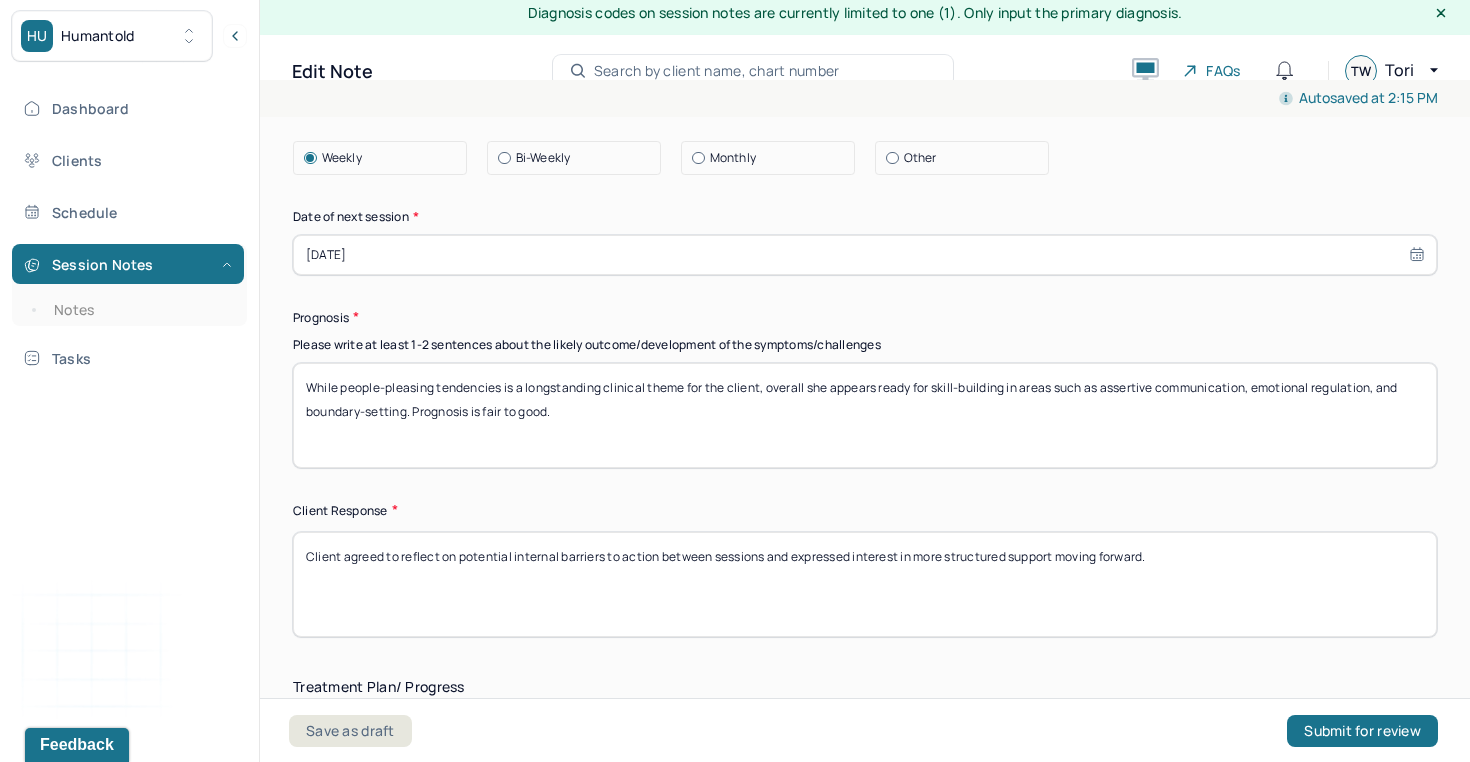 type on "While people-pleasing tendencies is a longstanding clinical theme for the client, overall she appears ready for skill-building in areas such as assertive communication, emotional regulation, and boundary-setting. Prognosis is fair to good." 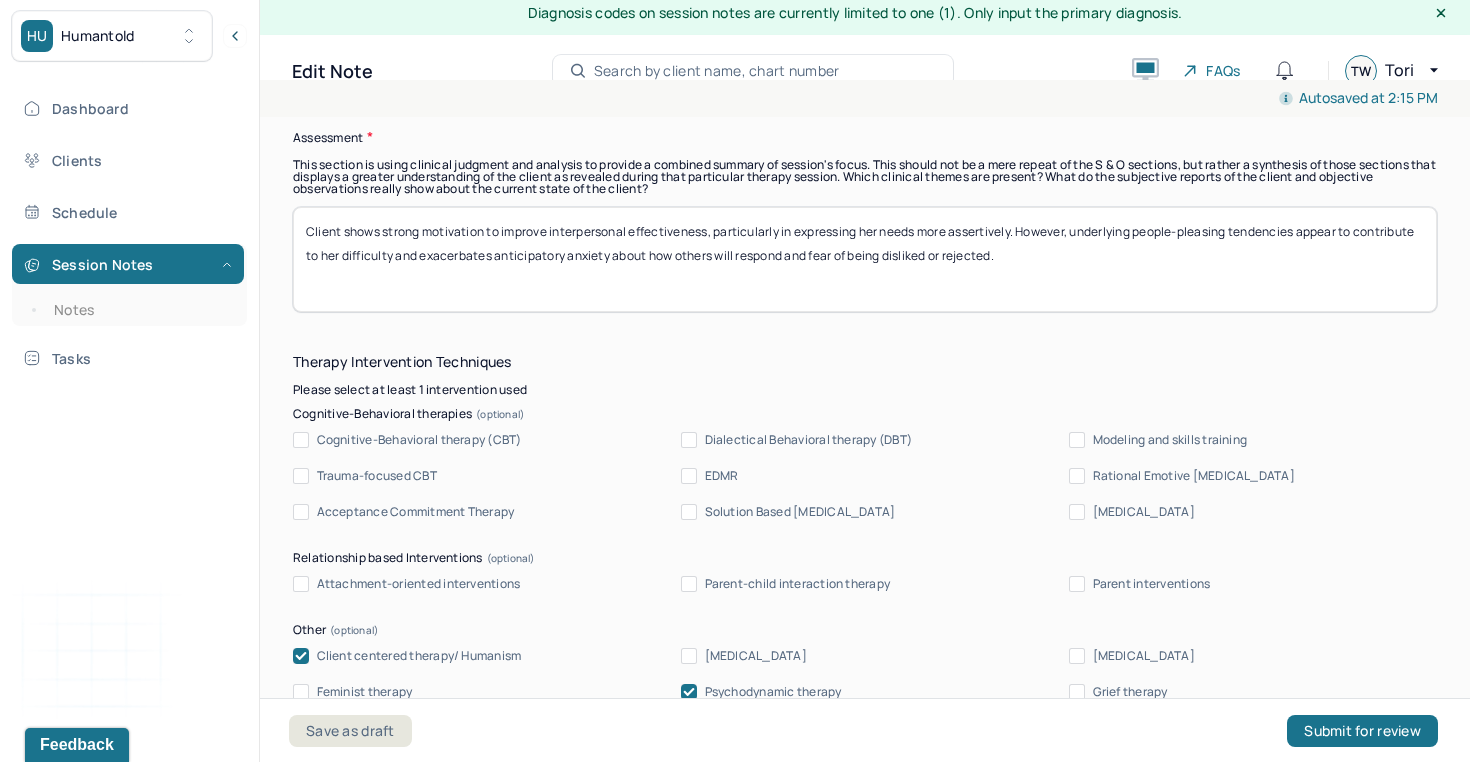 scroll, scrollTop: 1904, scrollLeft: 0, axis: vertical 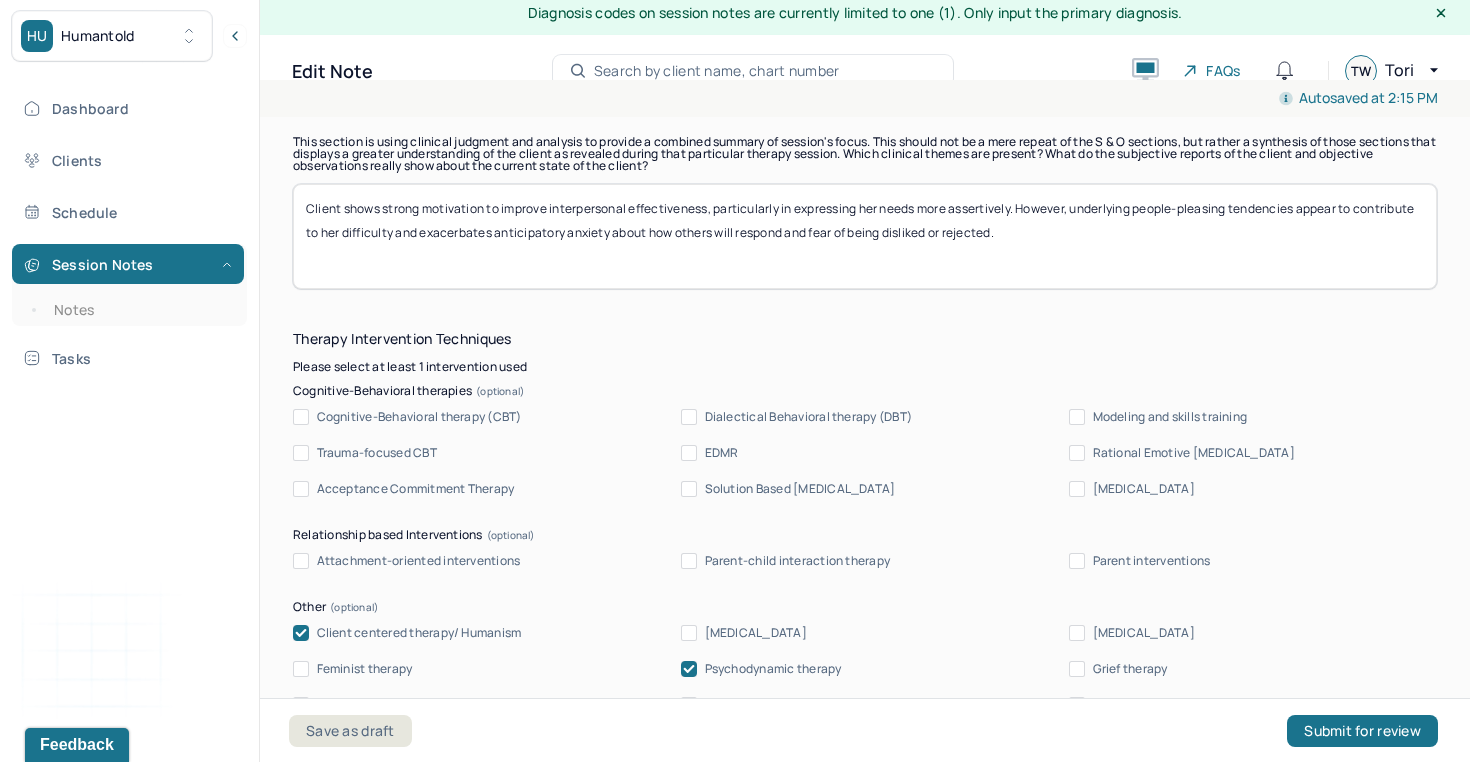 click on "Client shows strong motivation to improve interpersonal effectiveness, particularly in expressing her needs more assertively. However, underlying people-pleasing tendencies appear to contribute to her difficulty and exacerbates anticipatory anxiety about how others will respond and fear of being disliked or rejected." at bounding box center (865, 236) 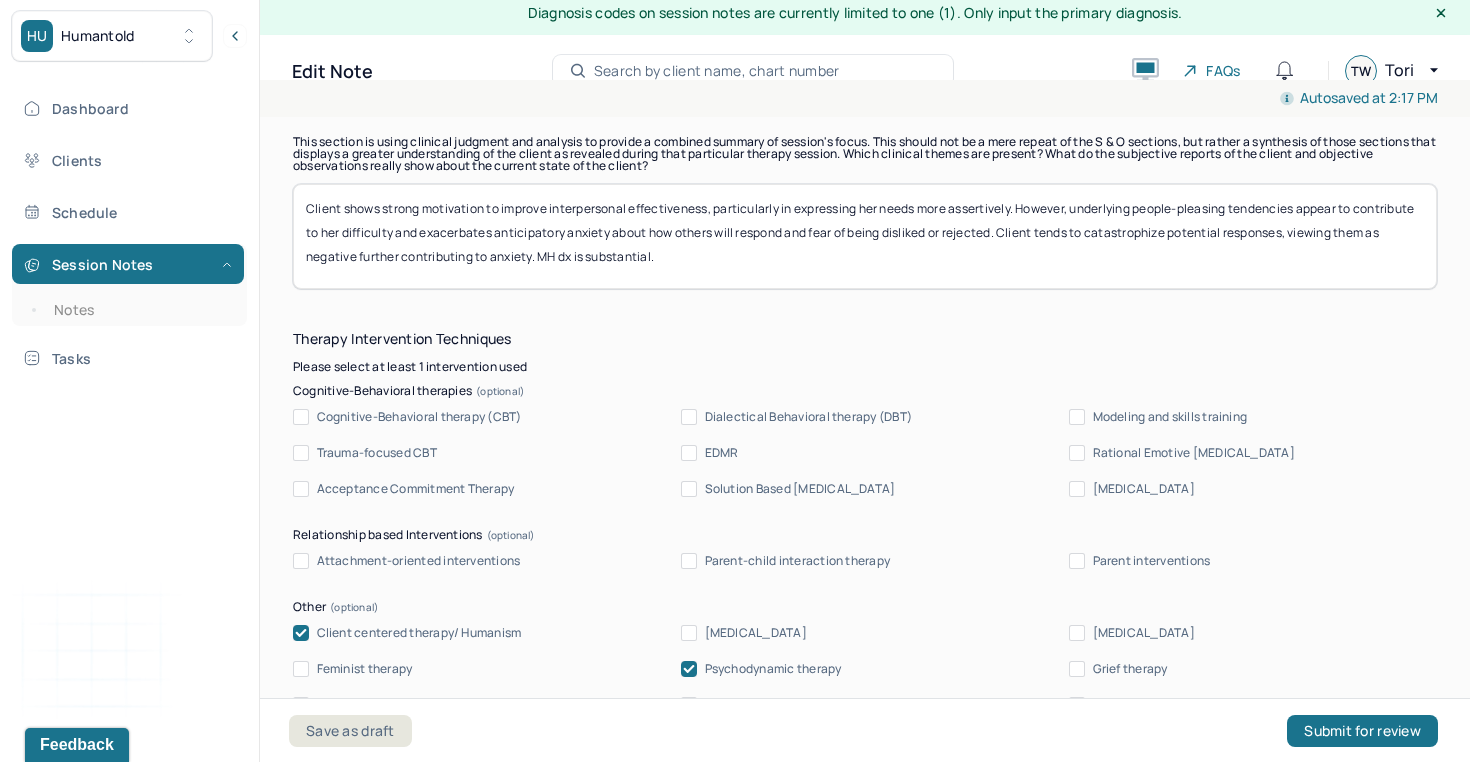 click on "Client shows strong motivation to improve interpersonal effectiveness, particularly in expressing her needs more assertively. However, underlying people-pleasing tendencies appear to contribute to her difficulty and exacerbates anticipatory anxiety about how others will respond and fear of being disliked or rejected. Client tends to catastrophize potential responses, viewing them as negative further contributing to anxiety. MH dx is substantial." at bounding box center (865, 236) 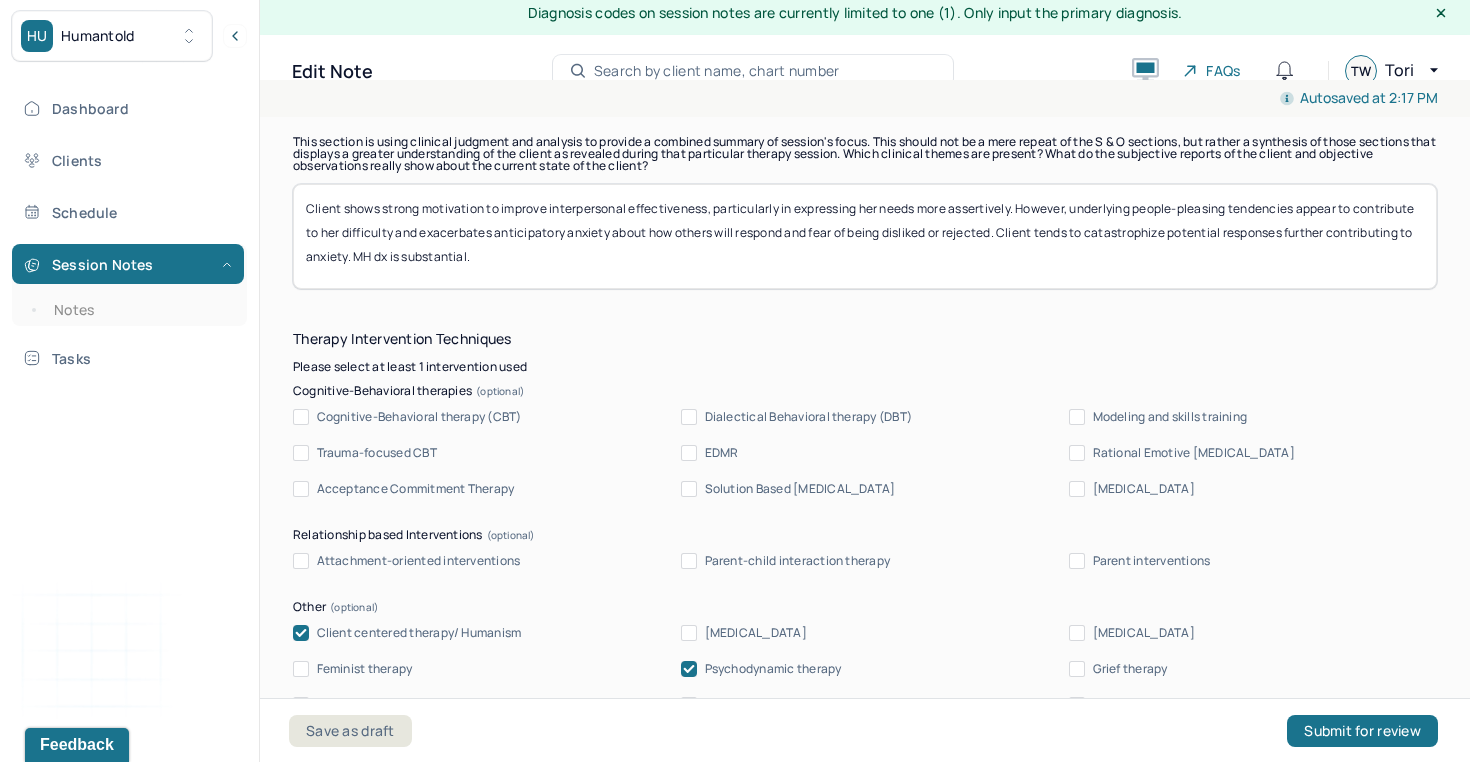 click on "Client shows strong motivation to improve interpersonal effectiveness, particularly in expressing her needs more assertively. However, underlying people-pleasing tendencies appear to contribute to her difficulty and exacerbates anticipatory anxiety about how others will respond and fear of being disliked or rejected. Client tends to catastrophize potential responses further contributing to anxiety. MH dx is substantial." at bounding box center (865, 236) 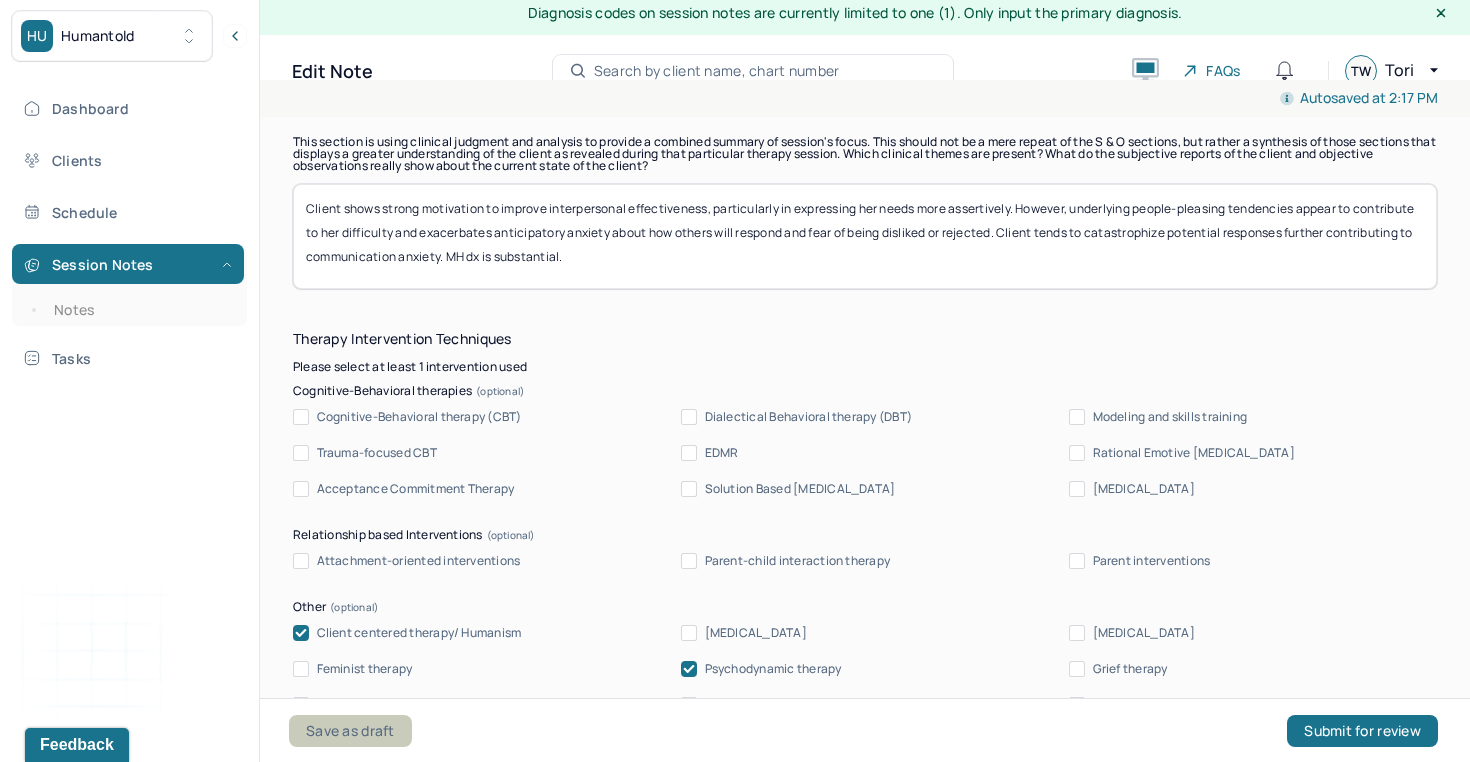 type on "Client shows strong motivation to improve interpersonal effectiveness, particularly in expressing her needs more assertively. However, underlying people-pleasing tendencies appear to contribute to her difficulty and exacerbates anticipatory anxiety about how others will respond and fear of being disliked or rejected. Client tends to catastrophize potential responses further contributing to communication anxiety. MH dx is substantial." 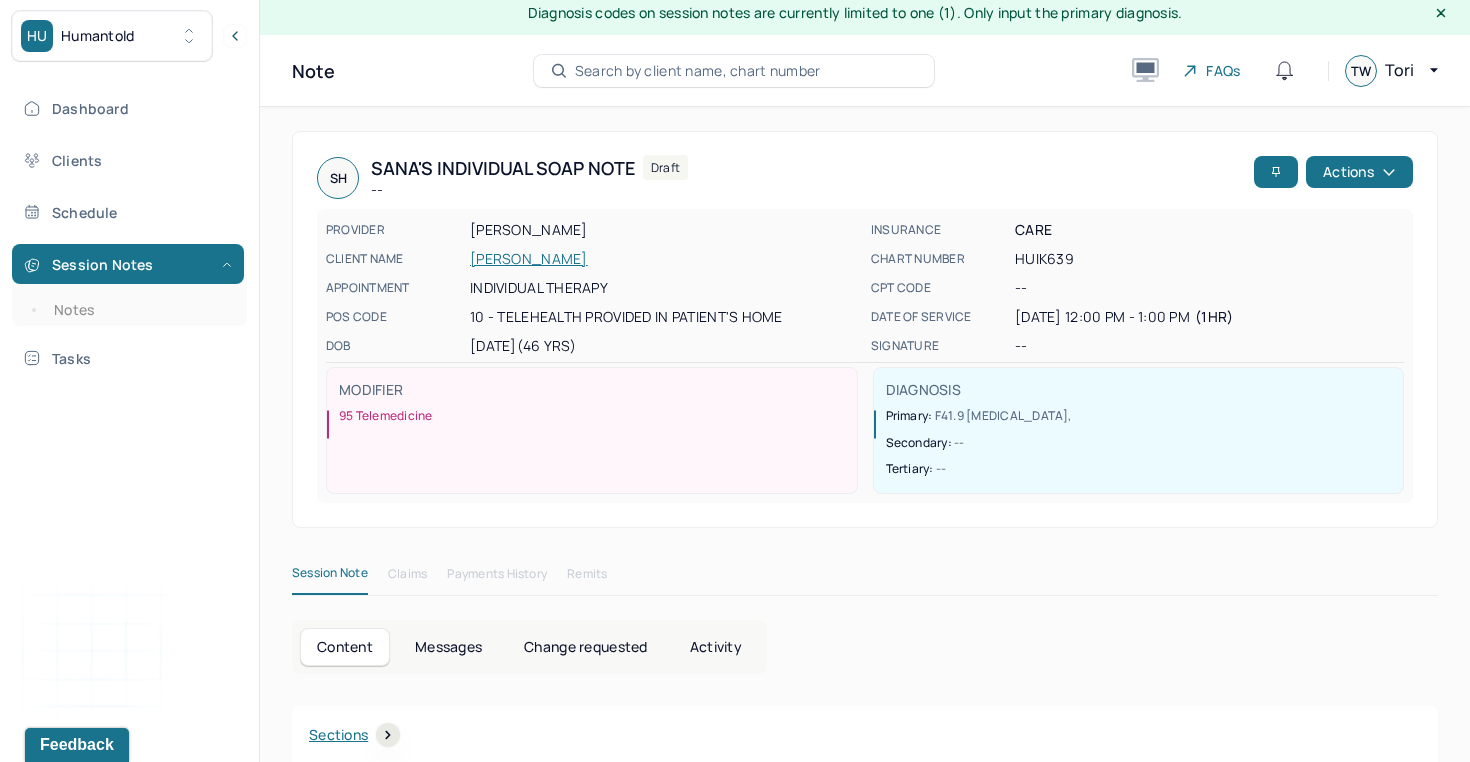 click on "Search by client name, chart number" at bounding box center (698, 71) 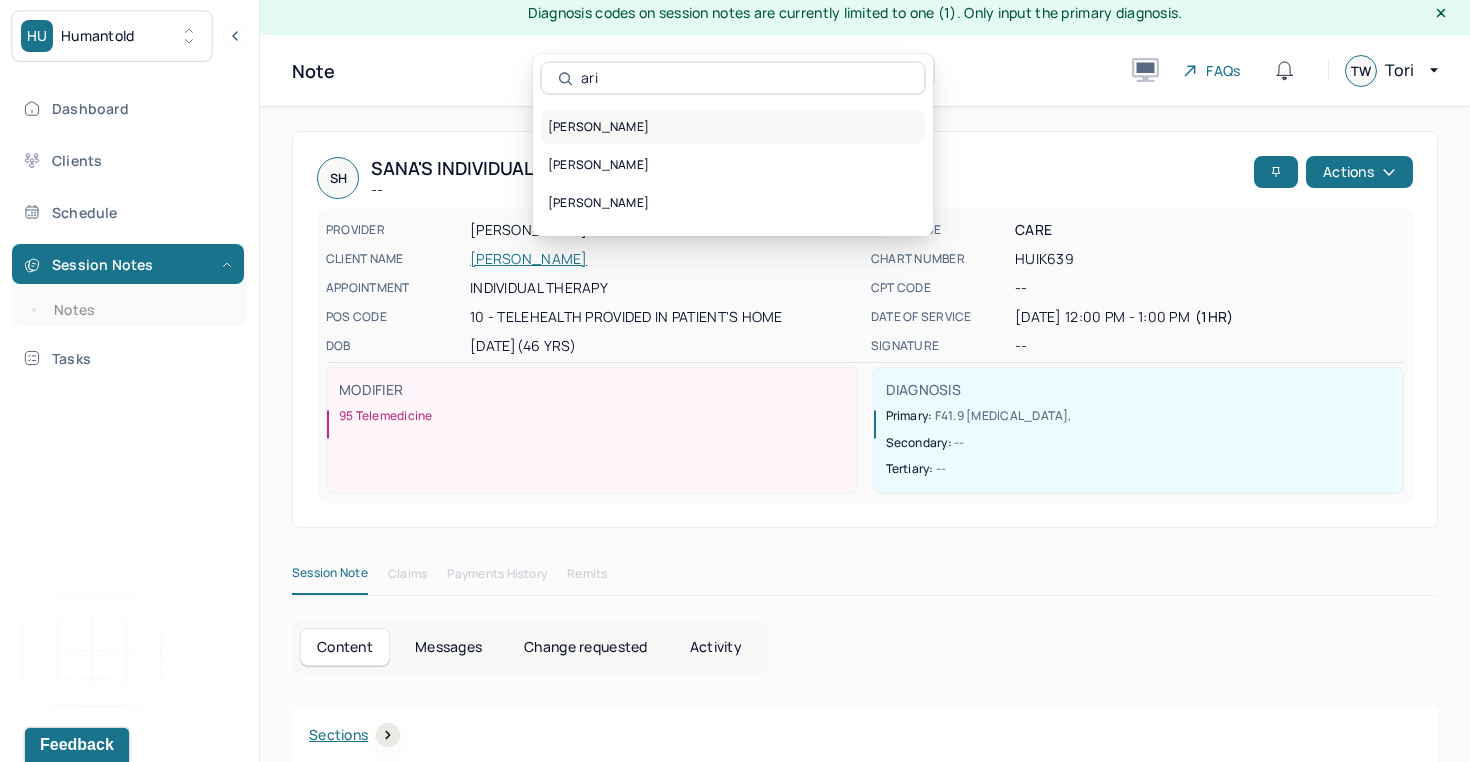 type on "ari" 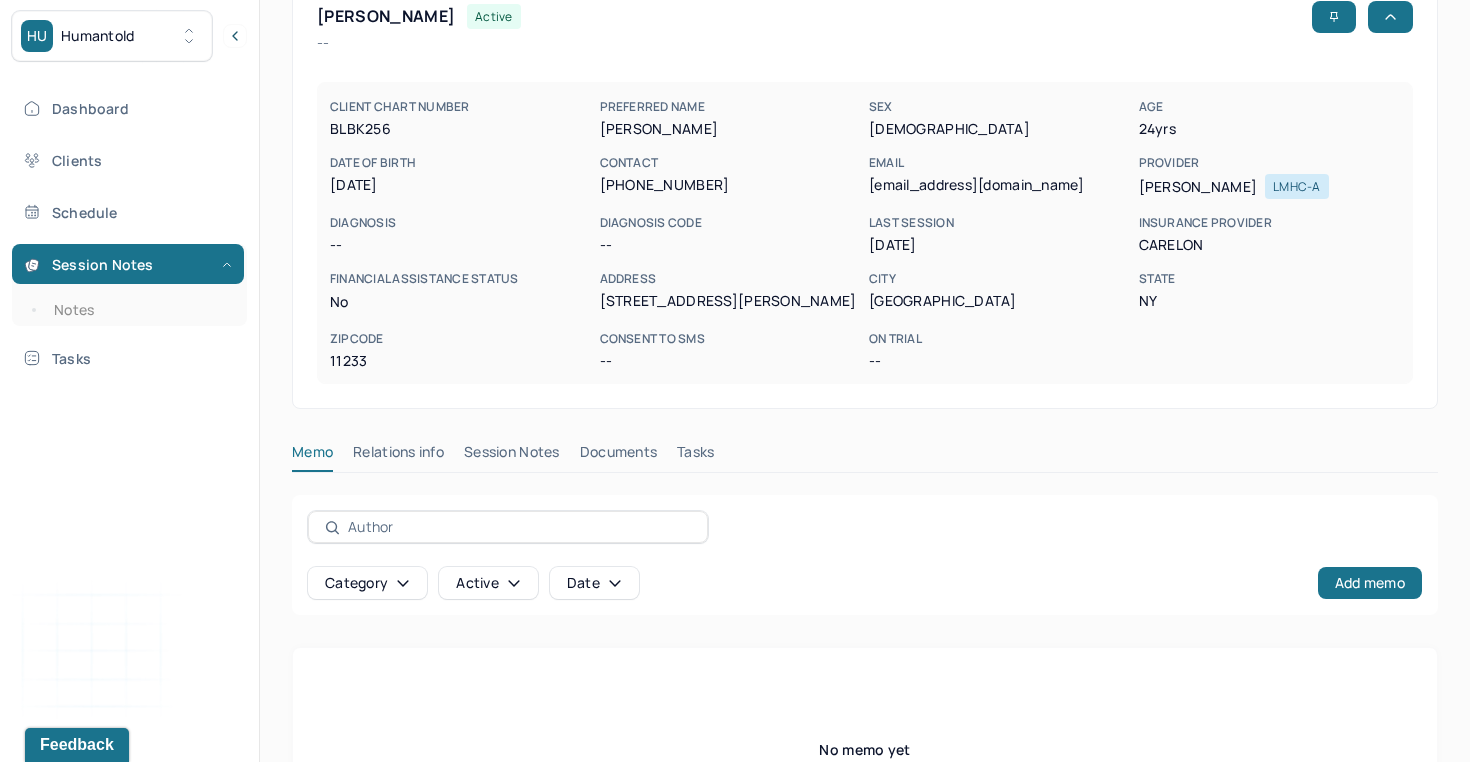 scroll, scrollTop: 169, scrollLeft: 0, axis: vertical 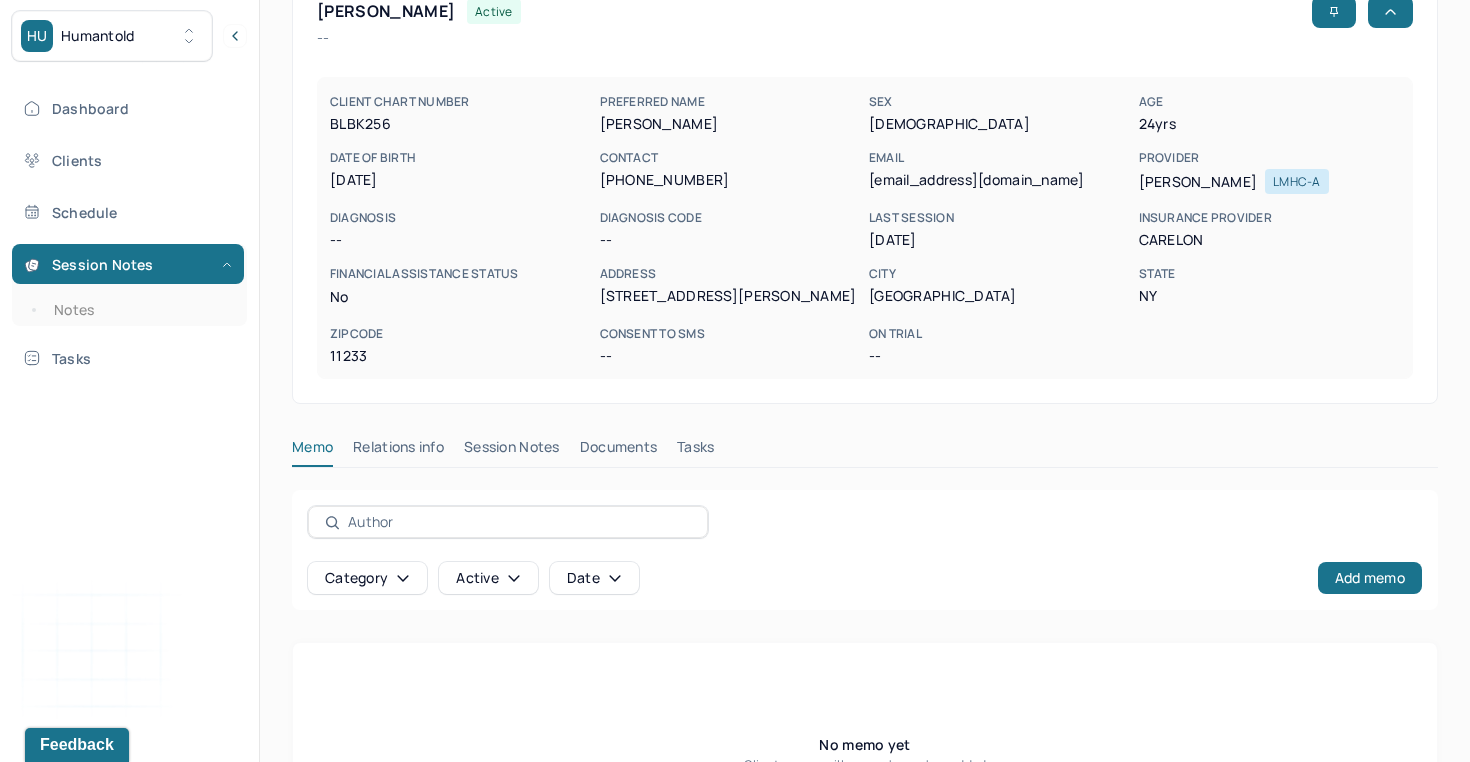 click on "Session Notes" at bounding box center [512, 451] 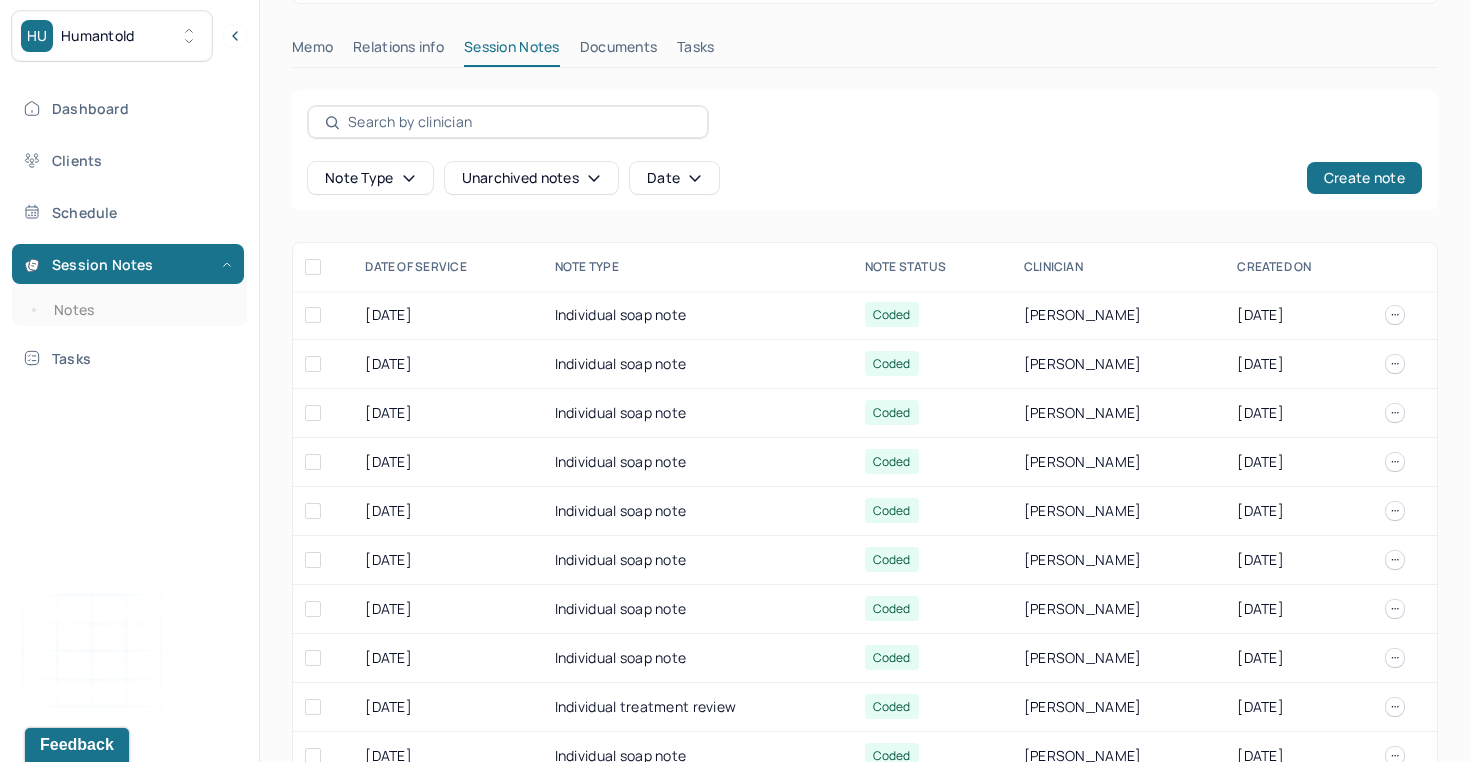 scroll, scrollTop: 570, scrollLeft: 0, axis: vertical 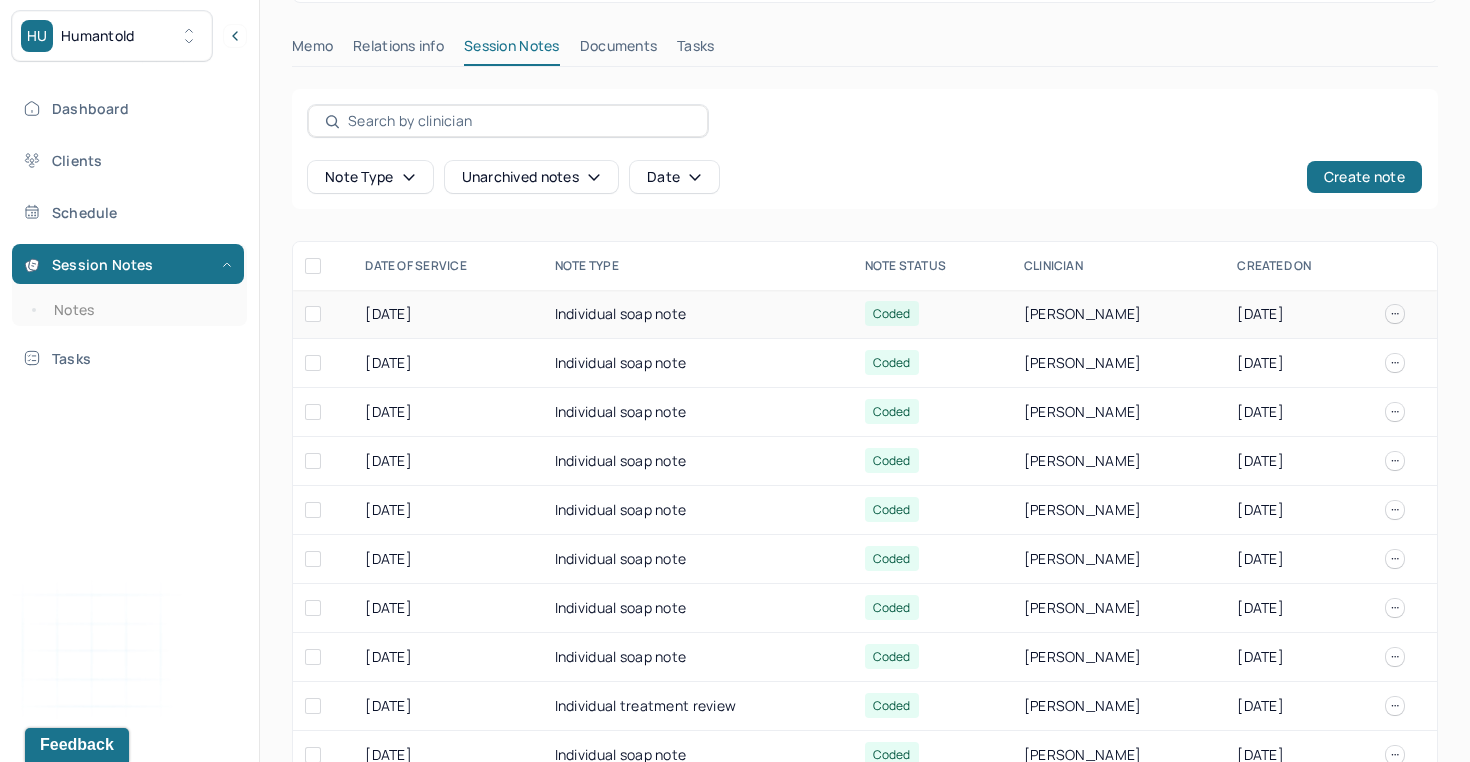 click on "07/02/2025" at bounding box center [447, 314] 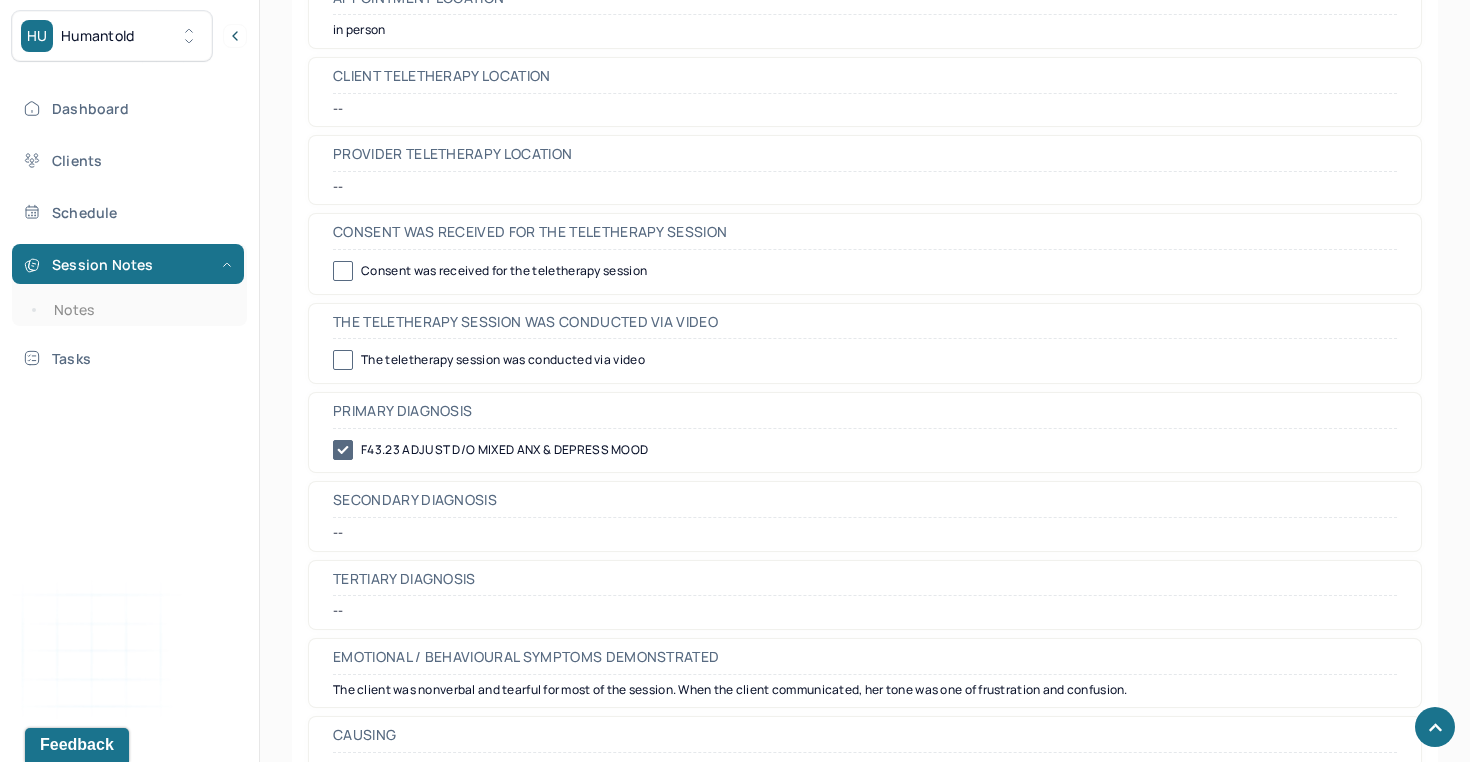 scroll, scrollTop: 952, scrollLeft: 0, axis: vertical 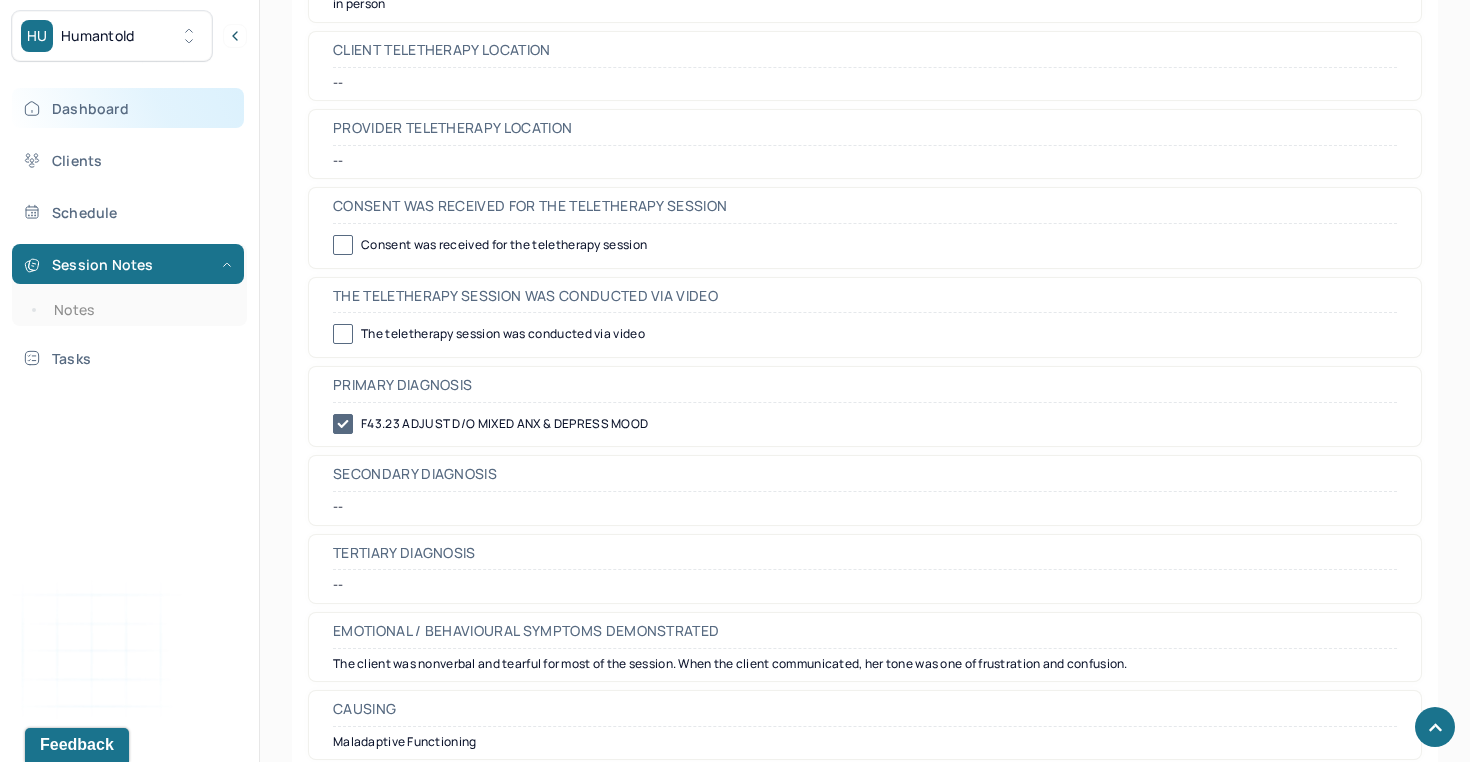 click on "Dashboard" at bounding box center [128, 108] 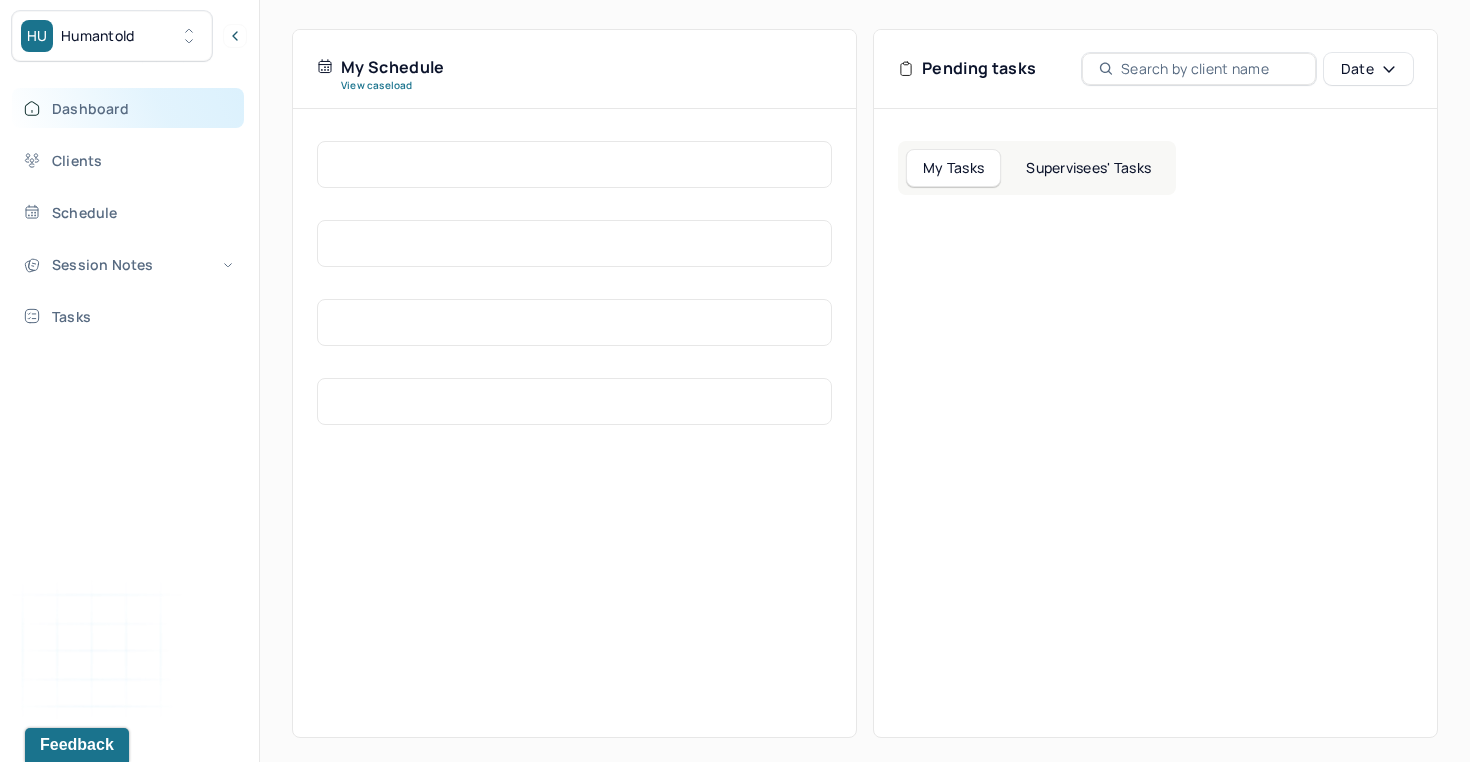 scroll, scrollTop: 447, scrollLeft: 0, axis: vertical 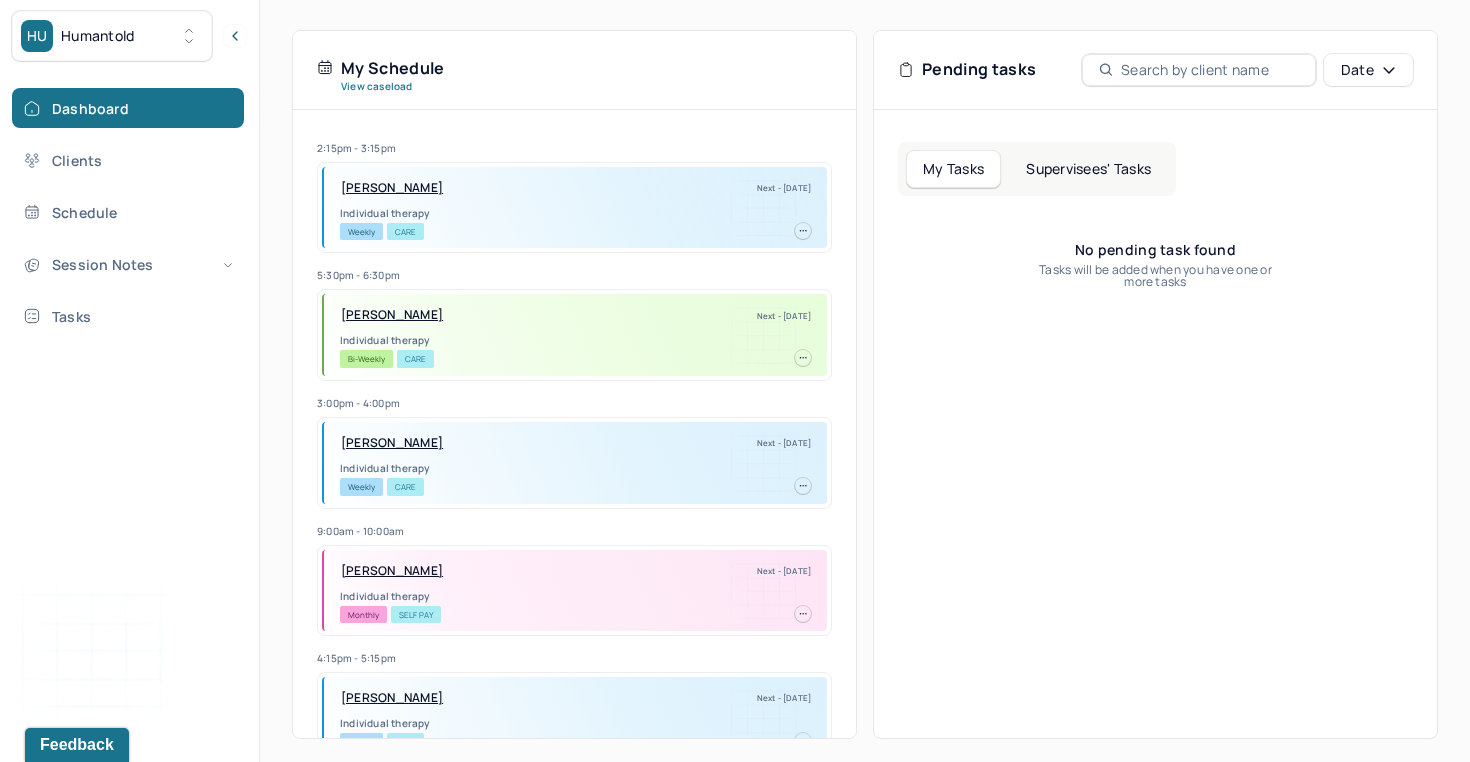 click on "[PERSON_NAME]" at bounding box center [392, 188] 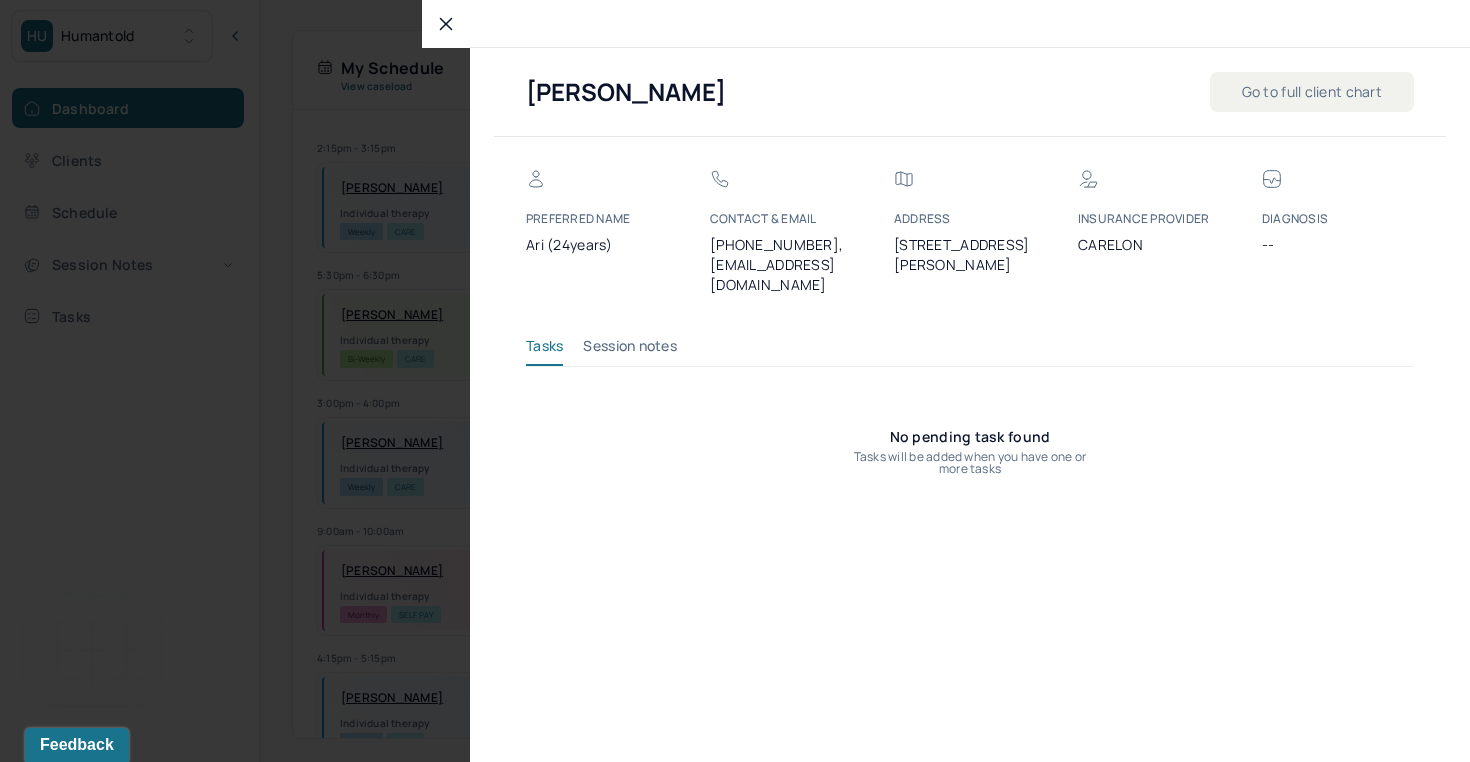 click on "Session notes" at bounding box center [630, 350] 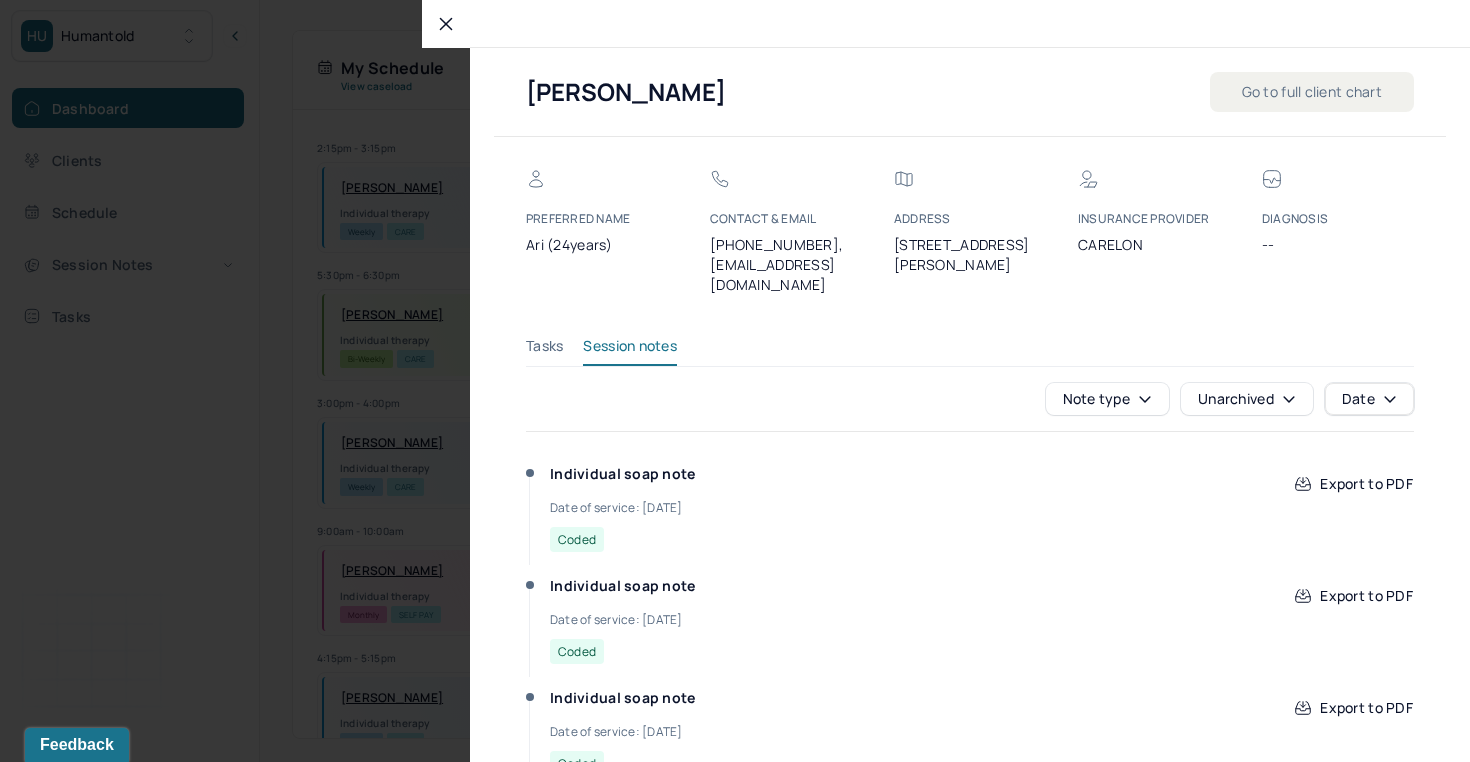 click at bounding box center [735, 381] 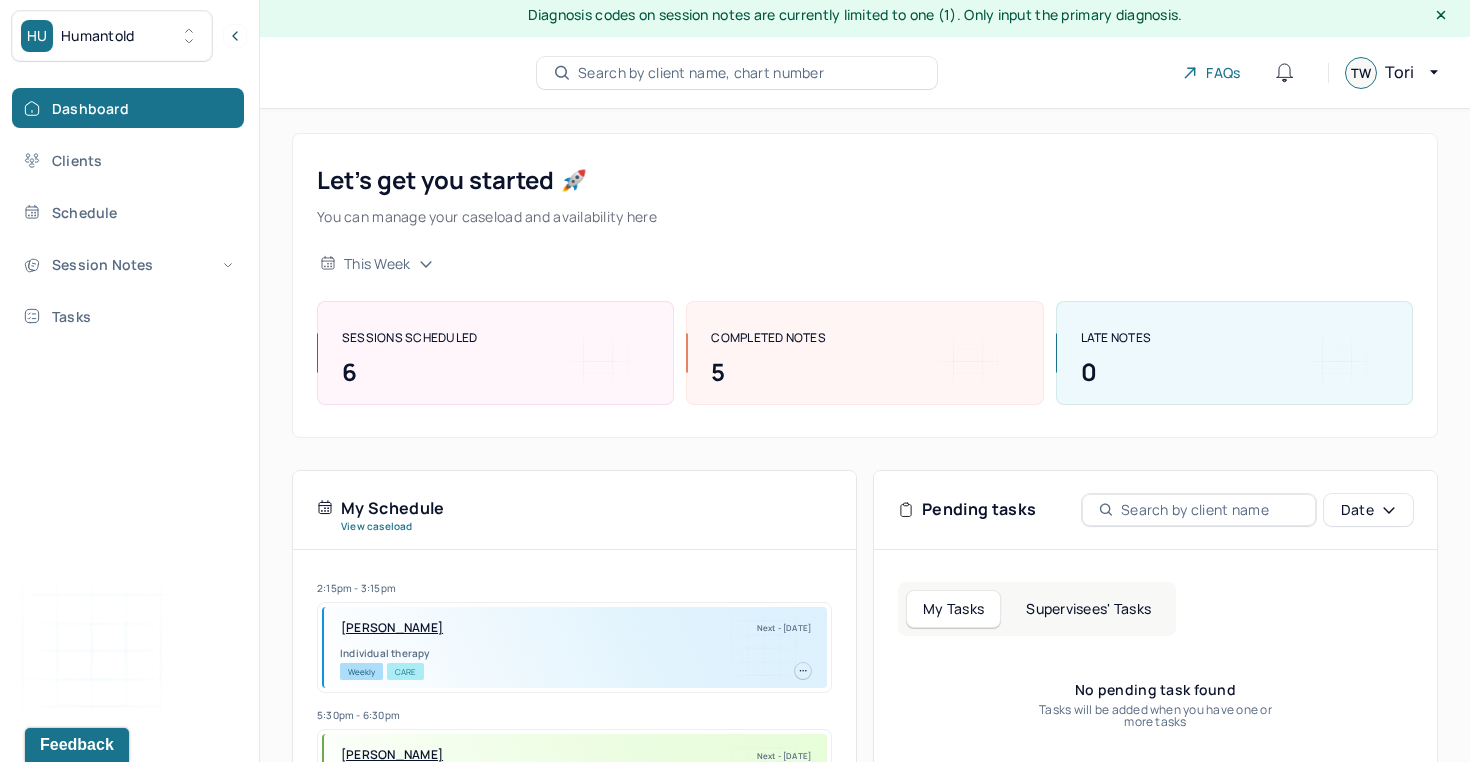 scroll, scrollTop: 0, scrollLeft: 0, axis: both 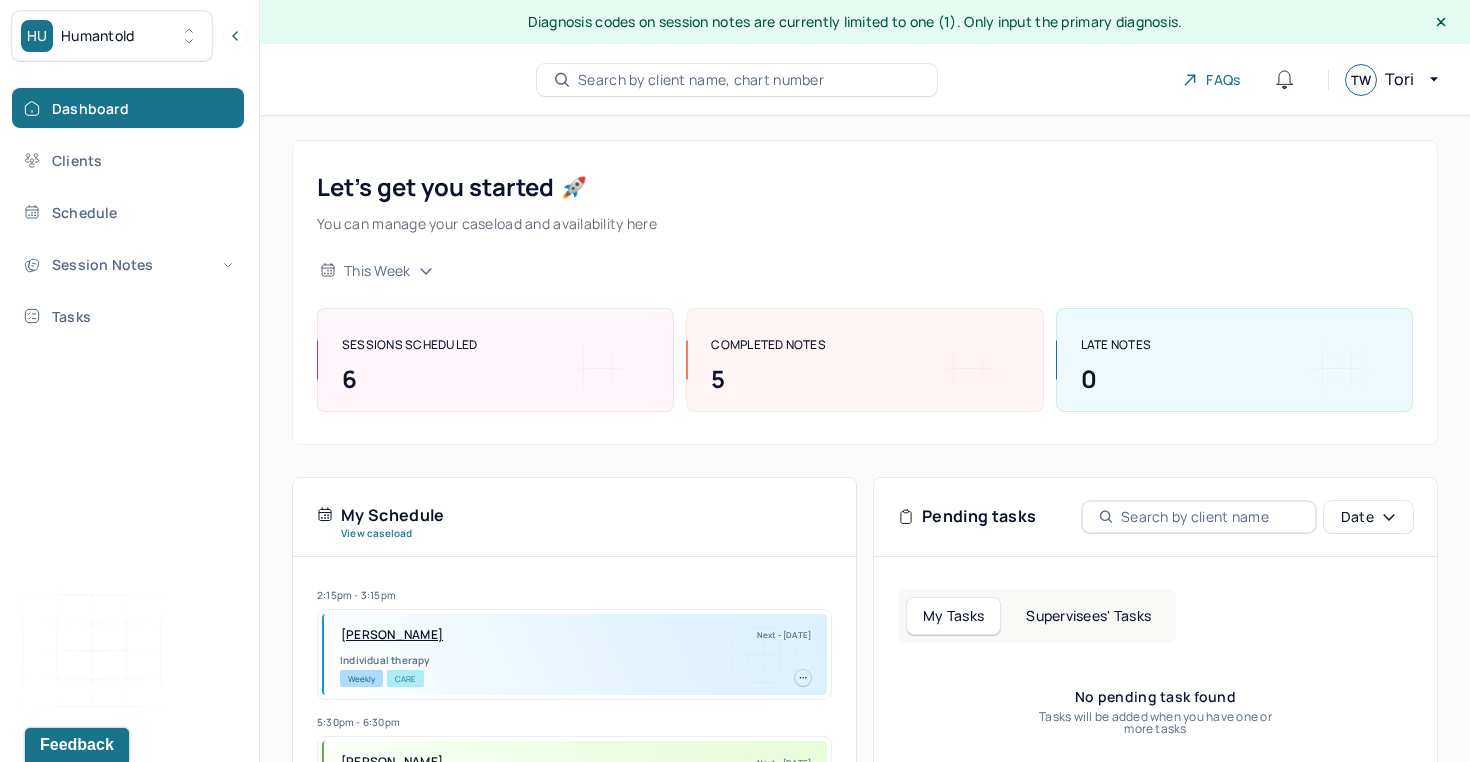 click on "Search by client name, chart number" at bounding box center (701, 80) 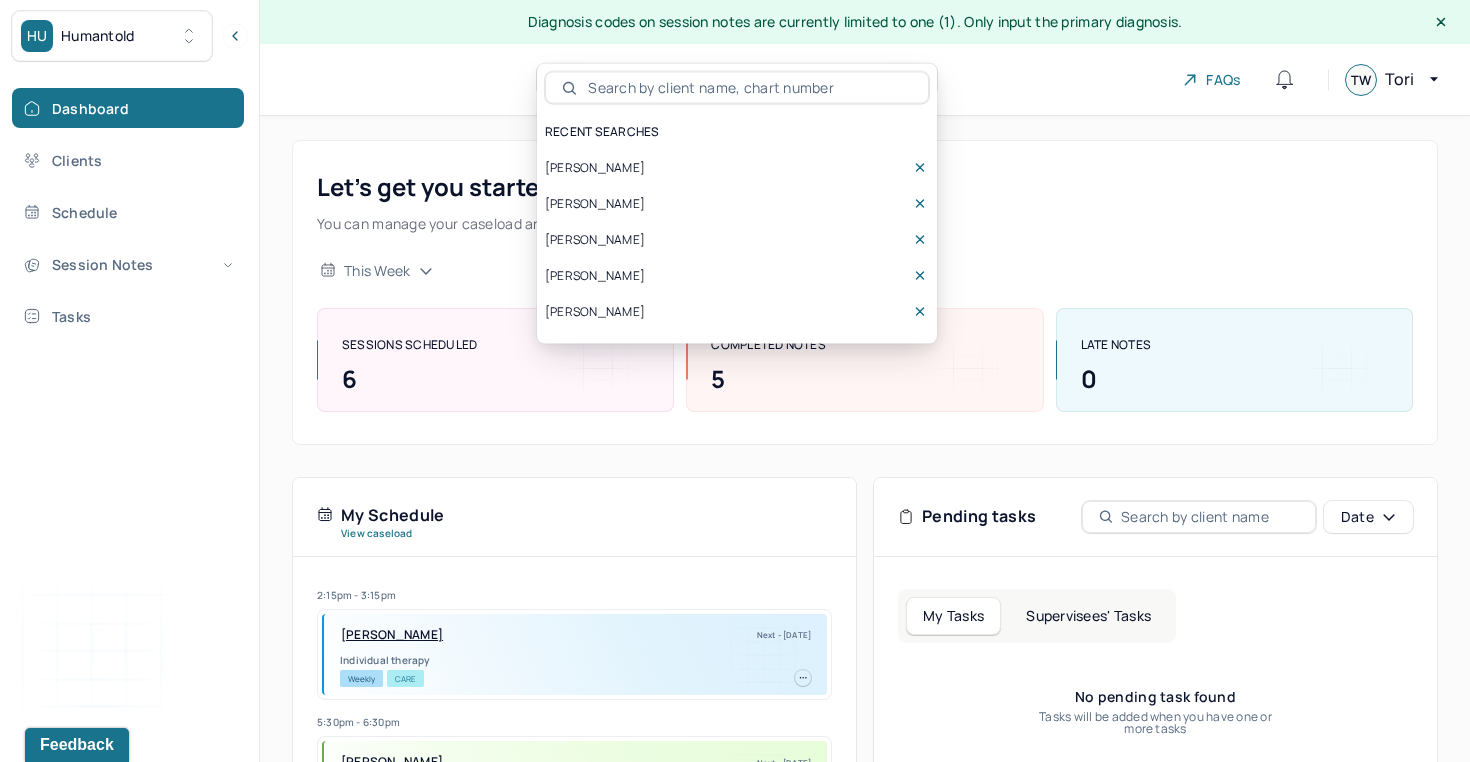 click on "Ariana Baldwin" at bounding box center [737, 168] 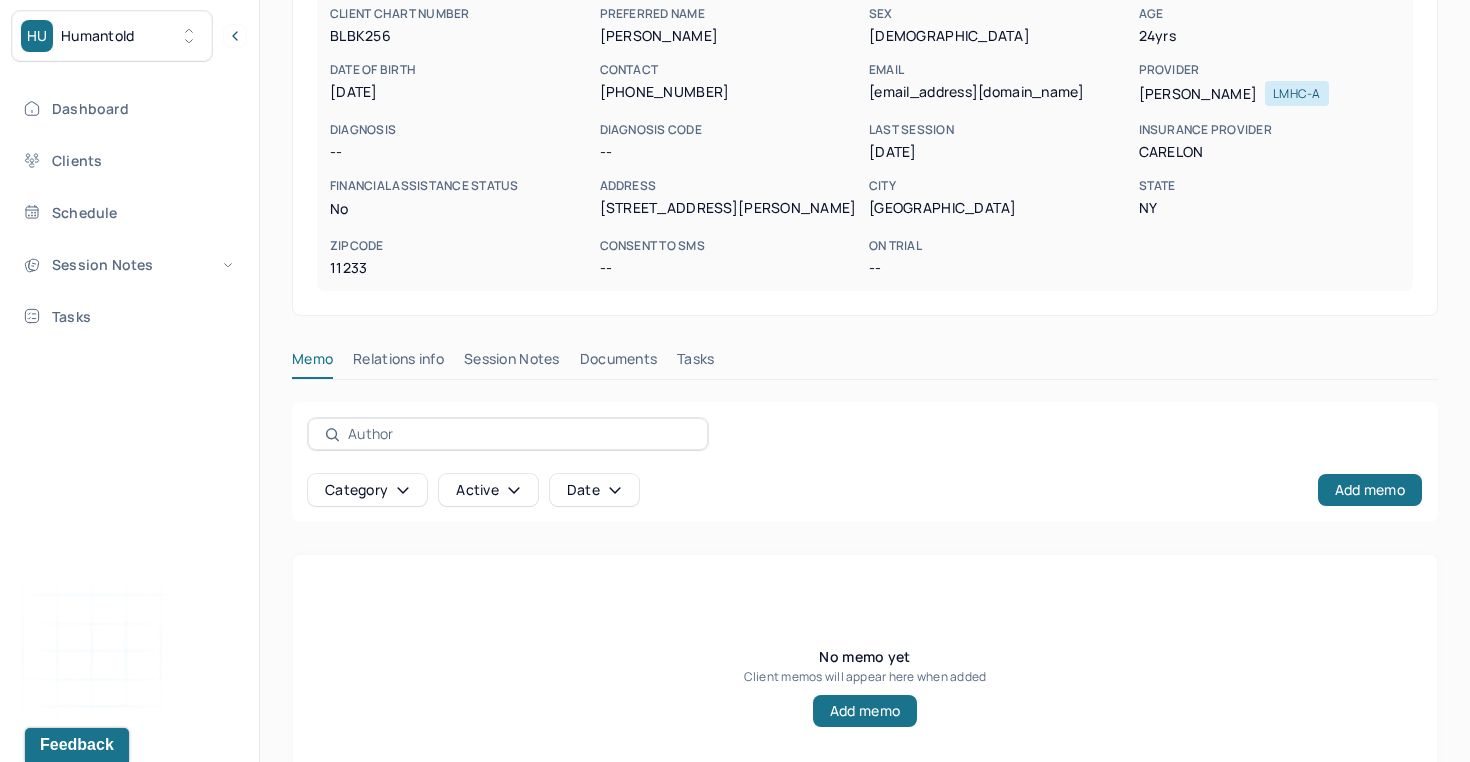 scroll, scrollTop: 339, scrollLeft: 0, axis: vertical 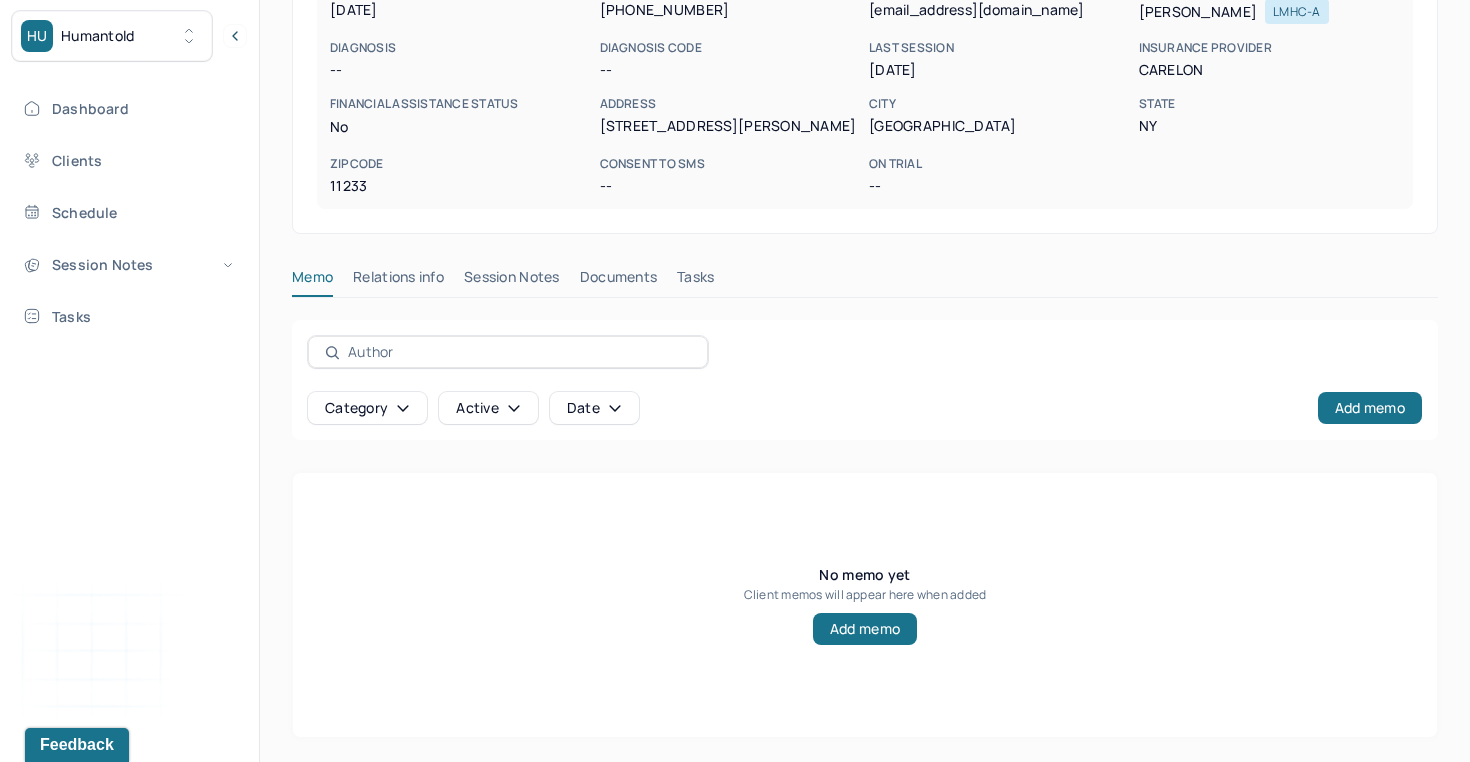 click on "Session Notes" at bounding box center [512, 281] 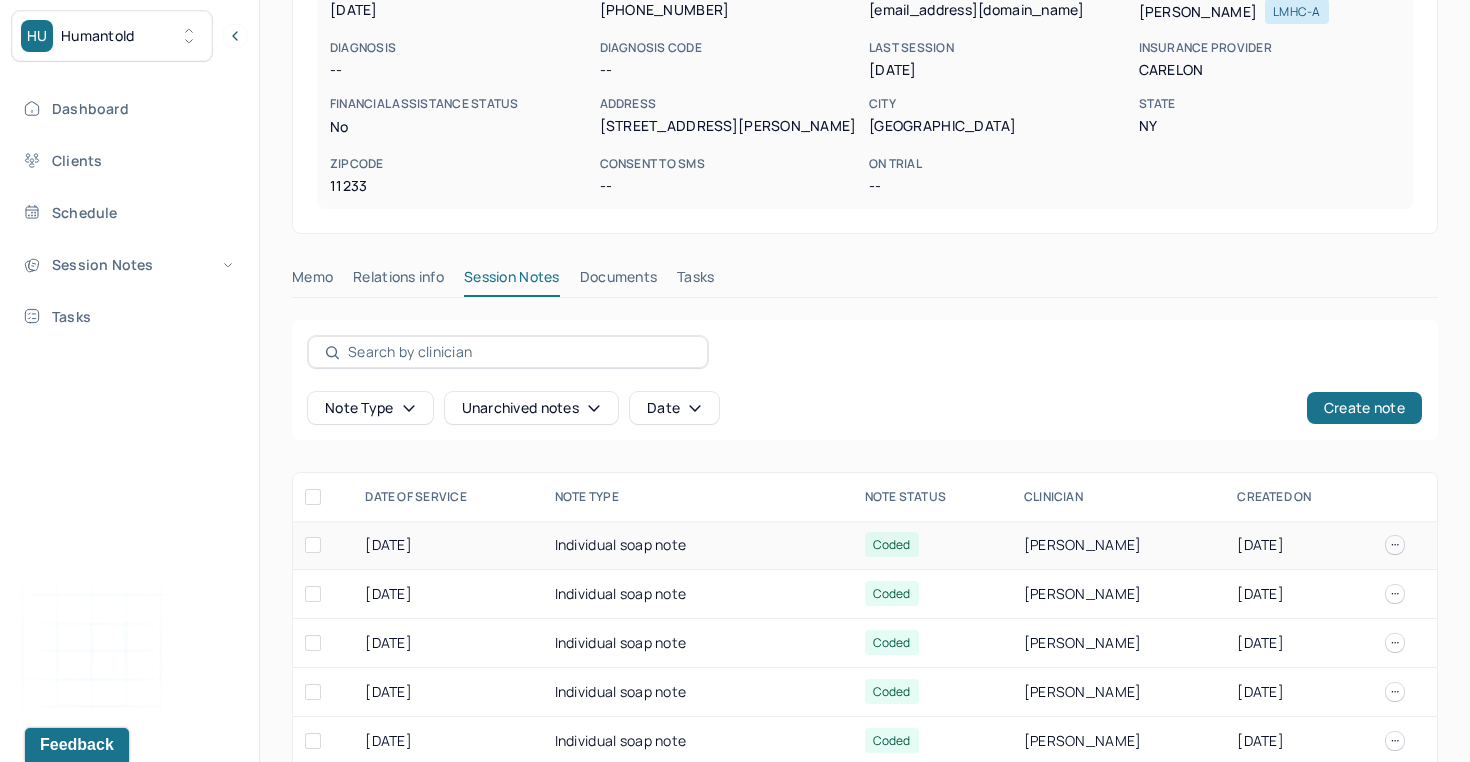 click on "Individual soap note" at bounding box center (698, 545) 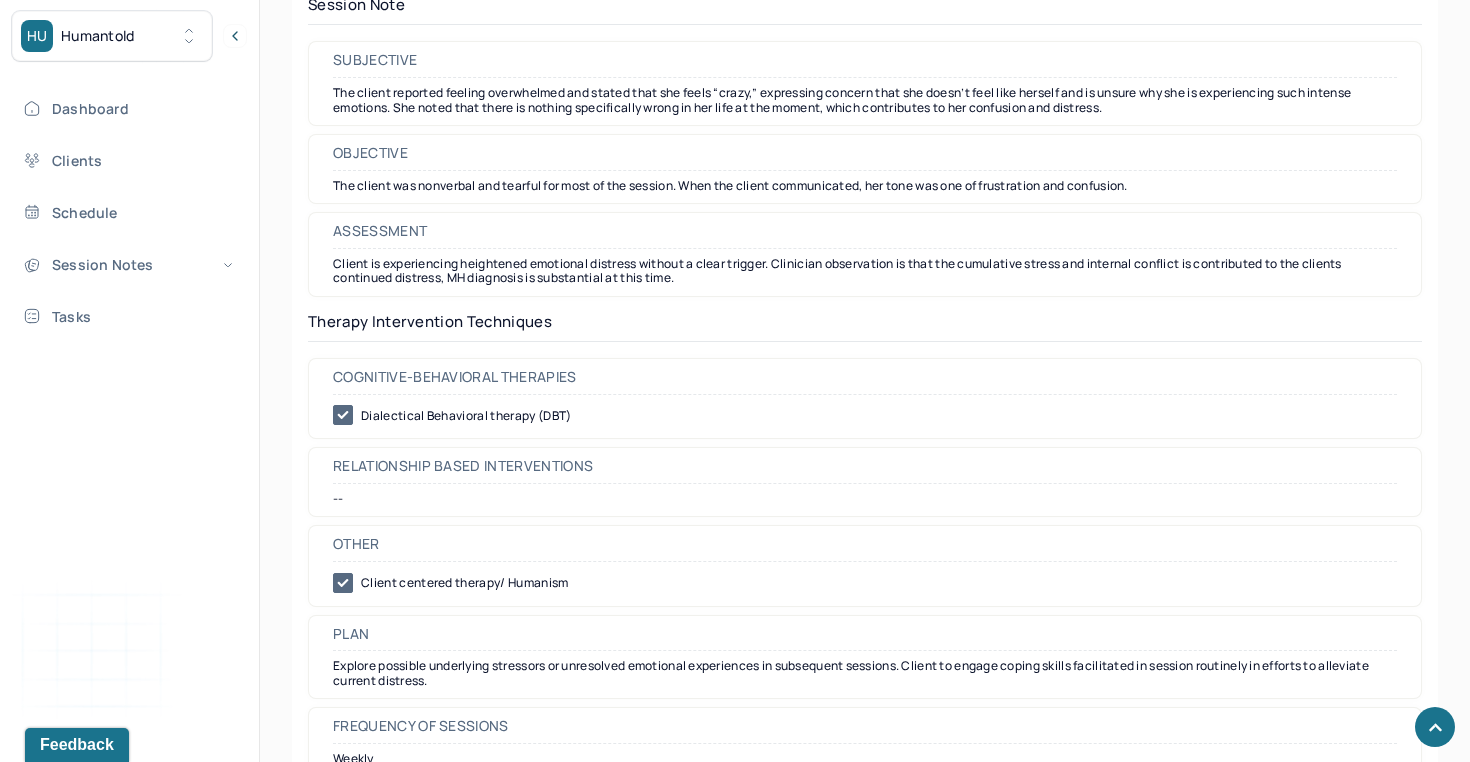 scroll, scrollTop: 1817, scrollLeft: 0, axis: vertical 